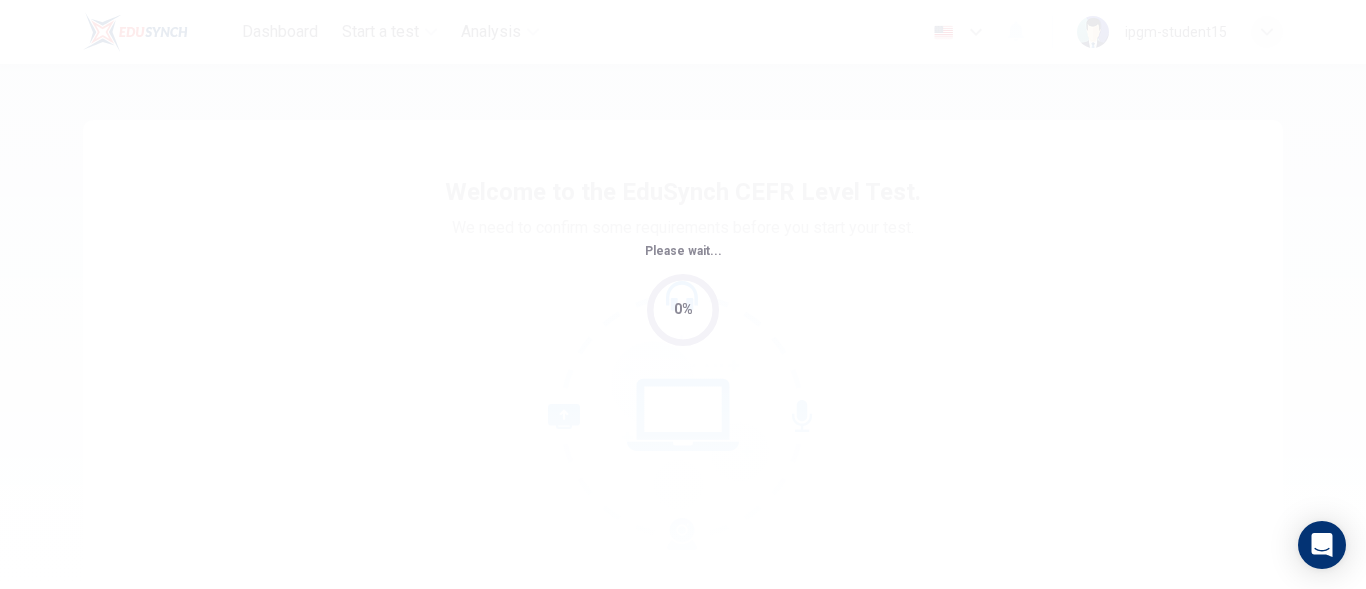 scroll, scrollTop: 0, scrollLeft: 0, axis: both 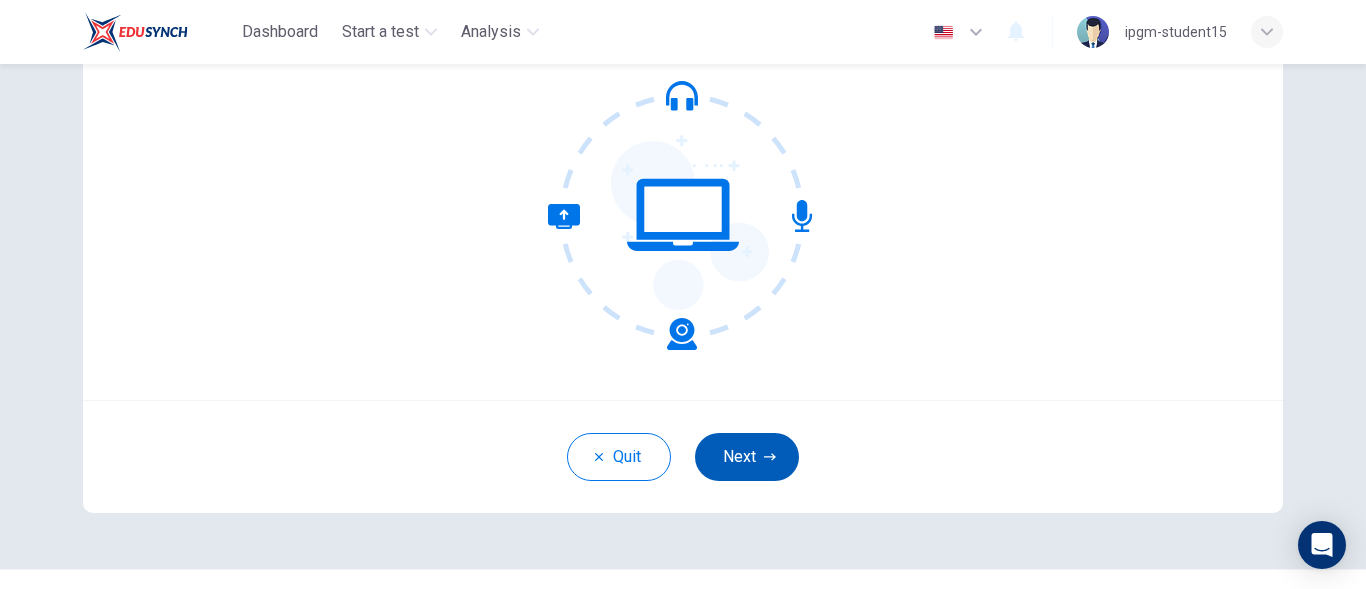 click on "Next" at bounding box center [747, 457] 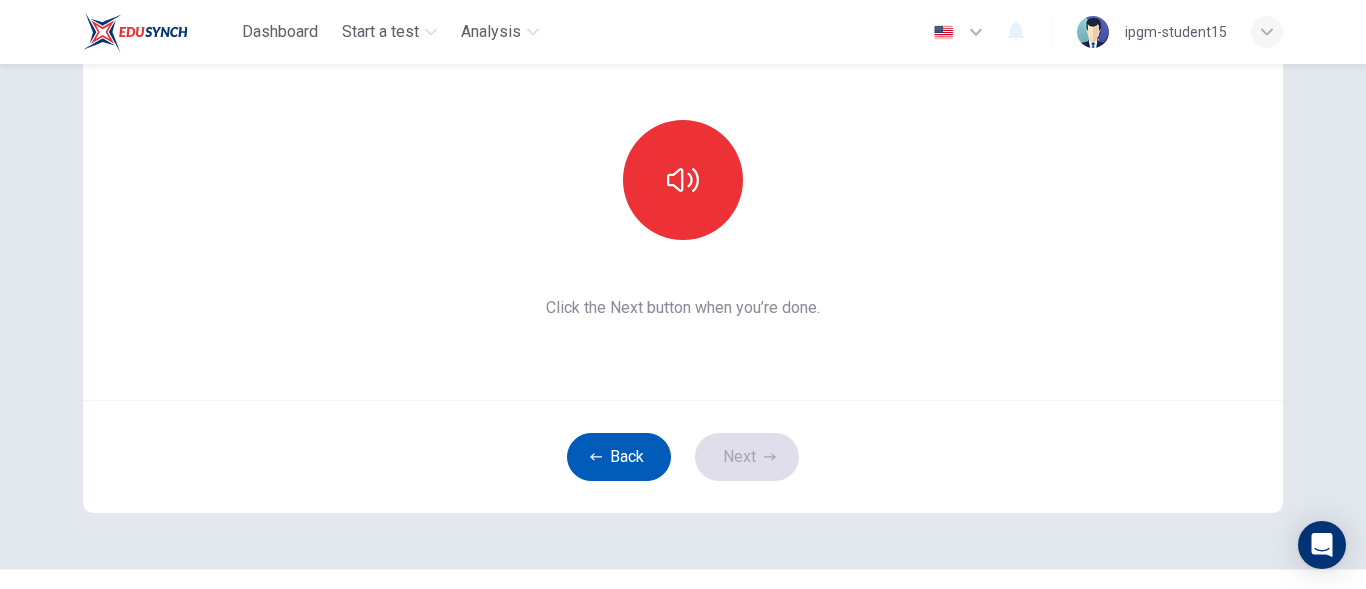 click on "Back" at bounding box center [619, 457] 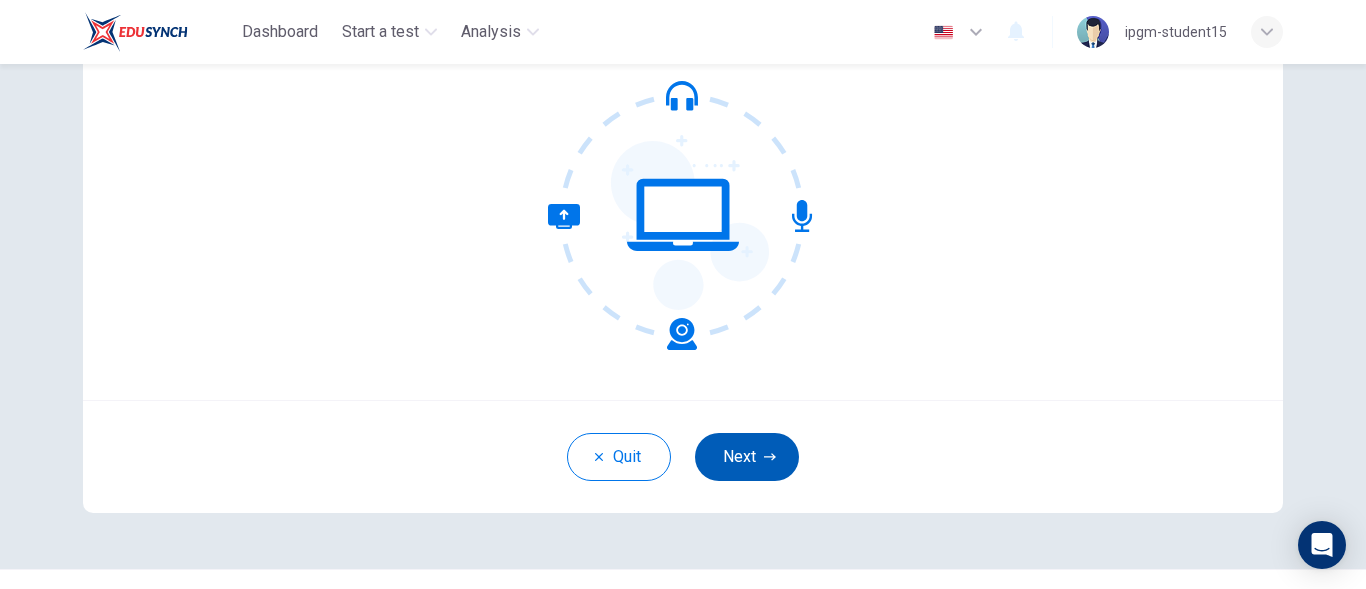 click on "Next" at bounding box center [747, 457] 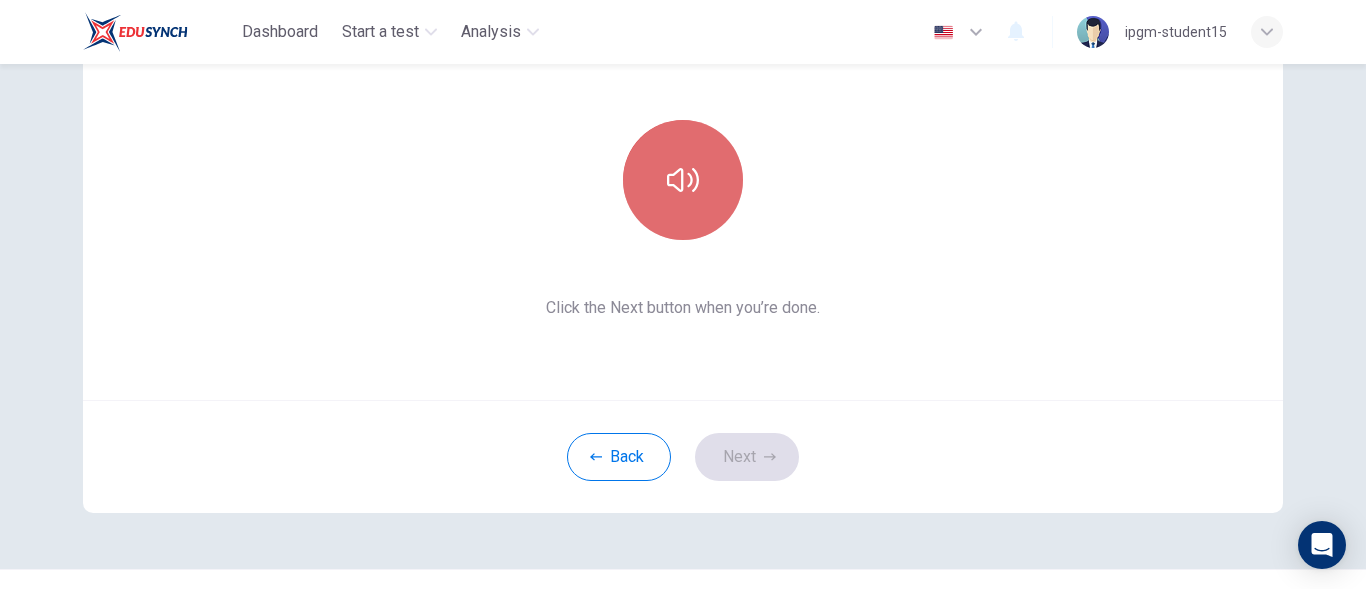 click 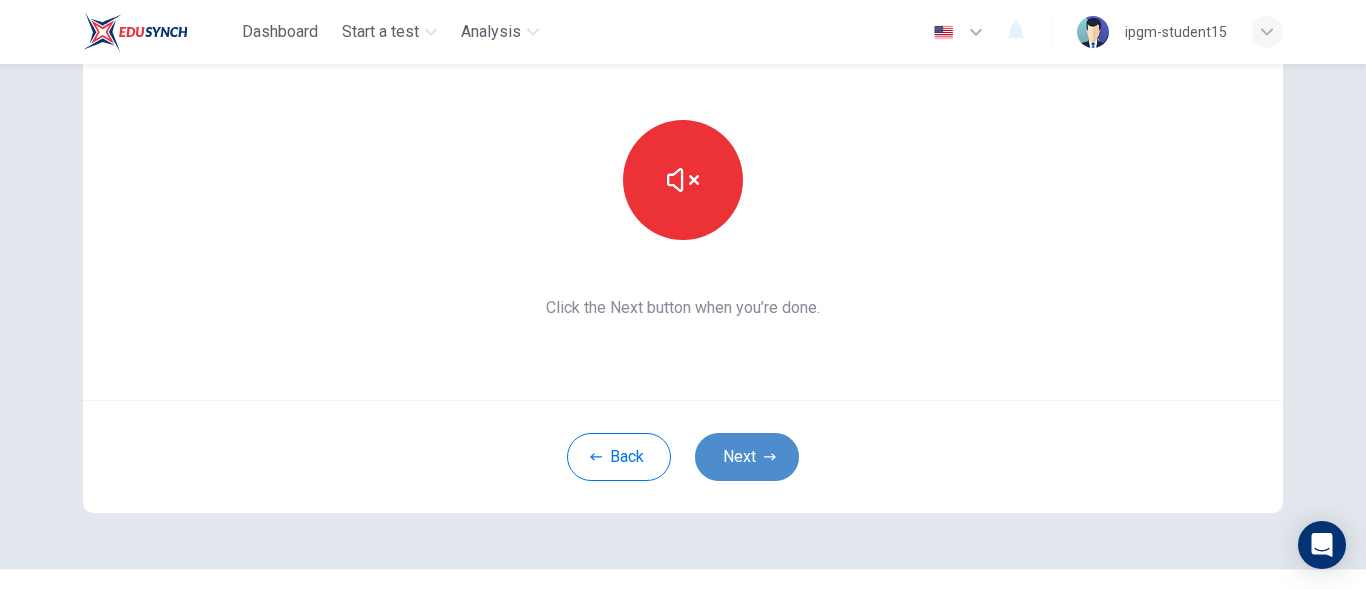 click on "Next" at bounding box center (747, 457) 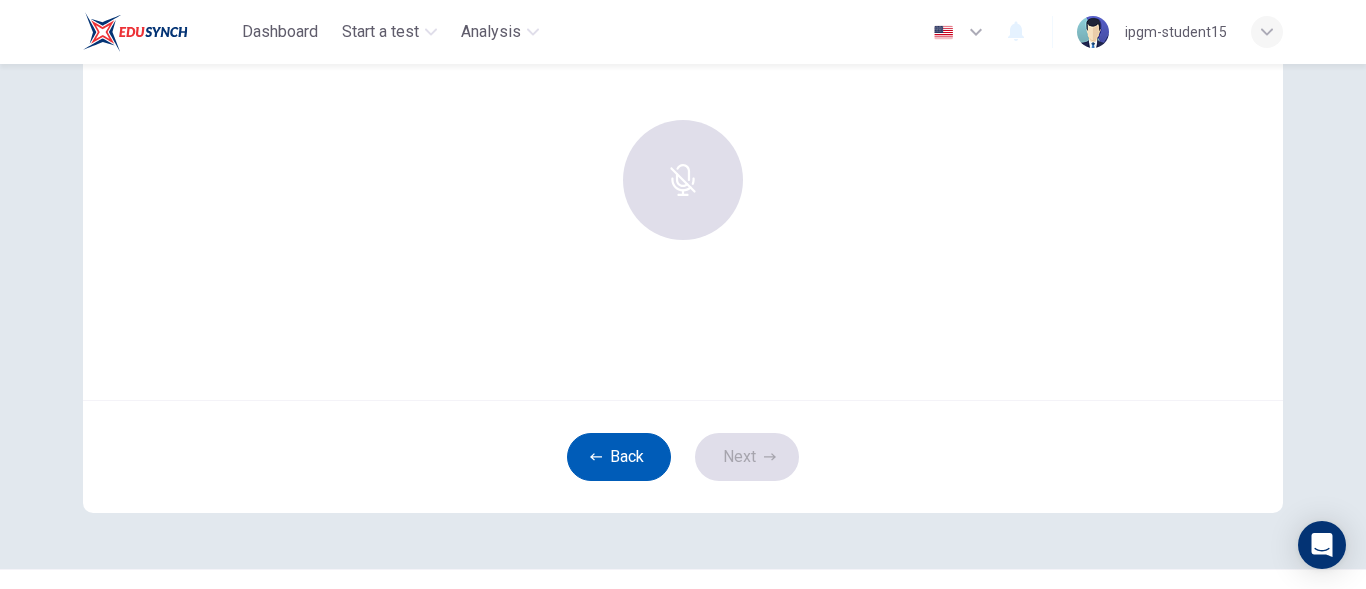 click on "Back" at bounding box center [619, 457] 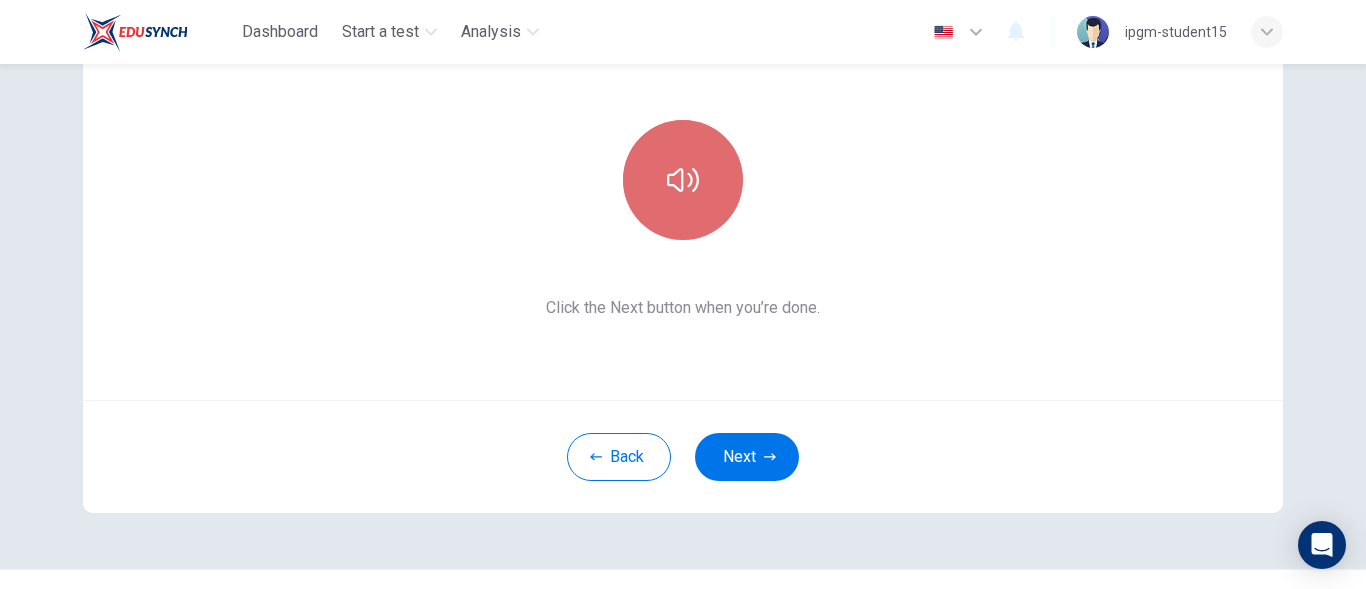 click 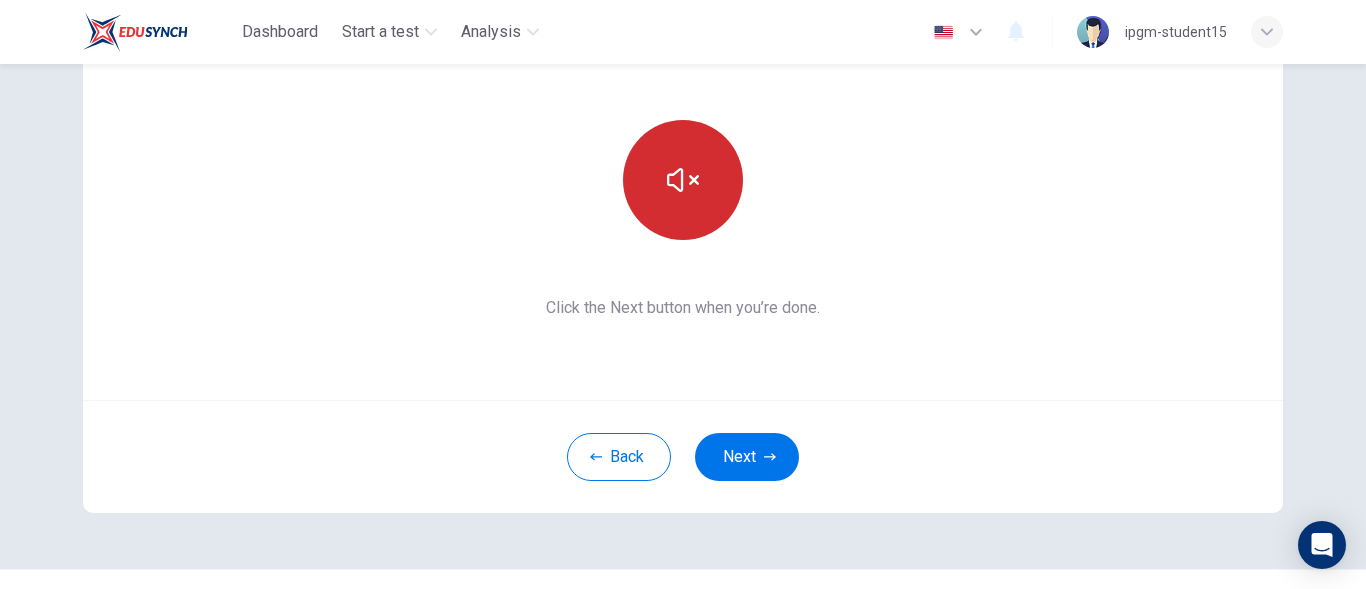 click 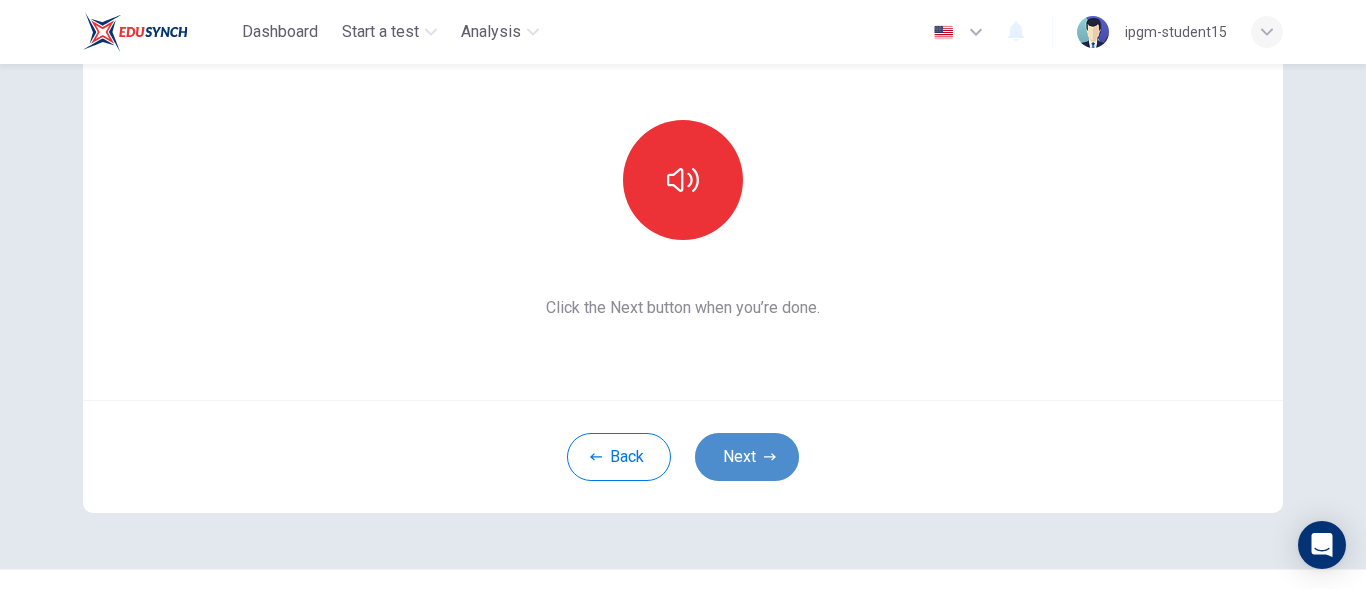 click on "Next" at bounding box center (747, 457) 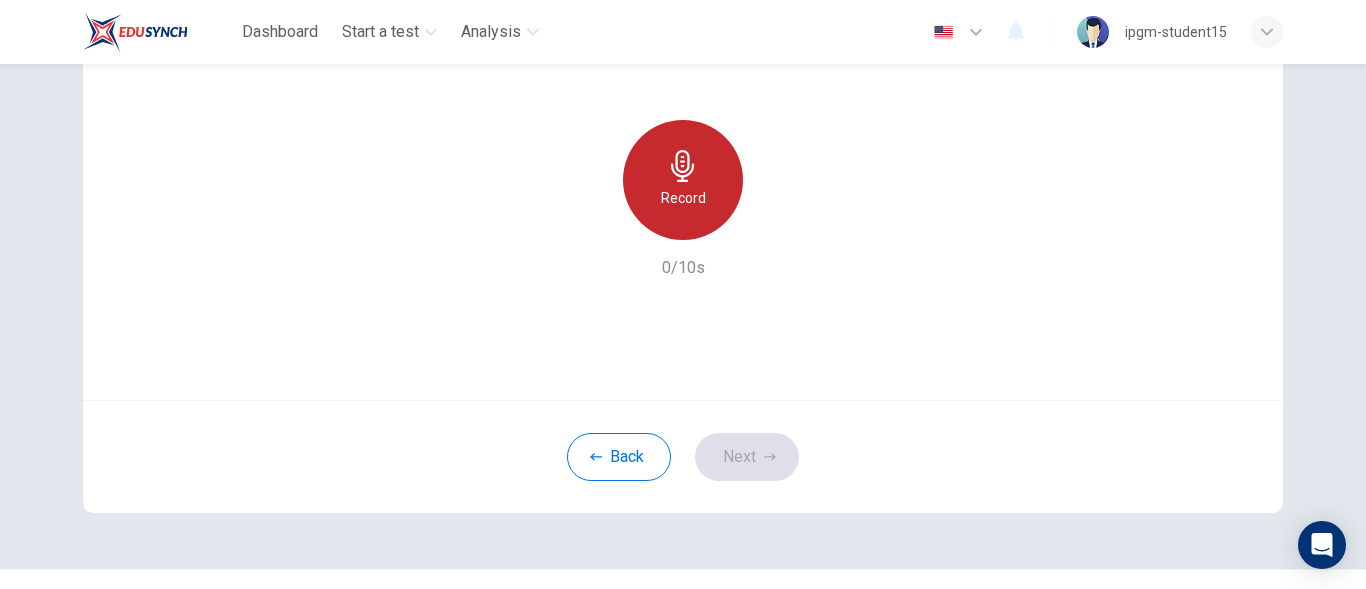 click 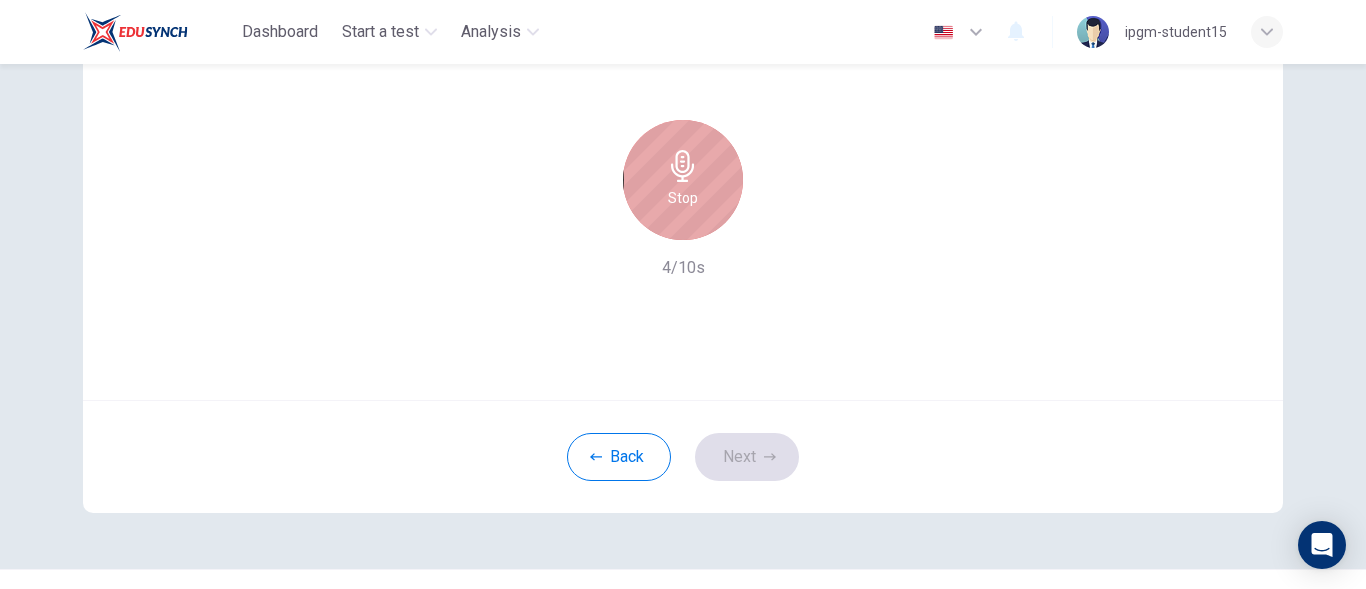 click 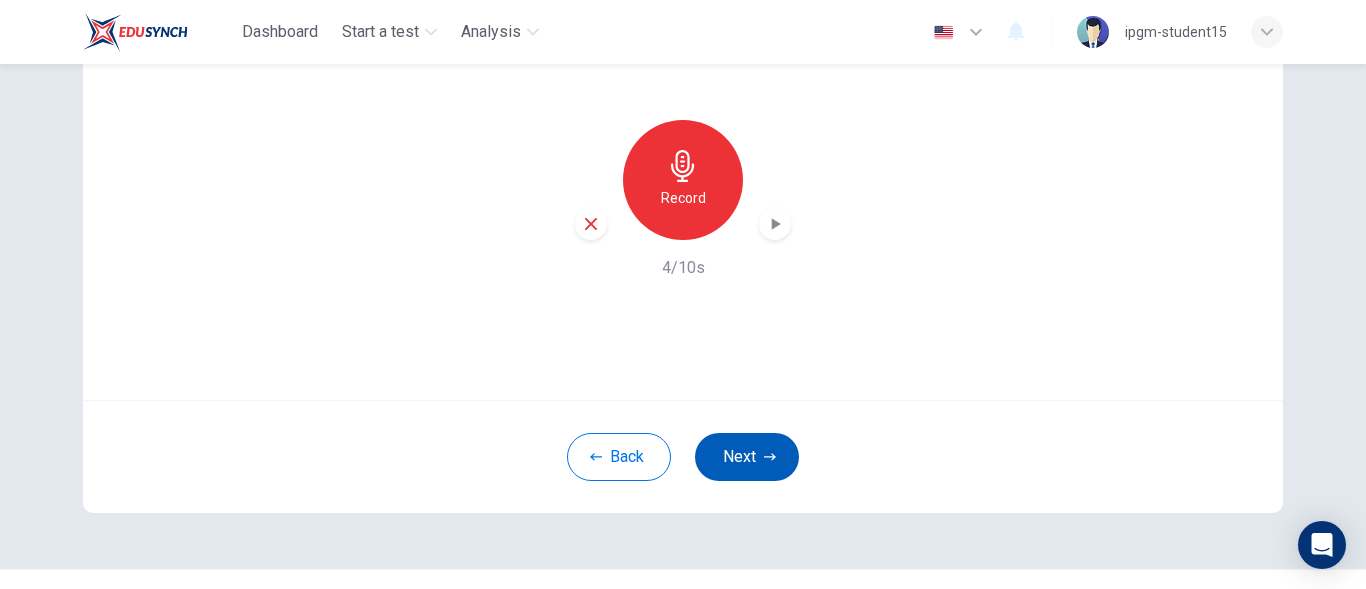click on "Next" at bounding box center (747, 457) 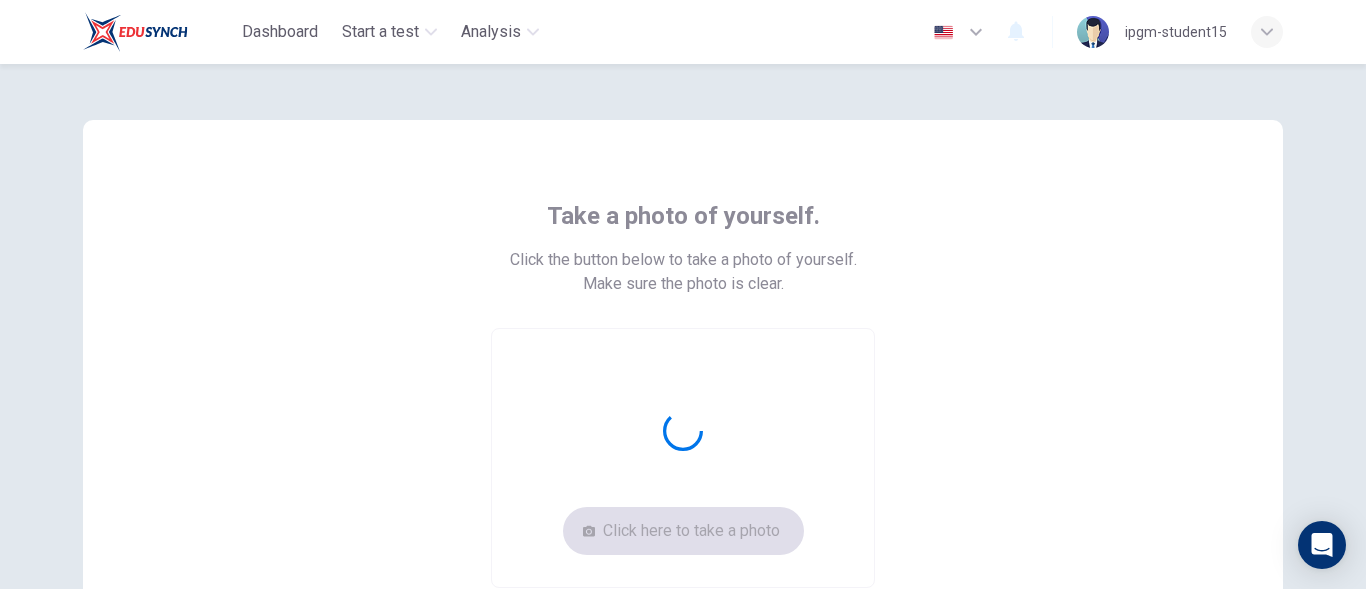scroll, scrollTop: 200, scrollLeft: 0, axis: vertical 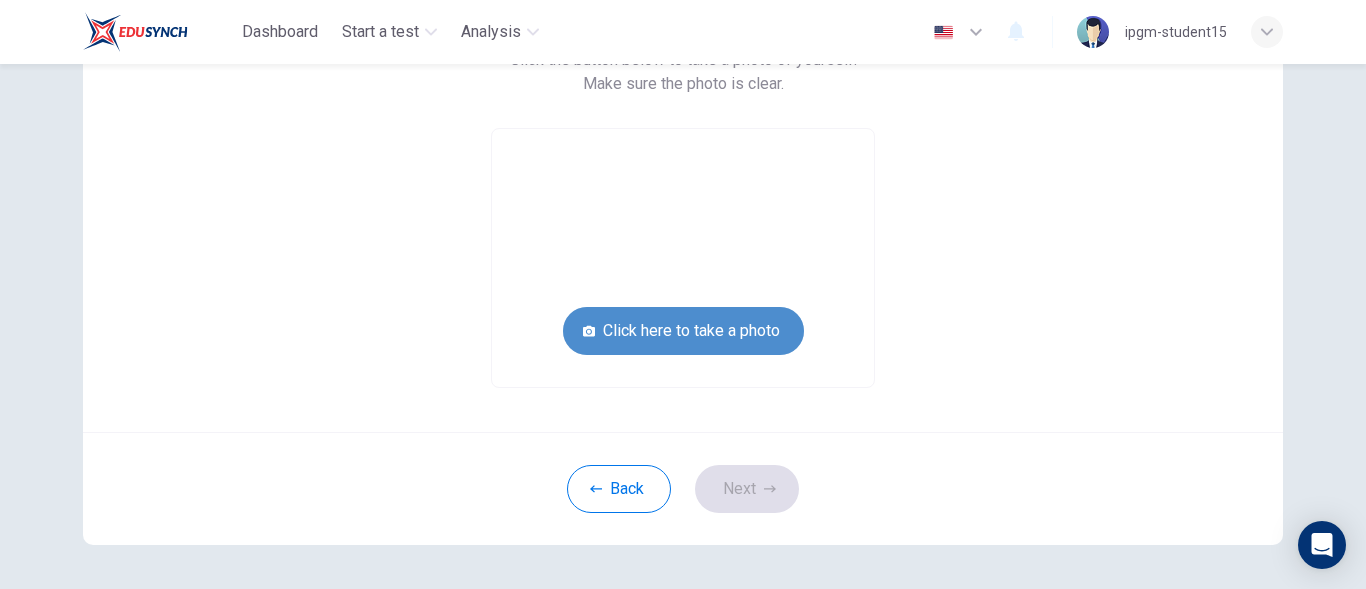 click on "Click here to take a photo" at bounding box center [683, 331] 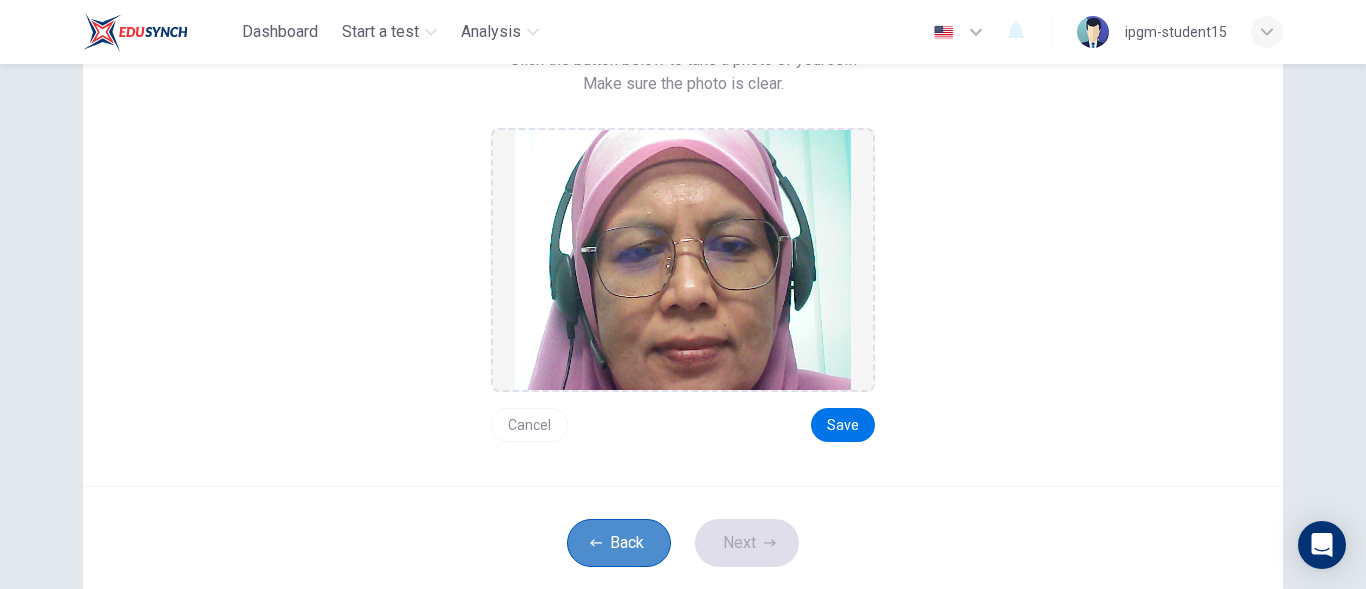 click on "Back" at bounding box center [619, 543] 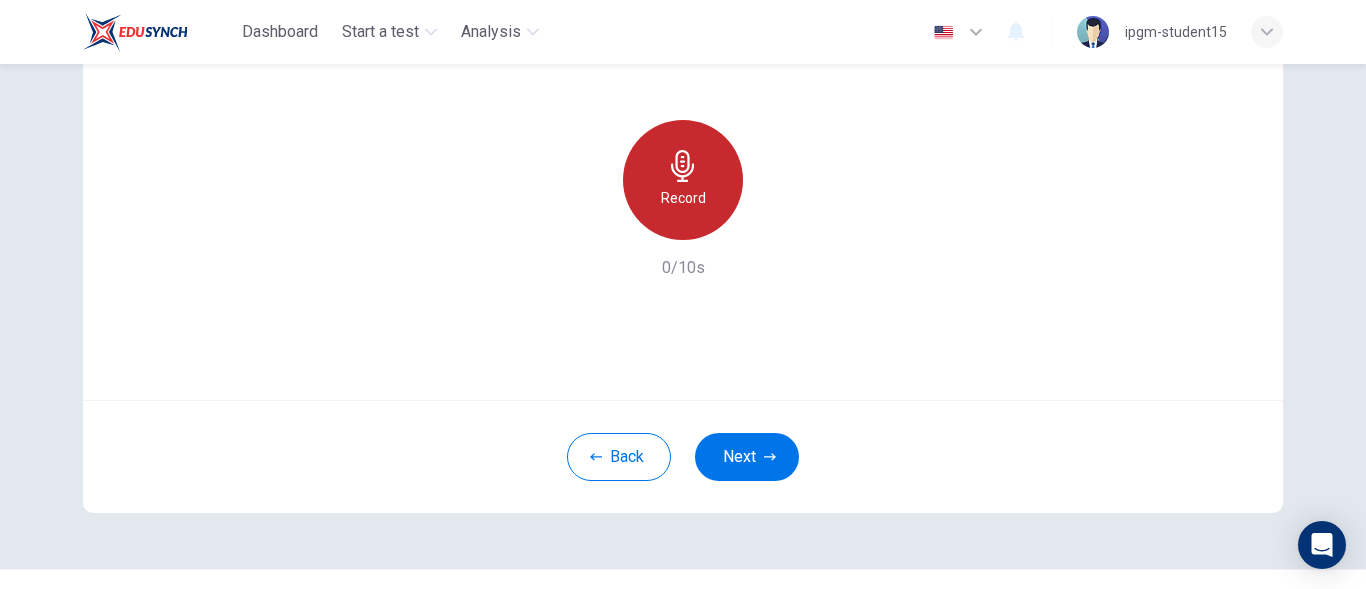 click on "Record" at bounding box center [683, 180] 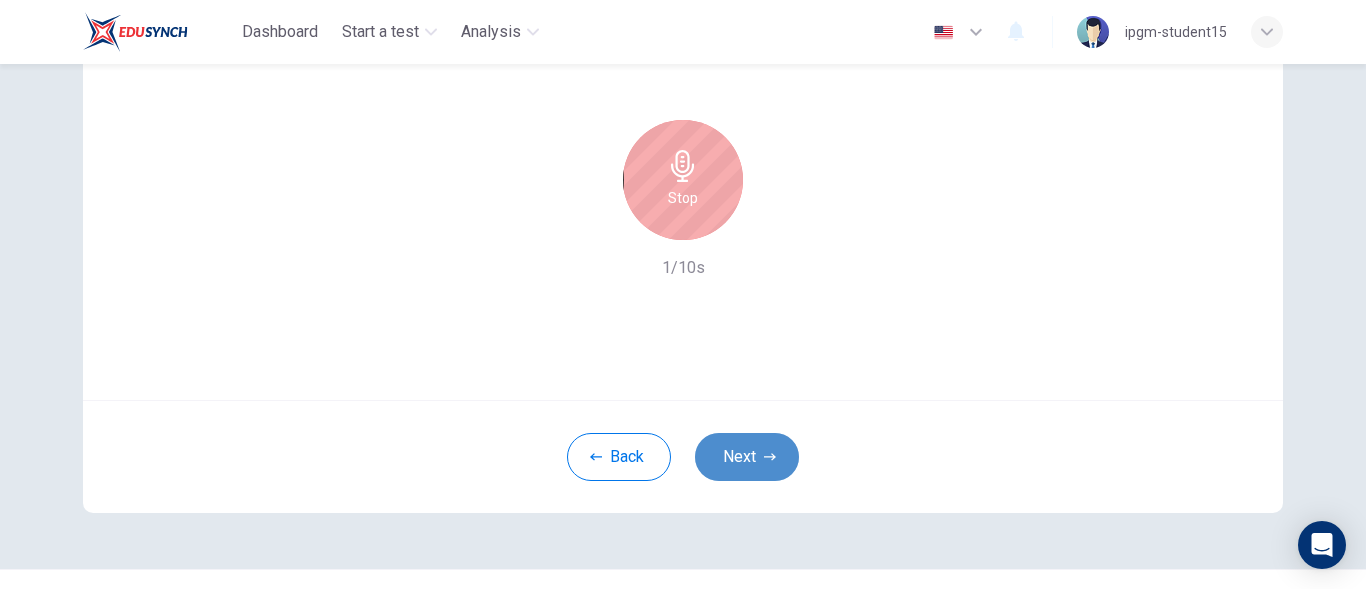 click on "Next" at bounding box center (747, 457) 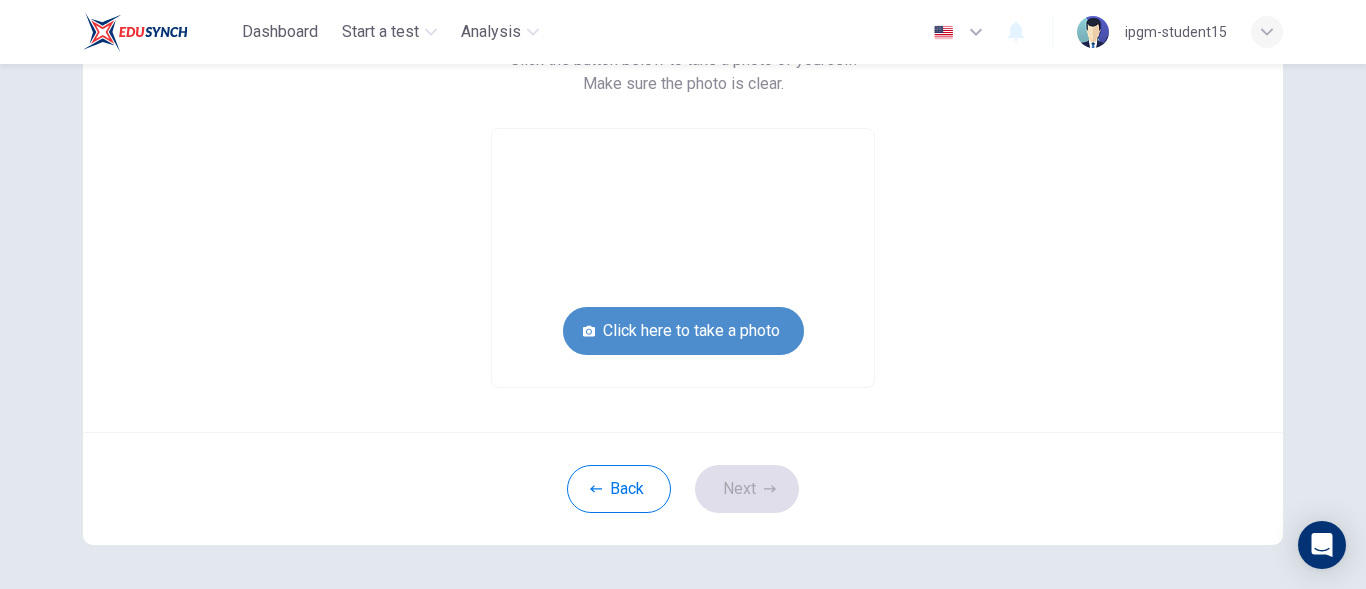 click on "Click here to take a photo" at bounding box center [683, 331] 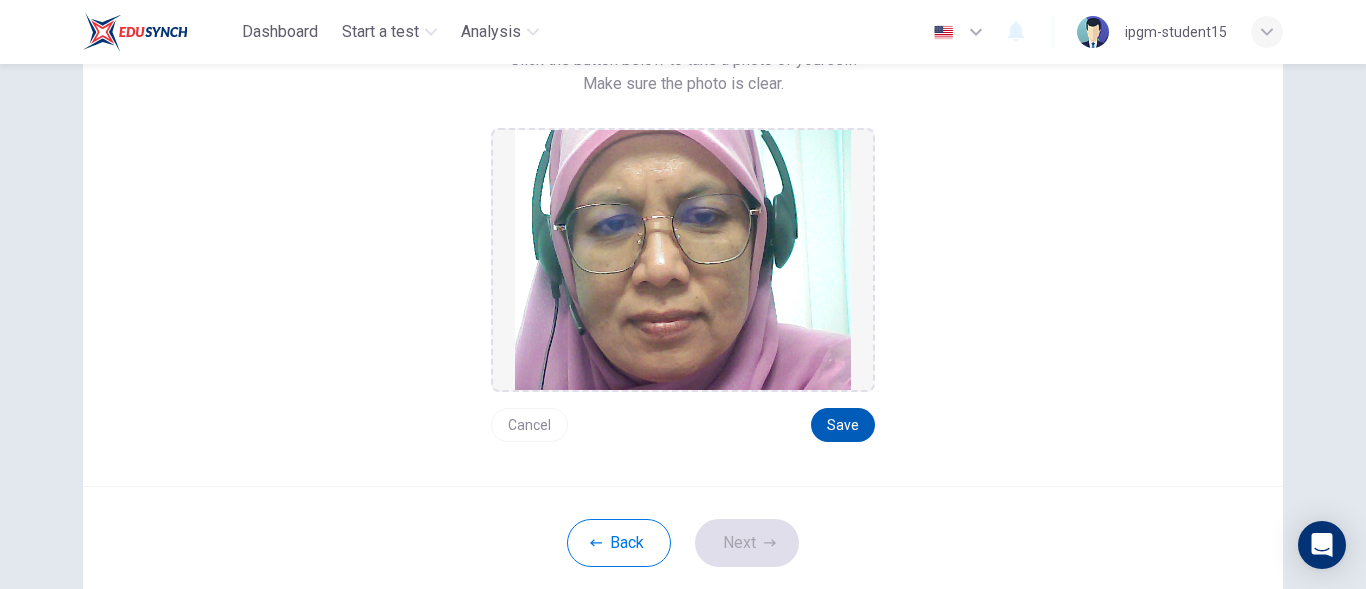 click on "Save" at bounding box center [843, 425] 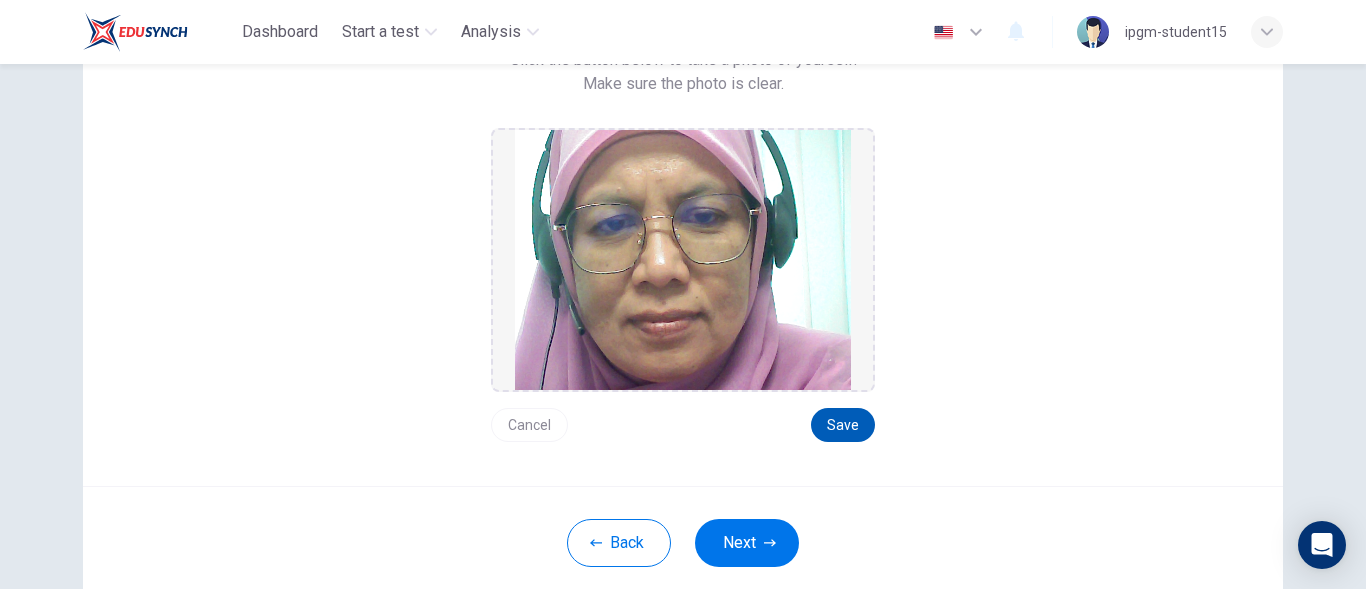 click on "Save" at bounding box center (843, 425) 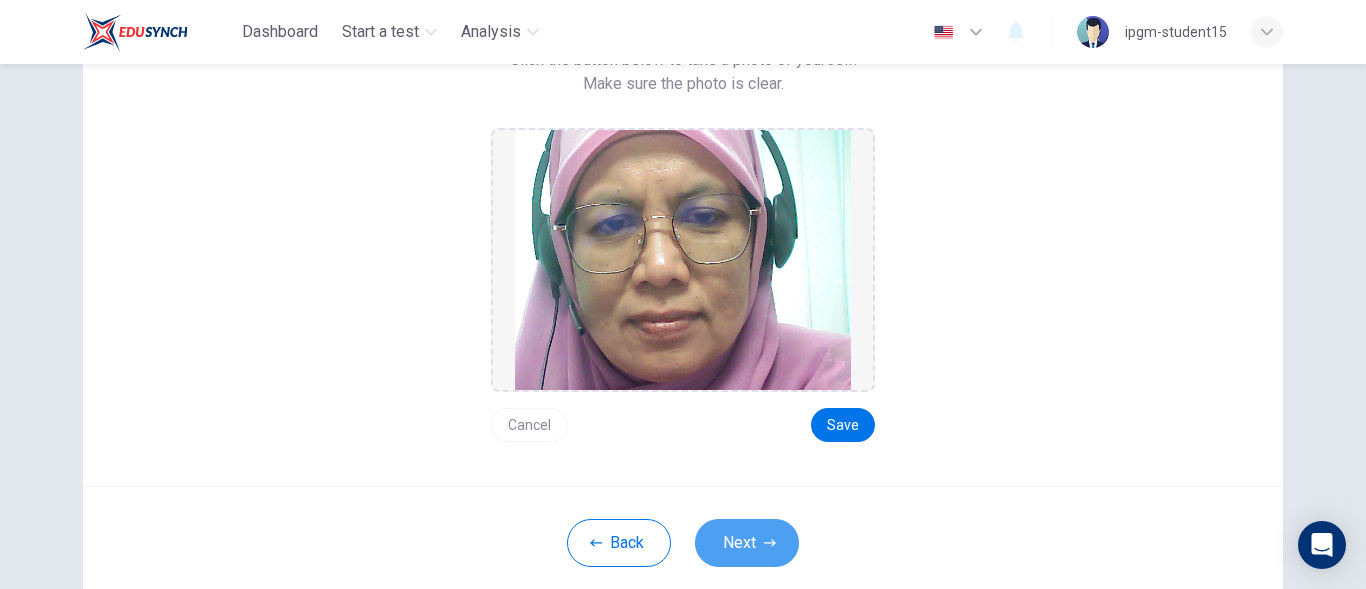 click on "Next" at bounding box center [747, 543] 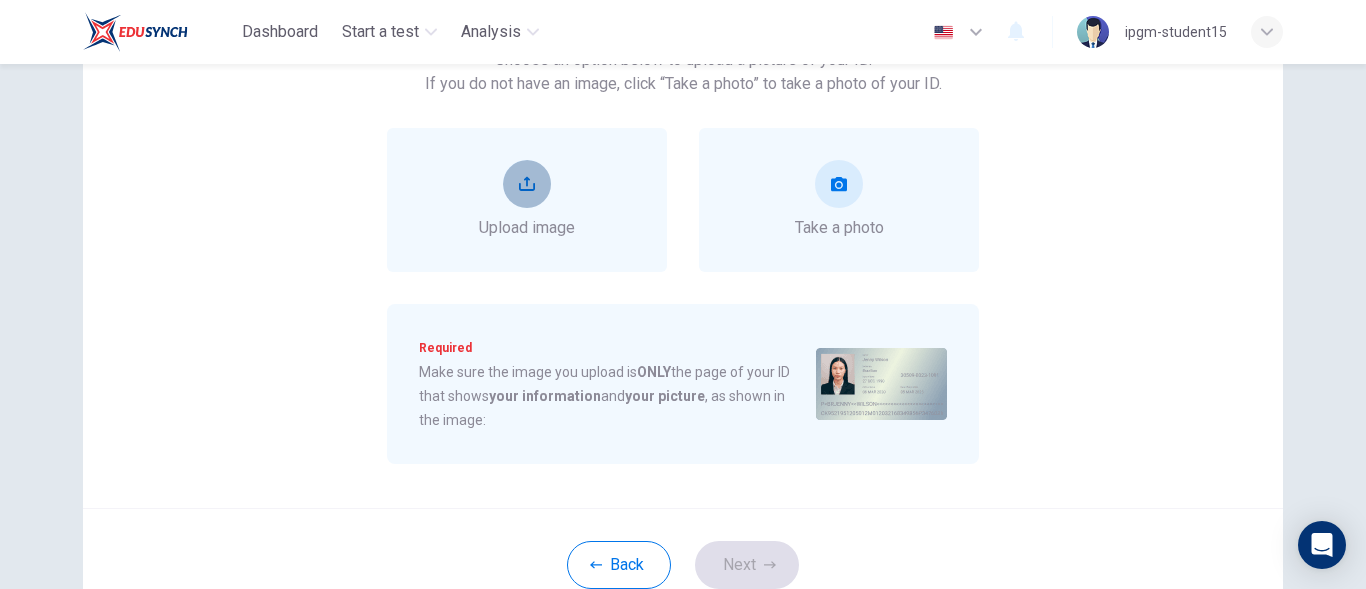 click 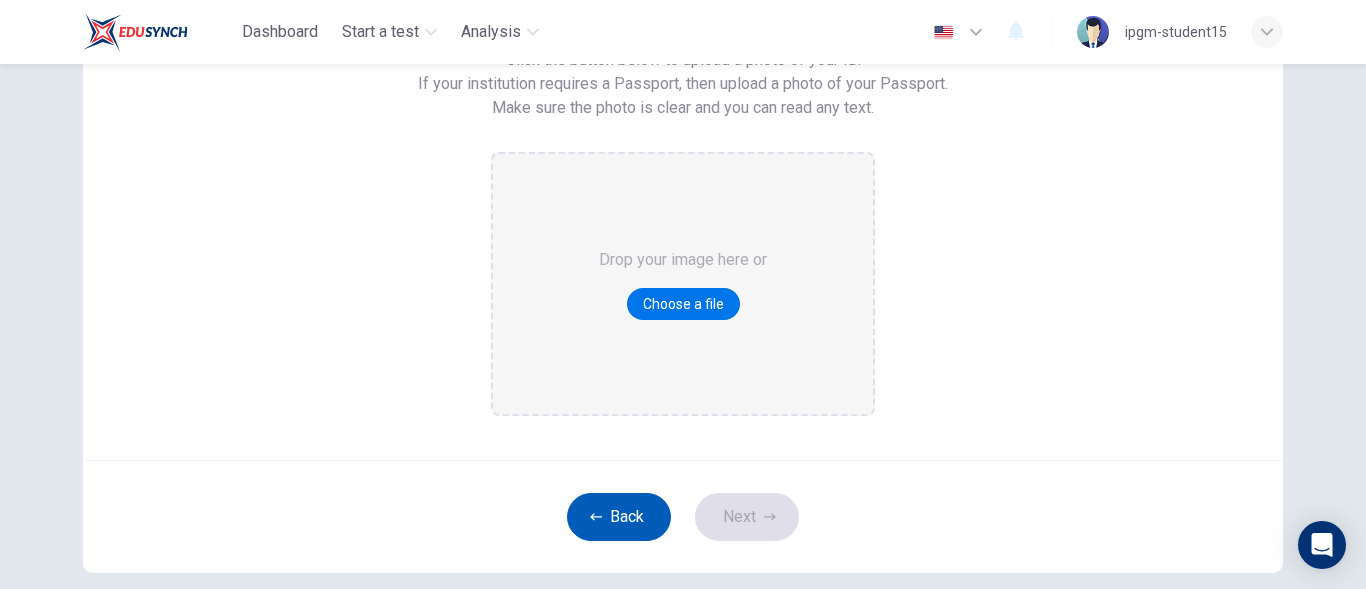 click on "Back" at bounding box center [619, 517] 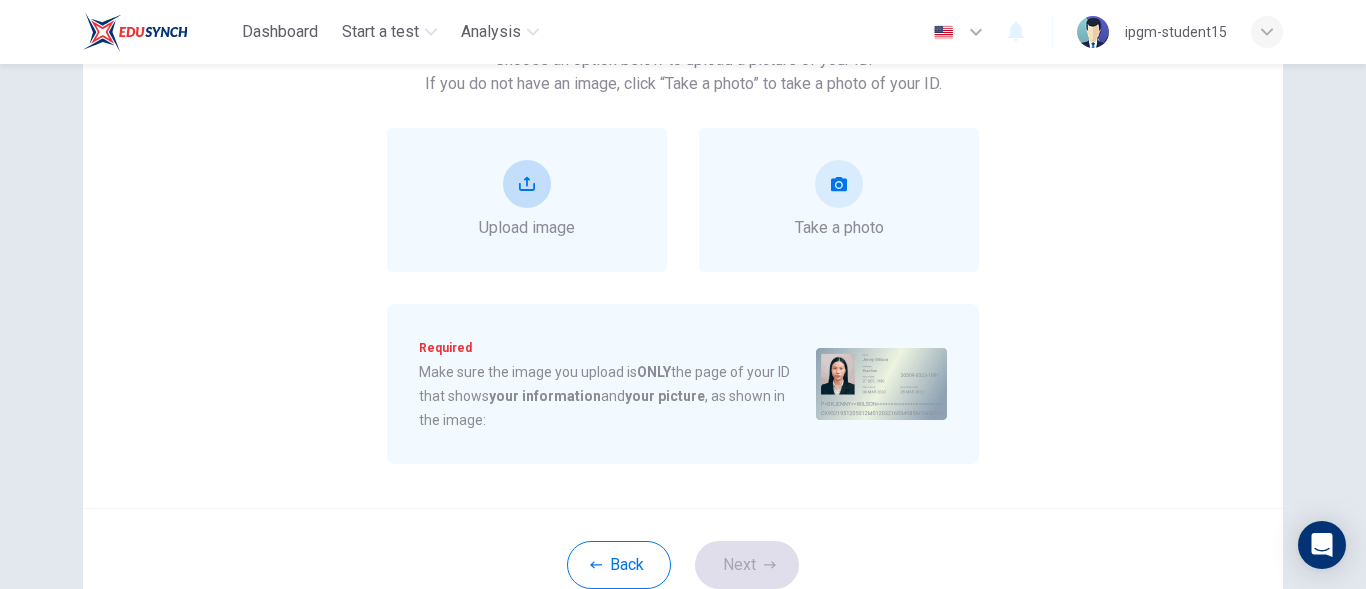 click at bounding box center [527, 184] 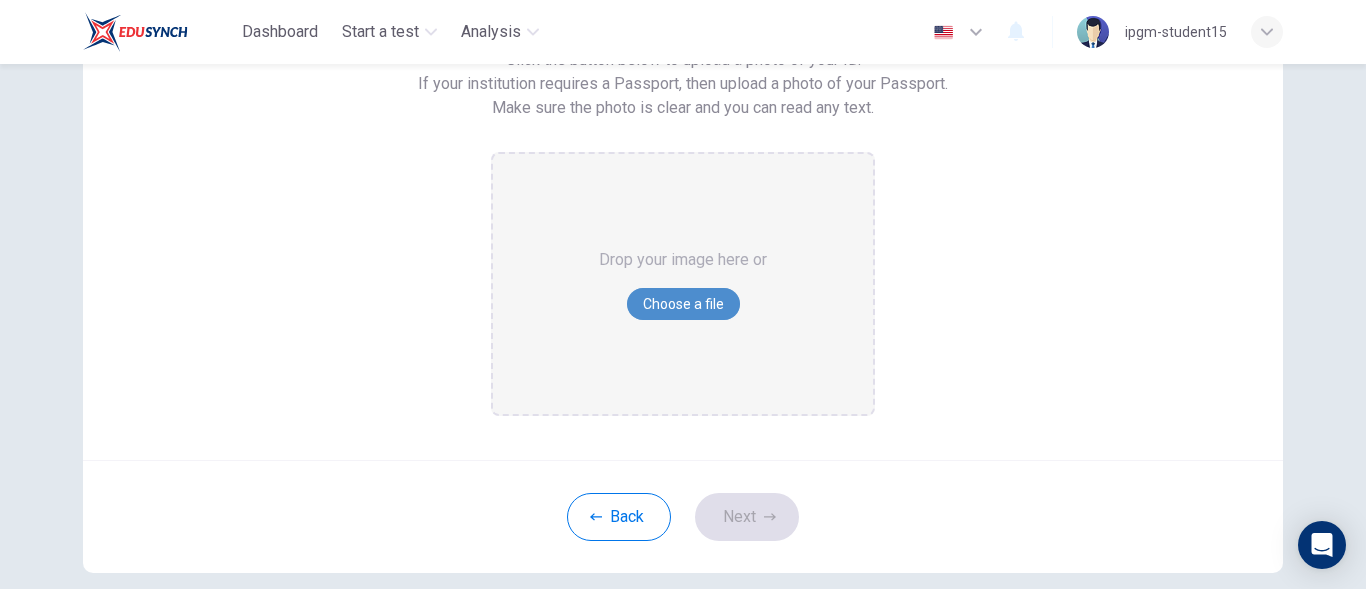 click on "Choose a file" at bounding box center (683, 304) 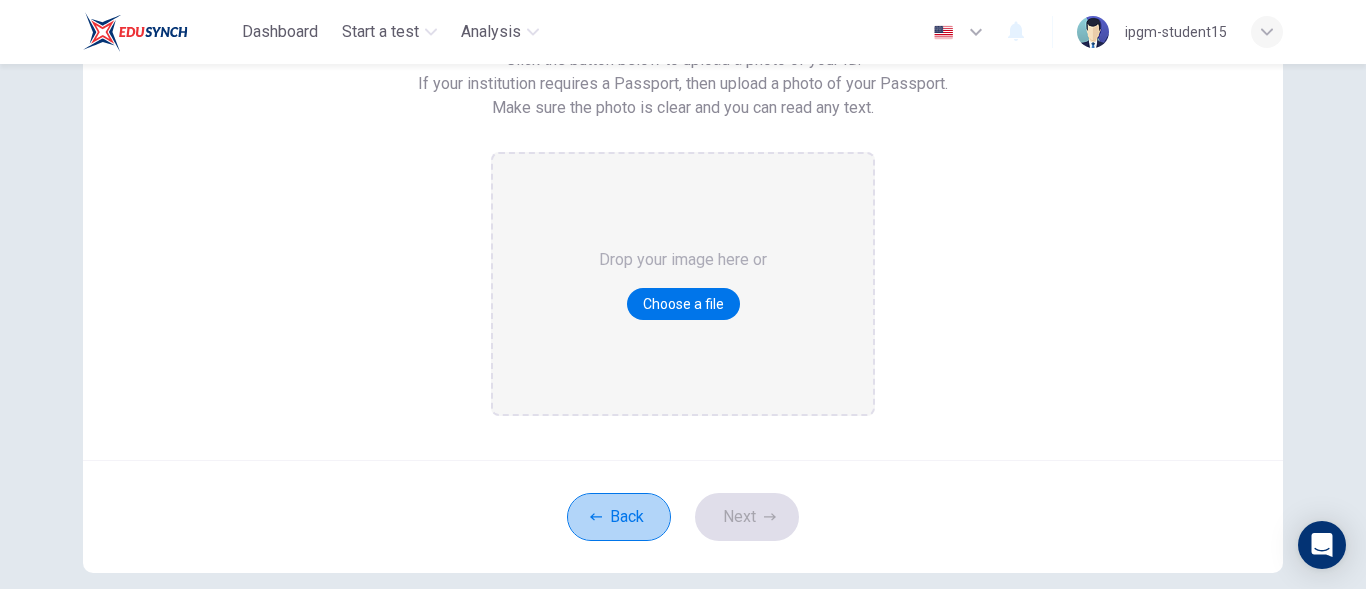 click on "Back" at bounding box center [619, 517] 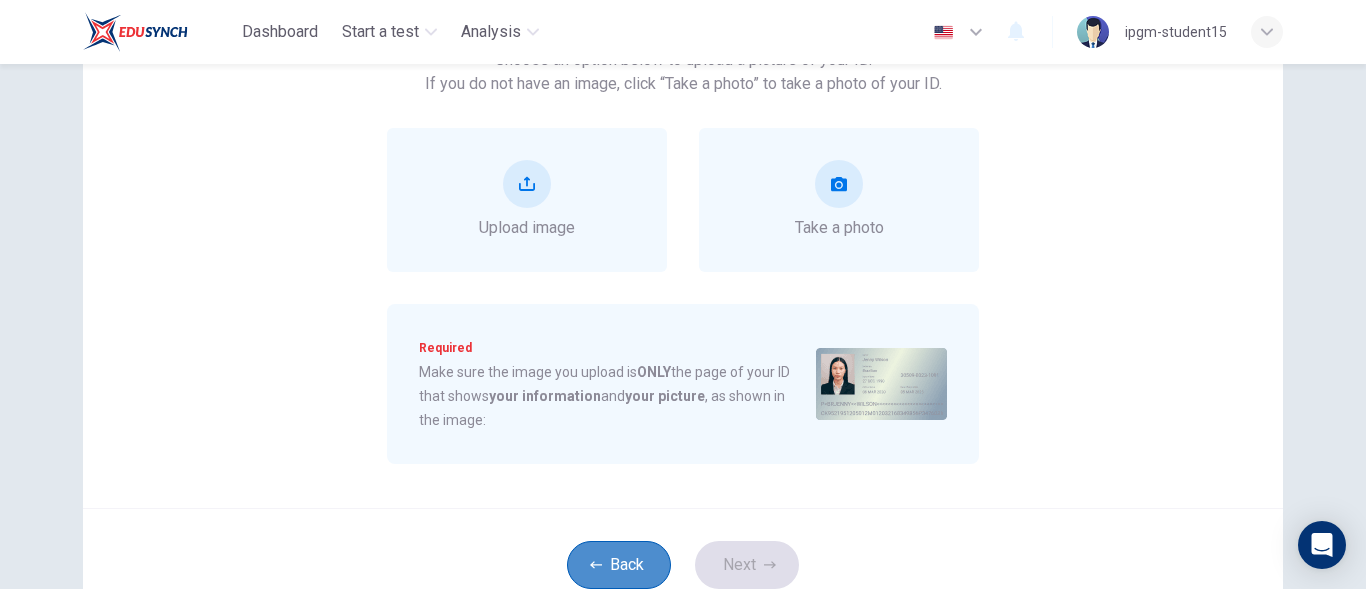 click on "Back" at bounding box center [619, 565] 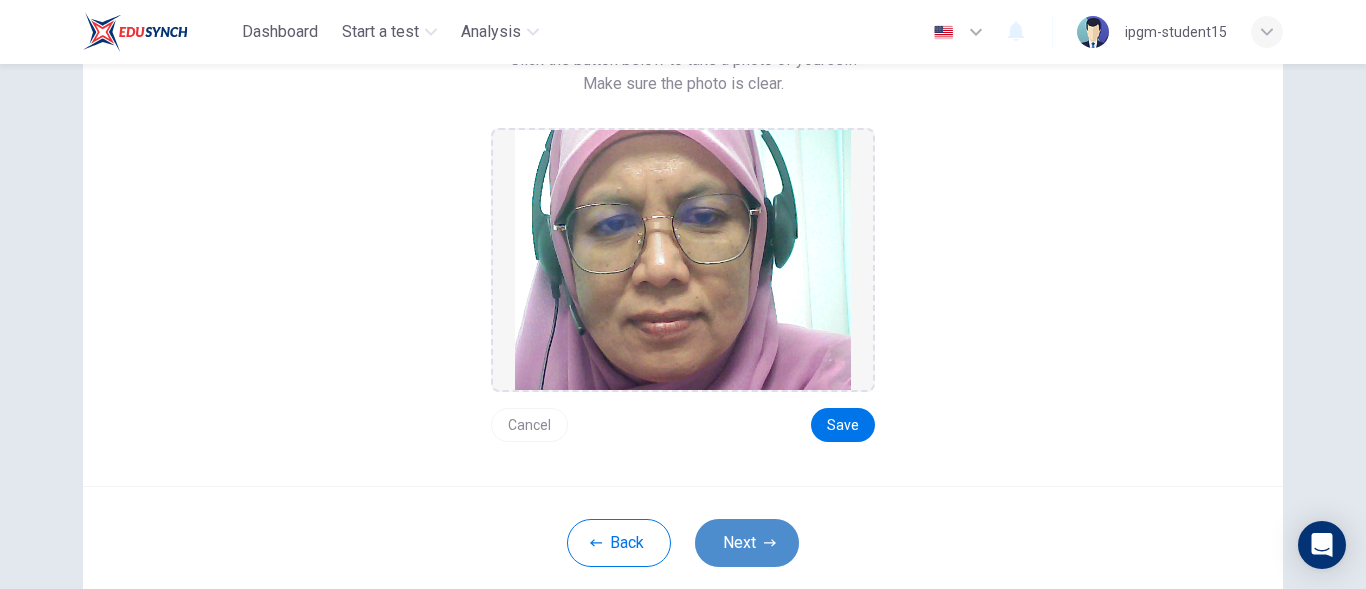 click on "Next" at bounding box center [747, 543] 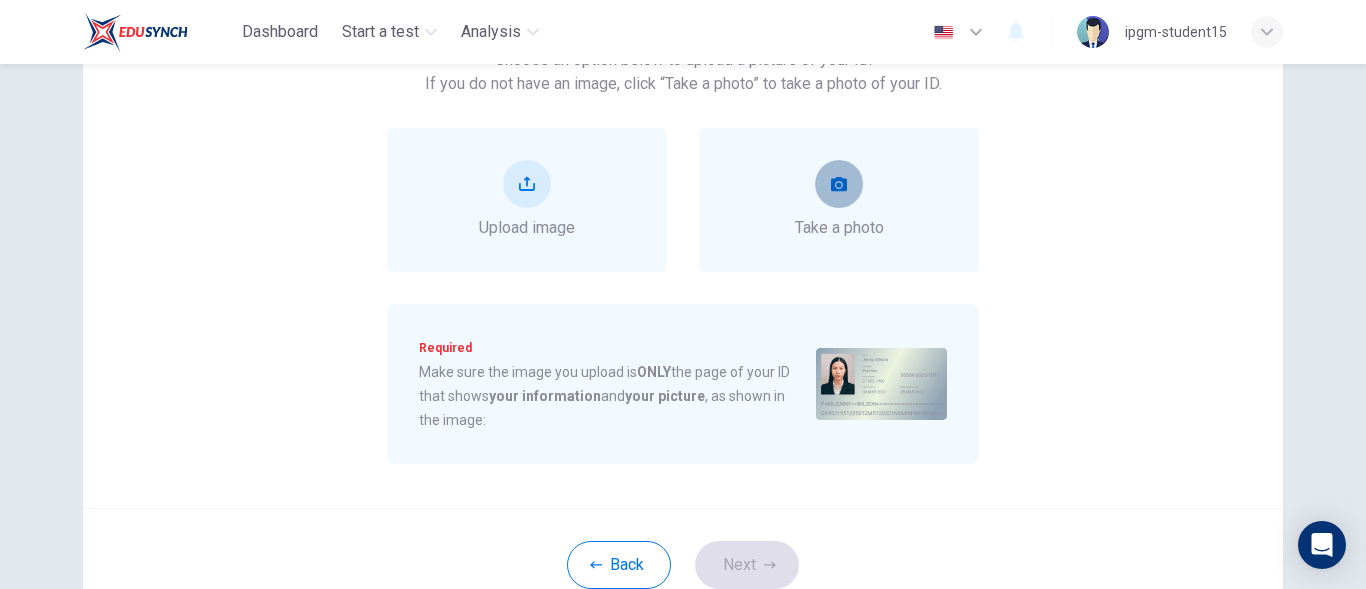 click 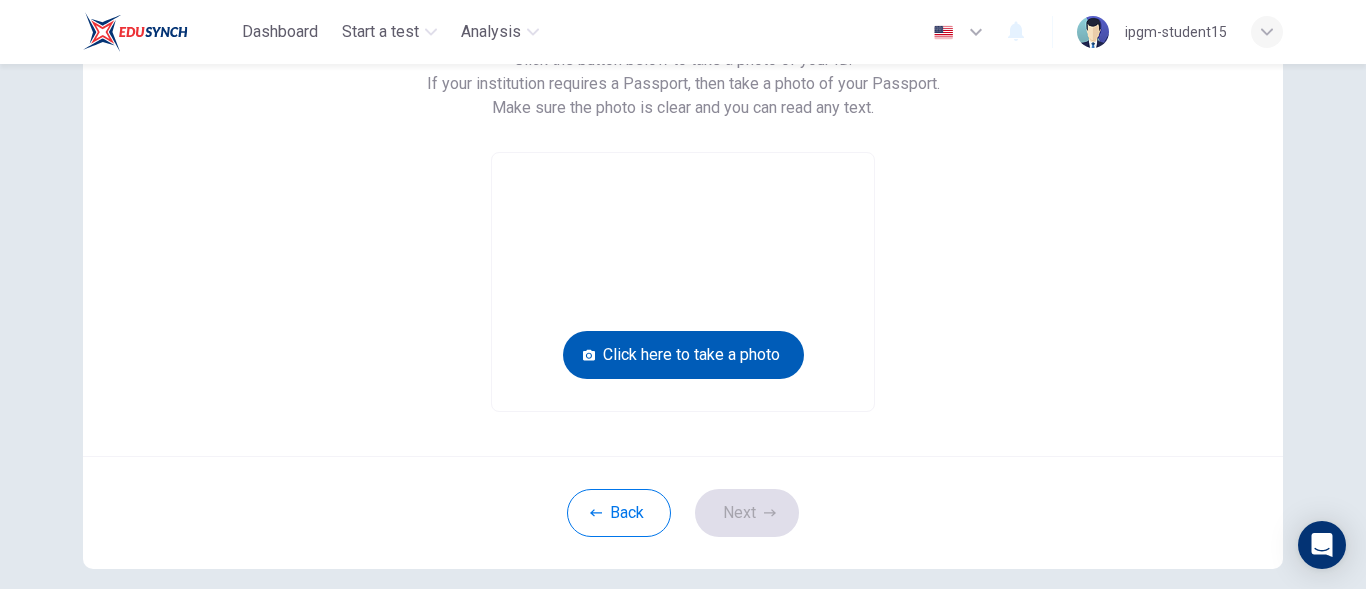 click on "Click here to take a photo" at bounding box center (683, 355) 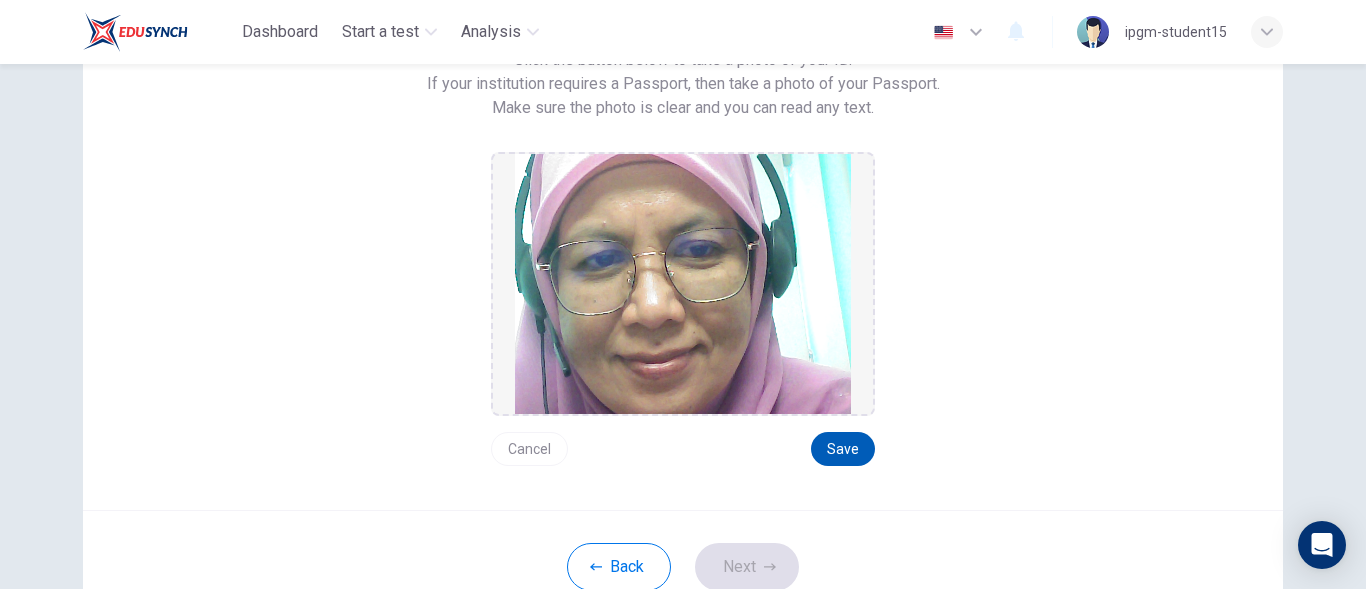 click on "Save" at bounding box center [843, 449] 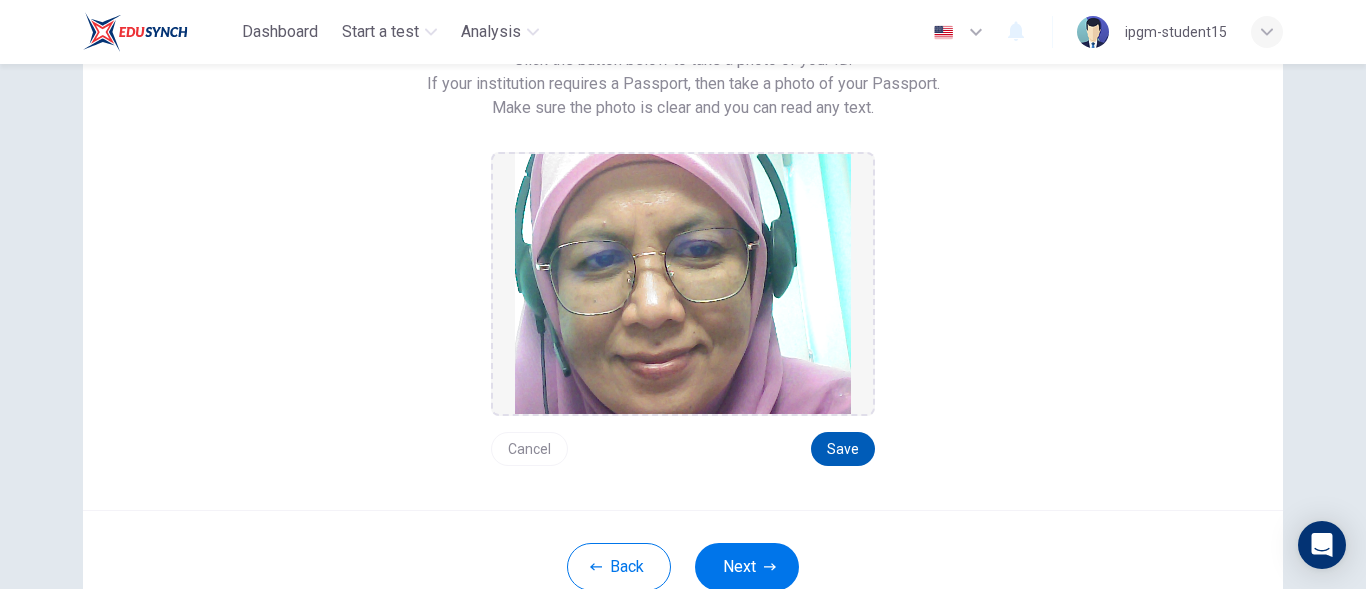 click on "Save" at bounding box center [843, 449] 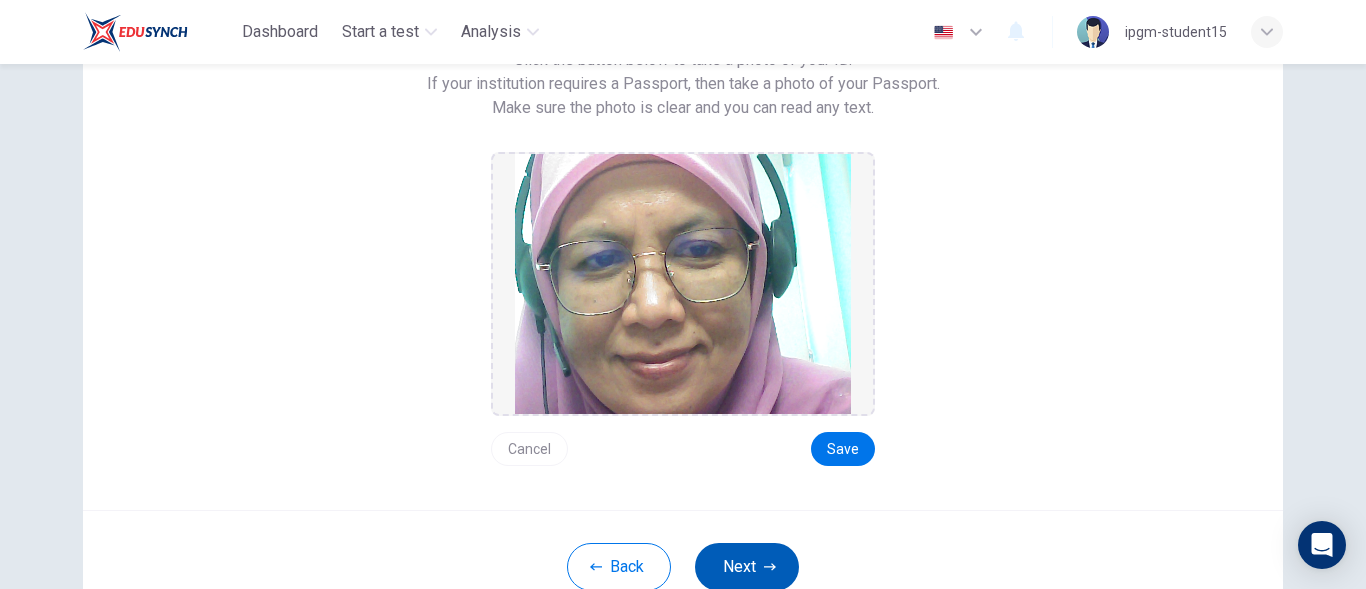 click on "Next" at bounding box center [747, 567] 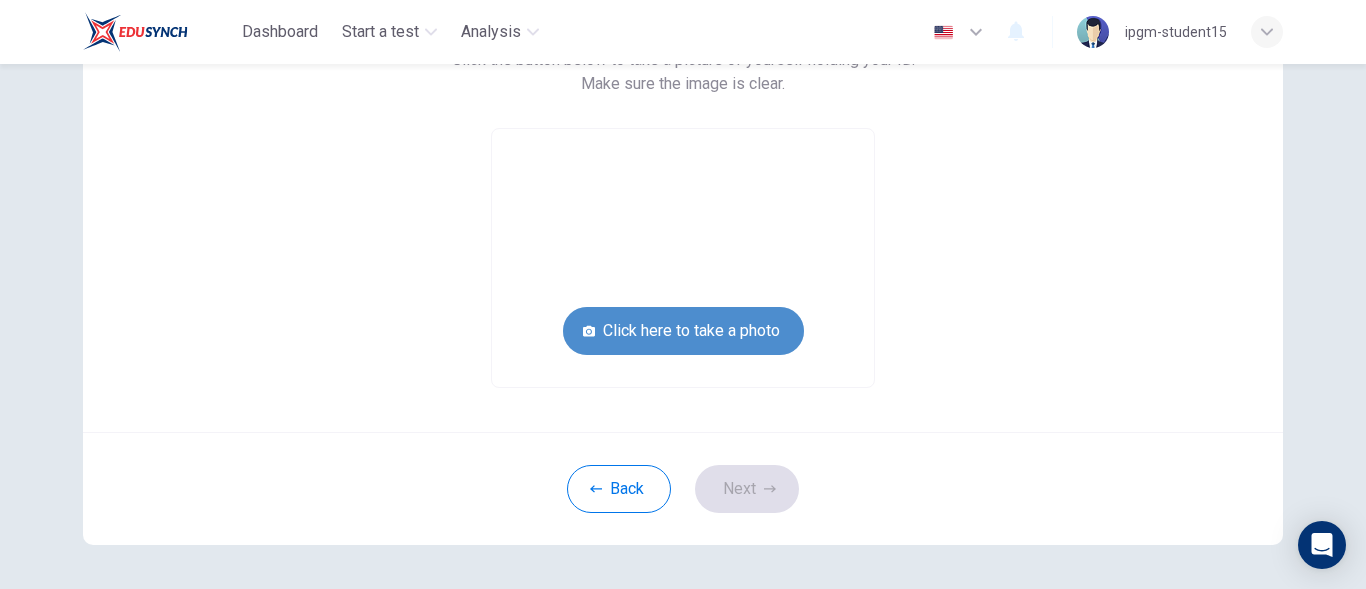 click on "Click here to take a photo" at bounding box center [683, 331] 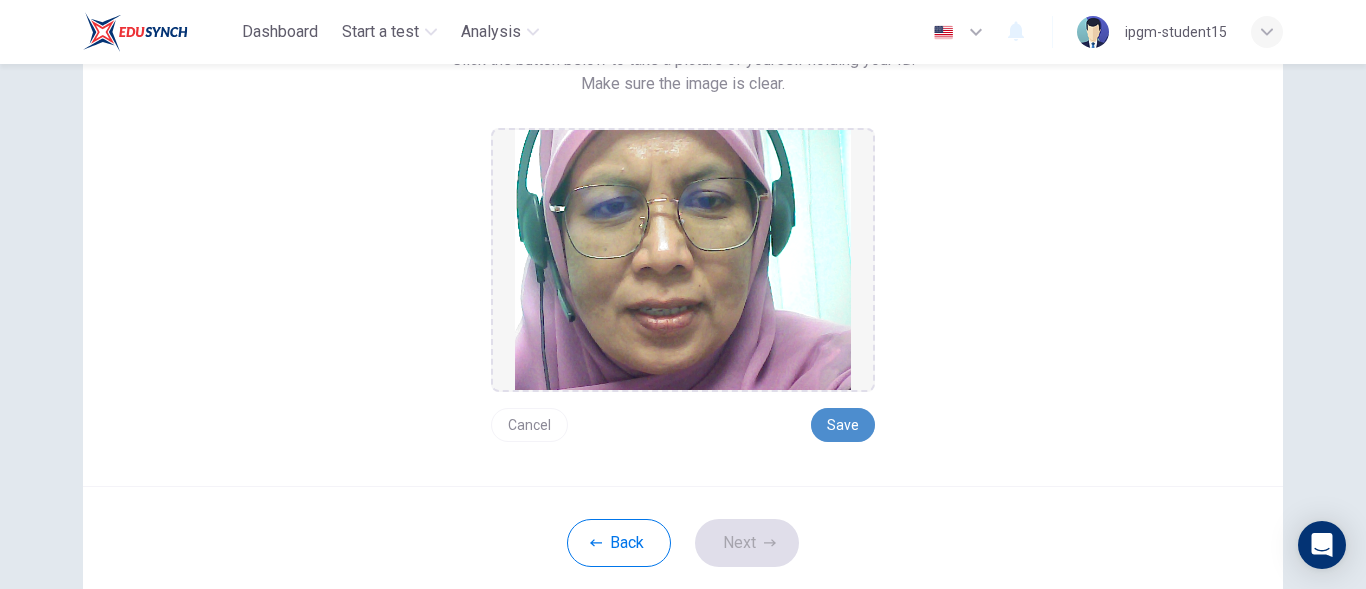 click on "Save" at bounding box center (843, 425) 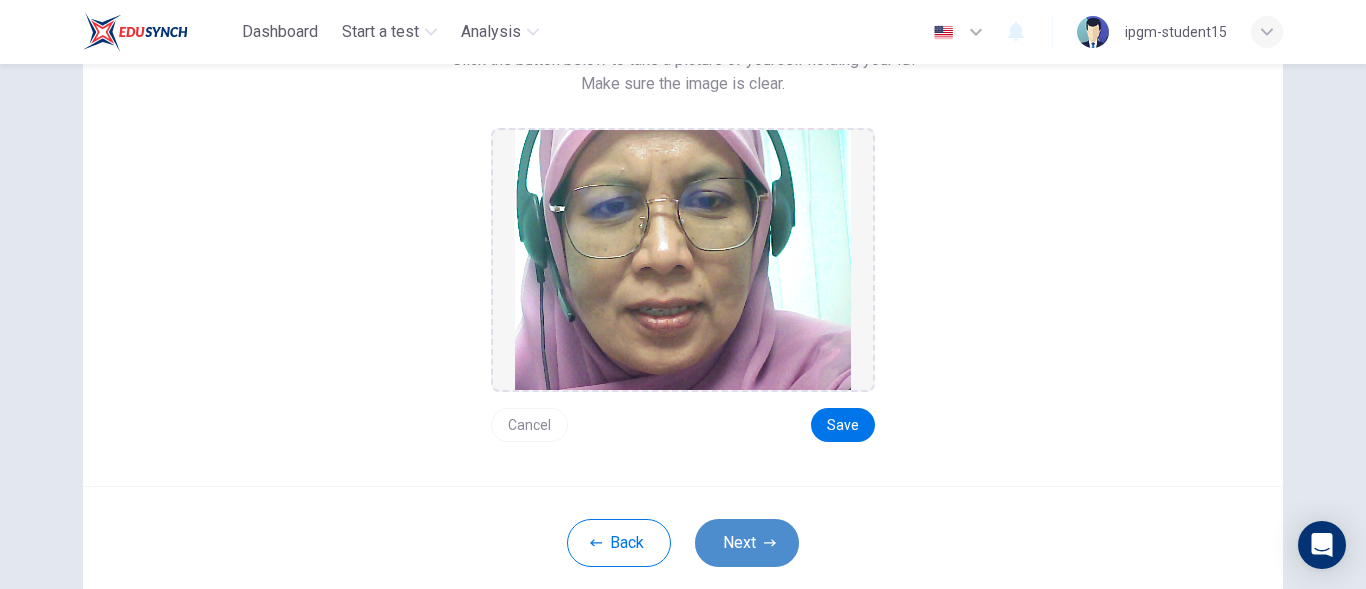click on "Next" at bounding box center (747, 543) 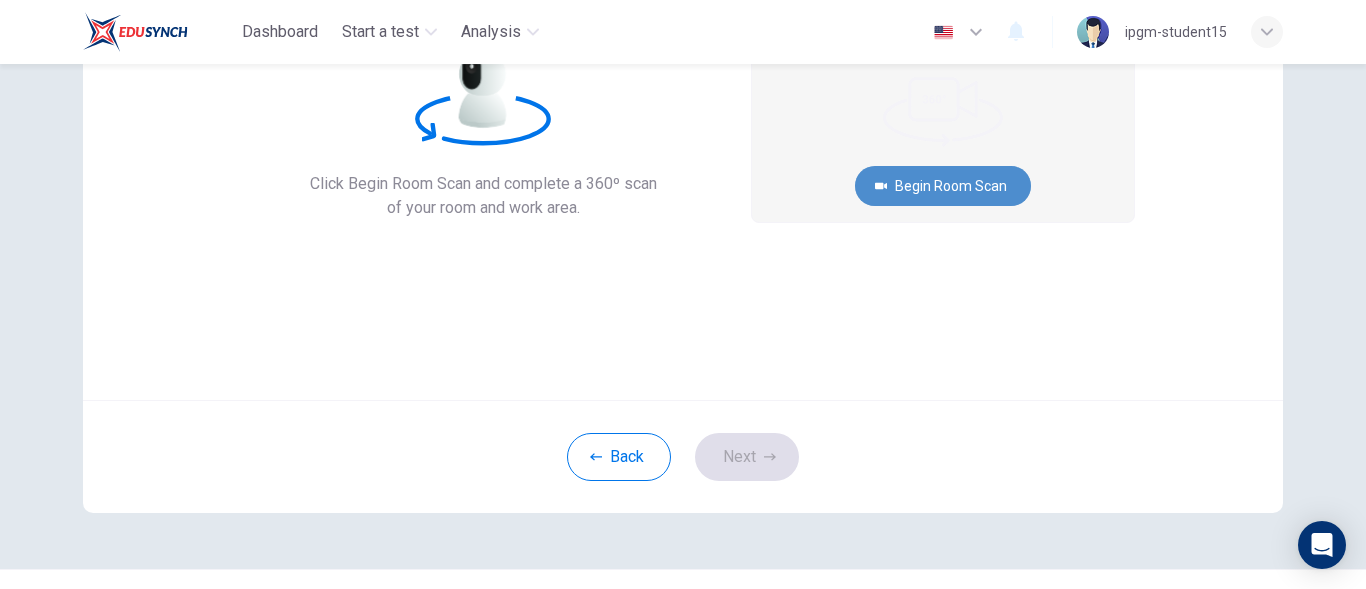 click on "Begin Room Scan" at bounding box center [943, 186] 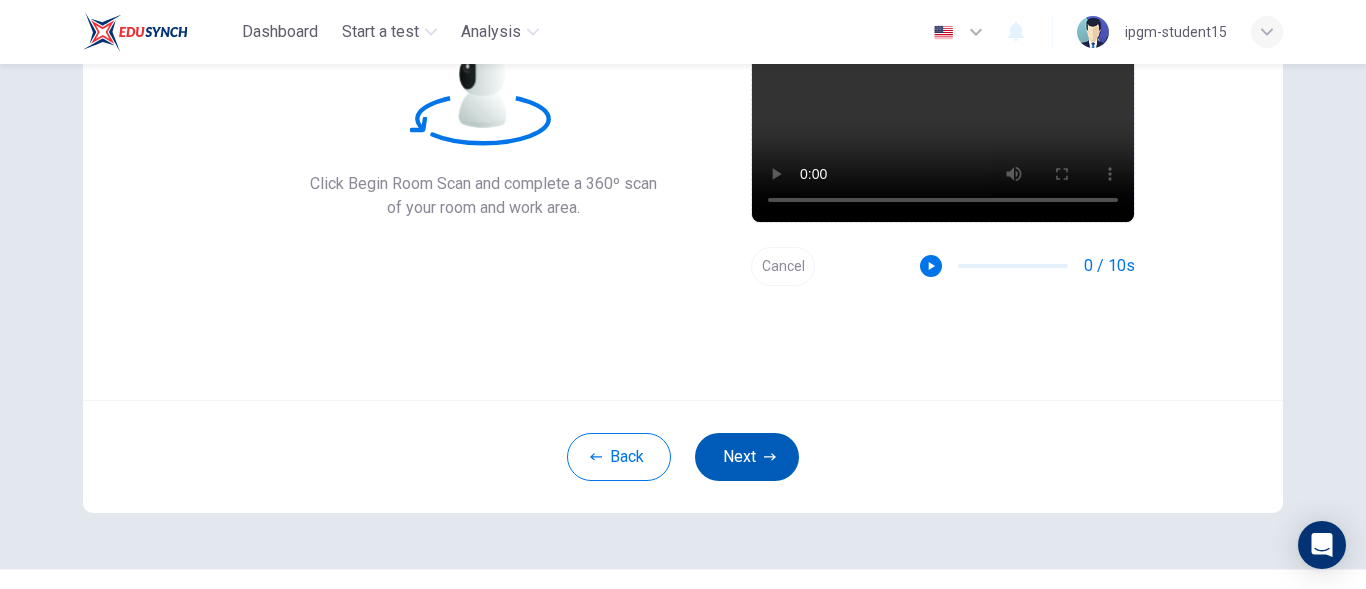 click on "Next" at bounding box center [747, 457] 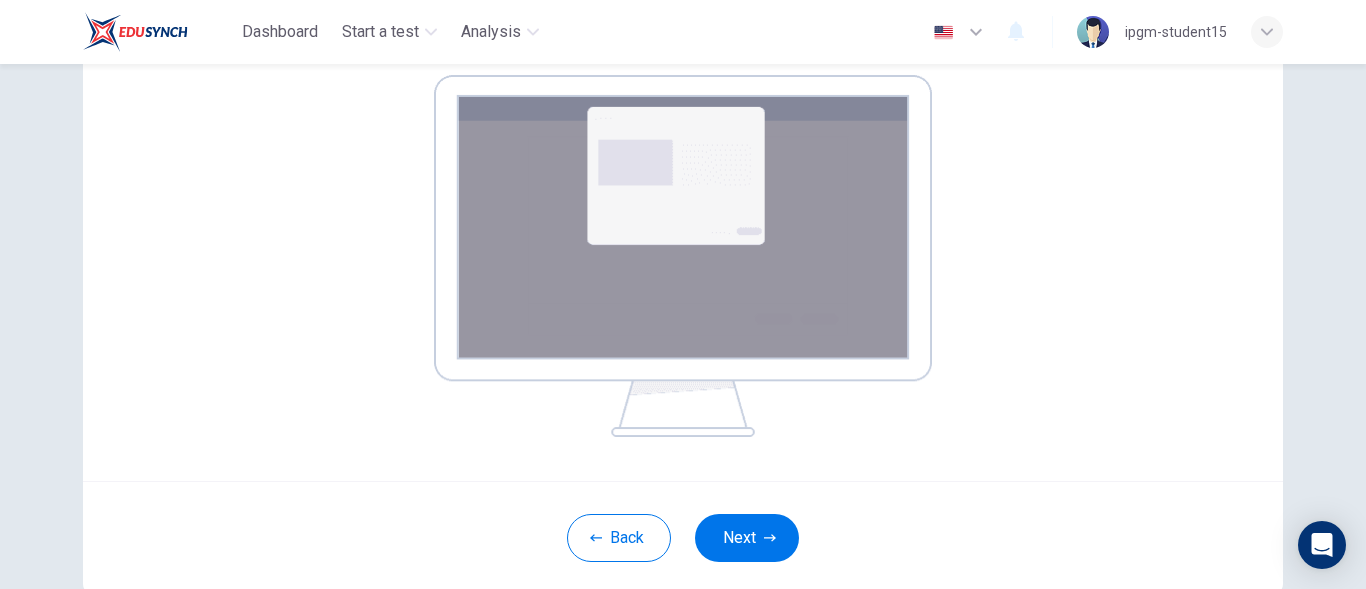 scroll, scrollTop: 400, scrollLeft: 0, axis: vertical 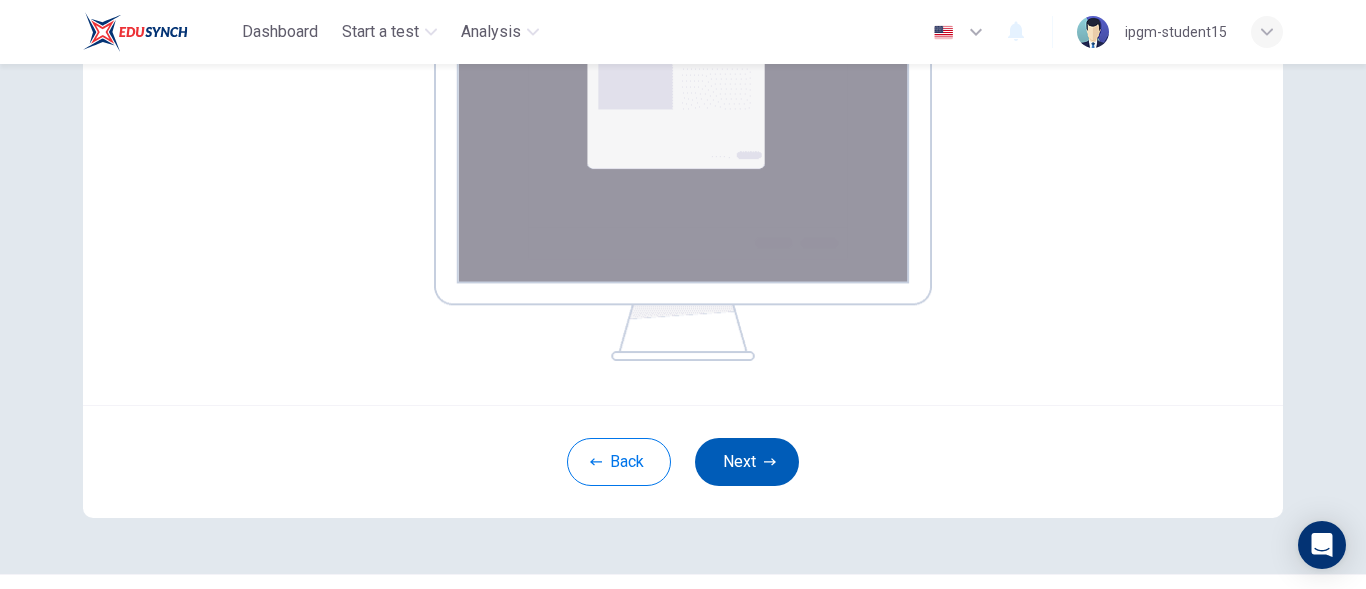 click on "Next" at bounding box center (747, 462) 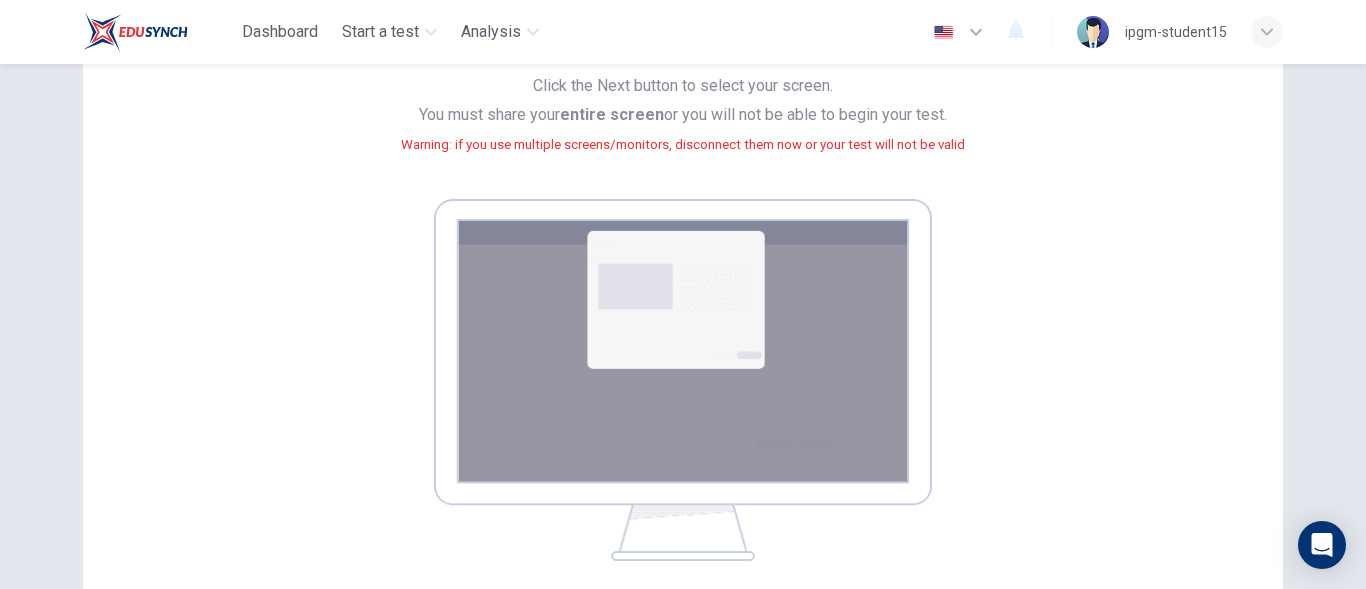 scroll, scrollTop: 300, scrollLeft: 0, axis: vertical 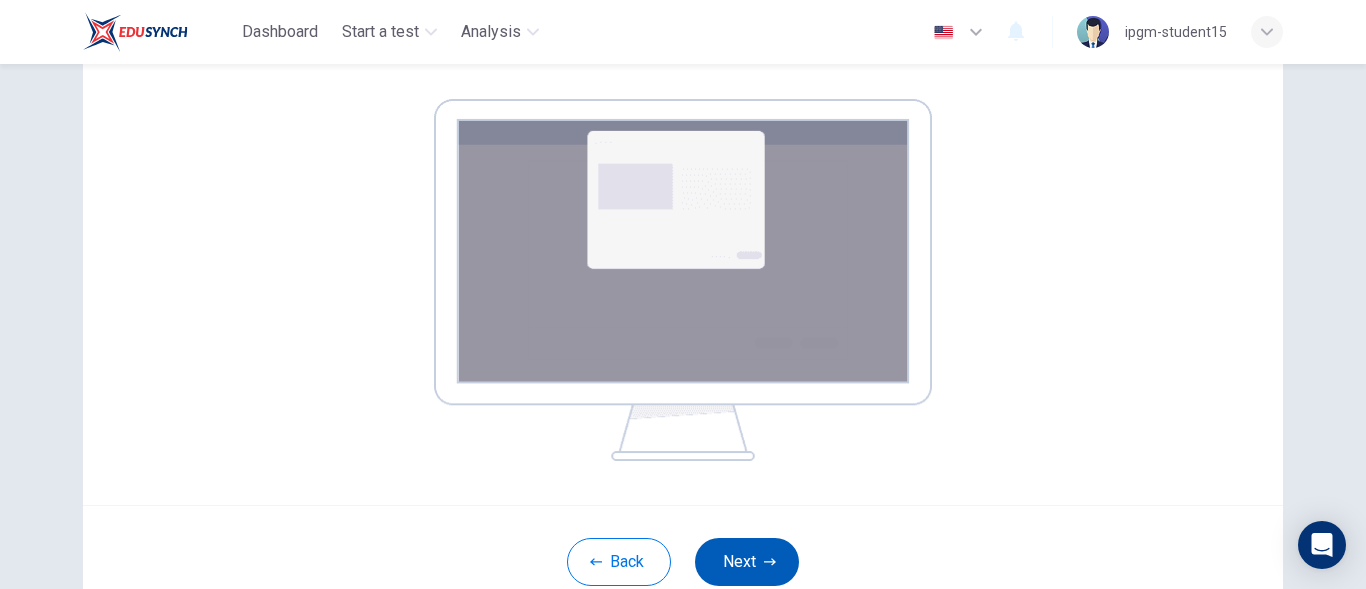 click on "Next" at bounding box center [747, 562] 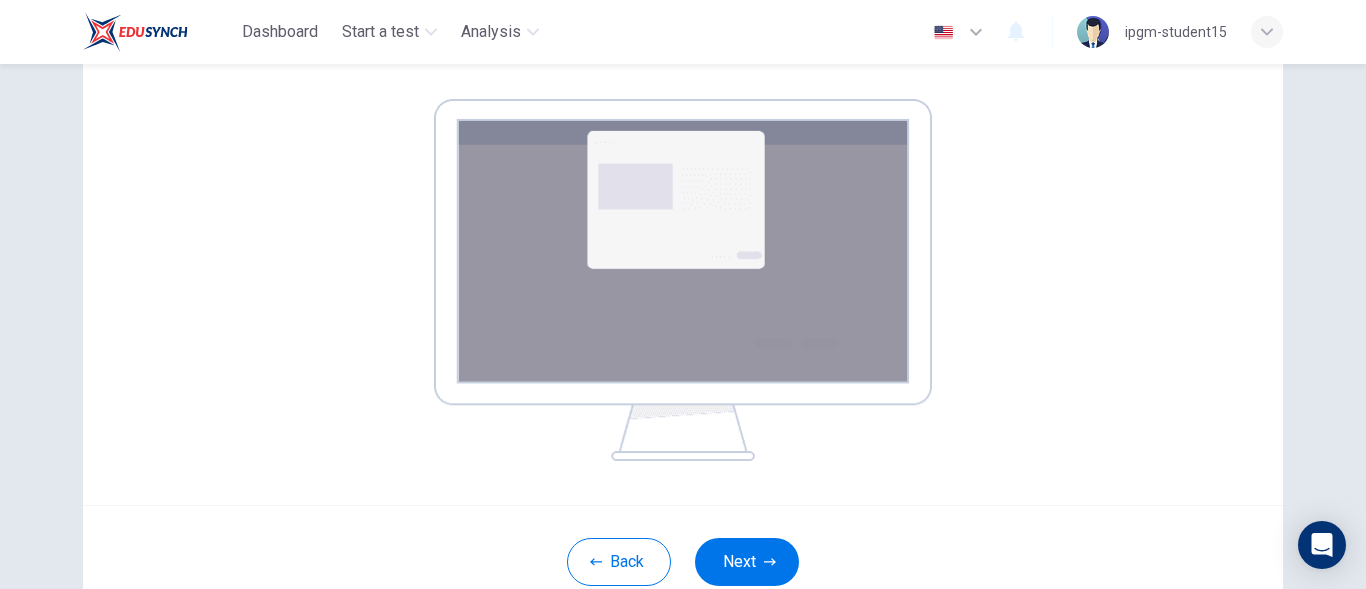 scroll, scrollTop: 244, scrollLeft: 0, axis: vertical 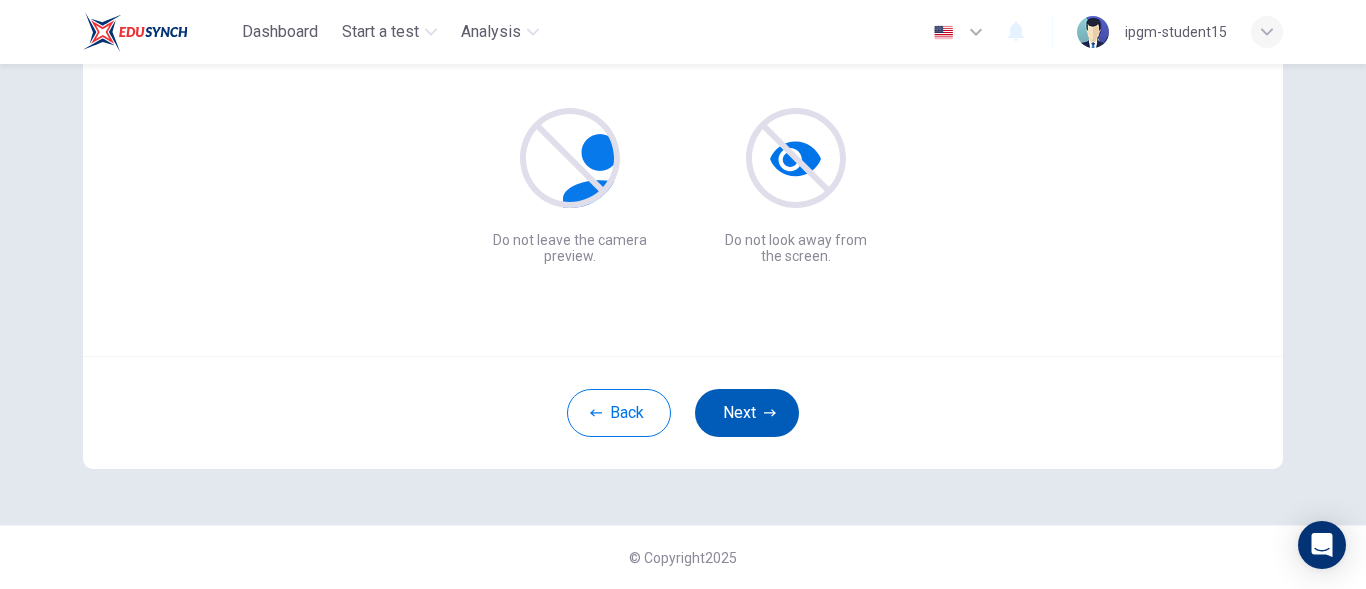 click on "Next" at bounding box center (747, 413) 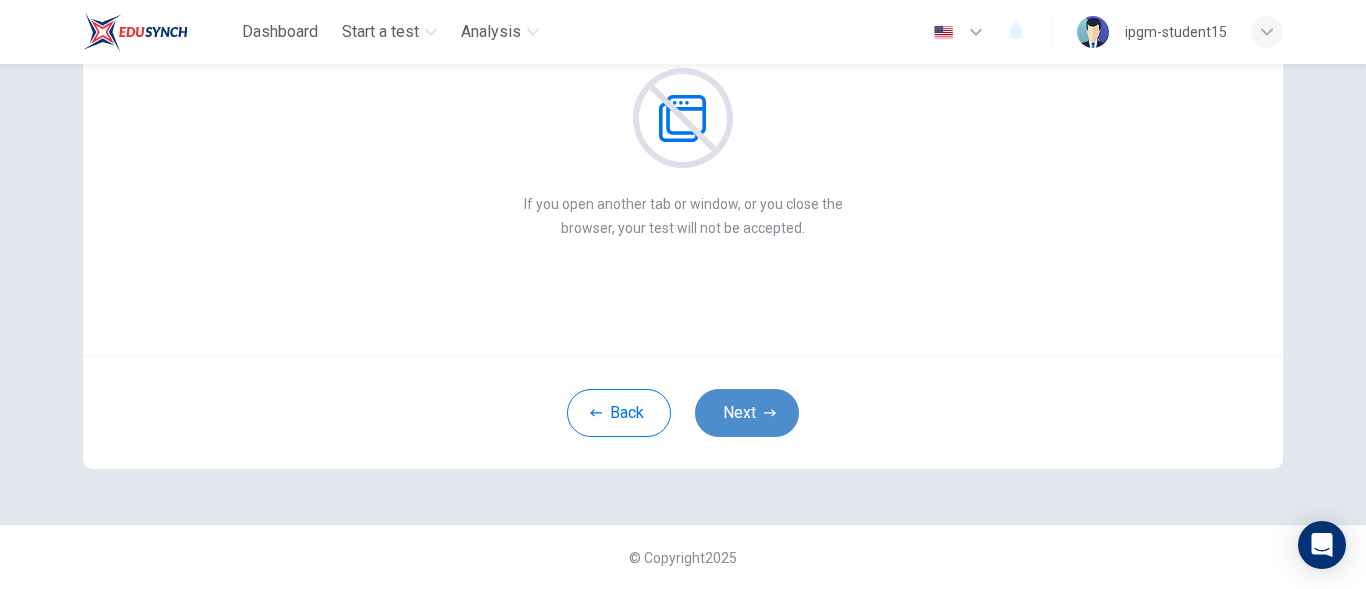 click on "Next" at bounding box center [747, 413] 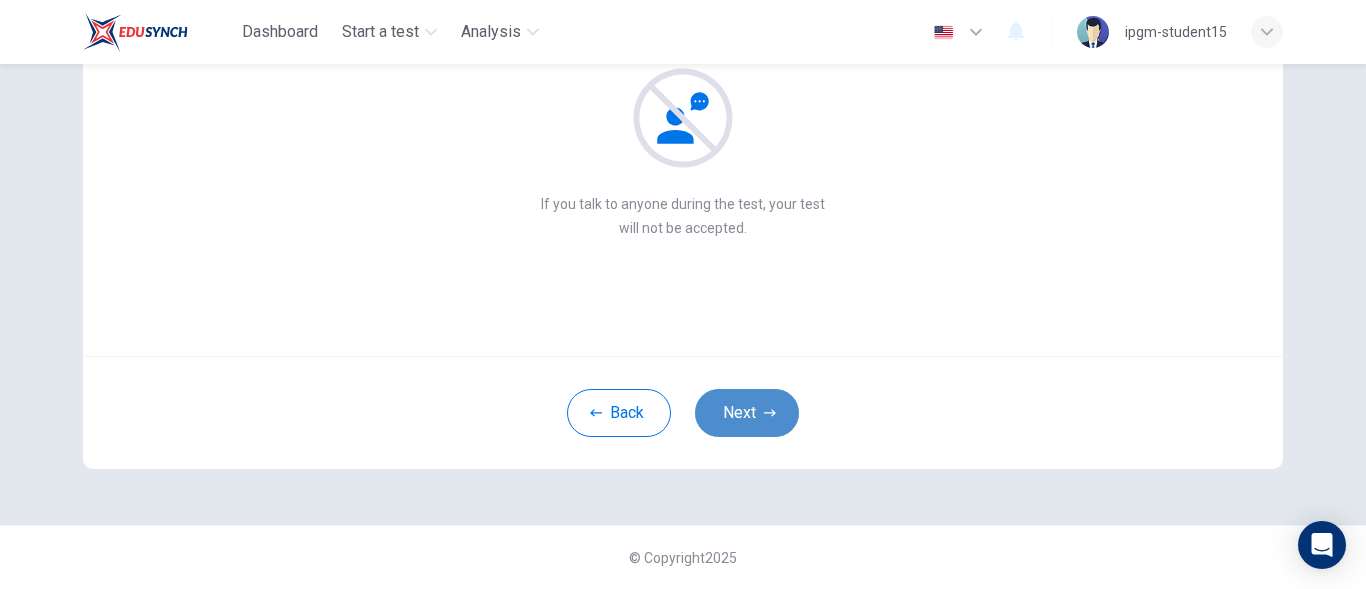 click on "Next" at bounding box center [747, 413] 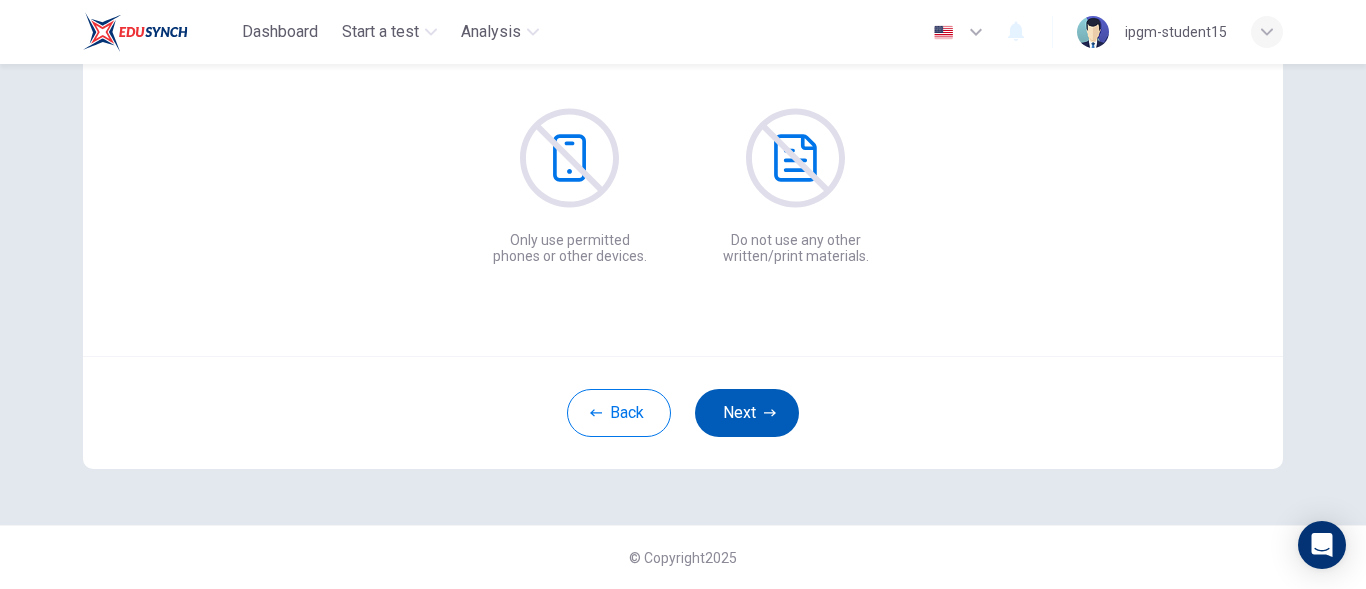 click on "Next" at bounding box center (747, 413) 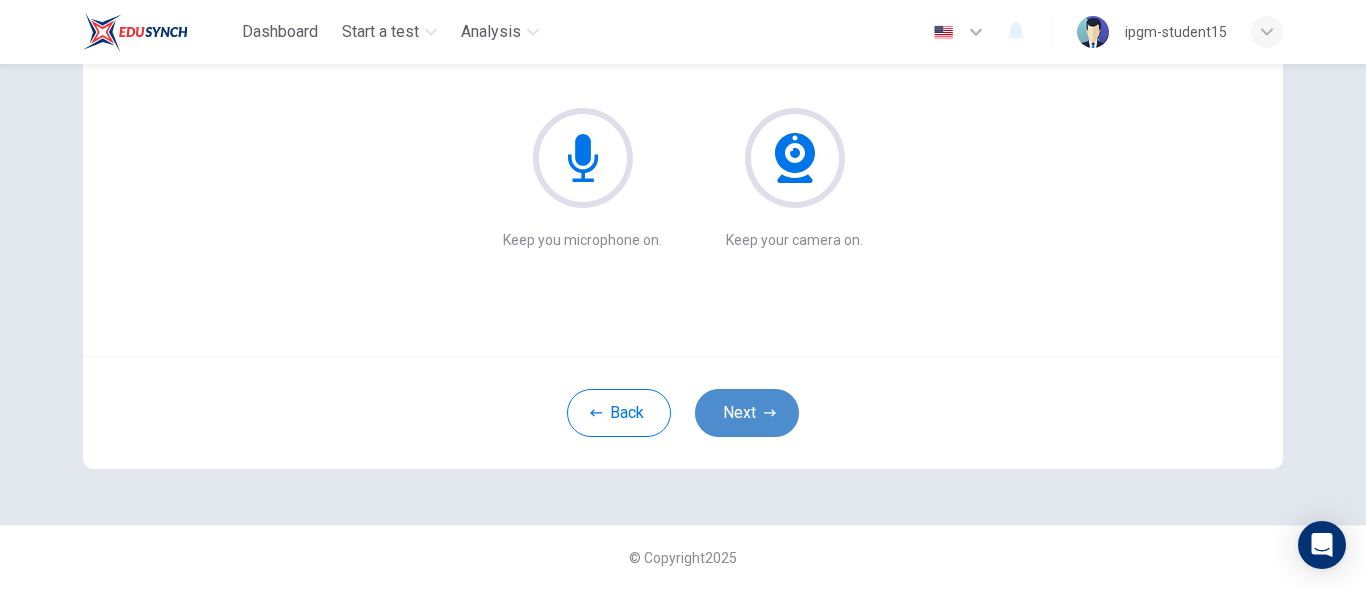 click on "Next" at bounding box center (747, 413) 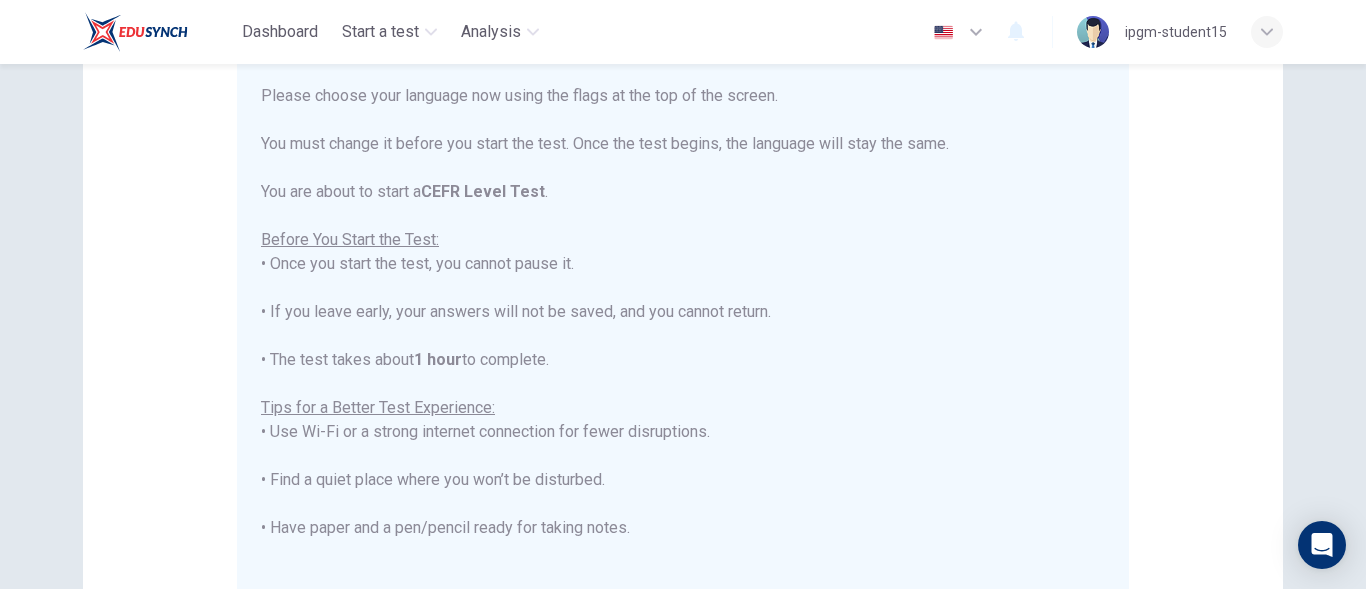 click on "****IMPORTANT: You cannot change the language during the test.****
Please choose your language now using the flags at the top of the screen. You must change it before you start the test. Once the test begins, the language will stay the same.
You are about to start a  CEFR Level Test .
Before You Start the Test:
• Once you start the test, you cannot pause it.
• If you leave early, your answers will not be saved, and you cannot return.
• The test takes about  1 hour  to complete.
Tips for a Better Test Experience:
• Use Wi-Fi or a strong internet connection for fewer disruptions.
• Find a quiet place where you won’t be disturbed.
• Have paper and a pen/pencil ready for taking notes.
• Close other apps and turn off notifications.
• Make sure your device is fully charged or has enough battery to last 90 minutes.
Make sure to uninstall Grammarly or any other apps that can help you during your test. This includes AI-powered extensions, ChatGPT, etc.
Good luck!" at bounding box center (683, 396) 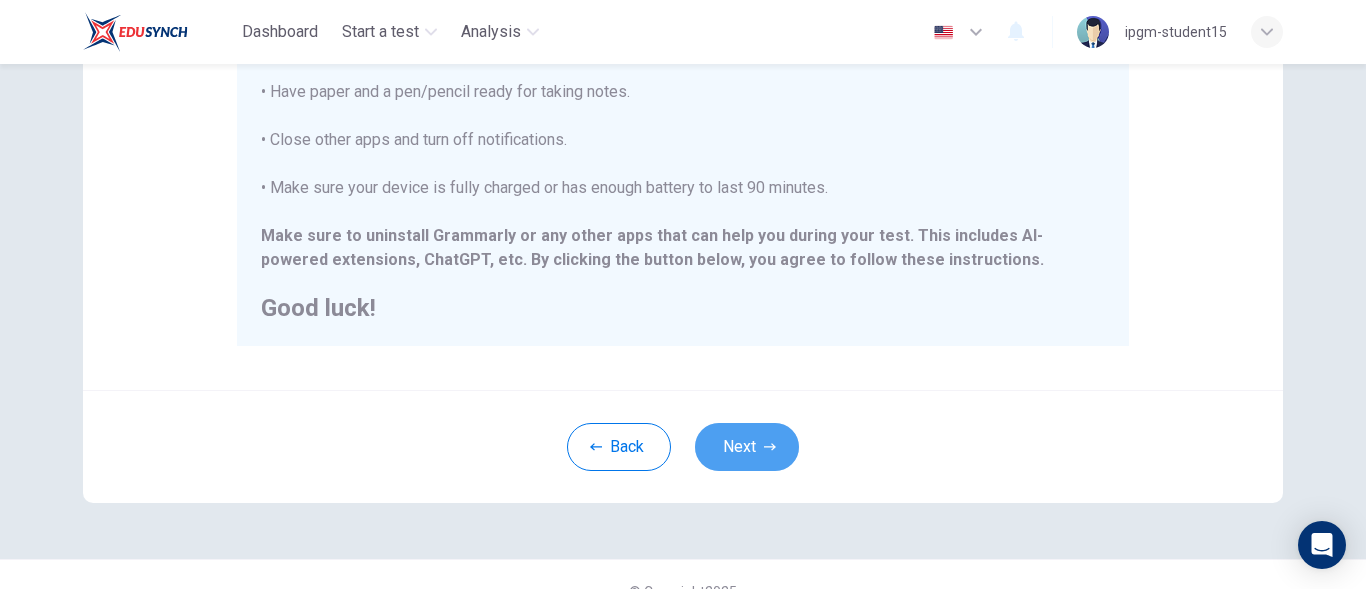click on "Next" at bounding box center [747, 447] 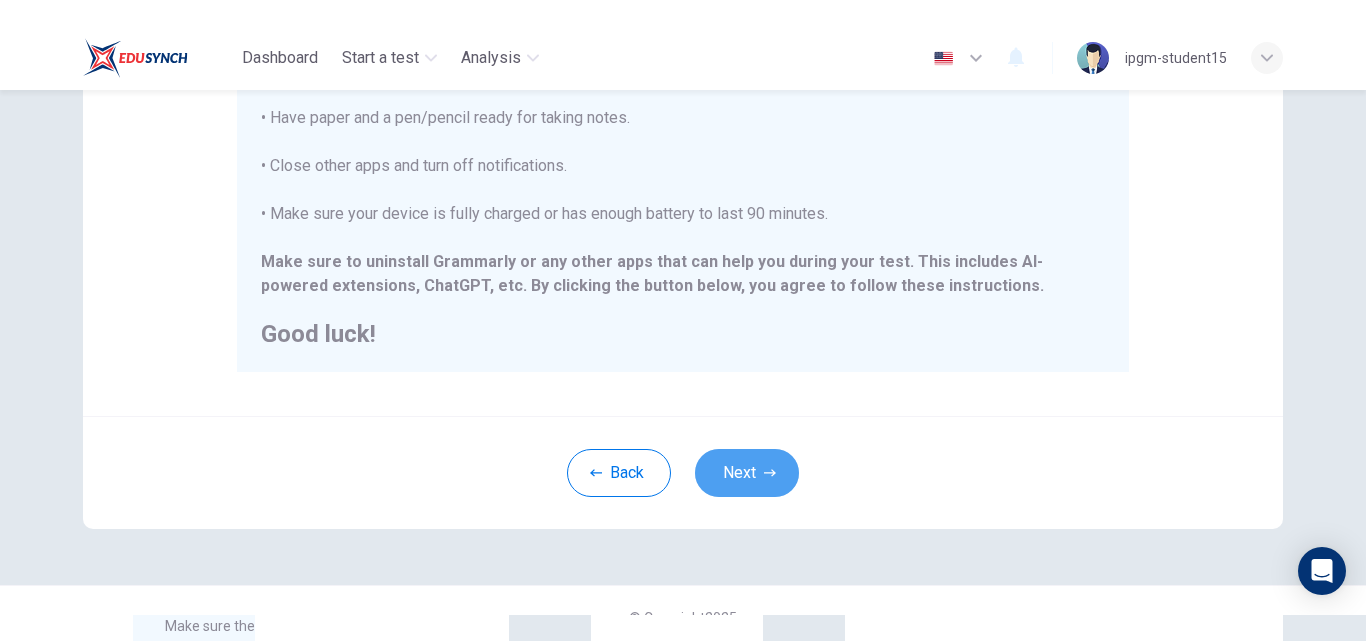 scroll, scrollTop: 244, scrollLeft: 0, axis: vertical 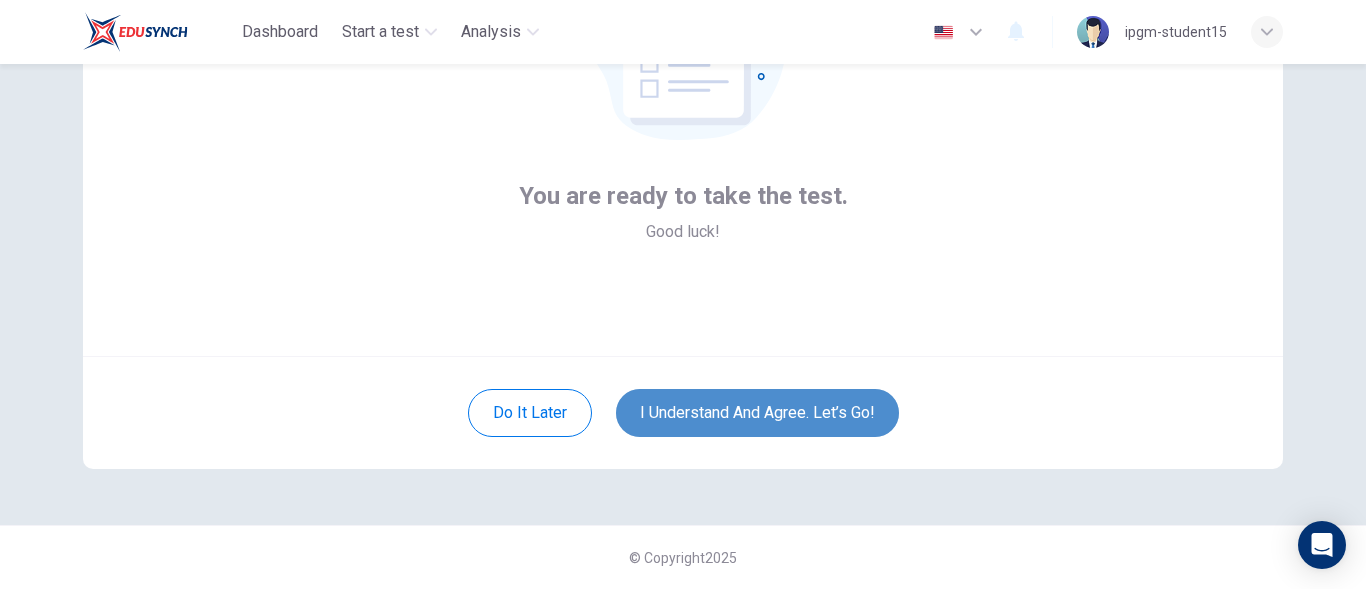 click on "I understand and agree. Let’s go!" at bounding box center [757, 413] 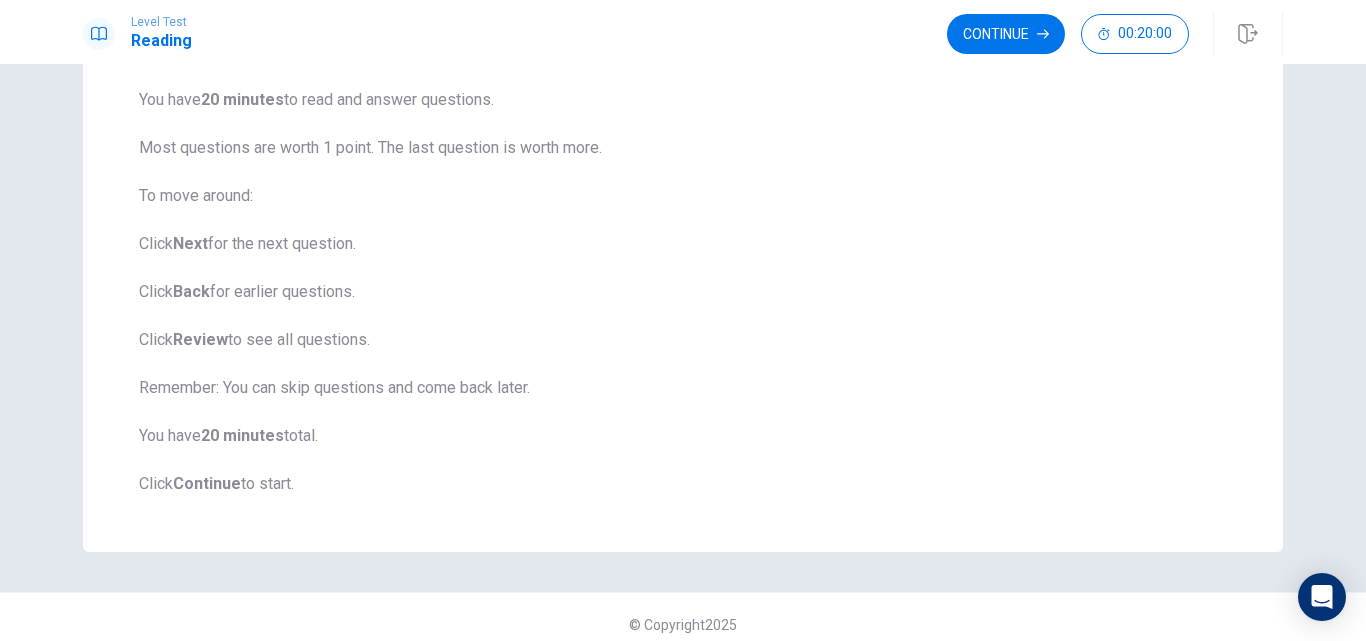 scroll, scrollTop: 0, scrollLeft: 0, axis: both 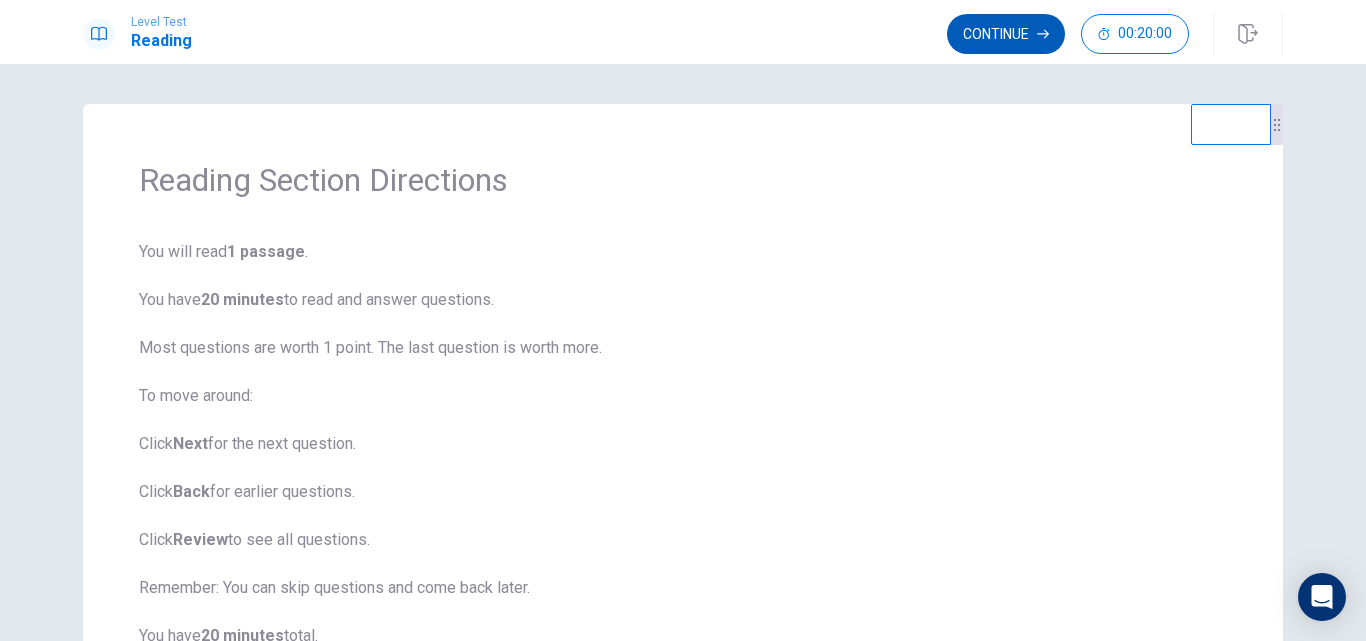 click on "Continue" at bounding box center [1006, 34] 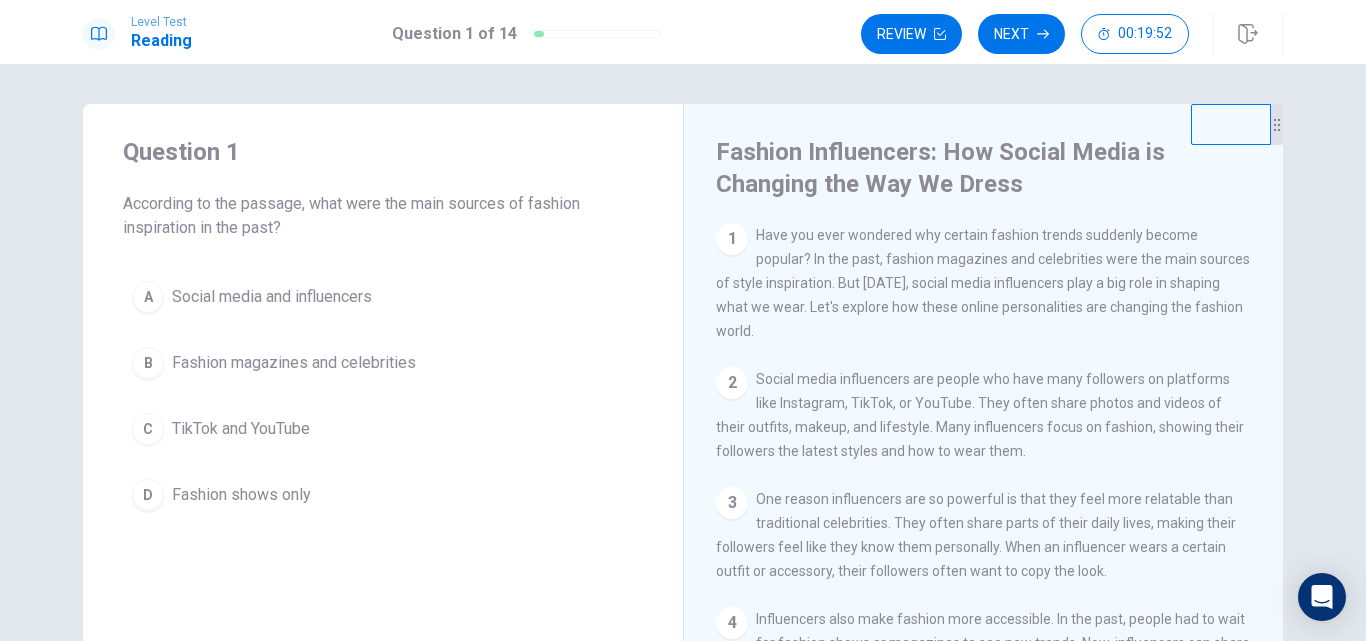 scroll, scrollTop: 0, scrollLeft: 0, axis: both 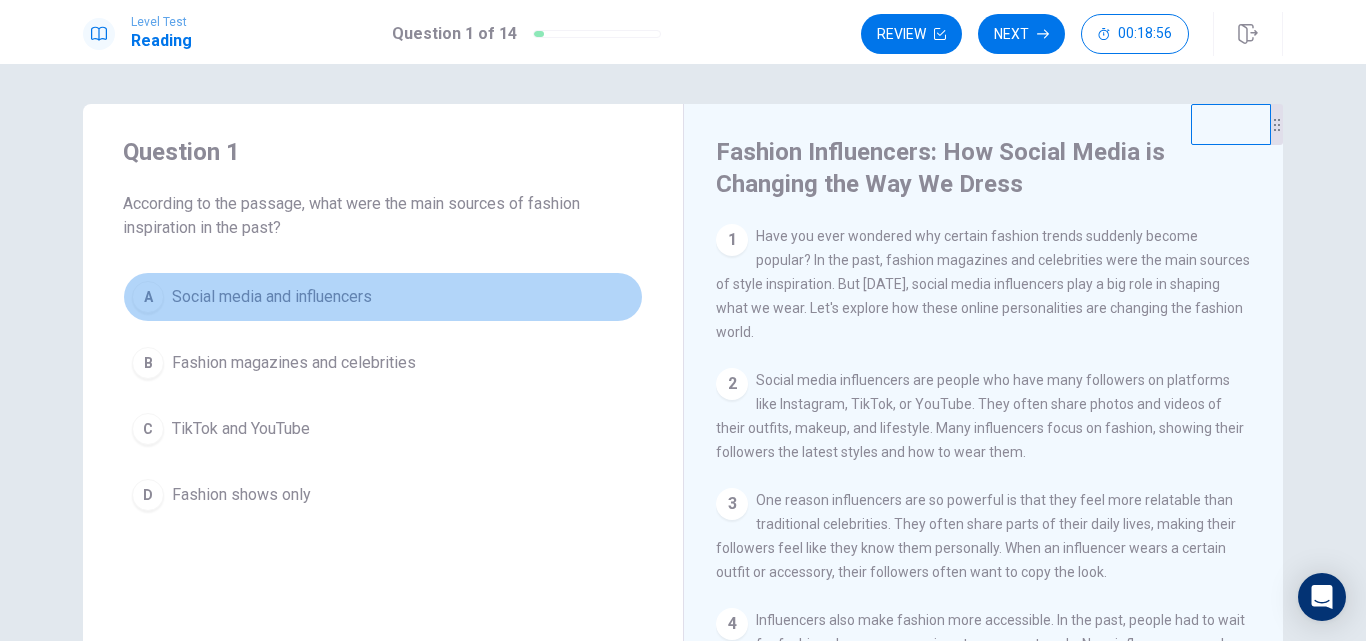 click on "A" at bounding box center [148, 297] 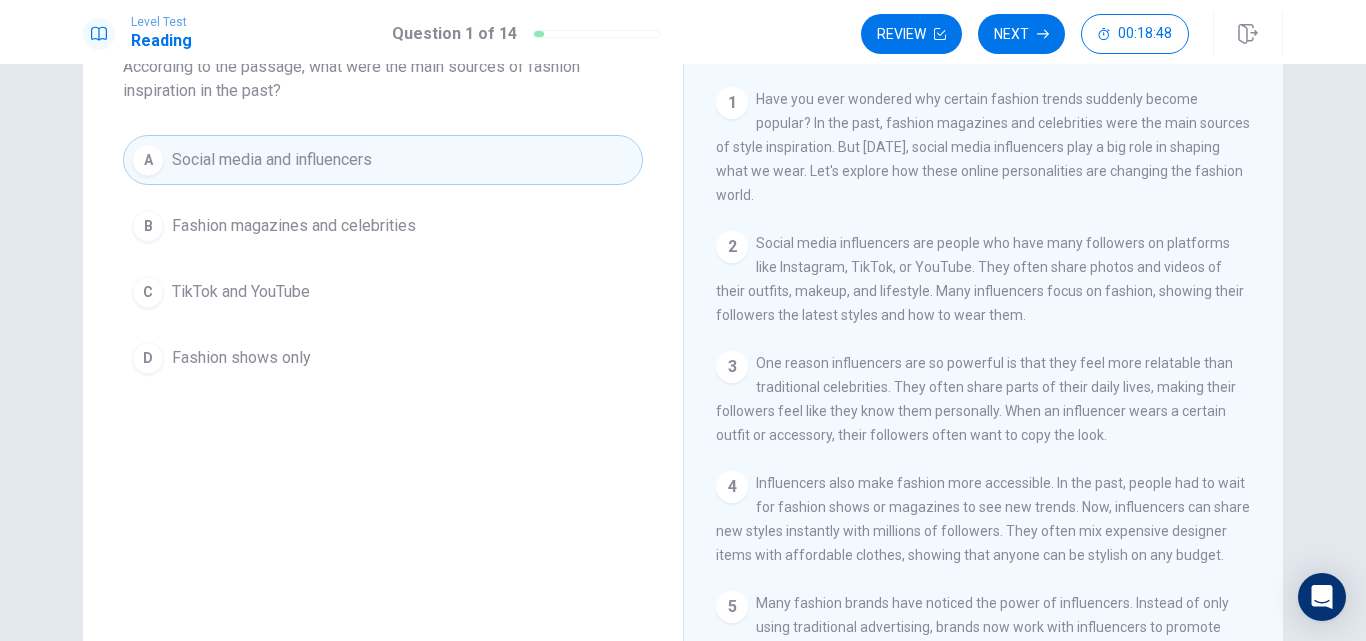 scroll, scrollTop: 94, scrollLeft: 0, axis: vertical 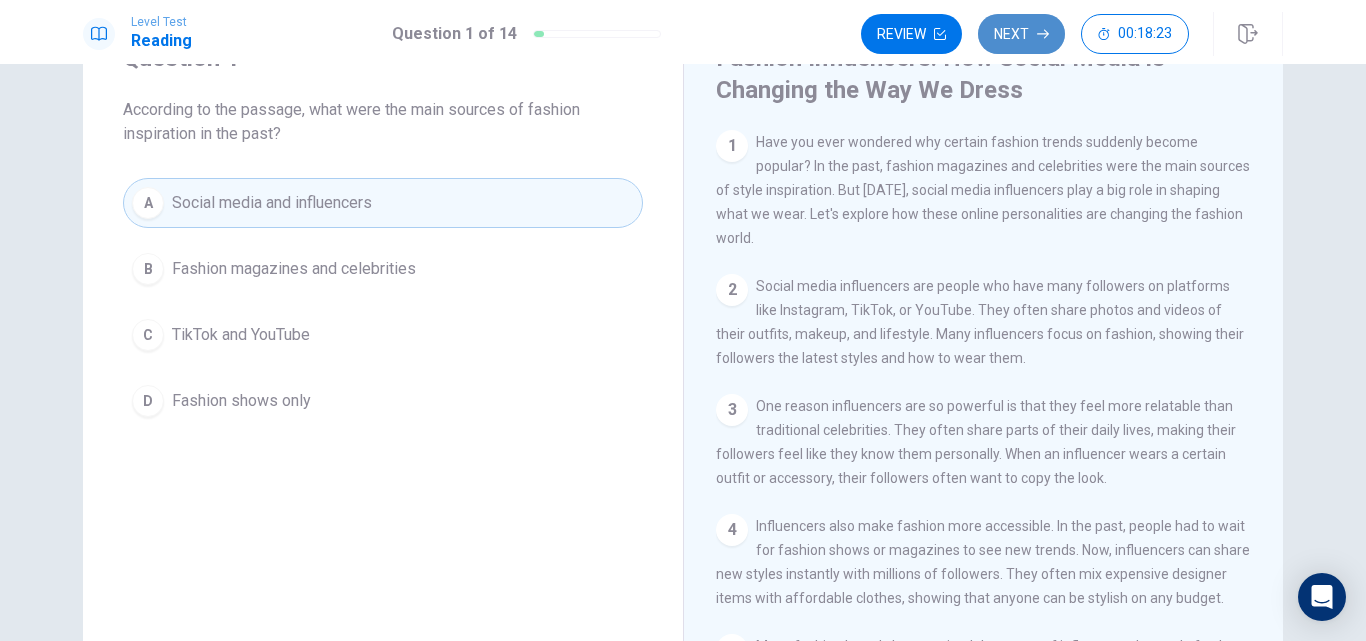click on "Next" at bounding box center [1021, 34] 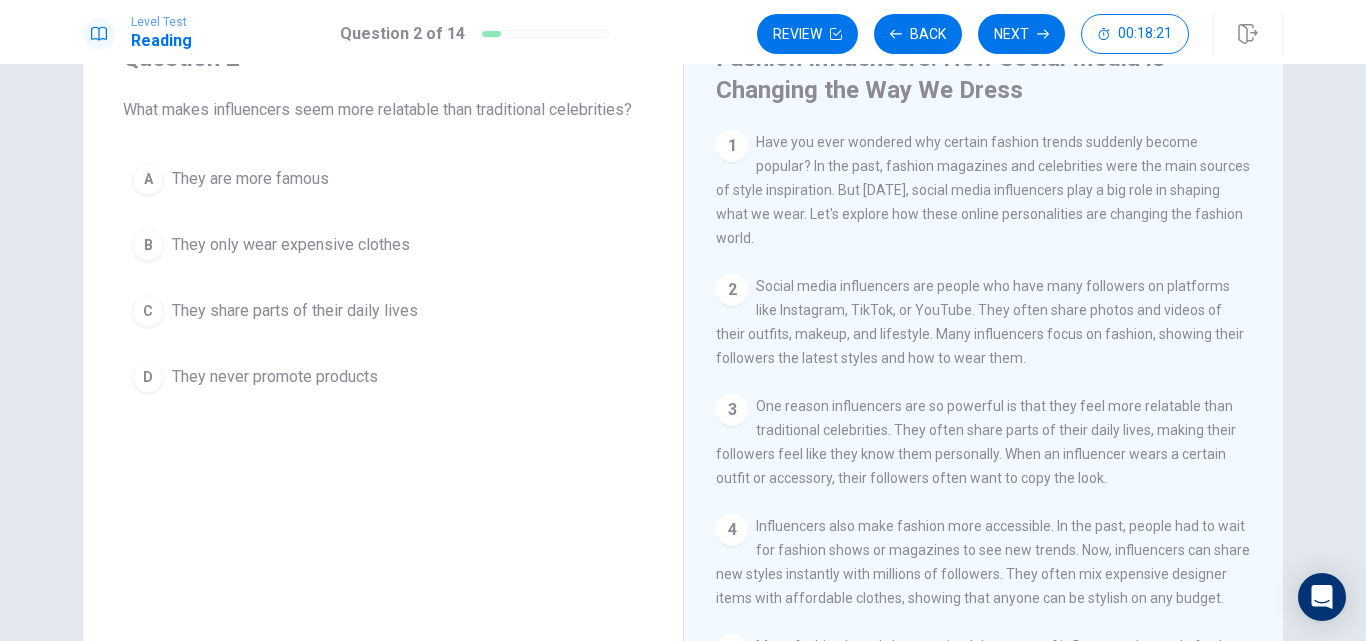 scroll, scrollTop: 0, scrollLeft: 0, axis: both 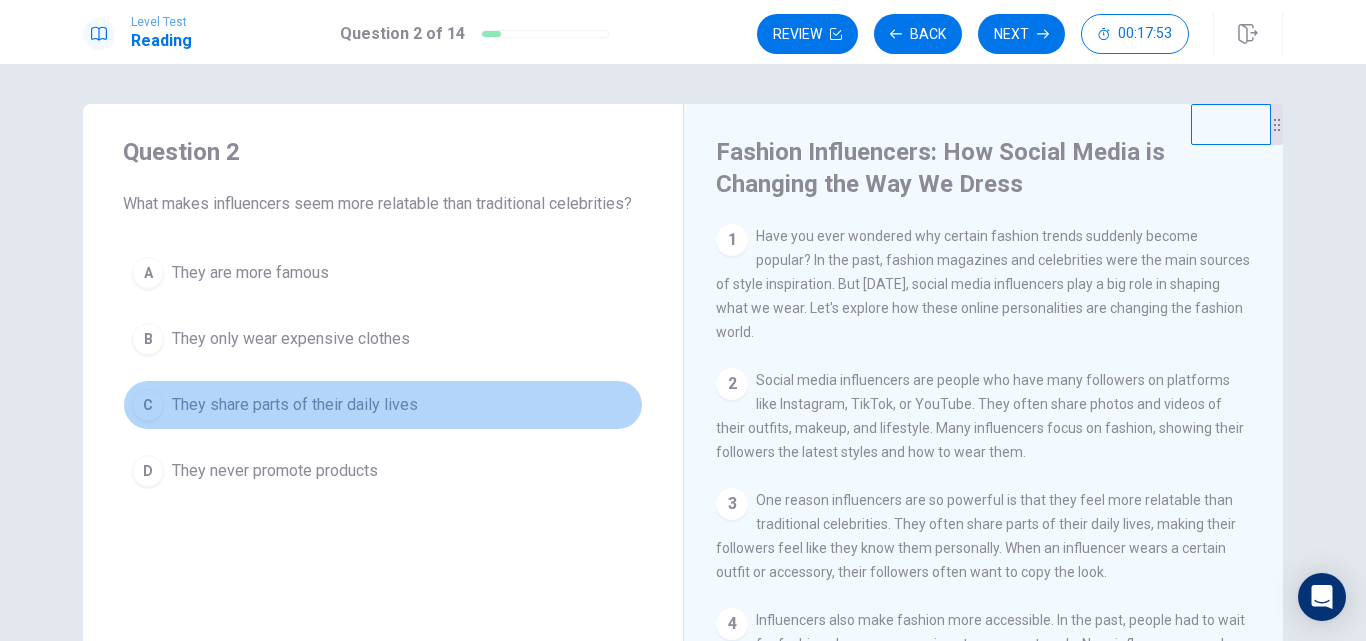 click on "C" at bounding box center [148, 405] 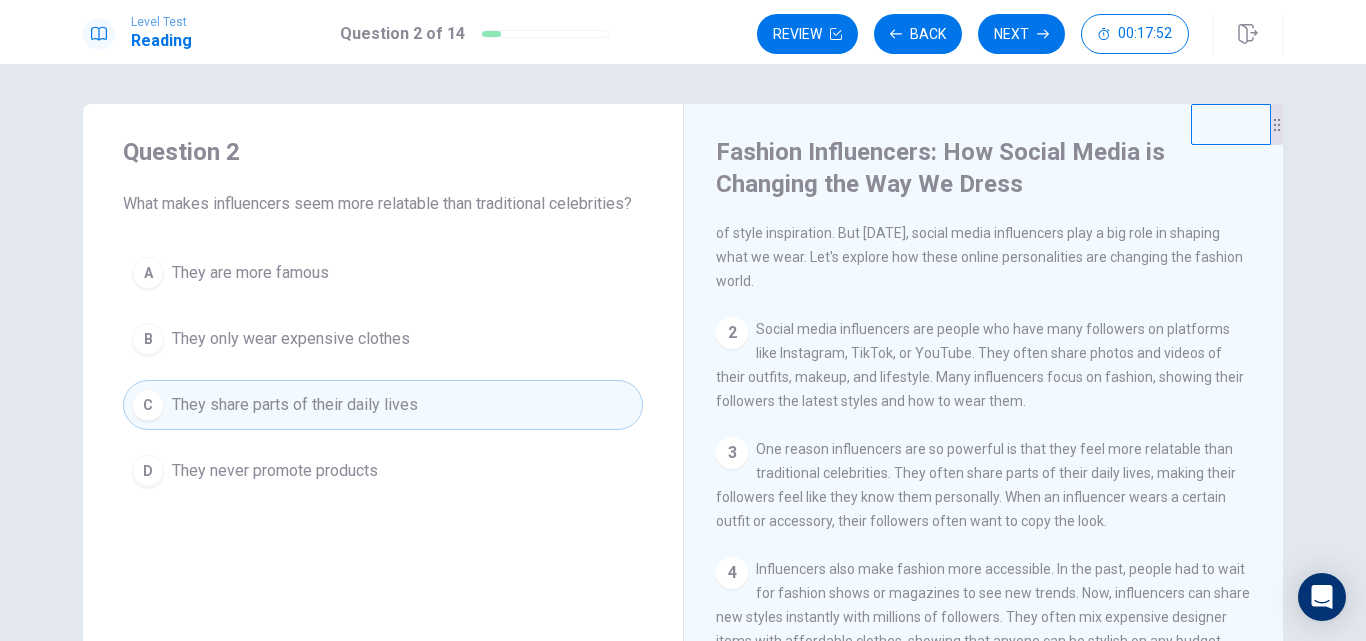 scroll, scrollTop: 100, scrollLeft: 0, axis: vertical 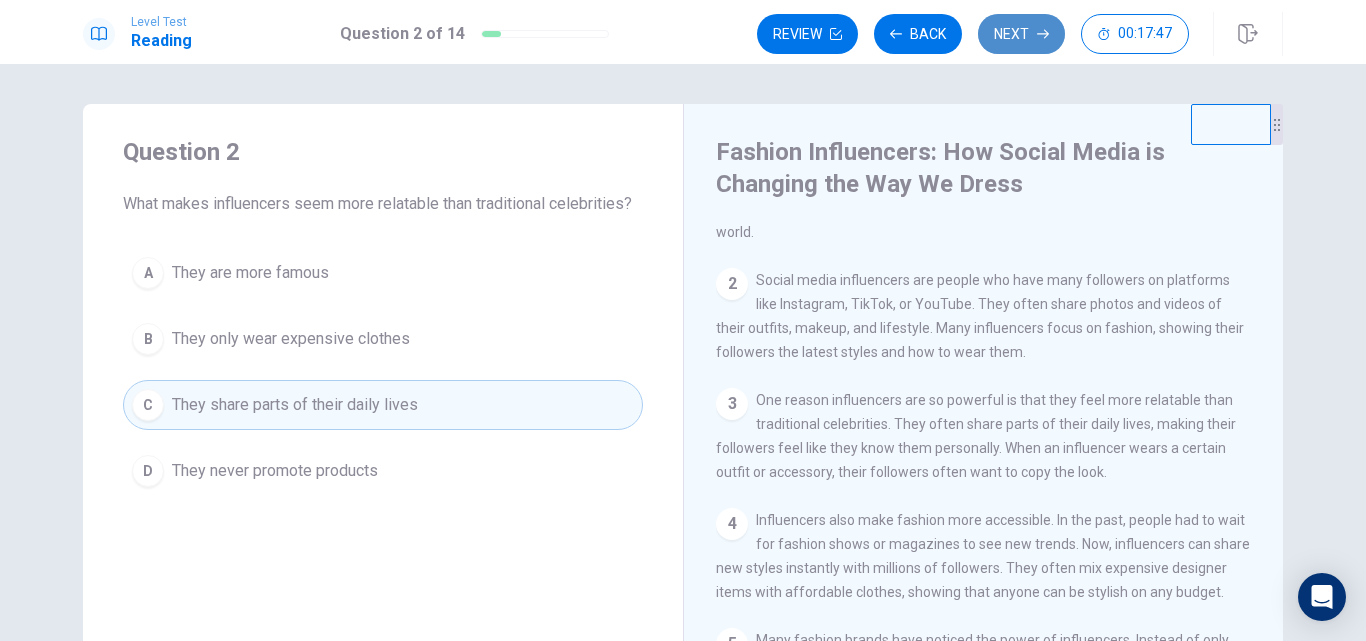 click on "Next" at bounding box center [1021, 34] 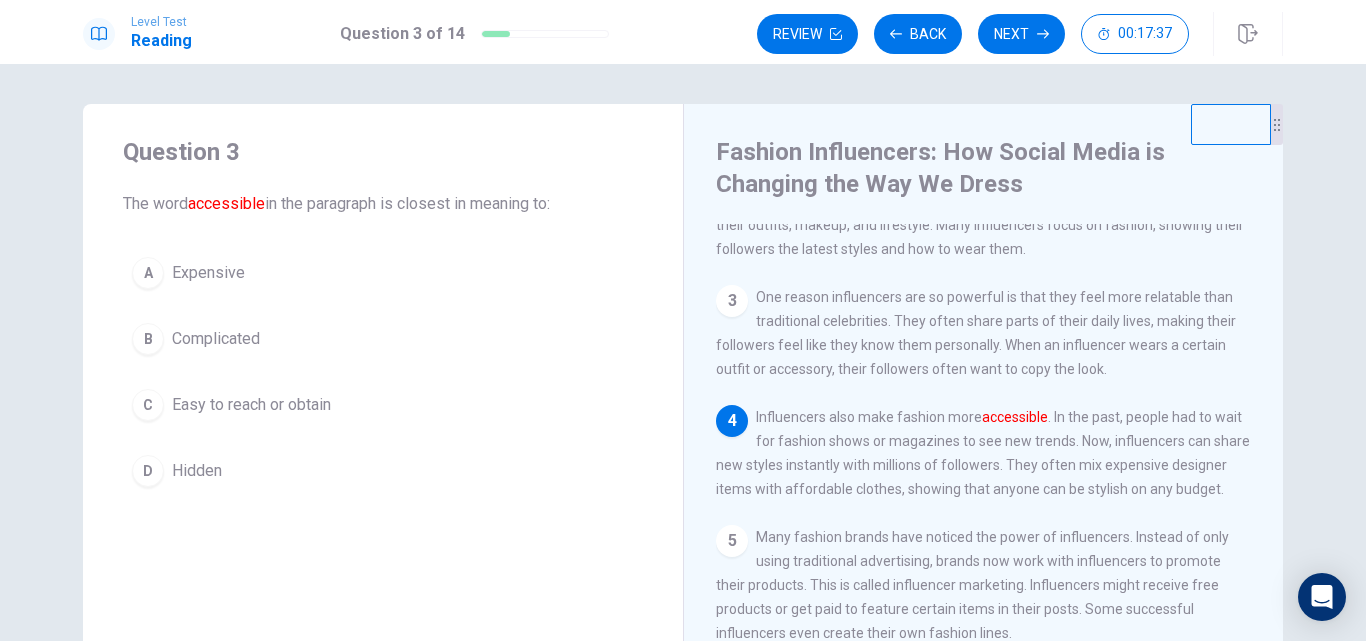 scroll, scrollTop: 247, scrollLeft: 0, axis: vertical 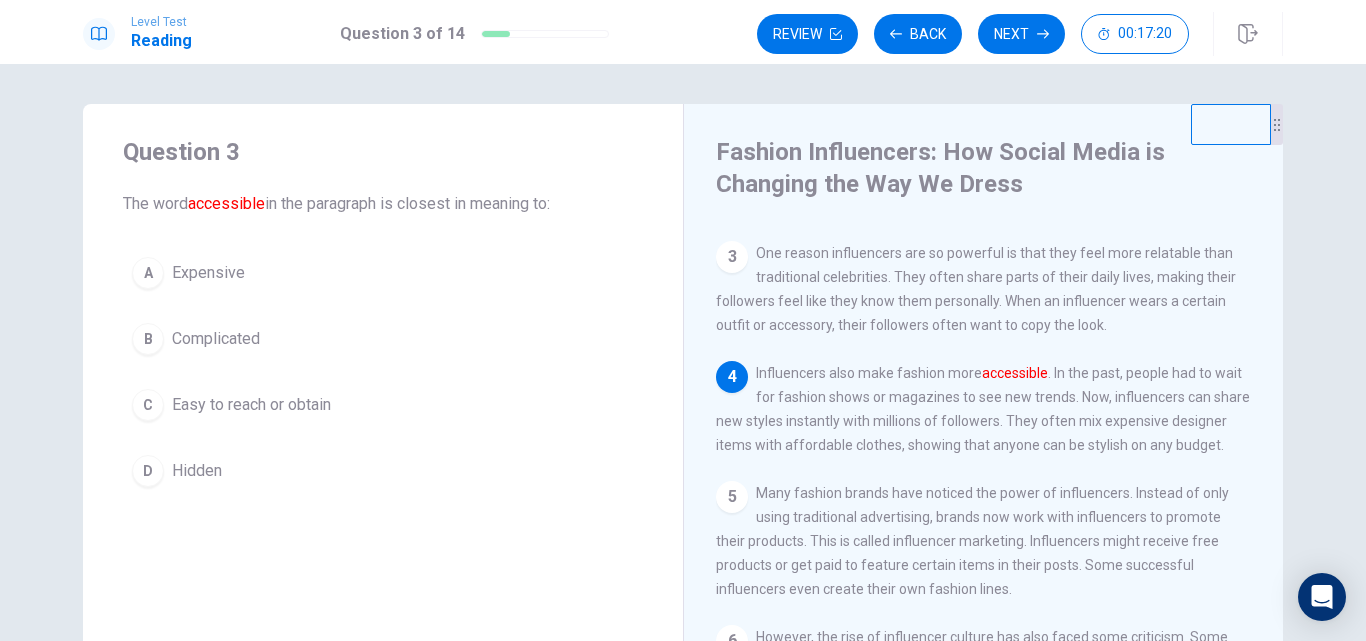 click on "4 Influencers also make fashion more  accessible . In the past, people had to wait for fashion shows or magazines to see new trends. Now, influencers can share new styles instantly with millions of followers. They often mix expensive designer items with affordable clothes, showing that anyone can be stylish on any budget." at bounding box center (984, 409) 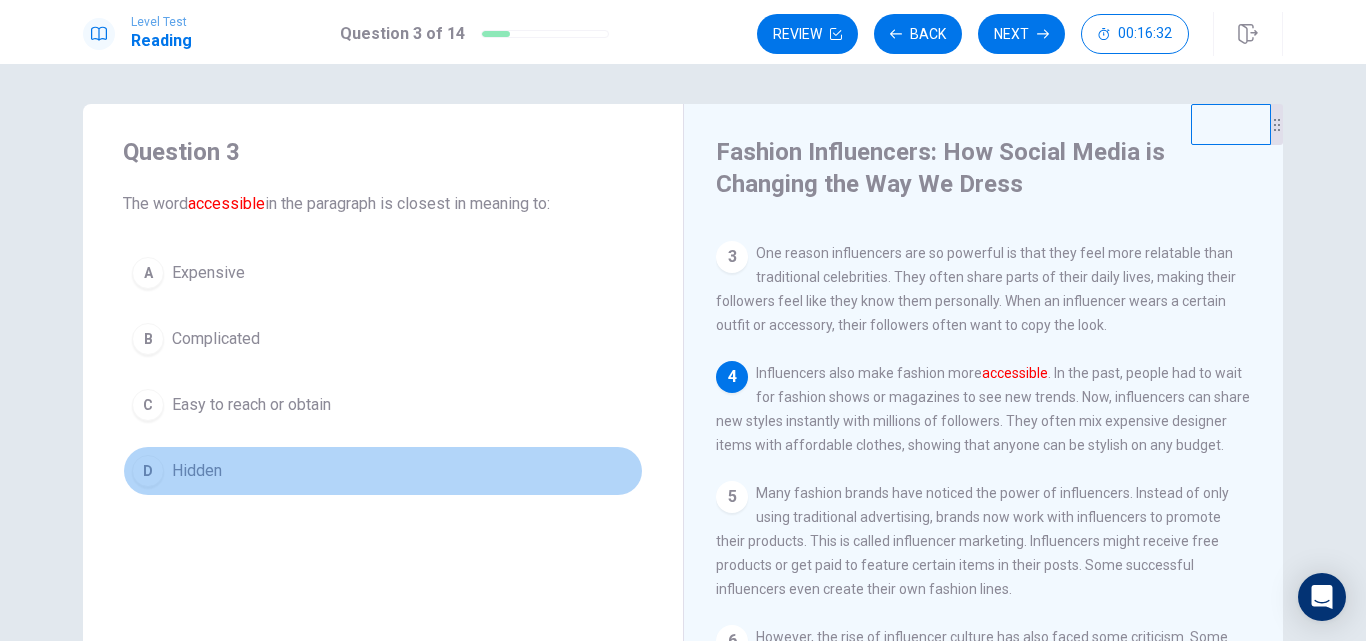 click on "Hidden" at bounding box center [197, 471] 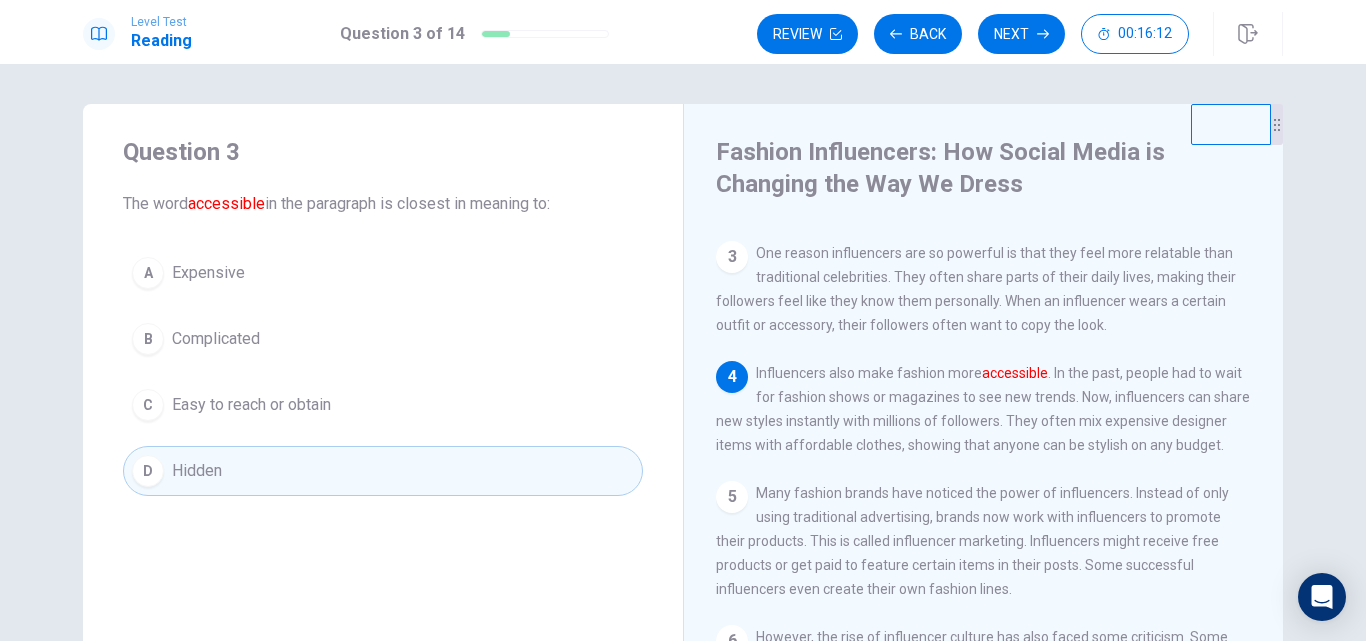 click on "Easy to reach or obtain" at bounding box center (251, 405) 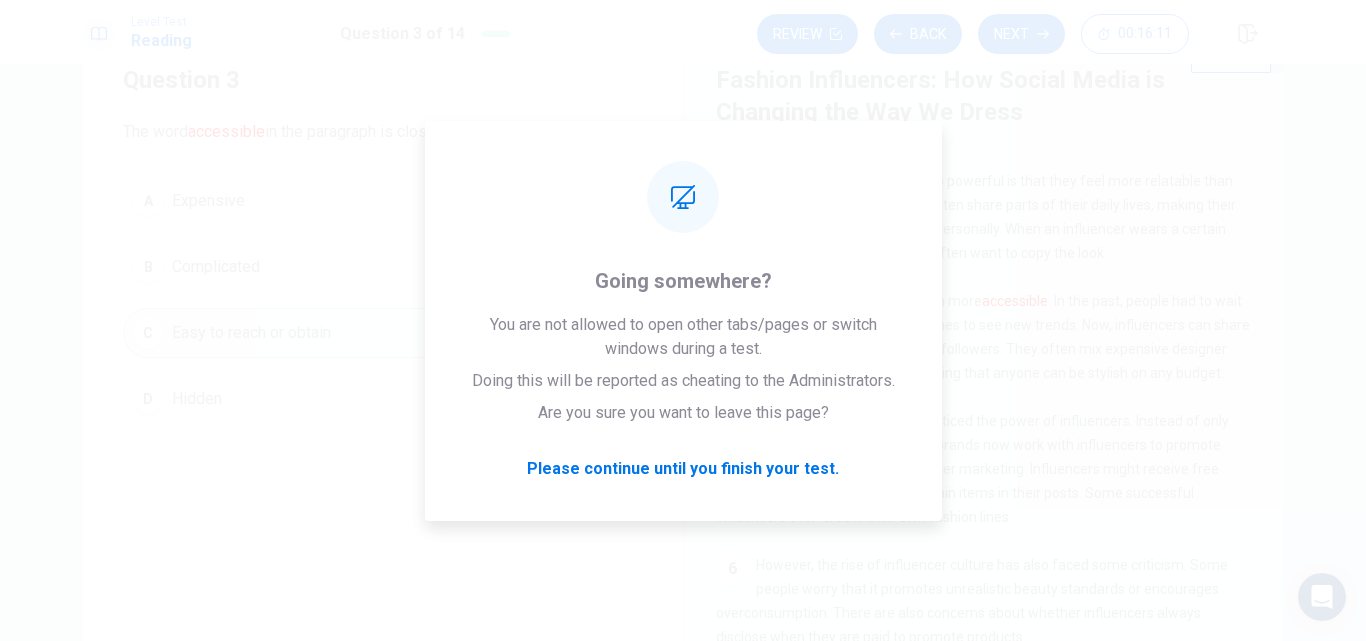scroll, scrollTop: 100, scrollLeft: 0, axis: vertical 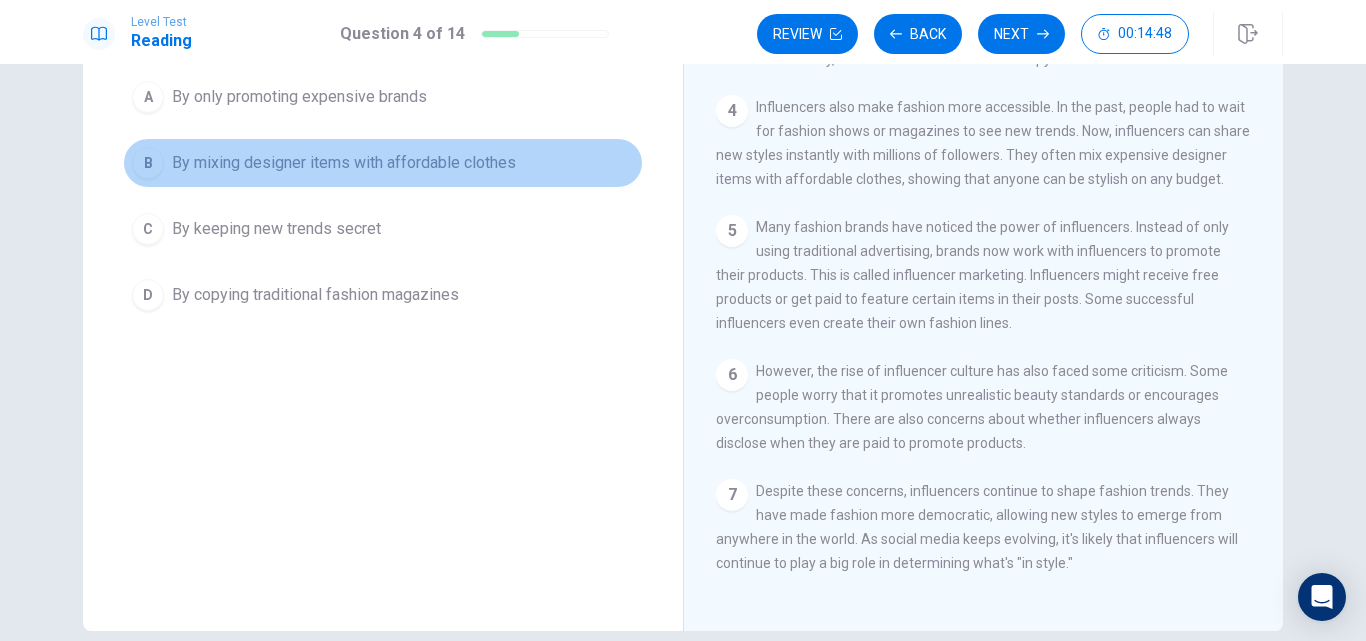 click on "B" at bounding box center [148, 163] 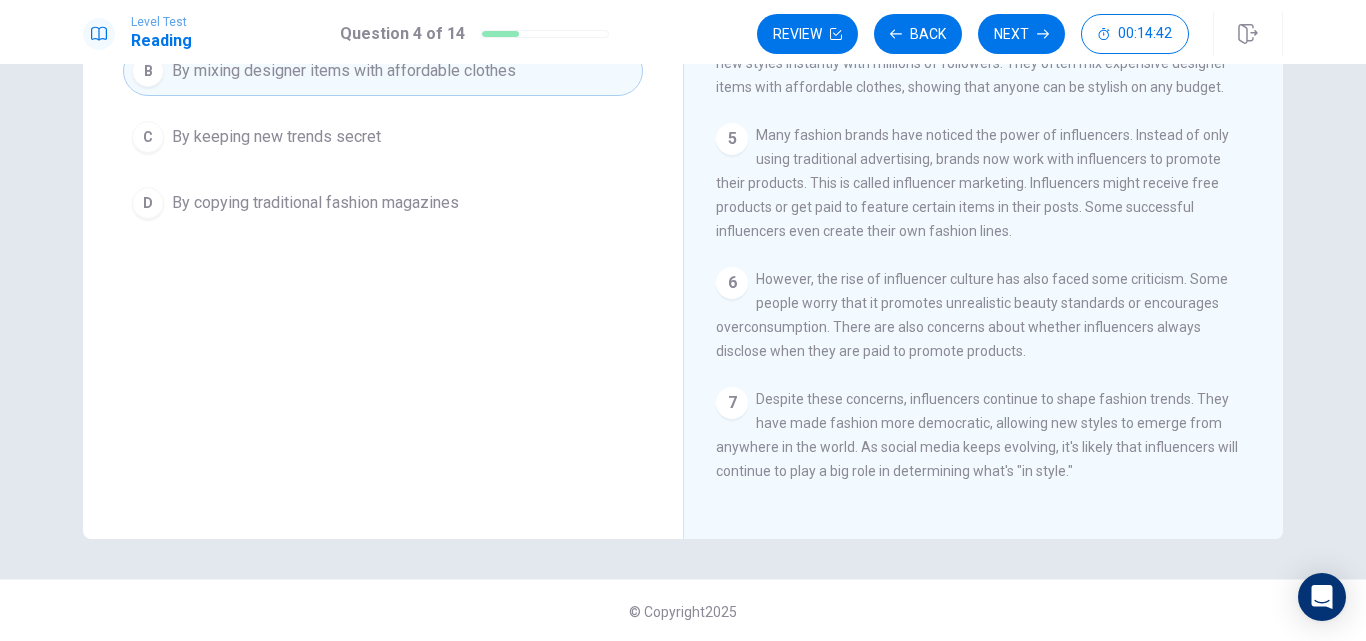 scroll, scrollTop: 294, scrollLeft: 0, axis: vertical 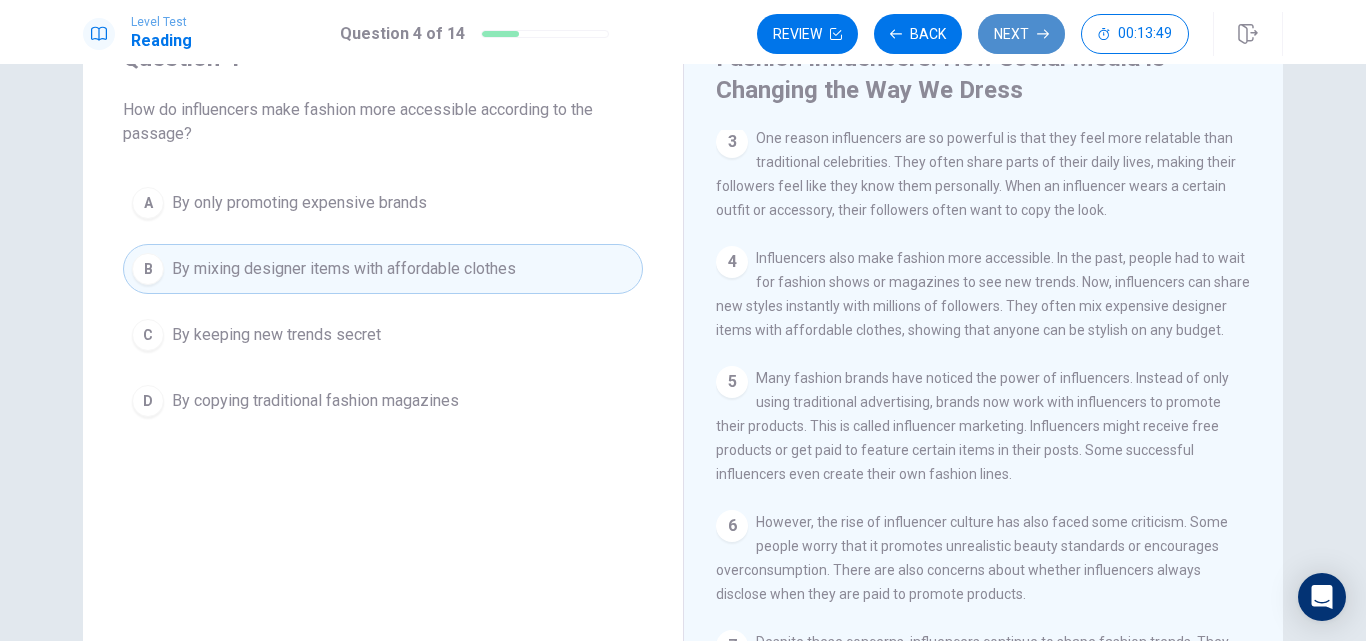 click on "Next" at bounding box center [1021, 34] 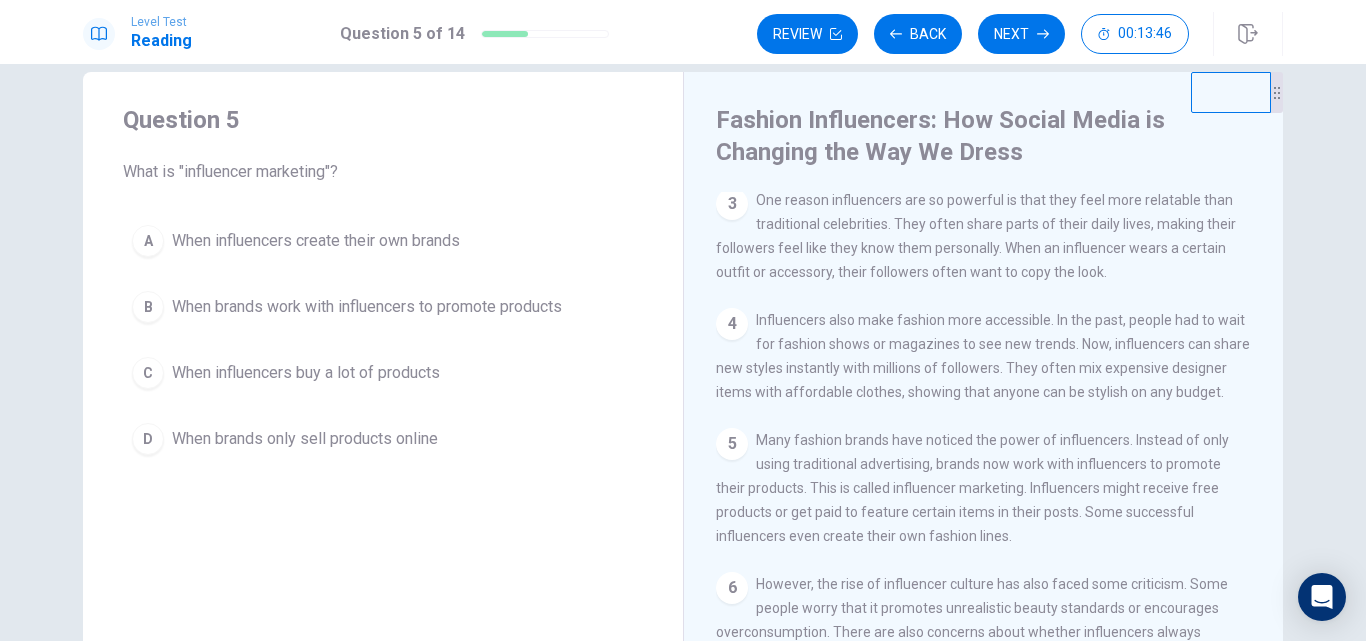 scroll, scrollTop: 0, scrollLeft: 0, axis: both 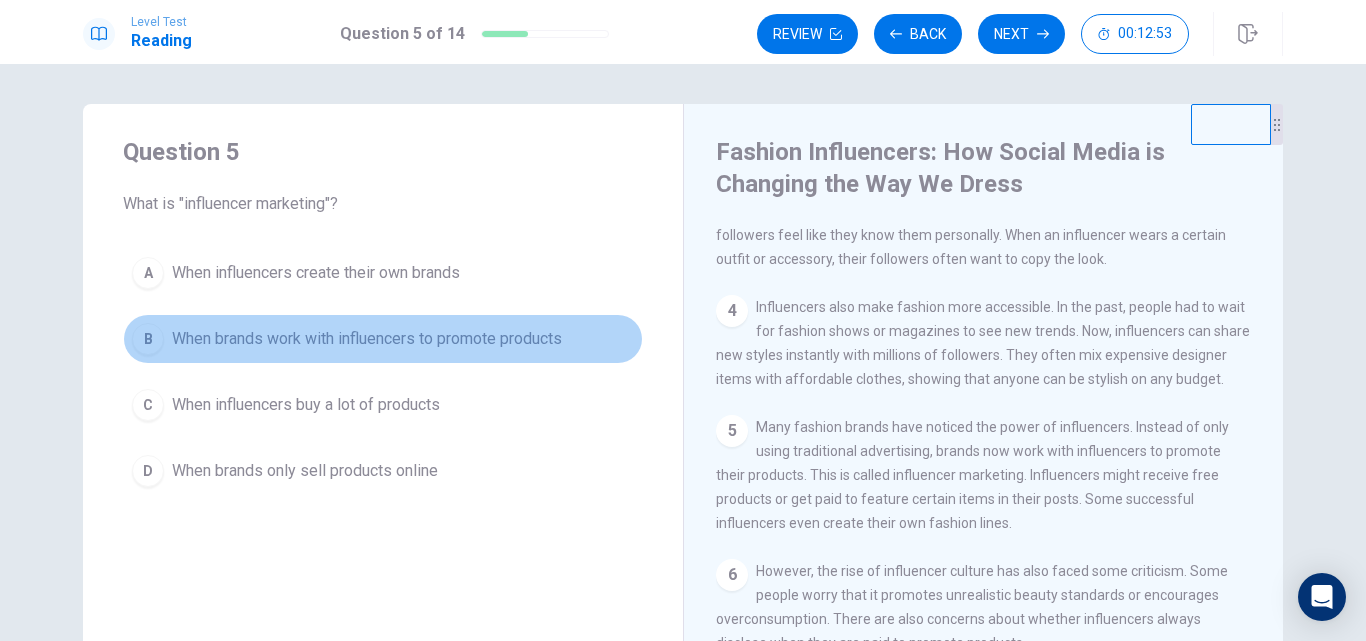 click on "When brands work with influencers to promote products" at bounding box center (367, 339) 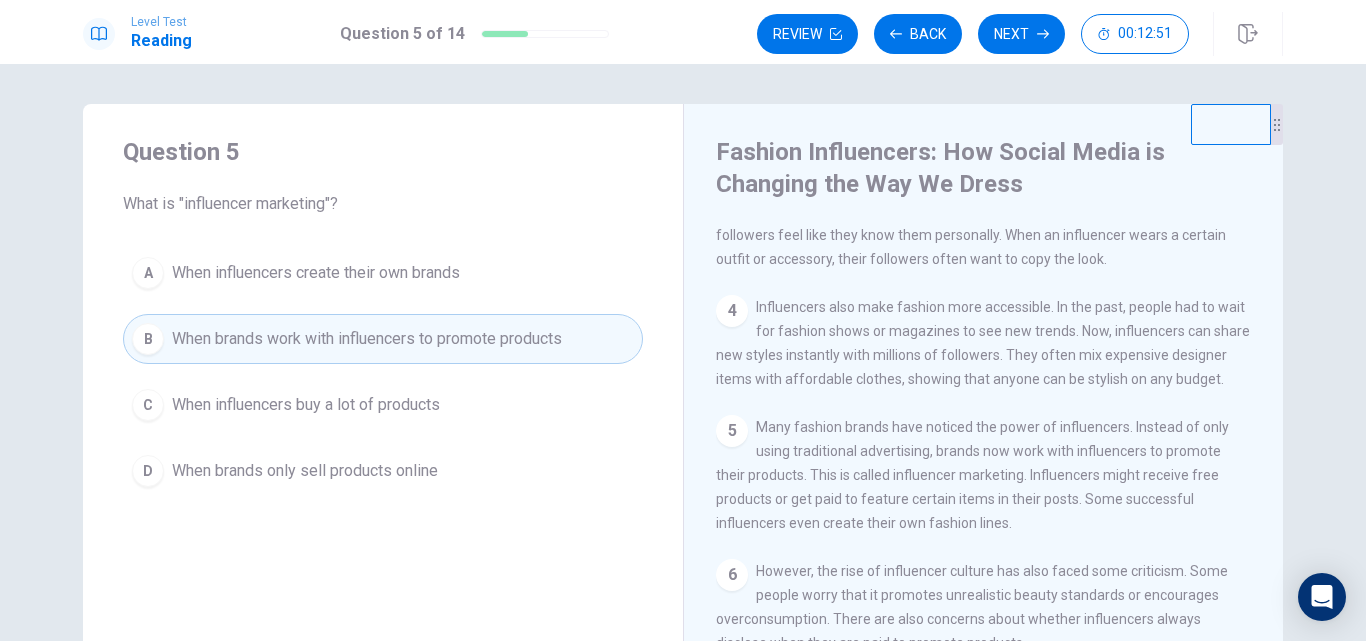 scroll, scrollTop: 100, scrollLeft: 0, axis: vertical 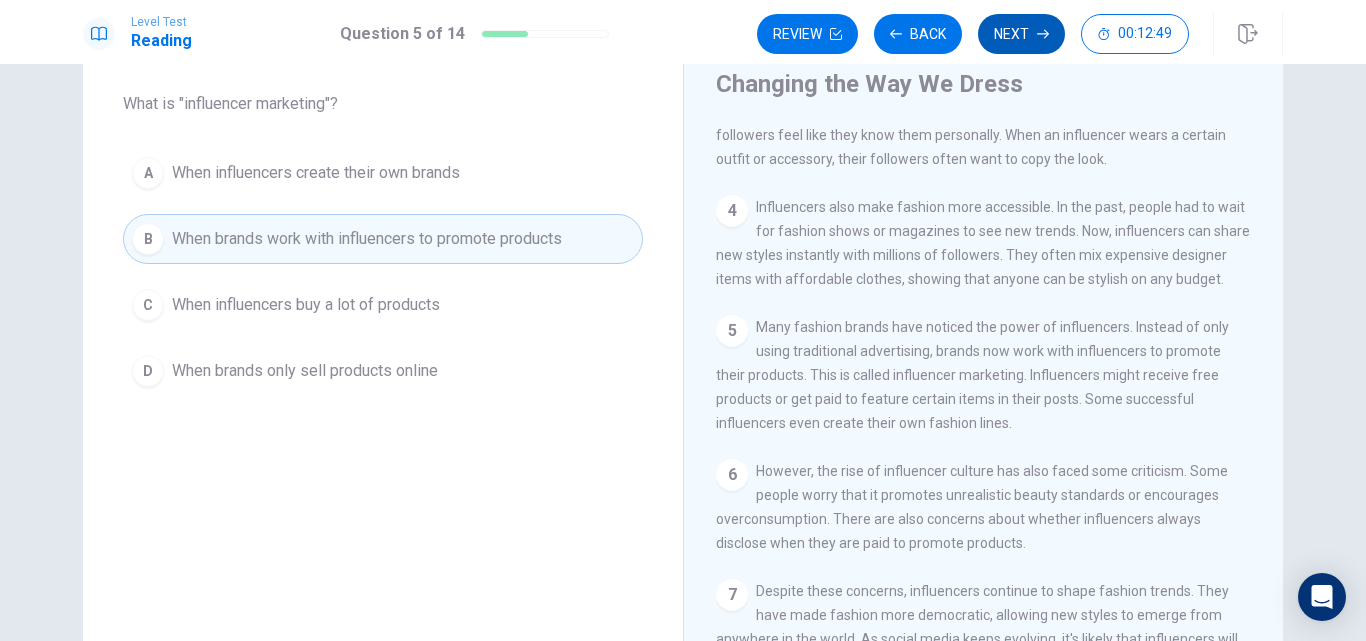 click on "Next" at bounding box center (1021, 34) 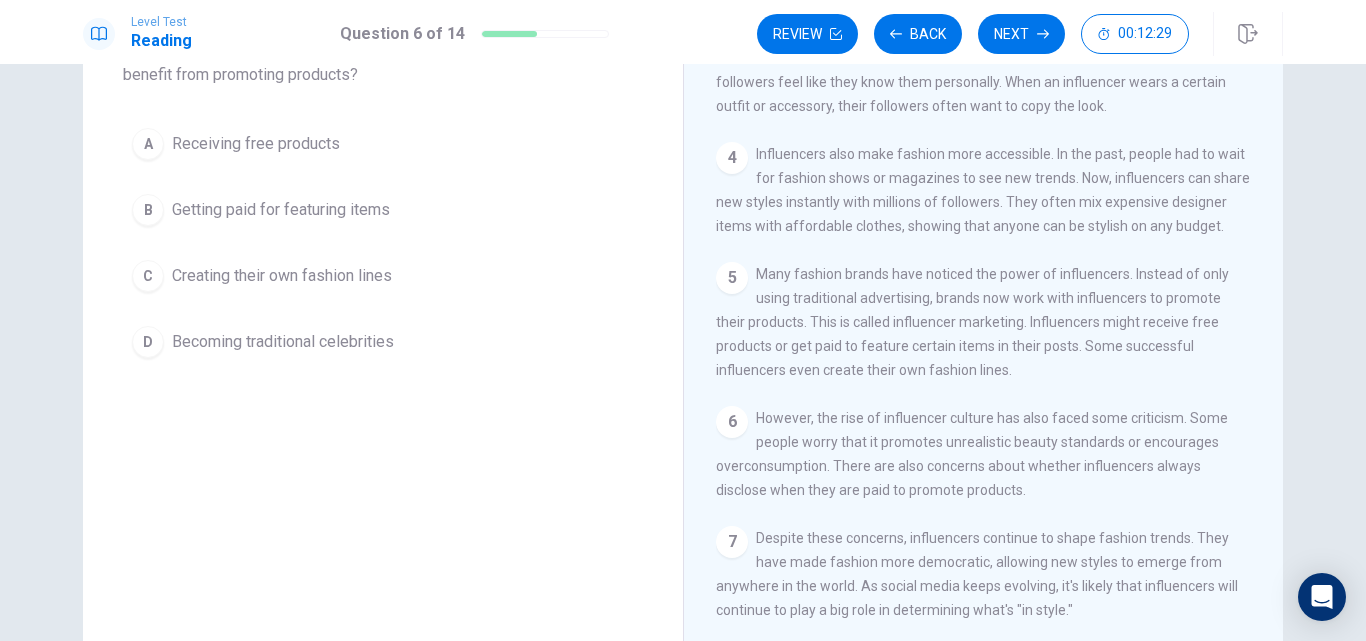 scroll, scrollTop: 200, scrollLeft: 0, axis: vertical 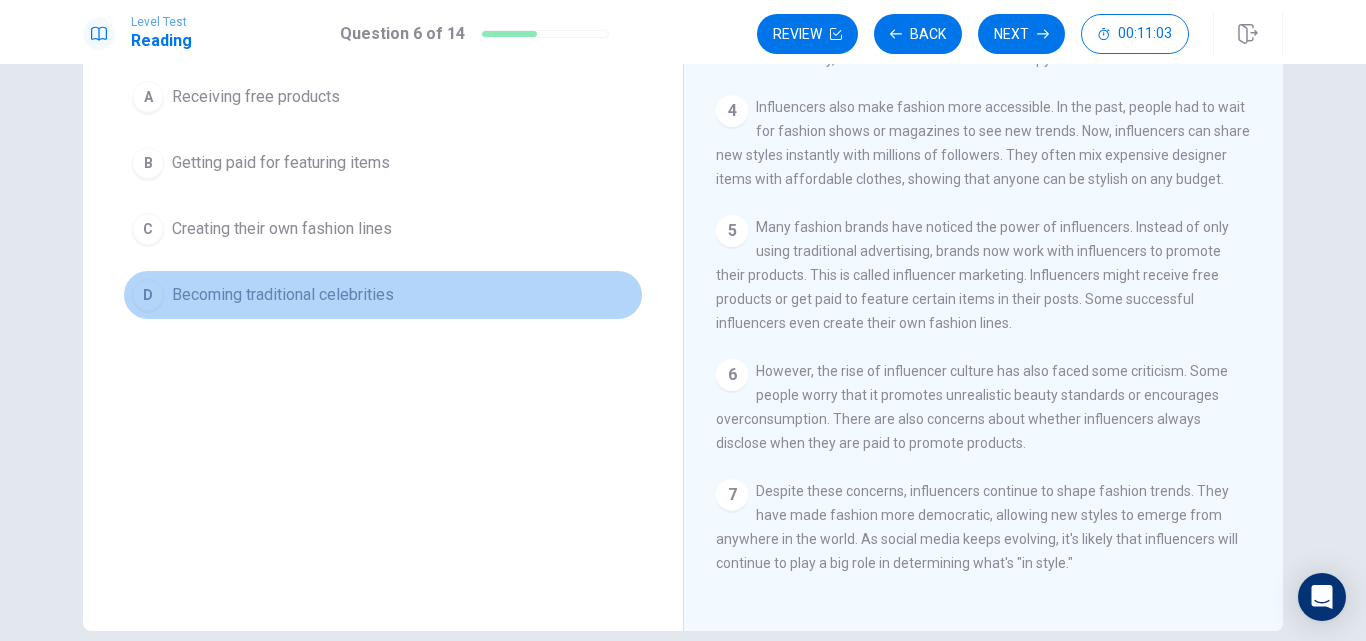 click on "Becoming traditional celebrities" at bounding box center [283, 295] 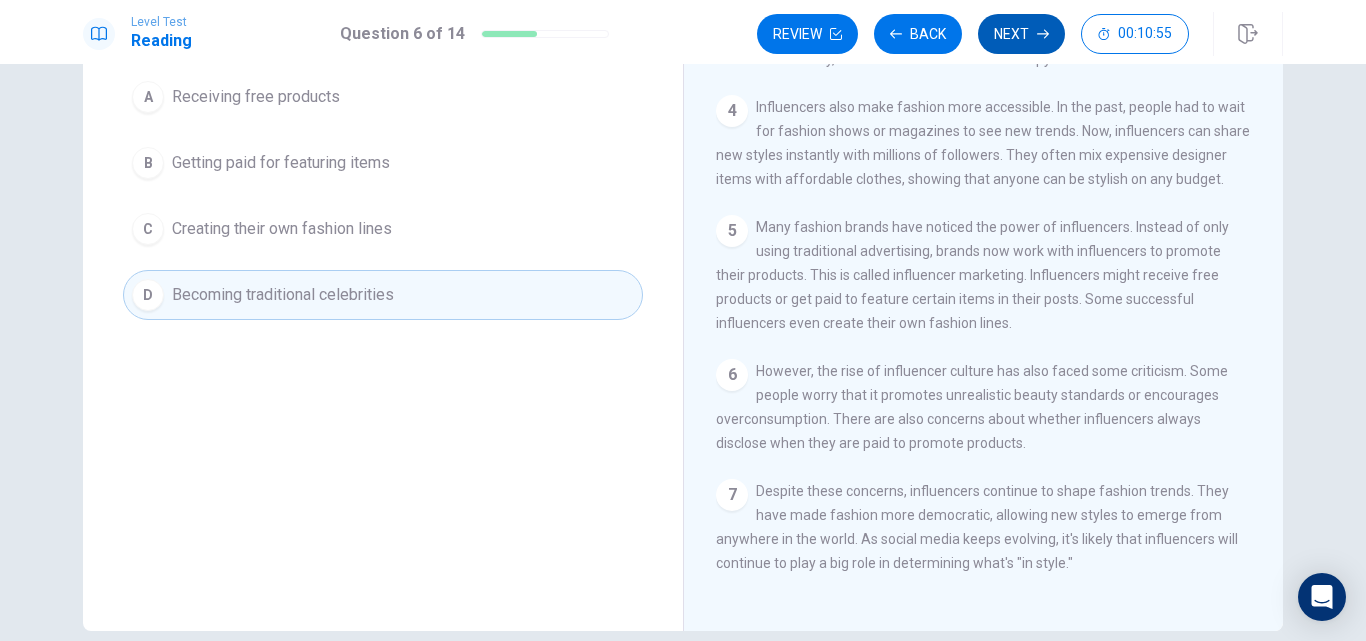 click on "Next" at bounding box center [1021, 34] 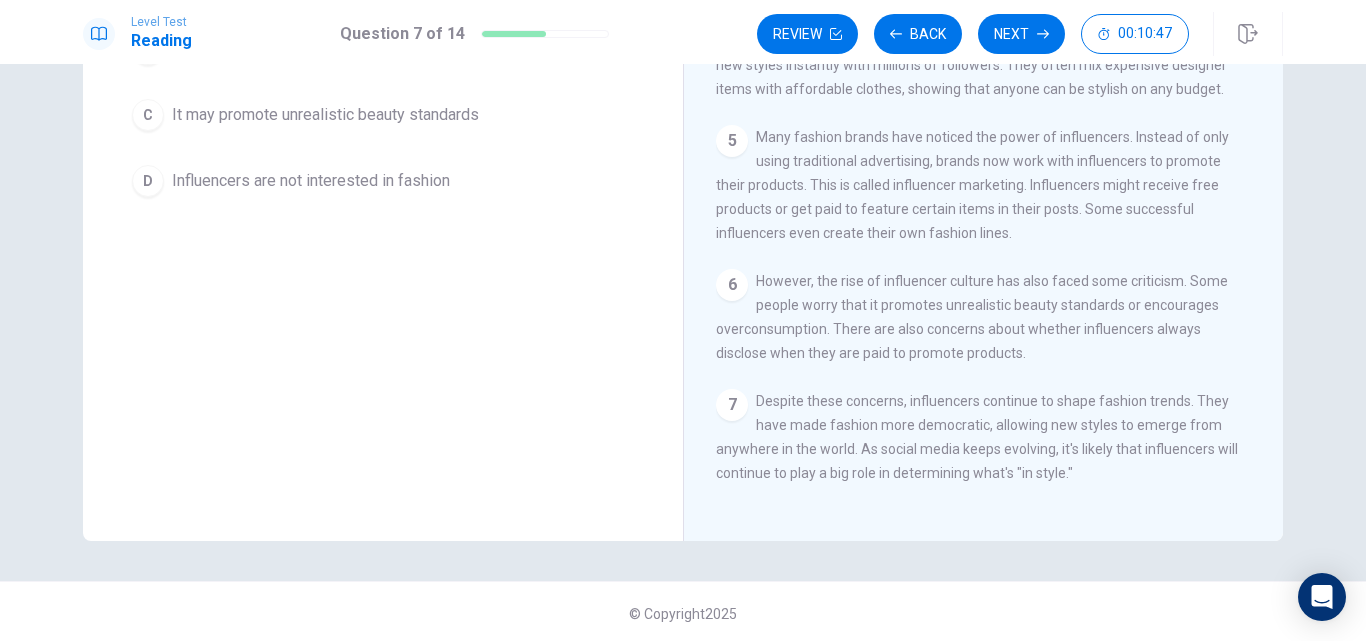 scroll, scrollTop: 294, scrollLeft: 0, axis: vertical 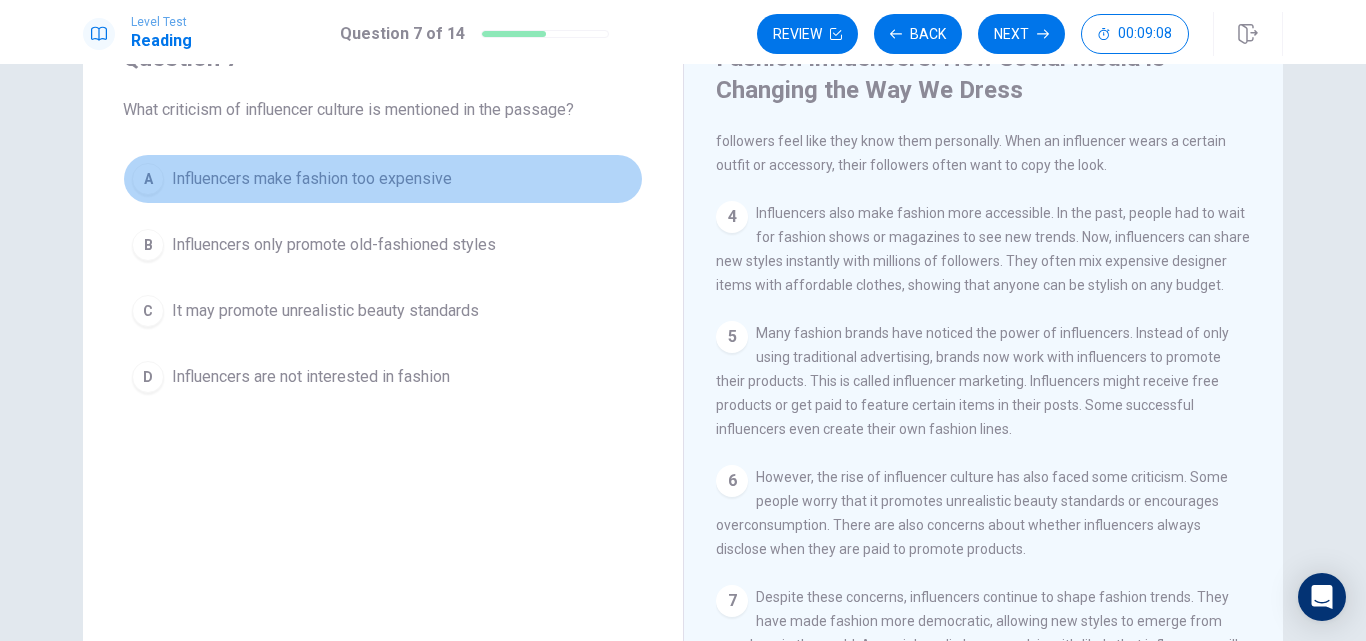 click on "Influencers make fashion too expensive" at bounding box center (312, 179) 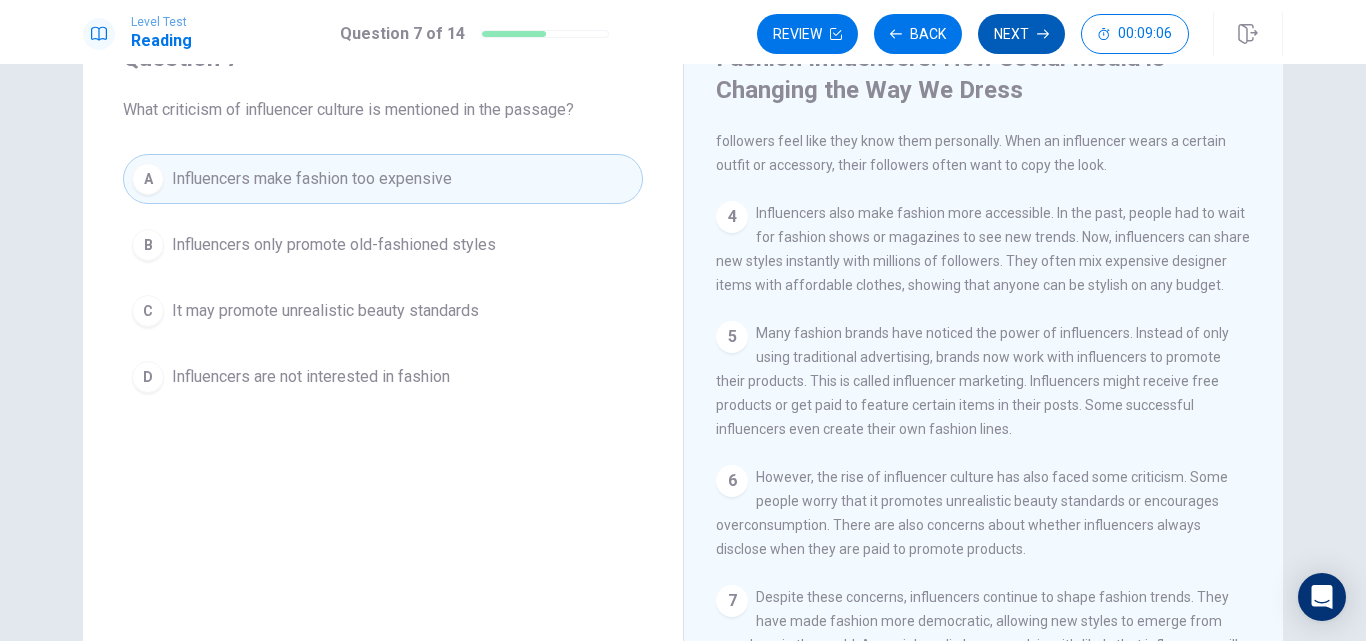 click on "Next" at bounding box center (1021, 34) 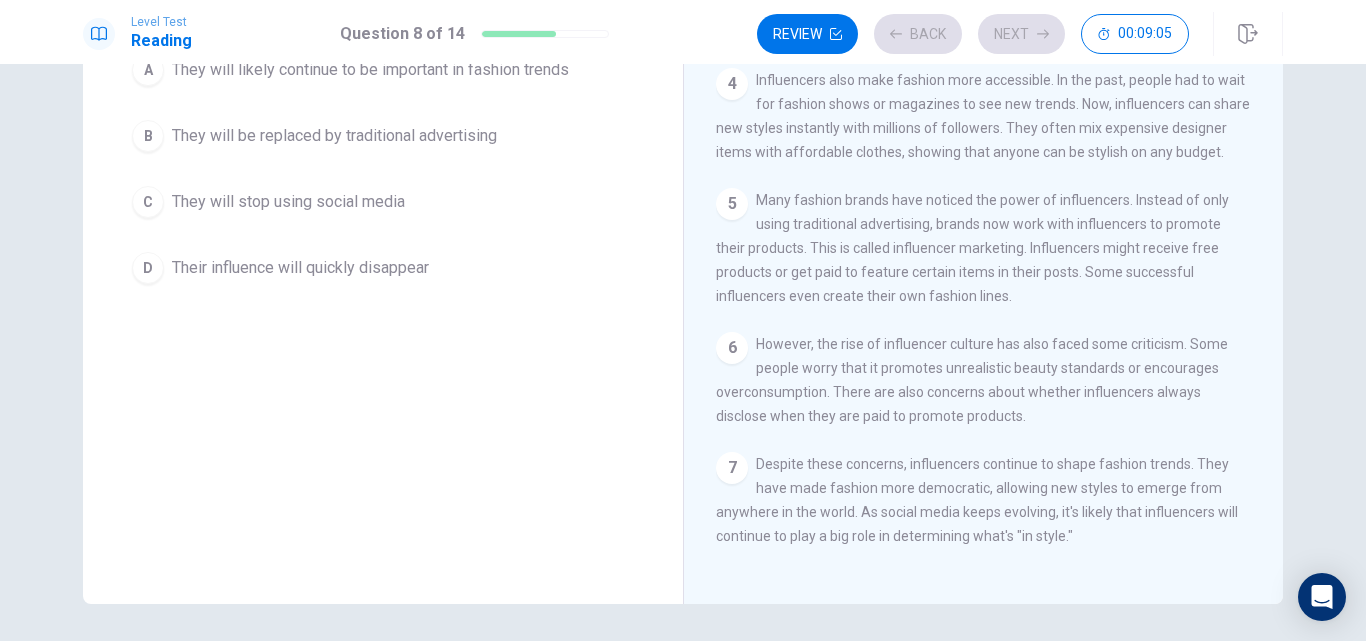 scroll, scrollTop: 294, scrollLeft: 0, axis: vertical 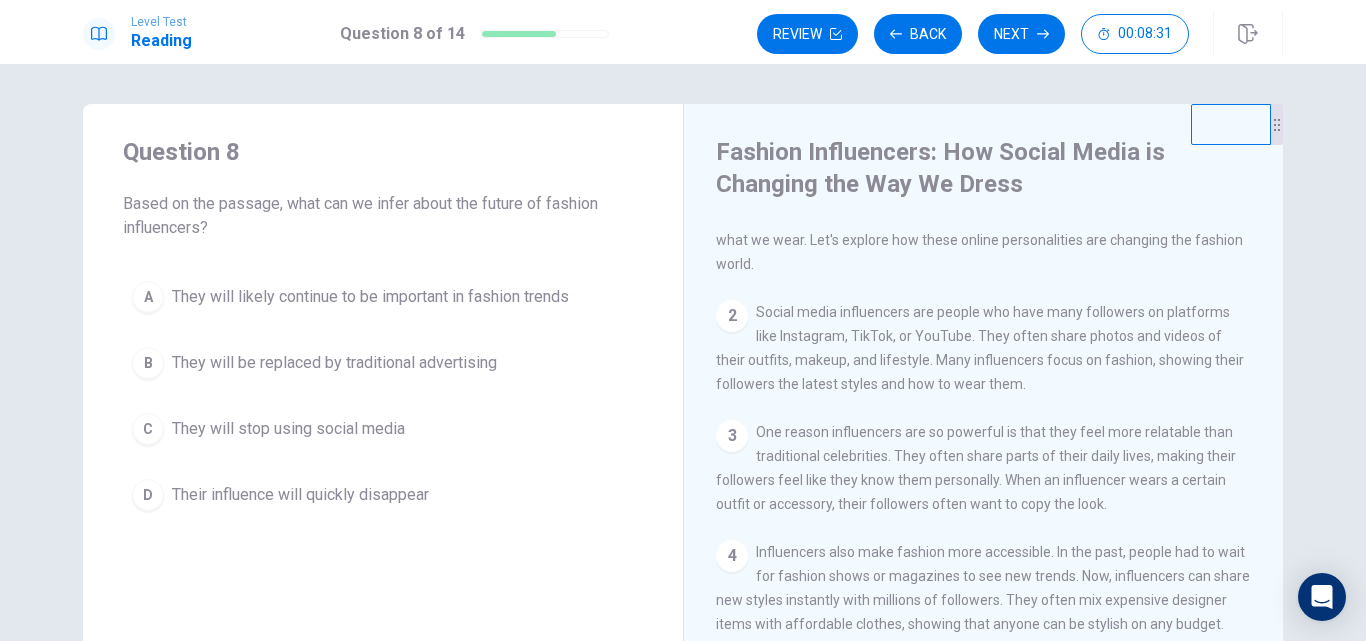 click on "They will likely continue to be important in fashion trends" at bounding box center (370, 297) 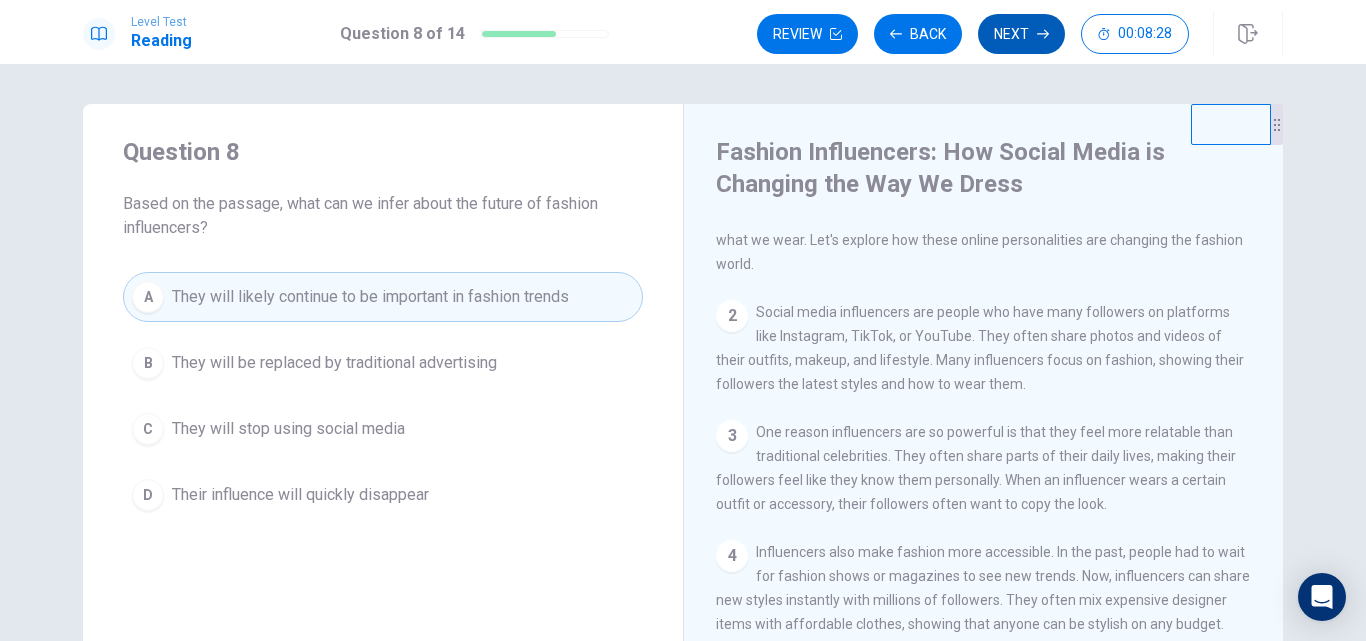 click on "Next" at bounding box center [1021, 34] 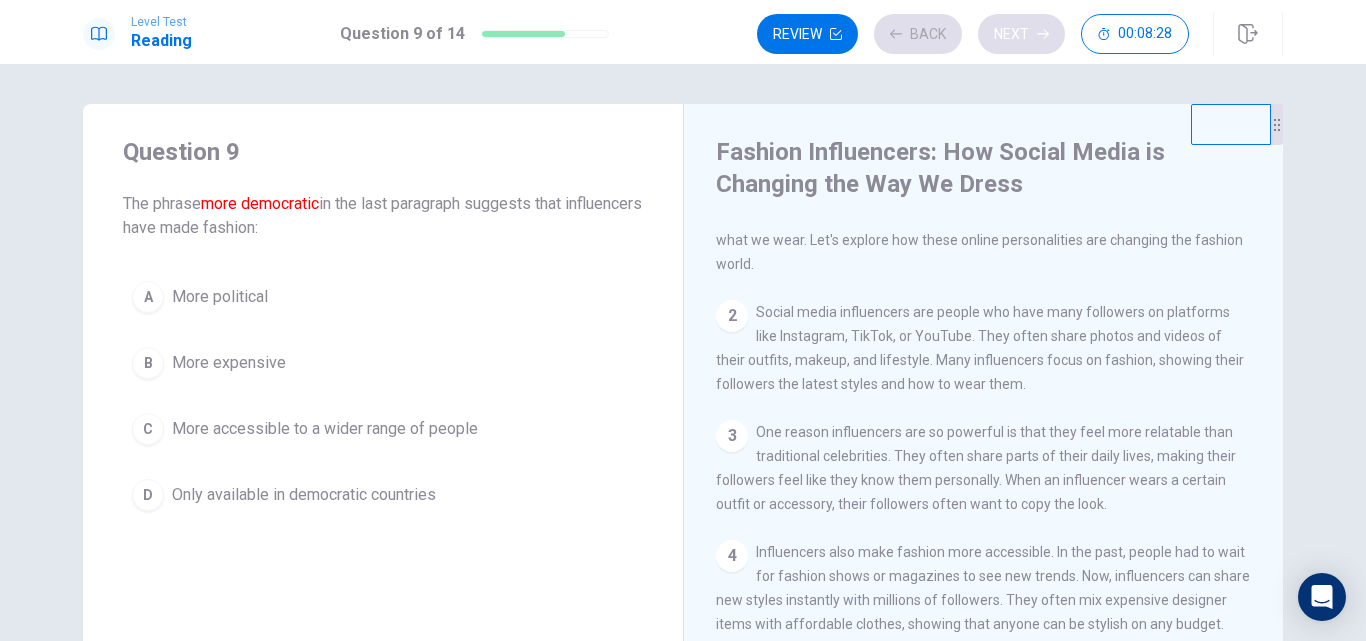 scroll, scrollTop: 368, scrollLeft: 0, axis: vertical 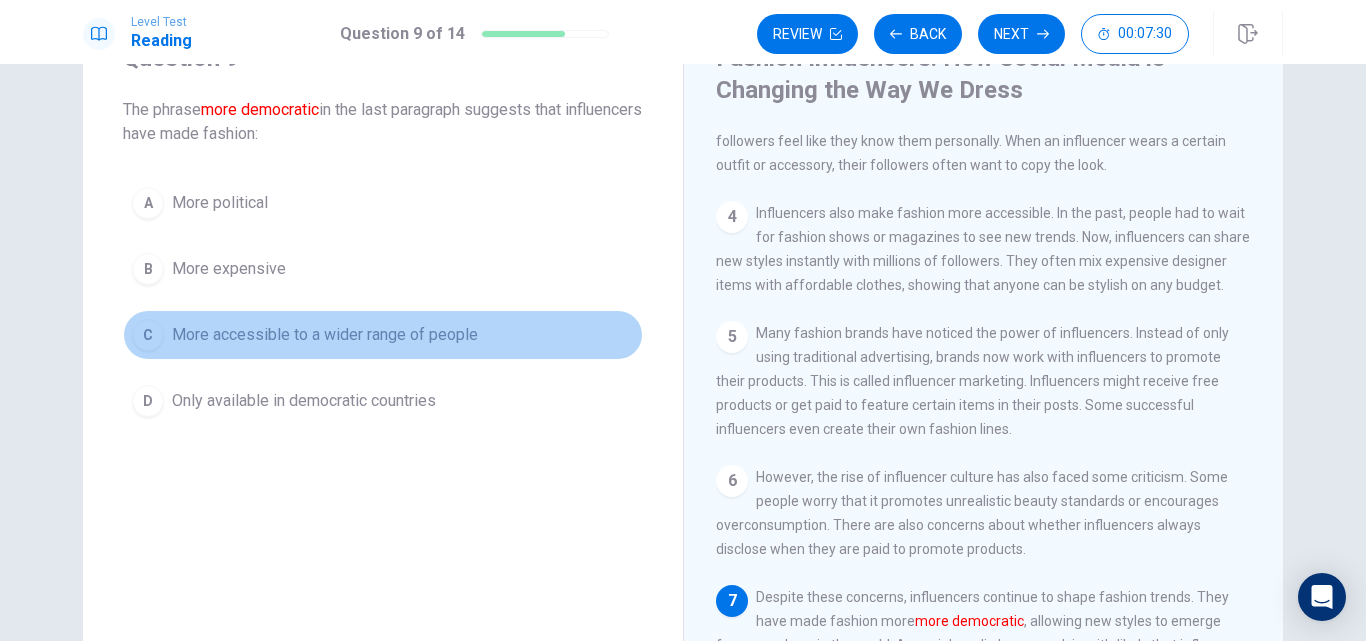 click on "More accessible to a wider range of people" at bounding box center [325, 335] 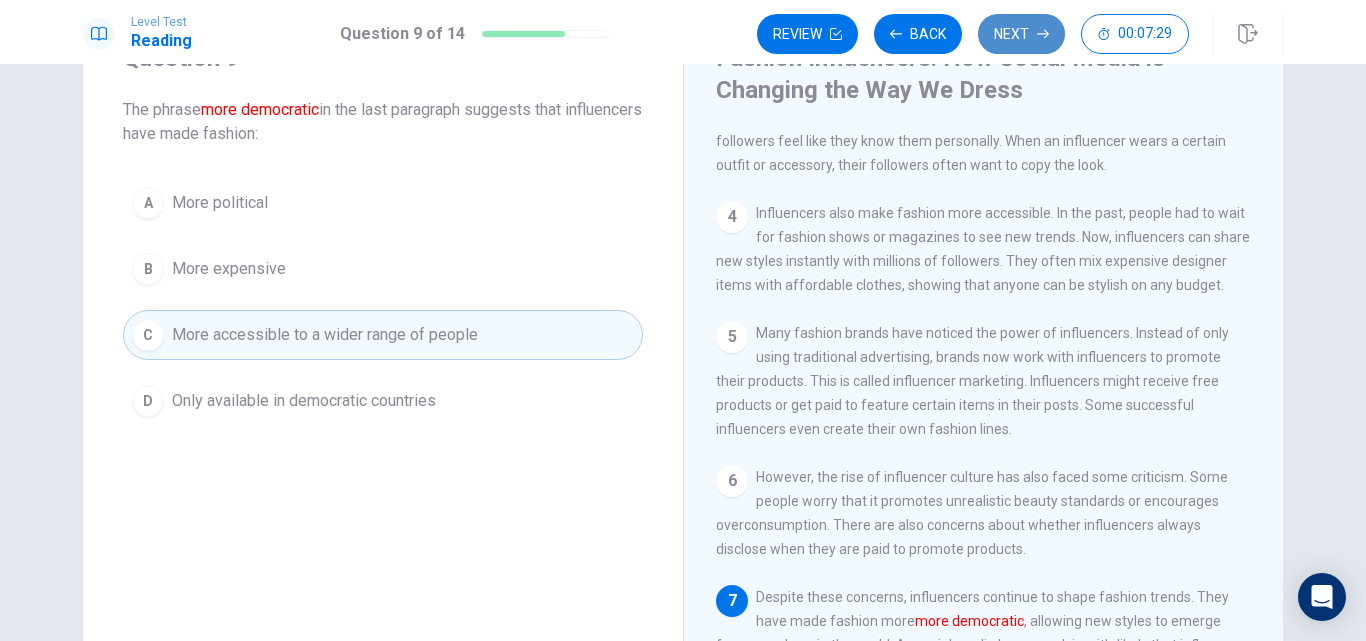 click on "Next" at bounding box center (1021, 34) 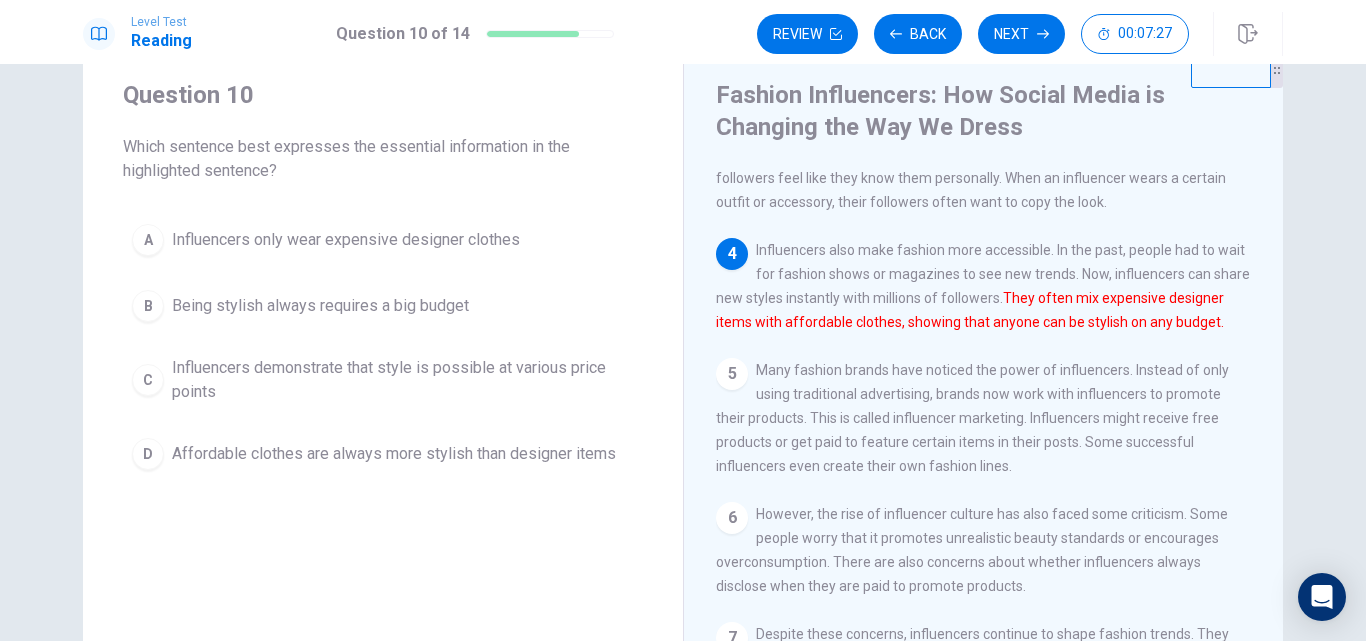 scroll, scrollTop: 0, scrollLeft: 0, axis: both 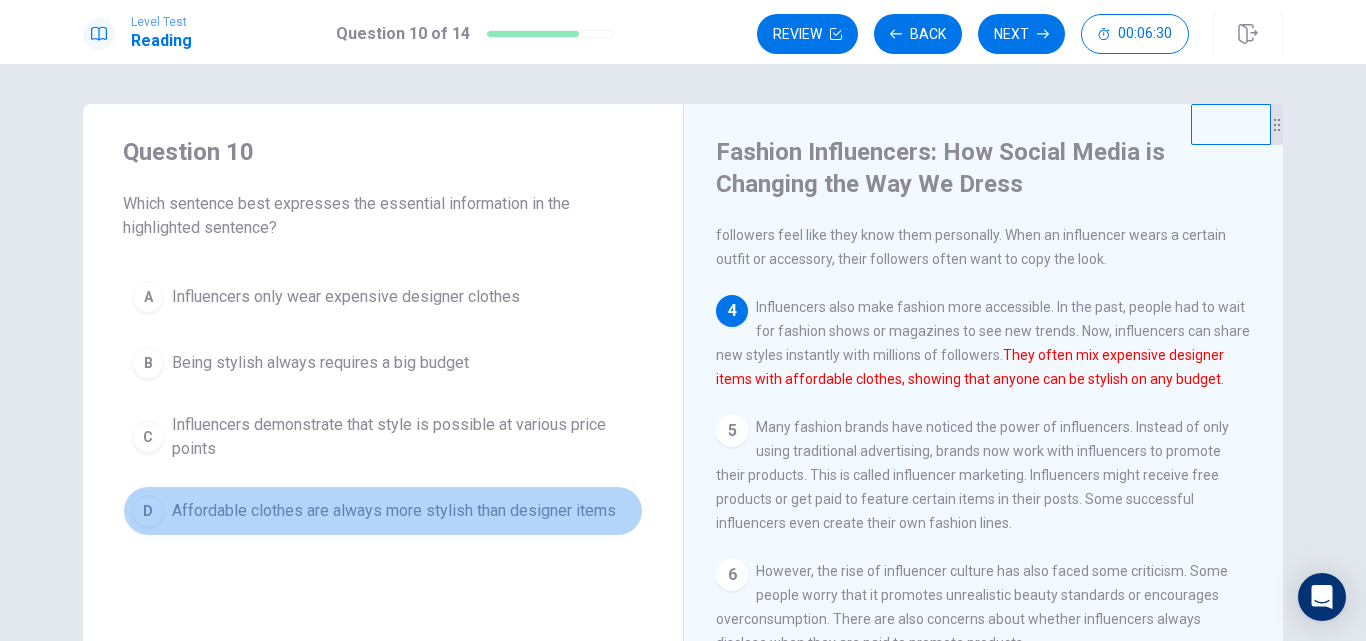 click on "Affordable clothes are always more stylish than designer items" at bounding box center [394, 511] 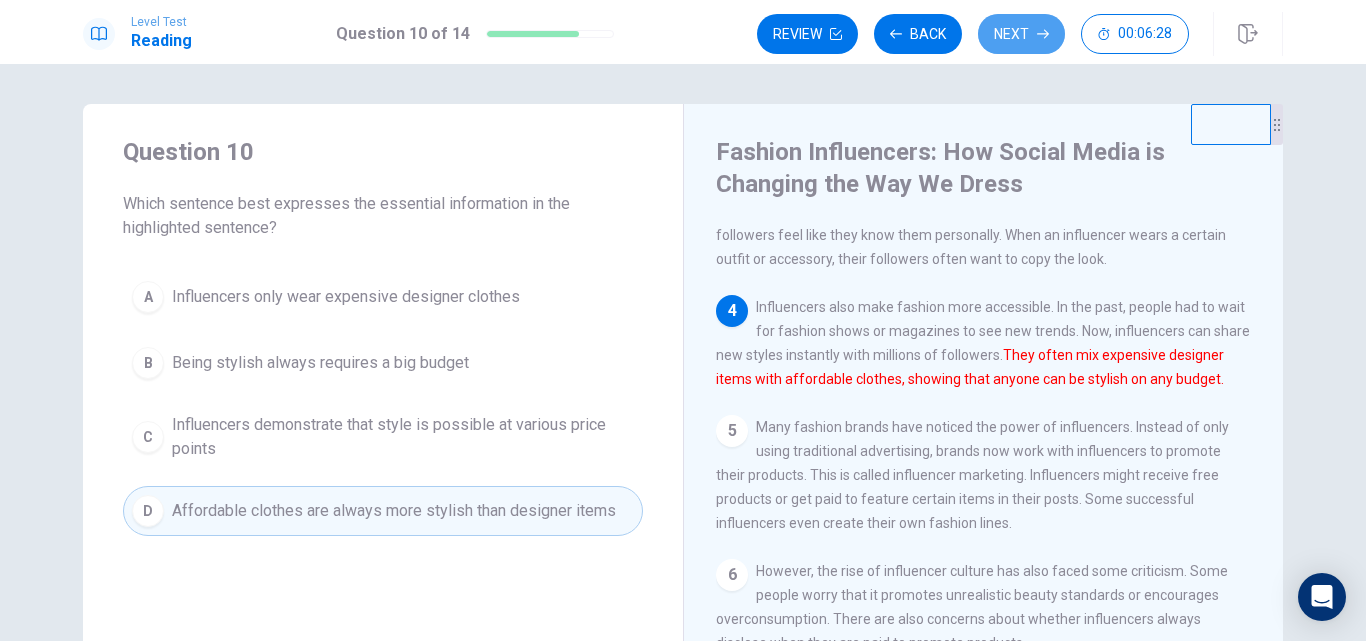 drag, startPoint x: 1030, startPoint y: 19, endPoint x: 1021, endPoint y: 35, distance: 18.35756 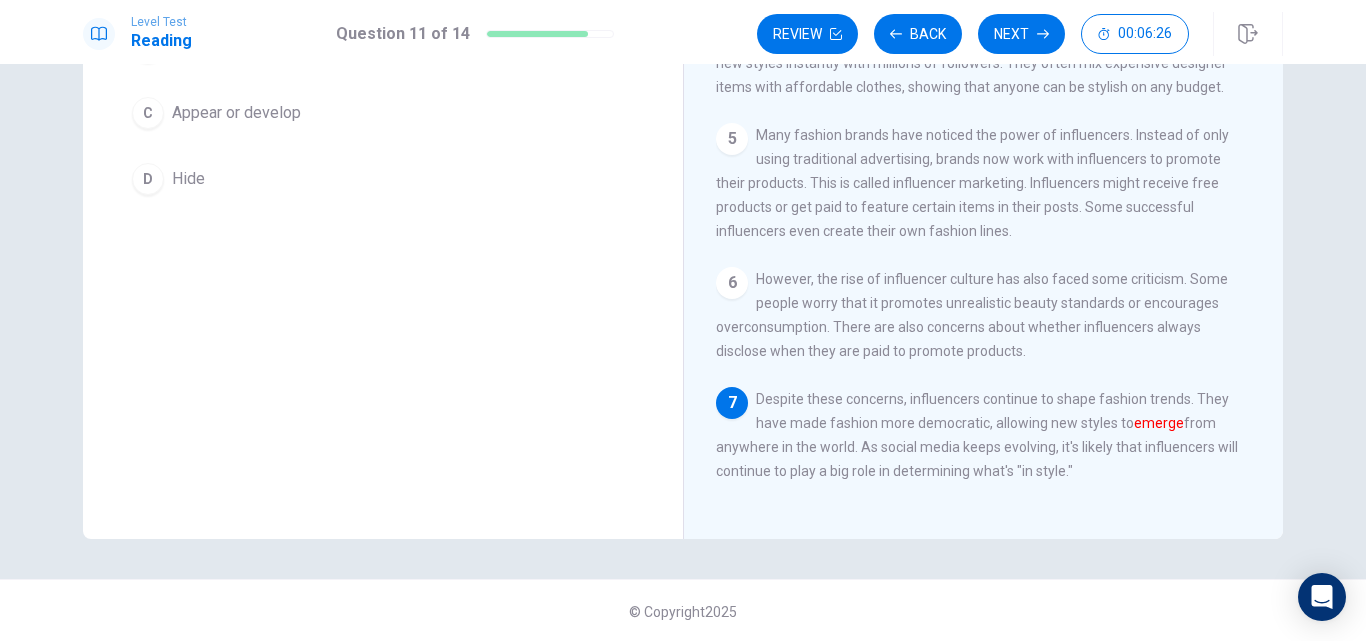 scroll, scrollTop: 294, scrollLeft: 0, axis: vertical 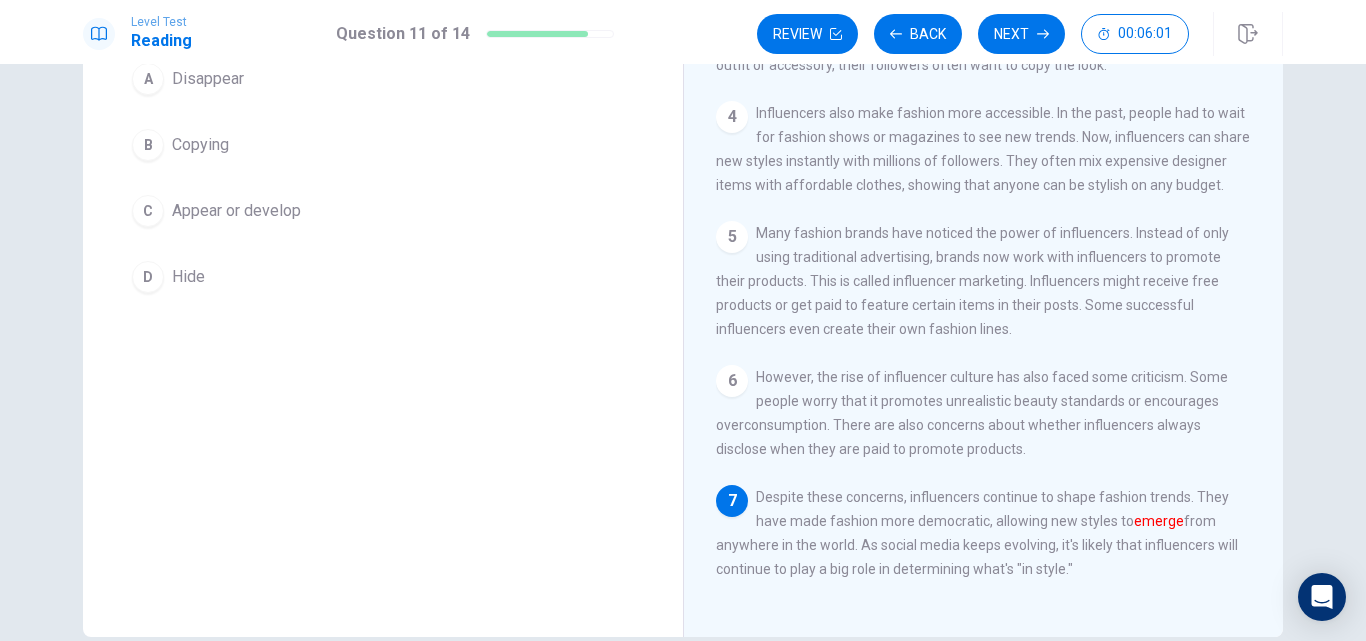 click on "Copying" at bounding box center [200, 145] 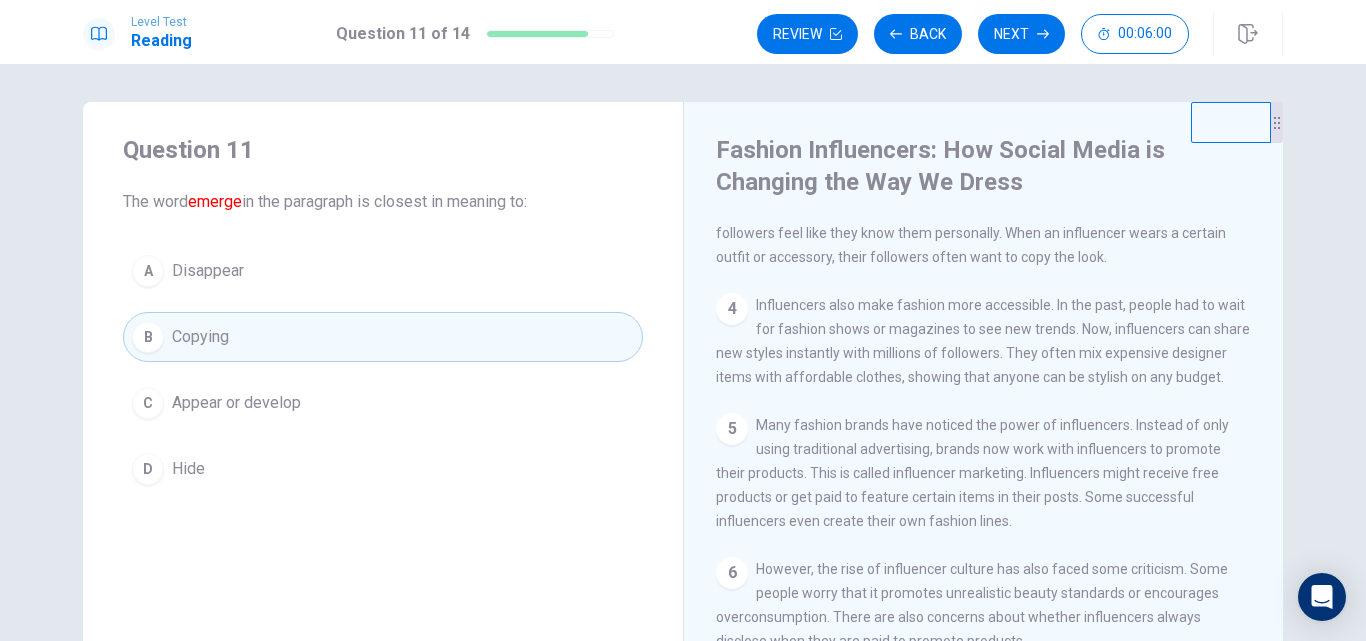scroll, scrollTop: 0, scrollLeft: 0, axis: both 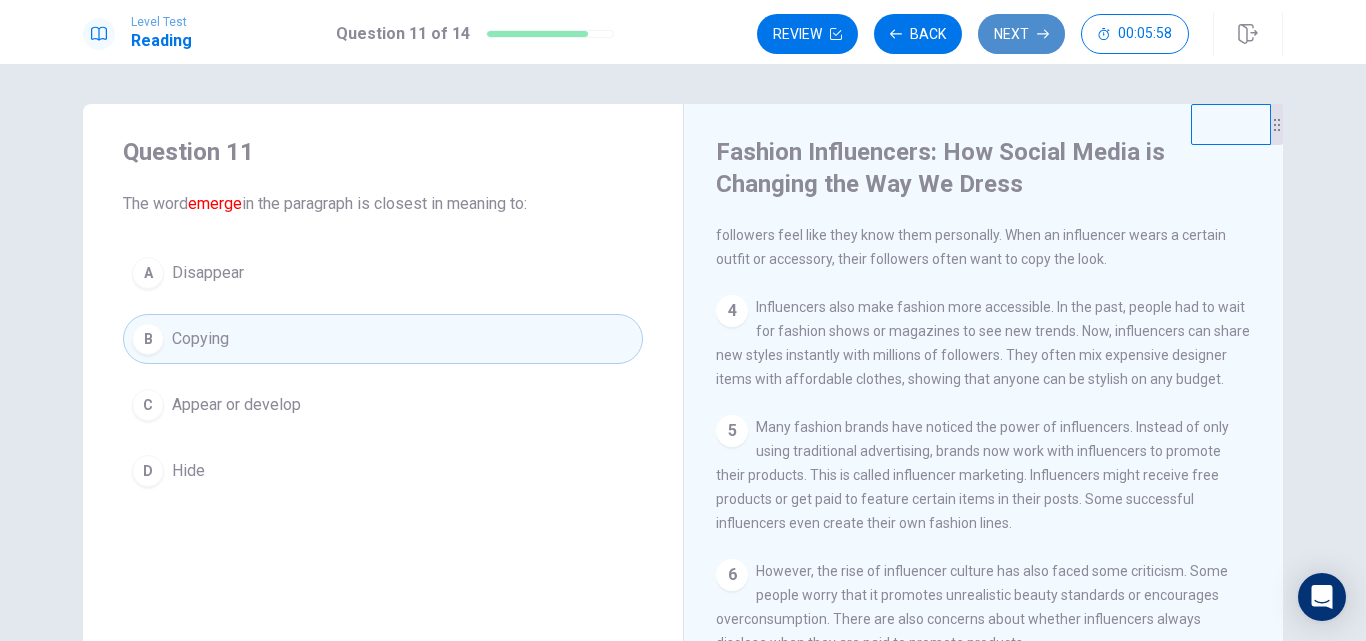click on "Next" at bounding box center (1021, 34) 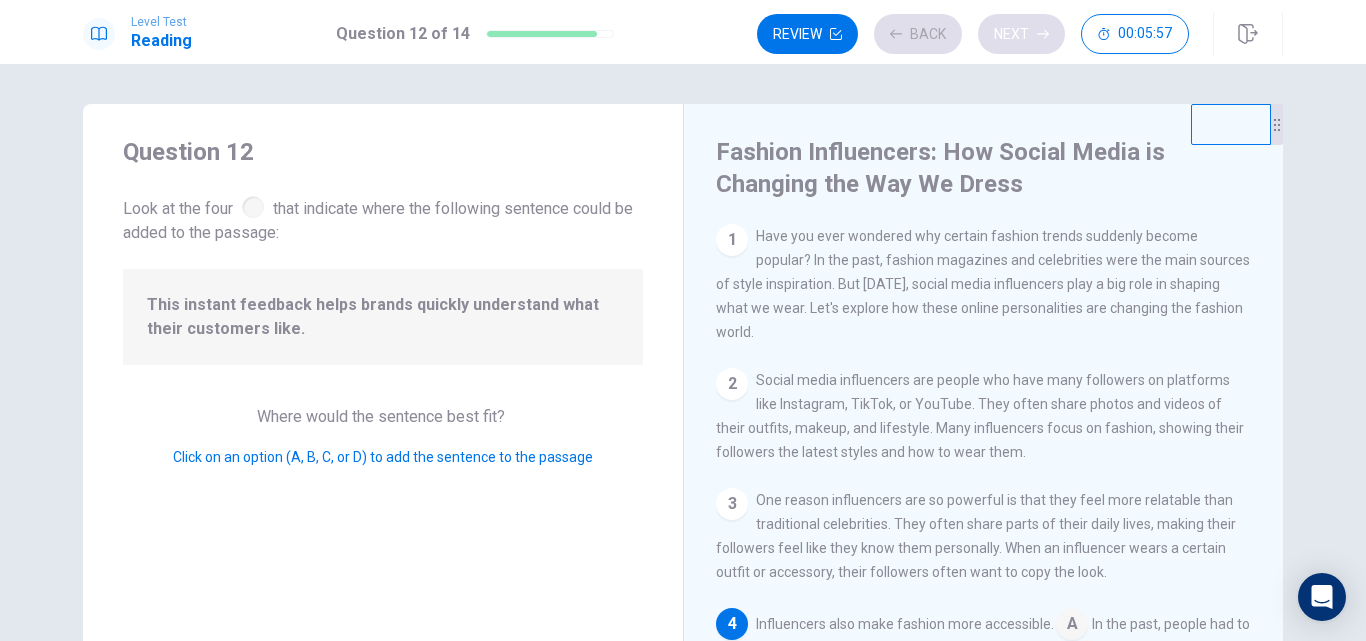 scroll, scrollTop: 174, scrollLeft: 0, axis: vertical 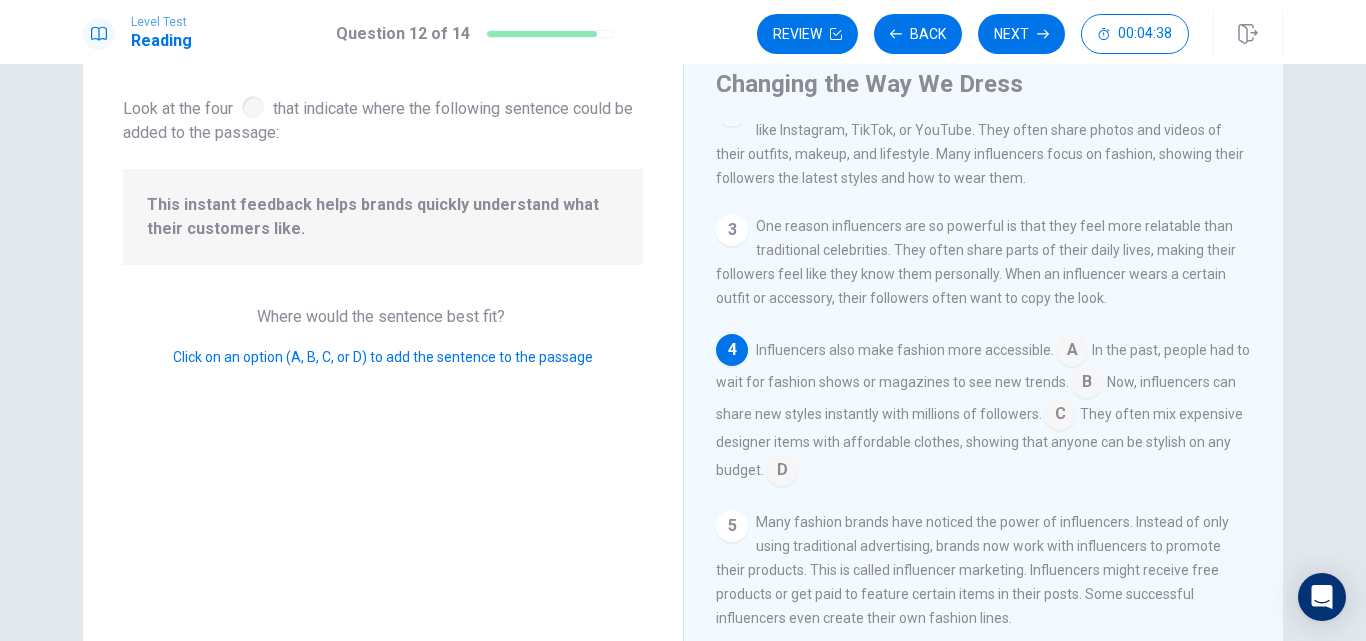 click at bounding box center (1060, 416) 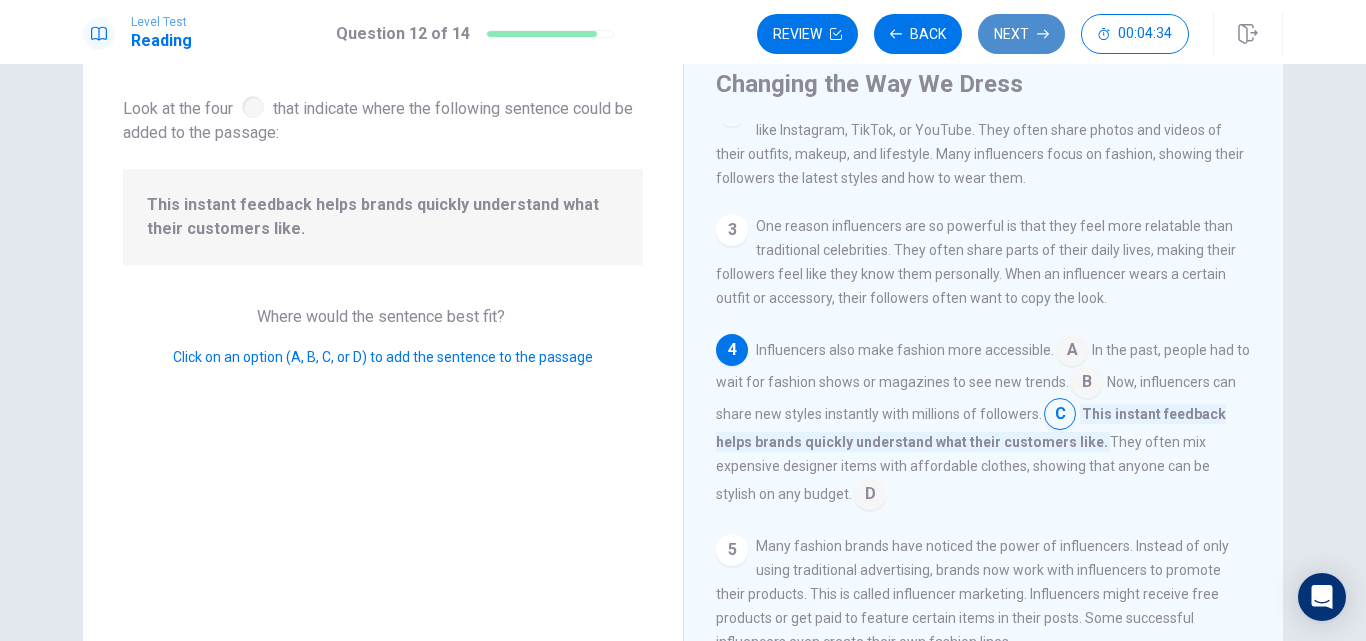 click on "Next" at bounding box center (1021, 34) 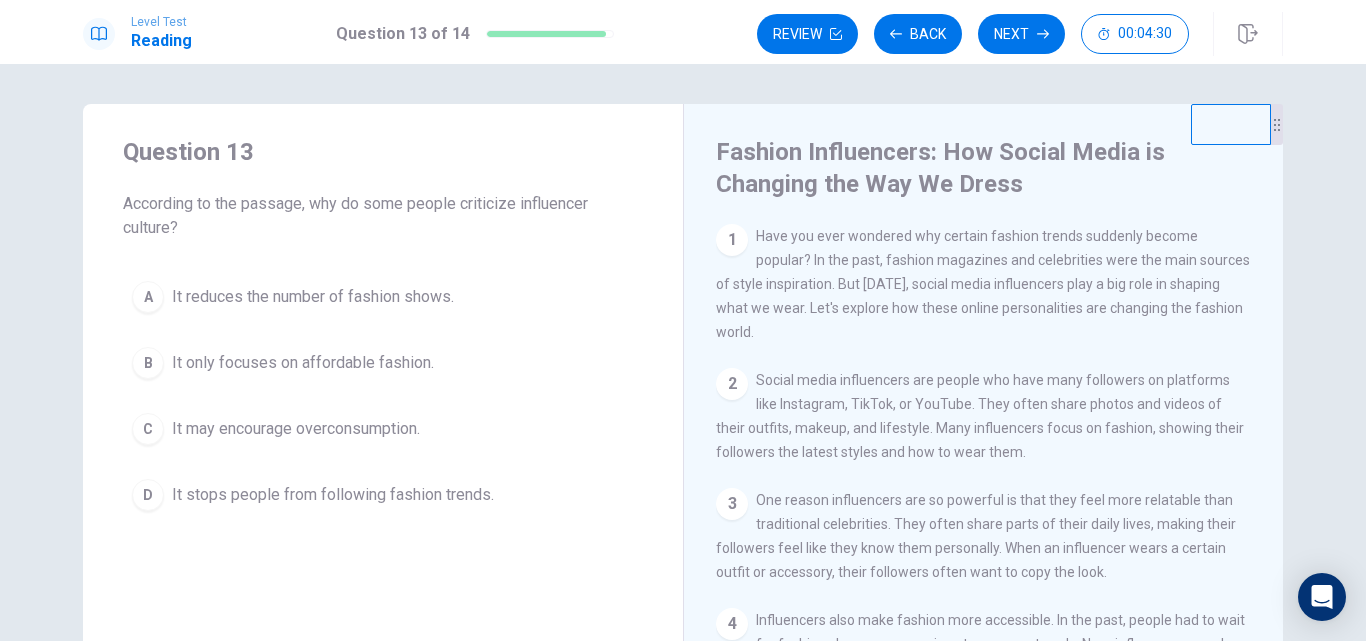 scroll, scrollTop: 100, scrollLeft: 0, axis: vertical 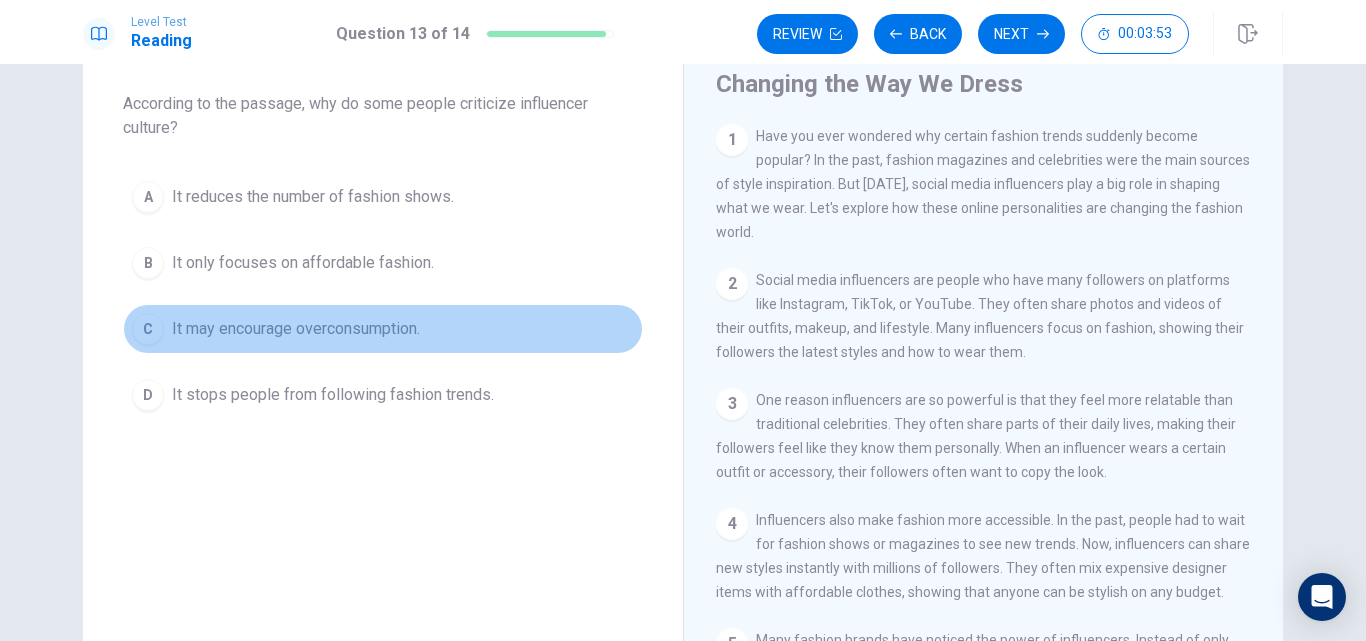 click on "C" at bounding box center (148, 329) 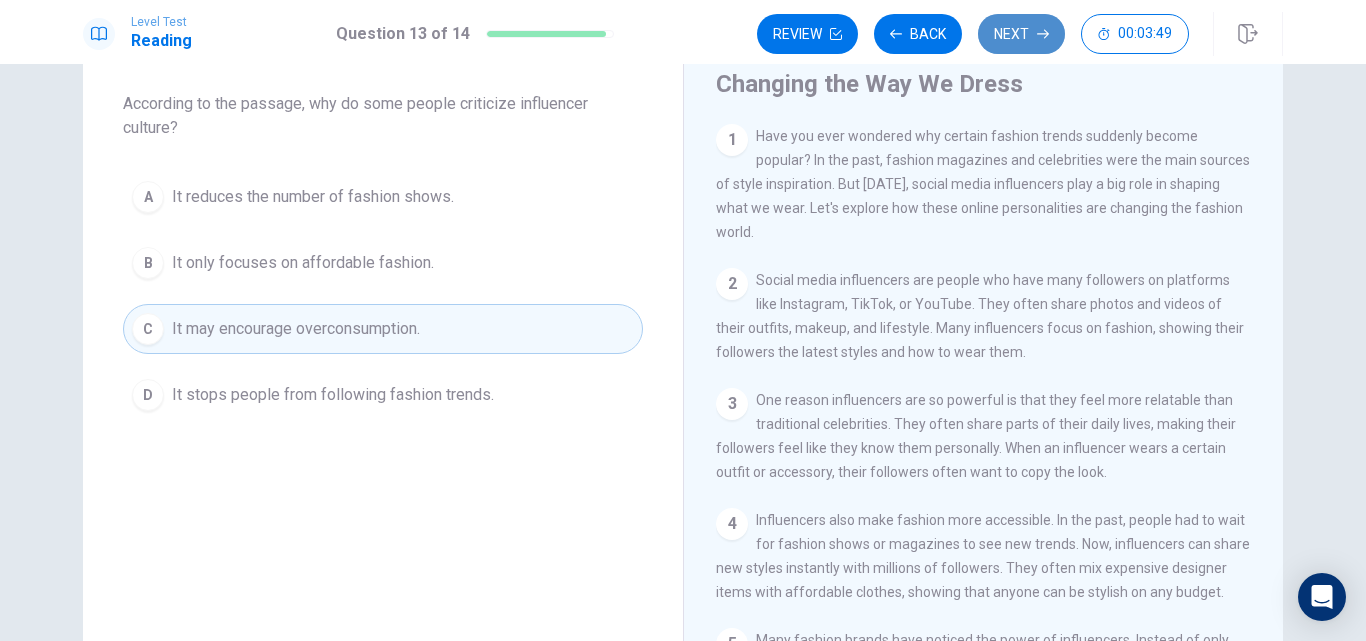 click 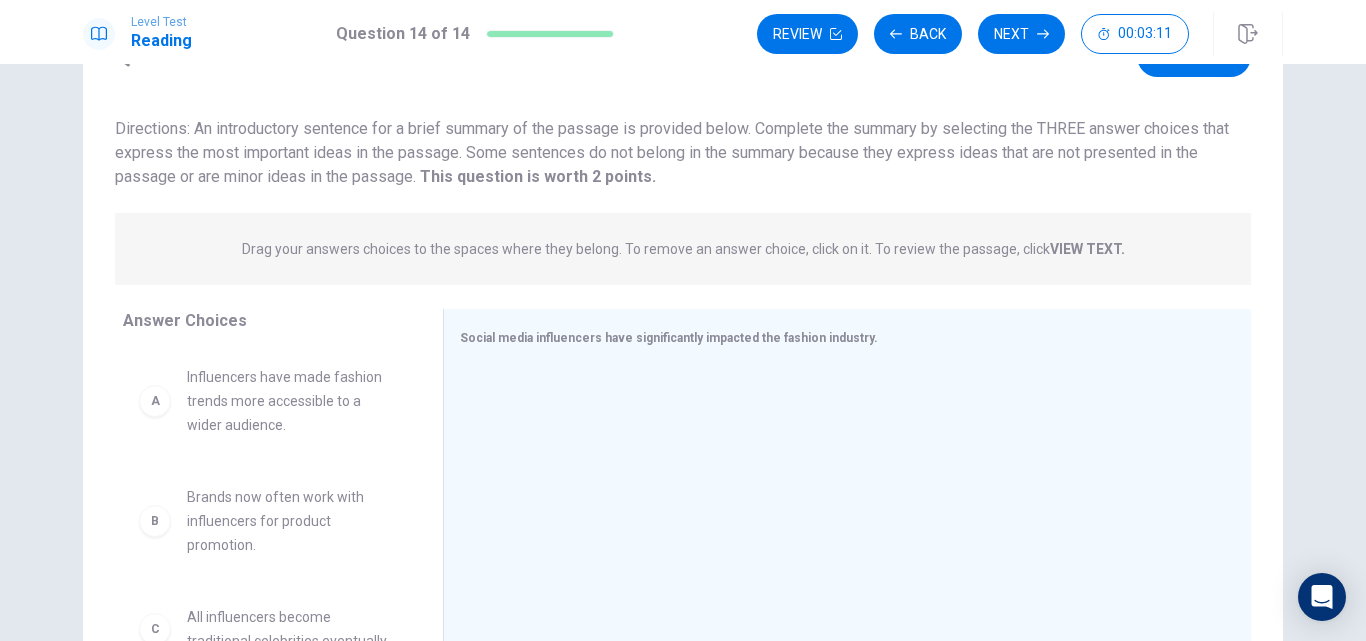 scroll, scrollTop: 200, scrollLeft: 0, axis: vertical 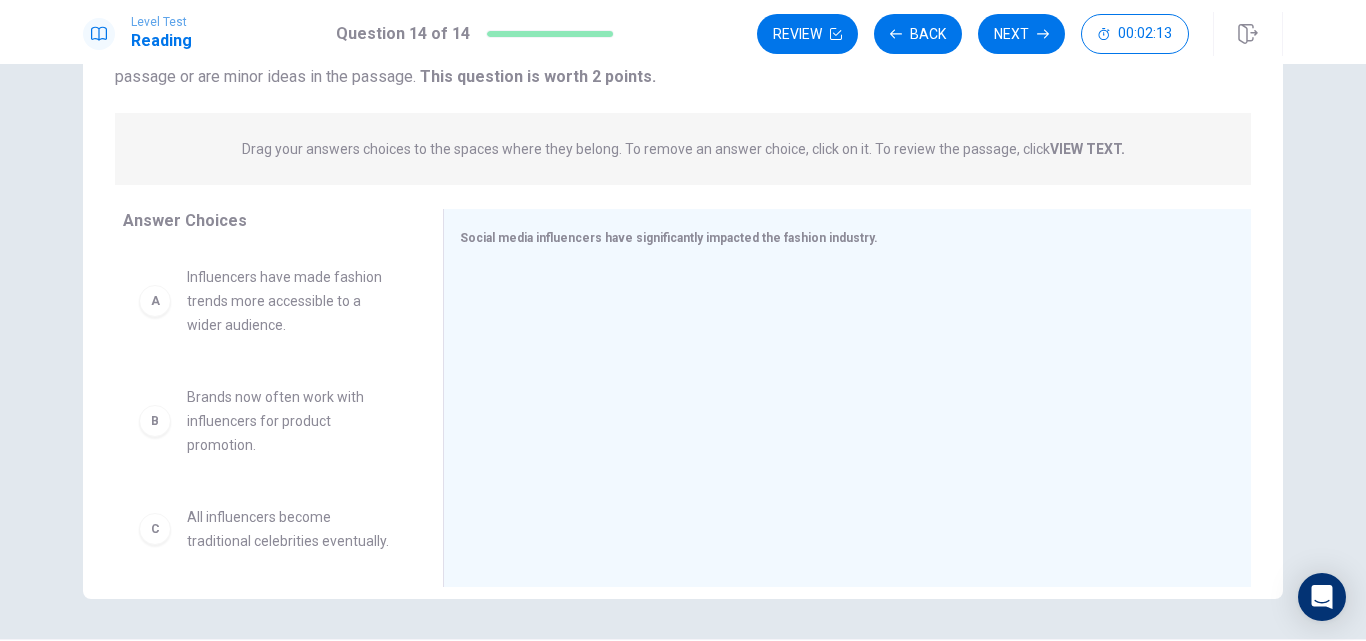 click on "Influencers have made fashion trends more accessible to a wider audience." at bounding box center [291, 301] 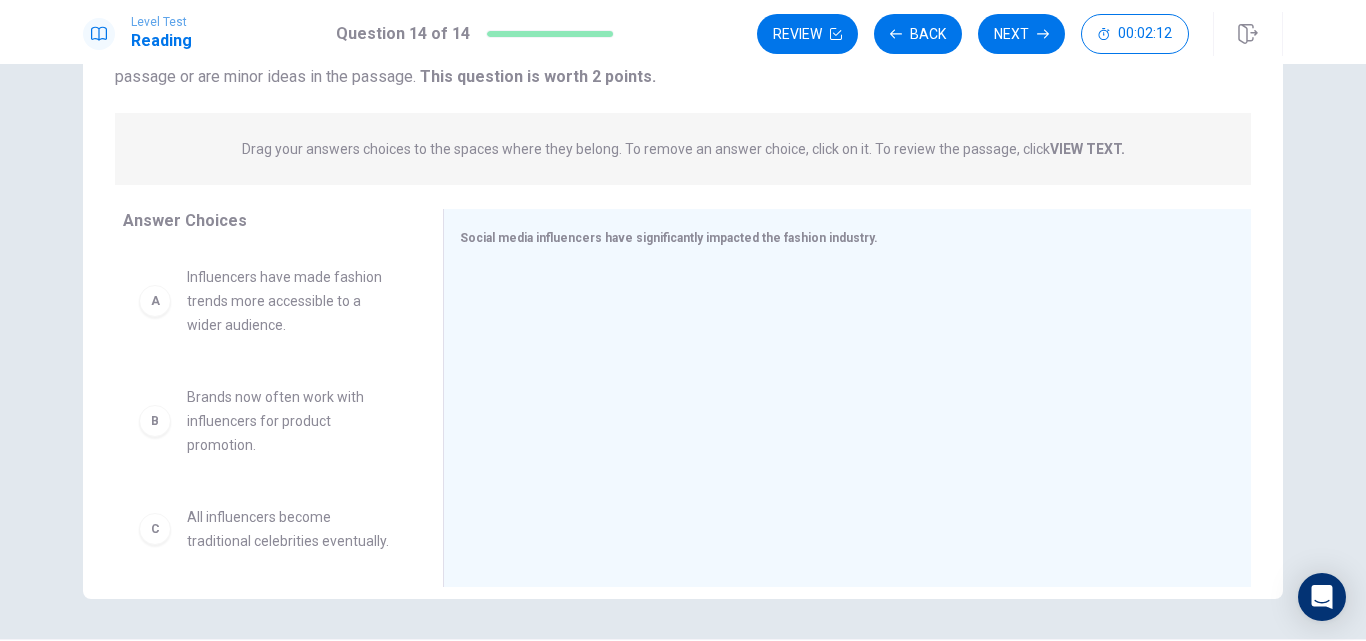 click on "A Influencers have made fashion trends more accessible to a wider audience." at bounding box center [267, 301] 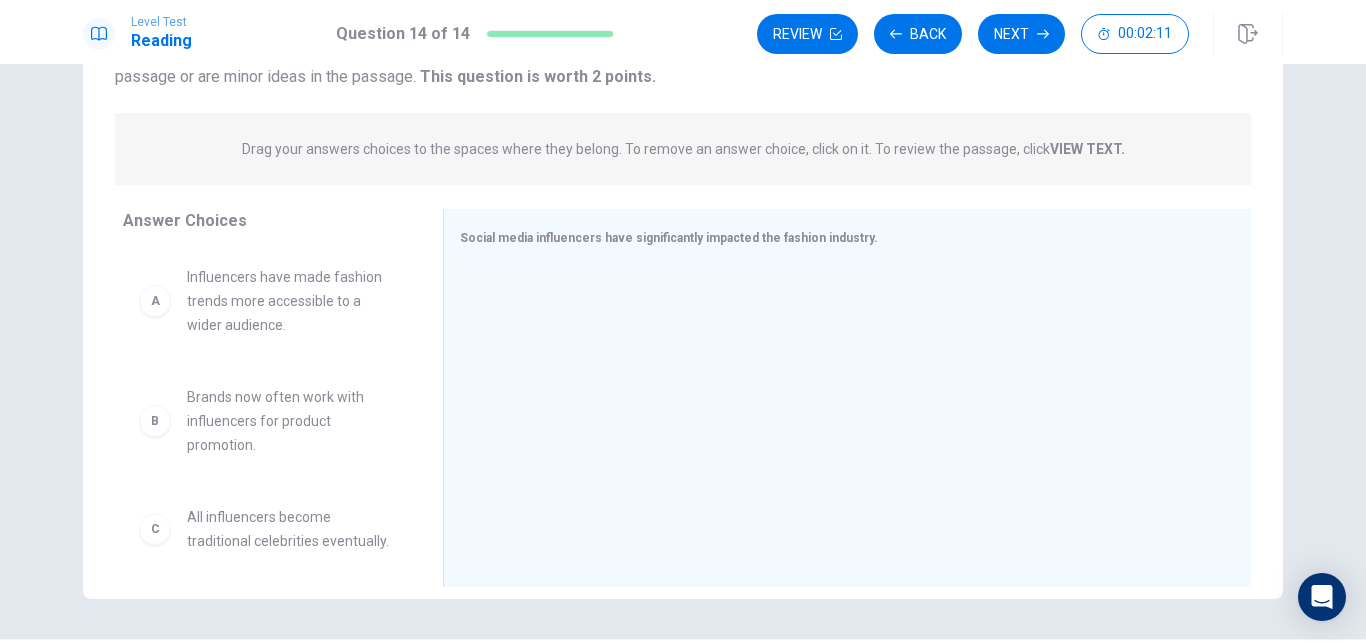 drag, startPoint x: 171, startPoint y: 302, endPoint x: 188, endPoint y: 281, distance: 27.018513 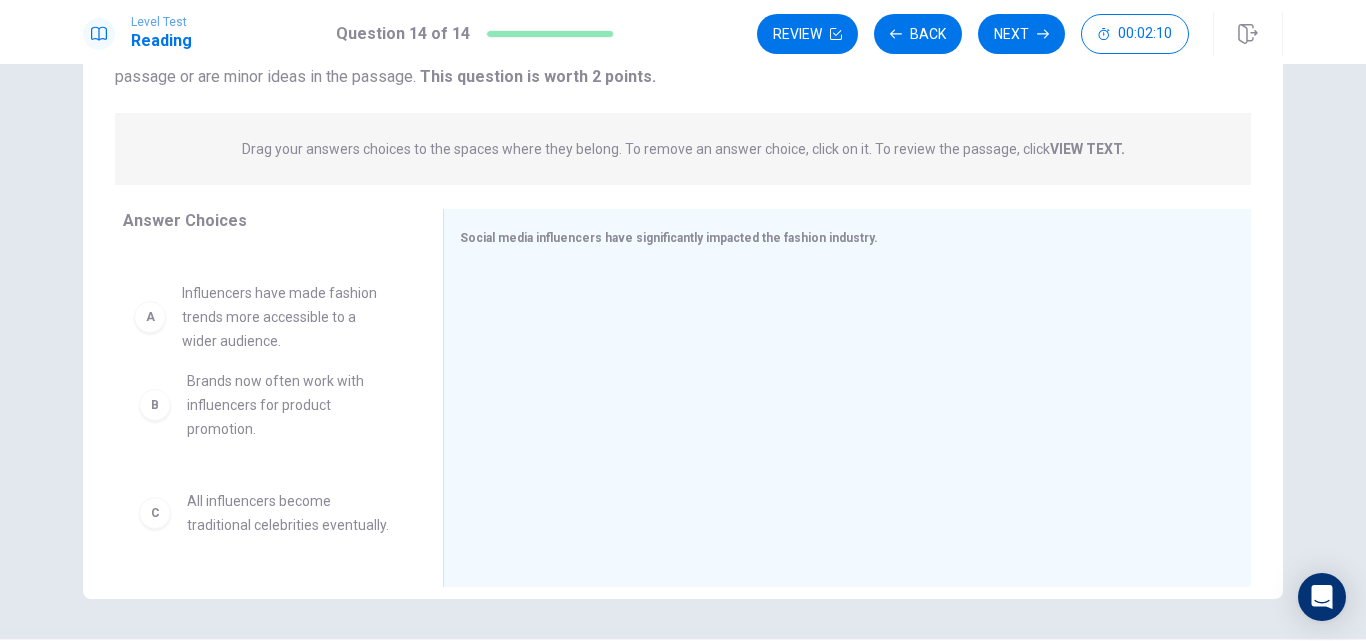 click on "B Brands now often work with influencers for product promotion. C All influencers become traditional celebrities eventually. D Influencers have replaced all other forms of fashion advertising. E The rise of influencer culture has faced some criticism. F Influencers only promote extremely expensive fashion items." at bounding box center [267, 403] 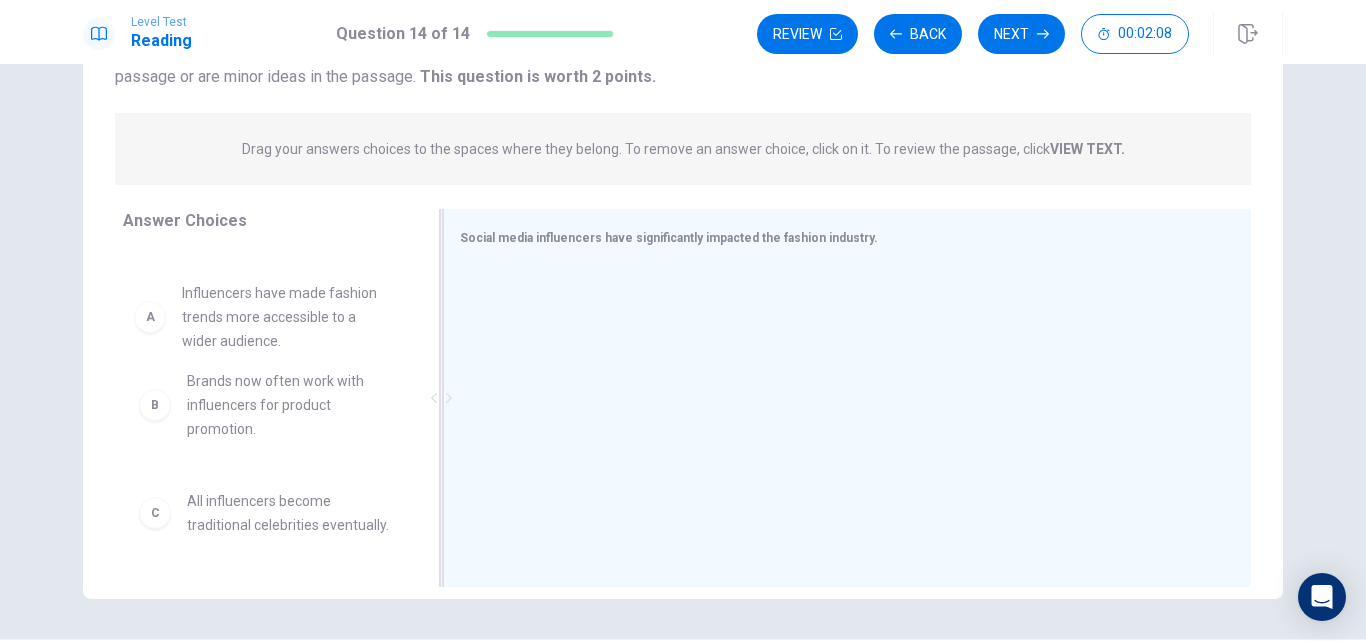 click on "Social media influencers have significantly impacted the fashion industry." at bounding box center [669, 238] 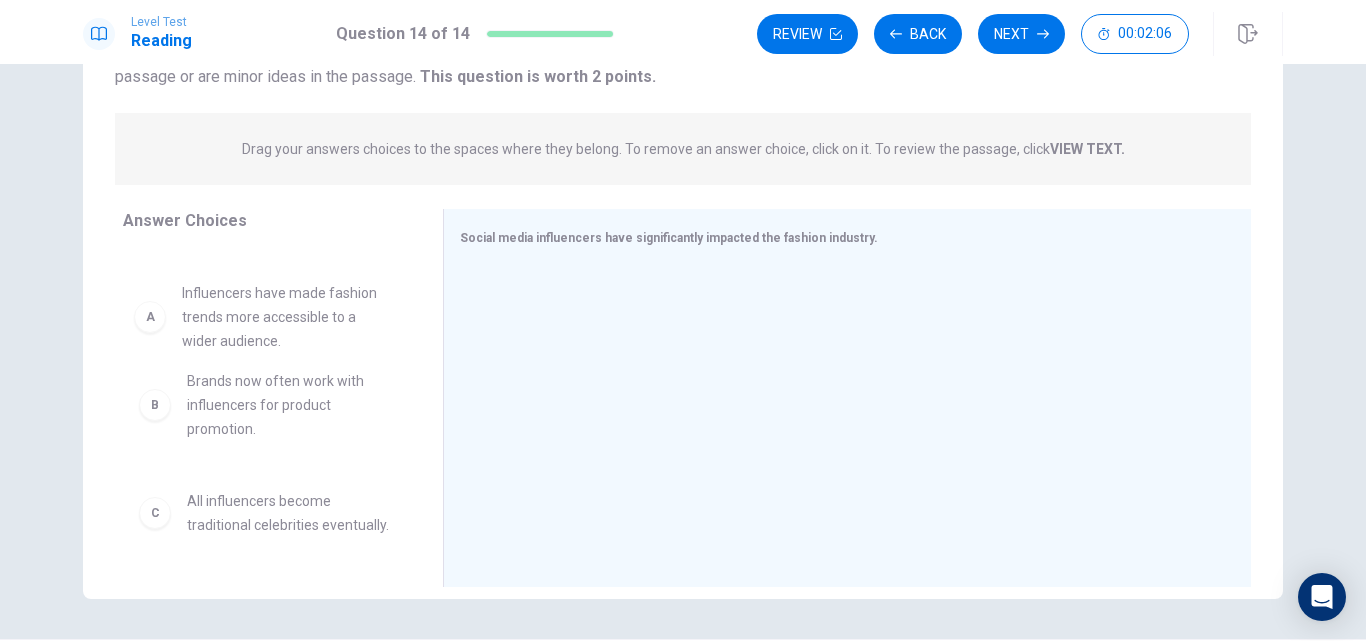 click on "B Brands now often work with influencers for product promotion. C All influencers become traditional celebrities eventually. D Influencers have replaced all other forms of fashion advertising. E The rise of influencer culture has faced some criticism. F Influencers only promote extremely expensive fashion items." at bounding box center (267, 403) 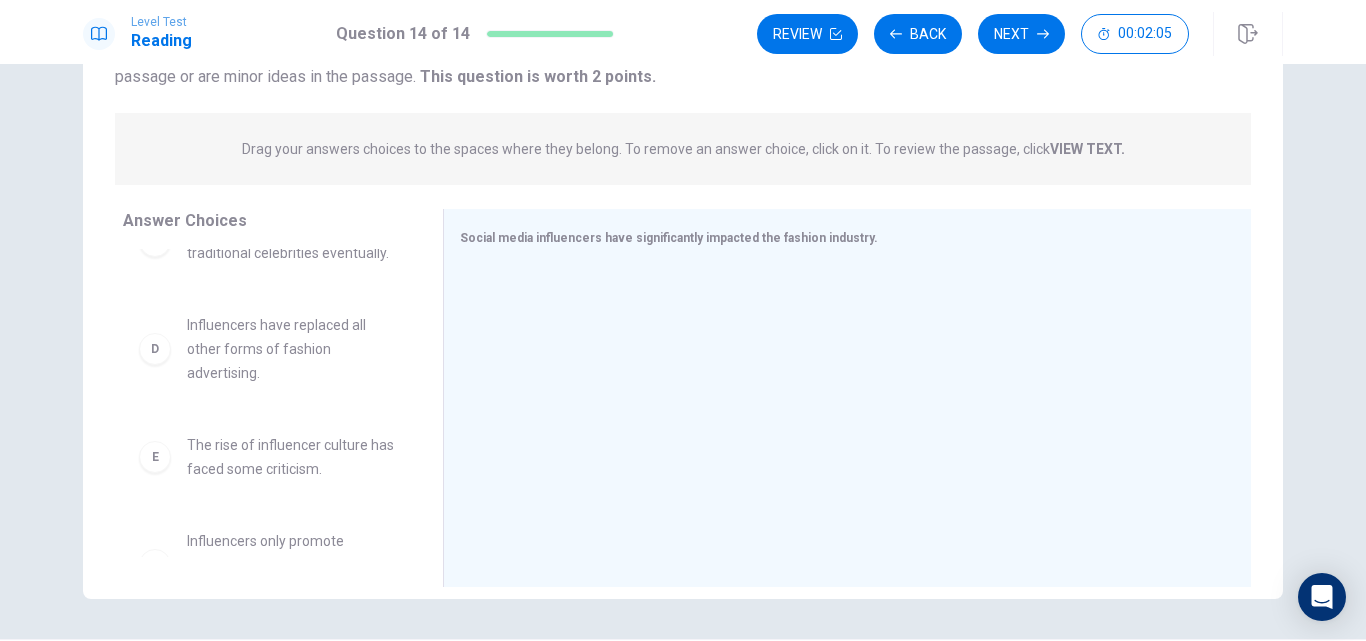 scroll, scrollTop: 372, scrollLeft: 0, axis: vertical 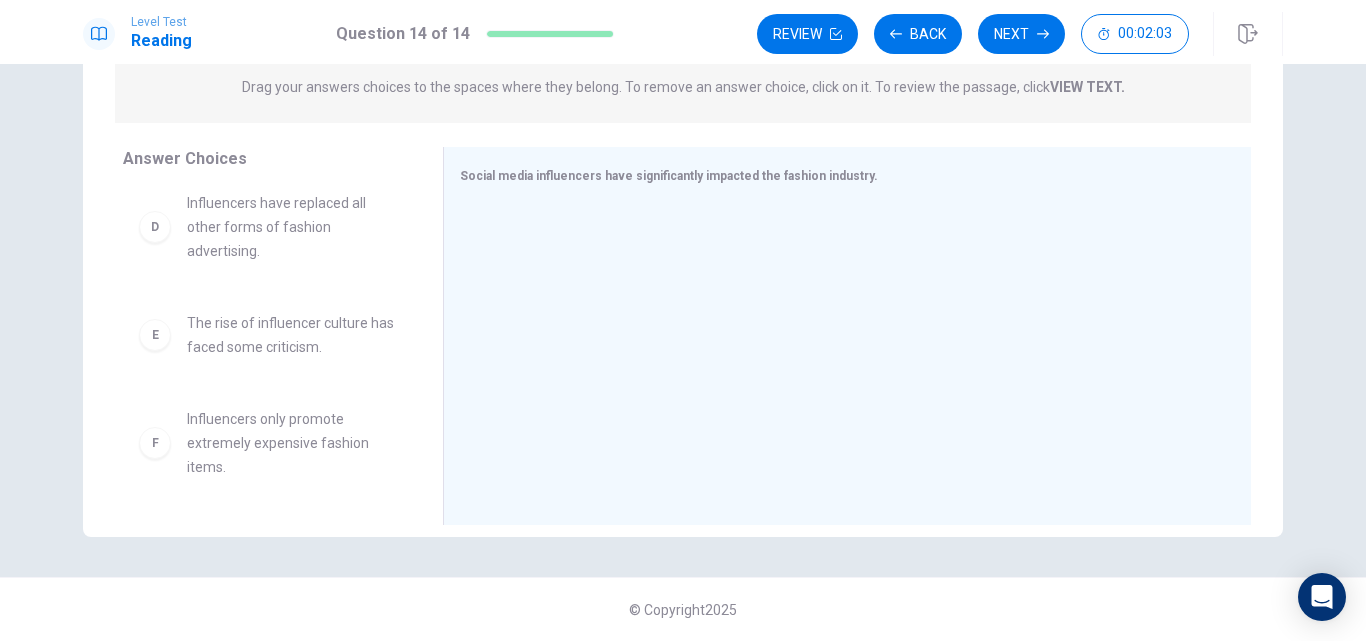 click on "Influencers only promote extremely expensive fashion items." at bounding box center (291, 443) 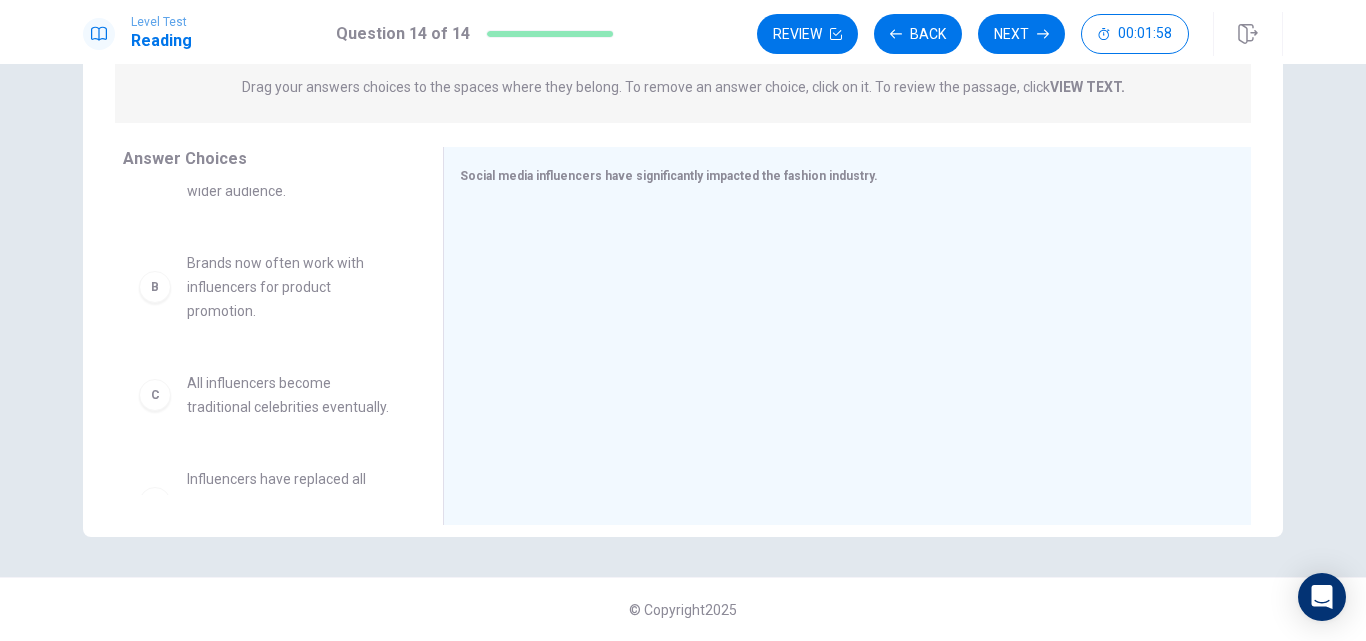 scroll, scrollTop: 0, scrollLeft: 0, axis: both 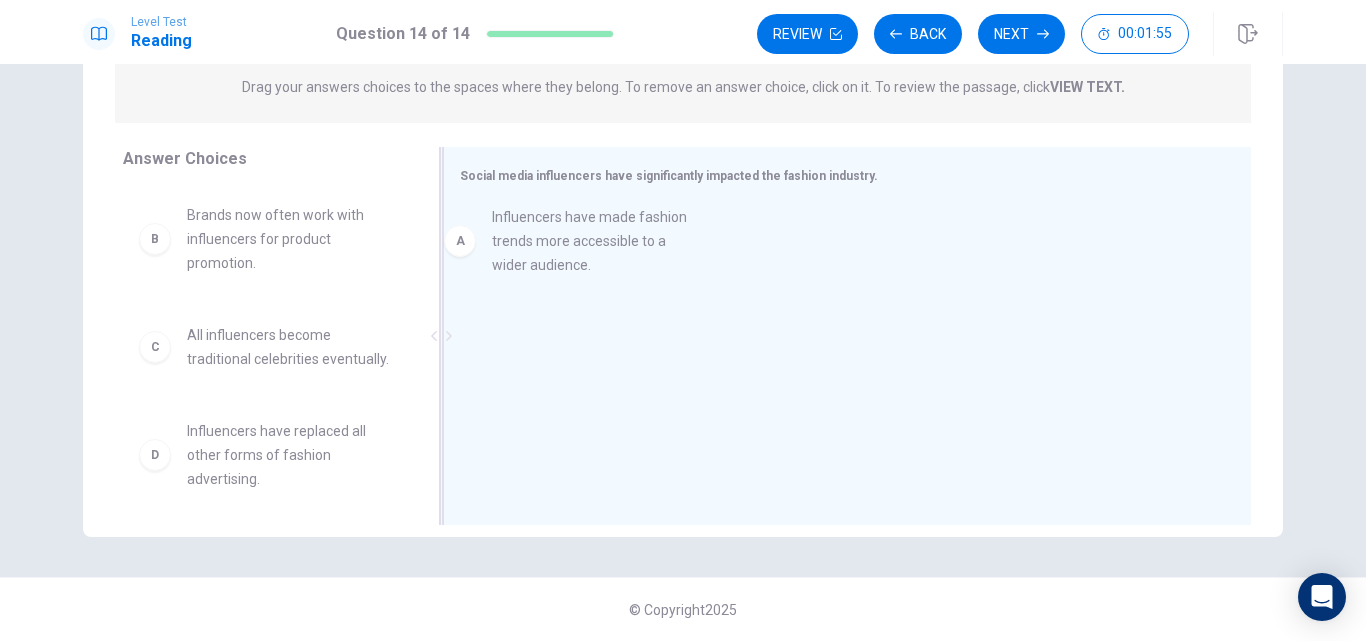 drag, startPoint x: 228, startPoint y: 251, endPoint x: 544, endPoint y: 256, distance: 316.03955 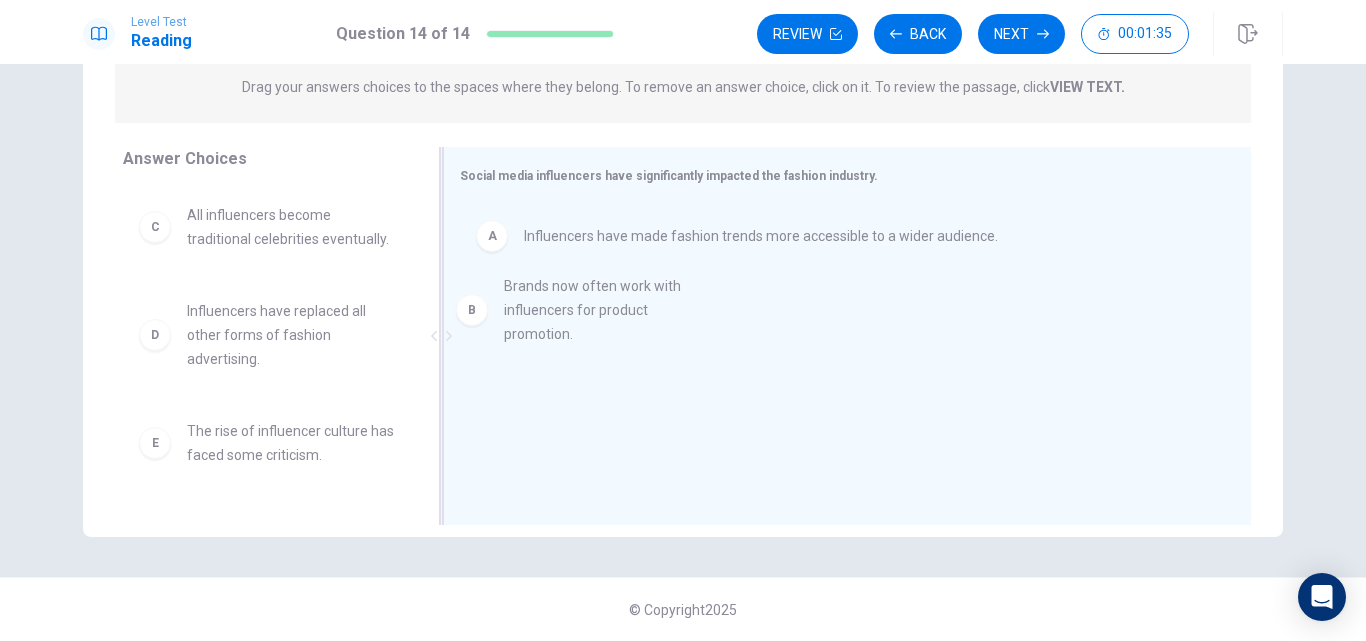 drag, startPoint x: 271, startPoint y: 259, endPoint x: 600, endPoint y: 339, distance: 338.58676 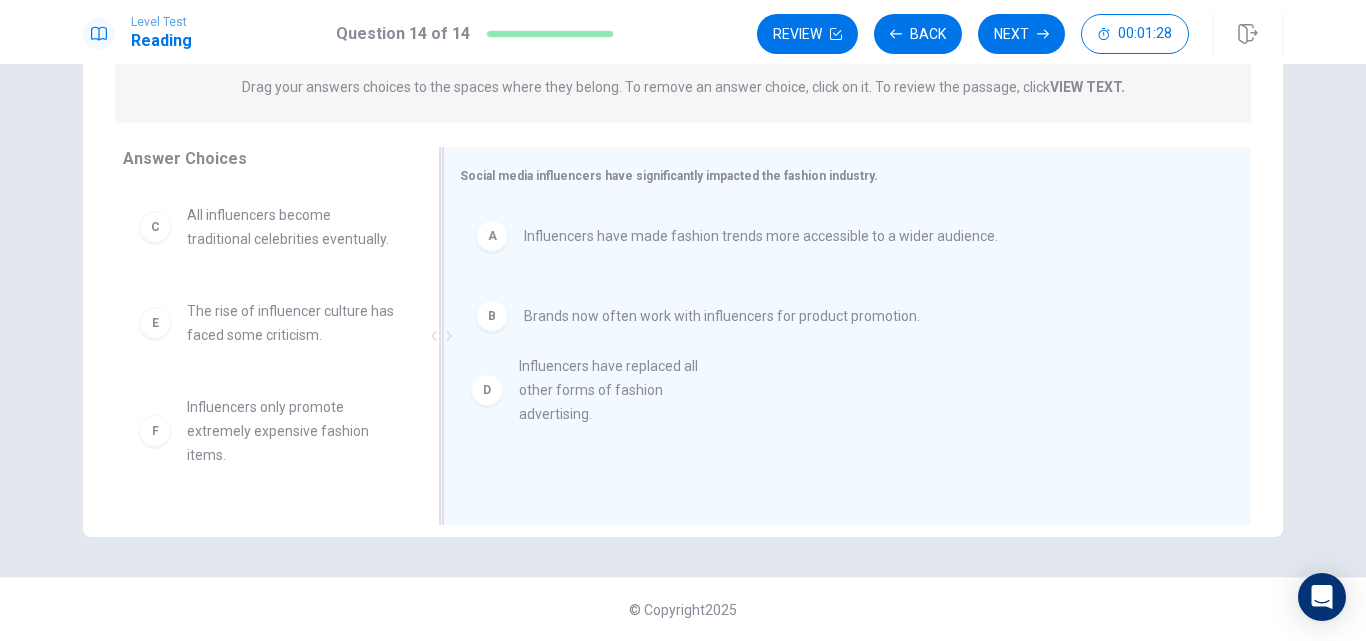 drag, startPoint x: 279, startPoint y: 363, endPoint x: 622, endPoint y: 398, distance: 344.7811 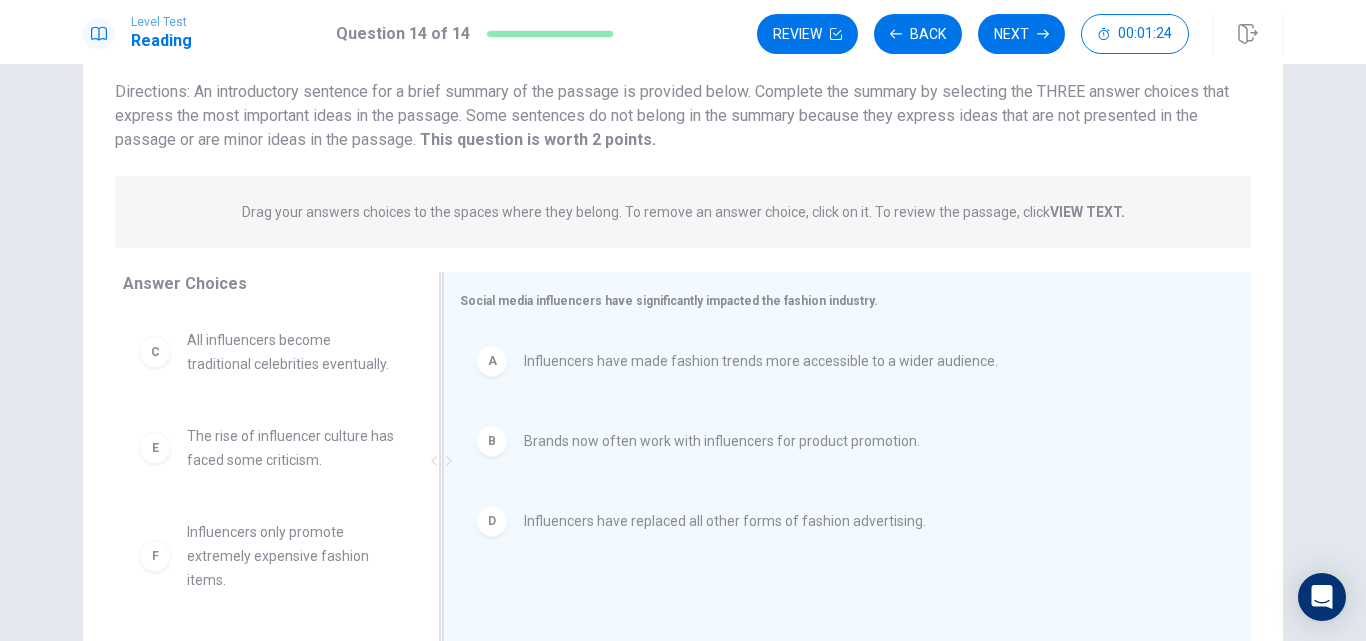 scroll, scrollTop: 200, scrollLeft: 0, axis: vertical 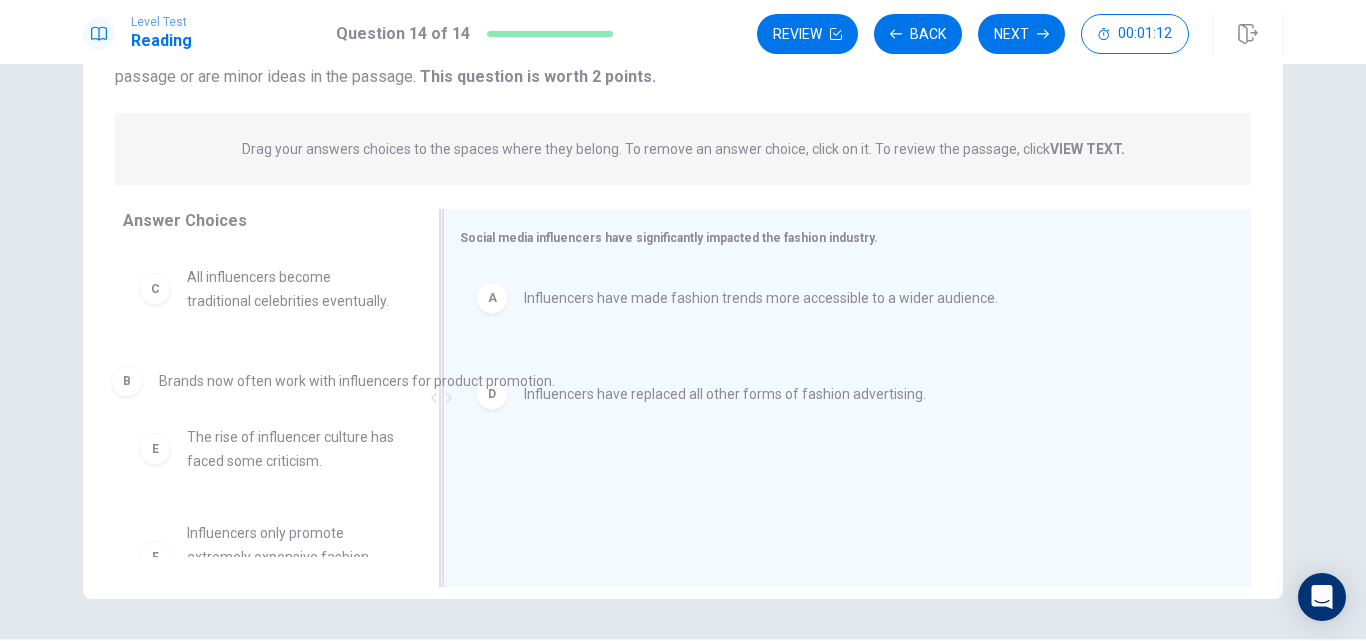 drag, startPoint x: 558, startPoint y: 387, endPoint x: 191, endPoint y: 394, distance: 367.06674 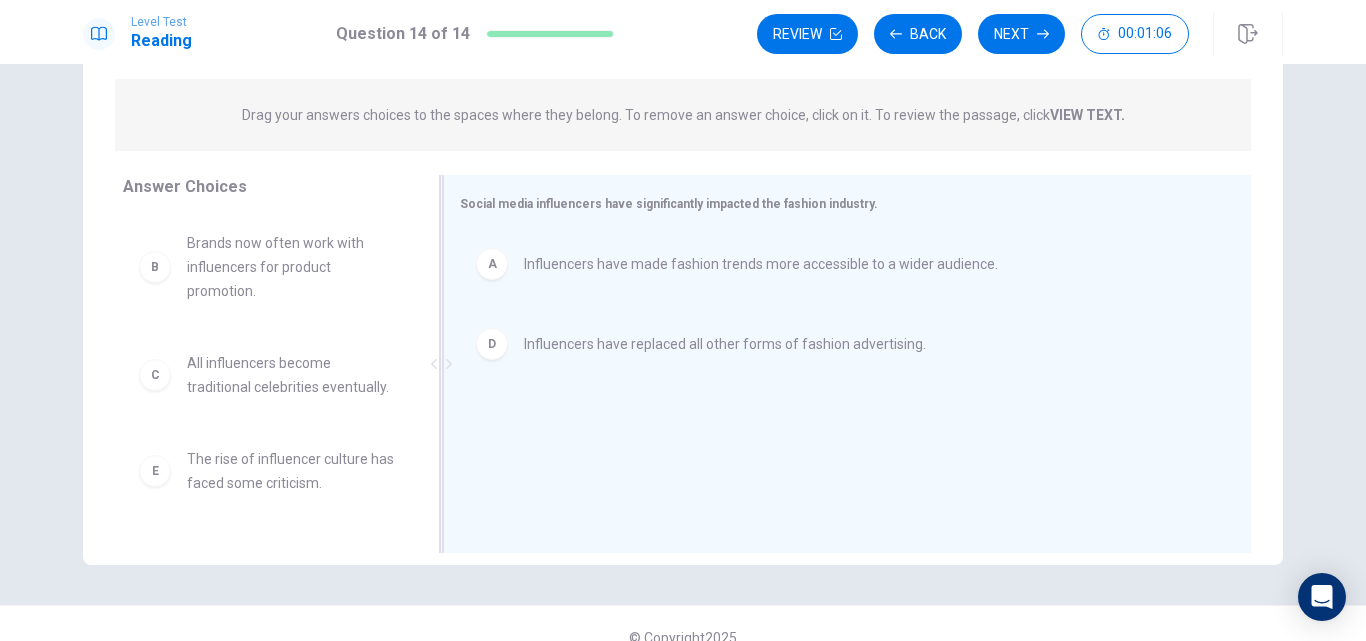 scroll, scrollTop: 262, scrollLeft: 0, axis: vertical 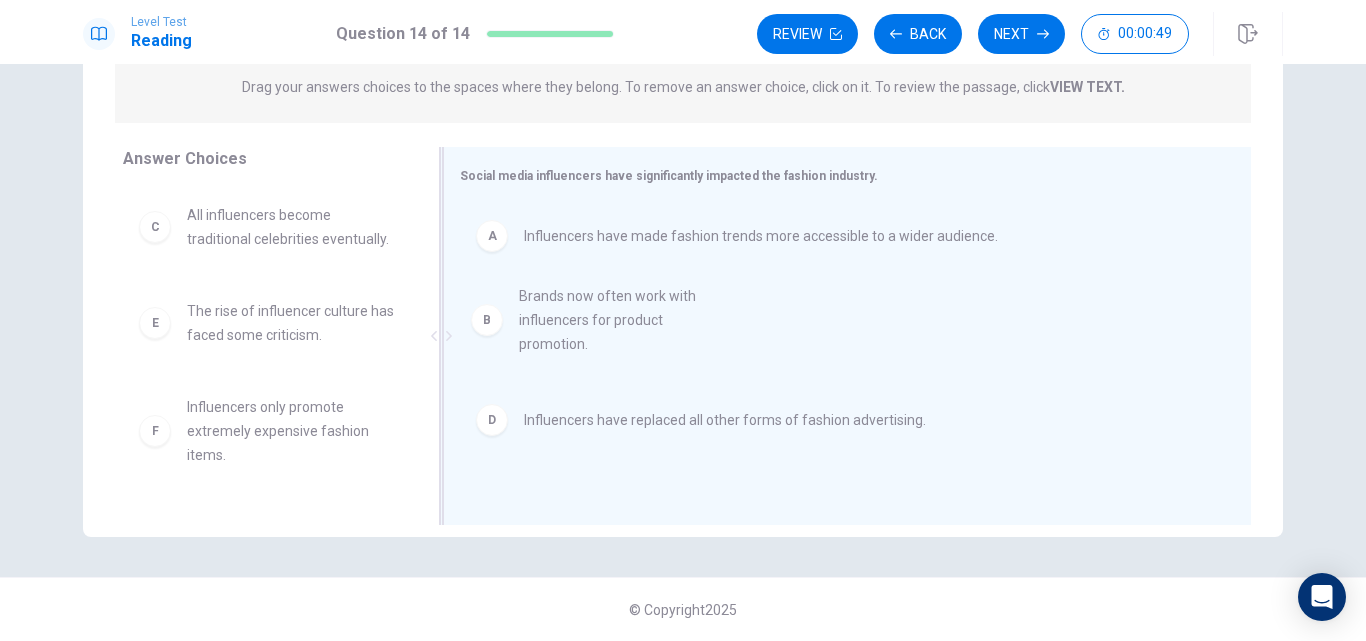 drag, startPoint x: 208, startPoint y: 250, endPoint x: 551, endPoint y: 335, distance: 353.37515 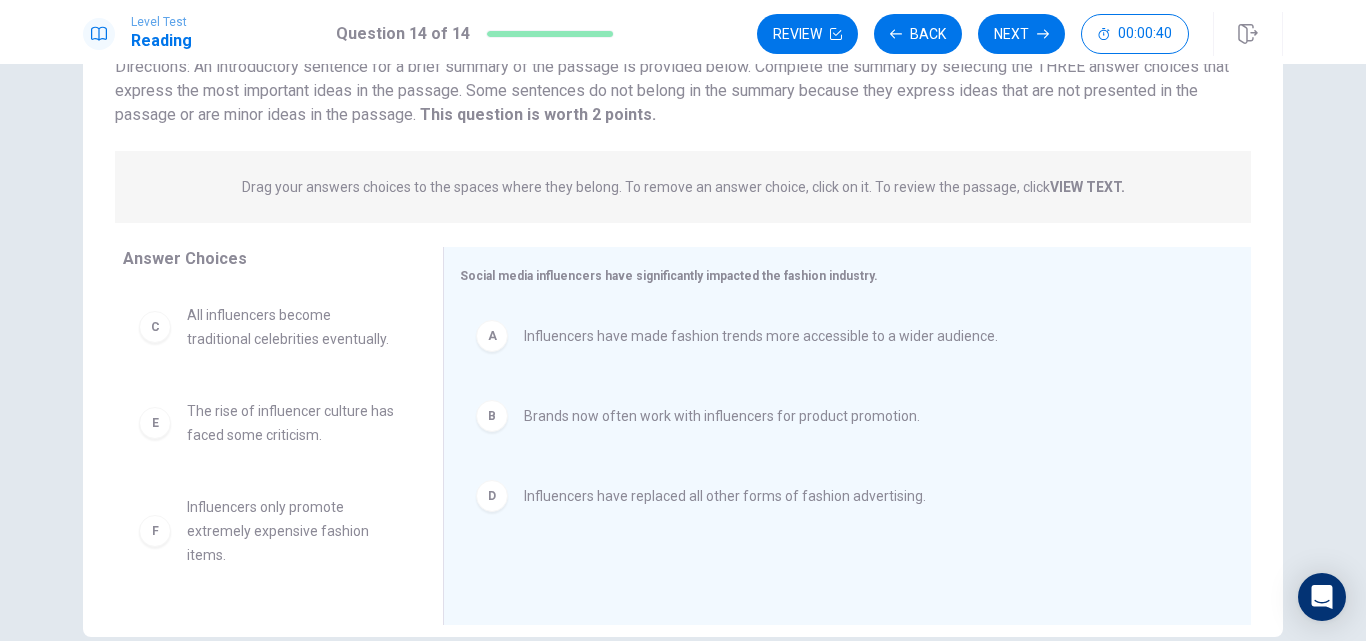 scroll, scrollTop: 262, scrollLeft: 0, axis: vertical 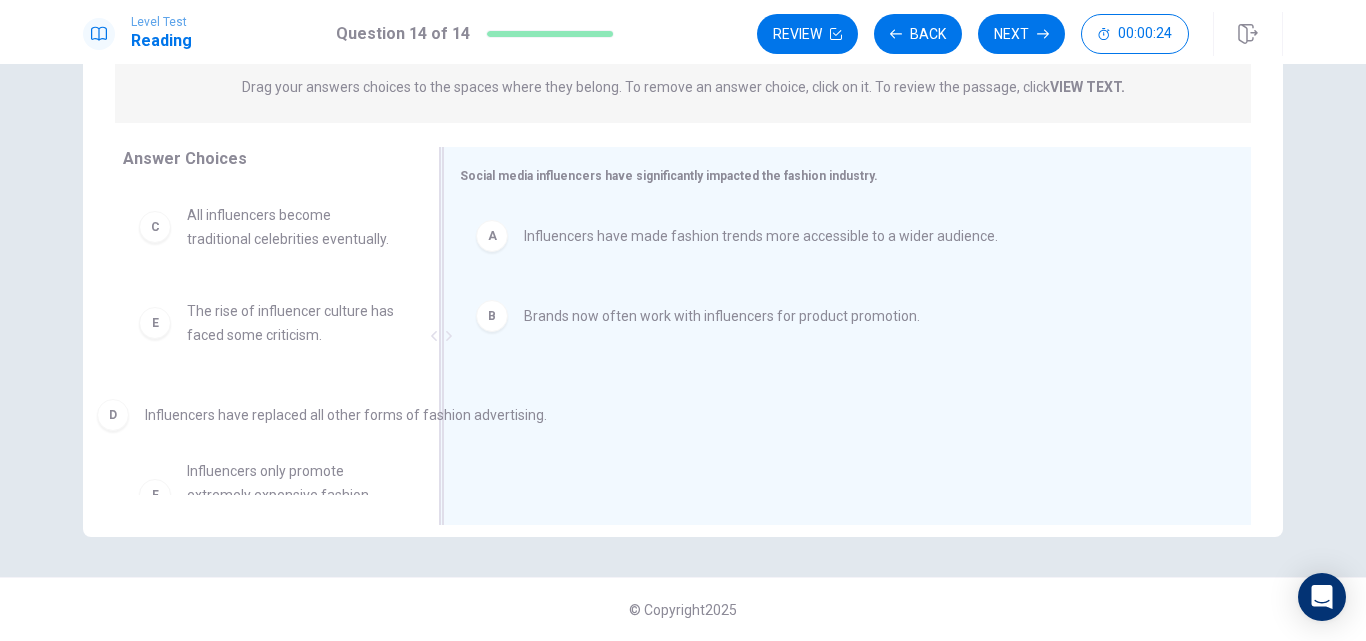 drag, startPoint x: 757, startPoint y: 408, endPoint x: 374, endPoint y: 427, distance: 383.47098 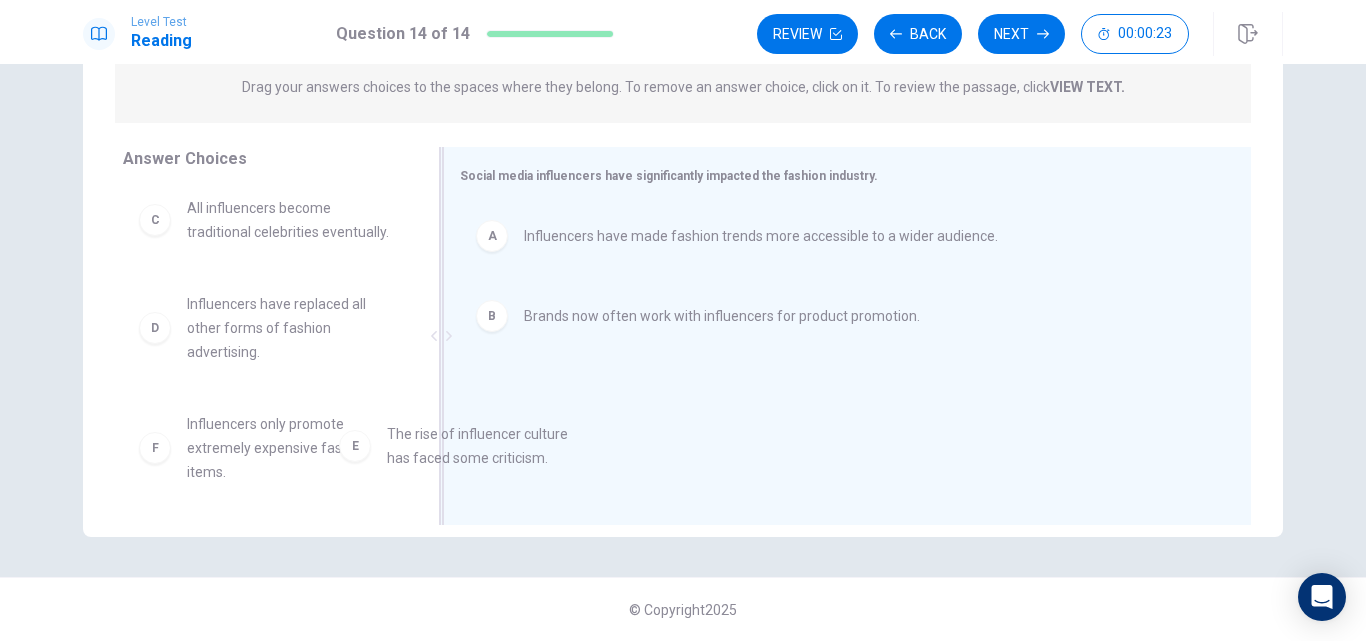scroll, scrollTop: 8, scrollLeft: 0, axis: vertical 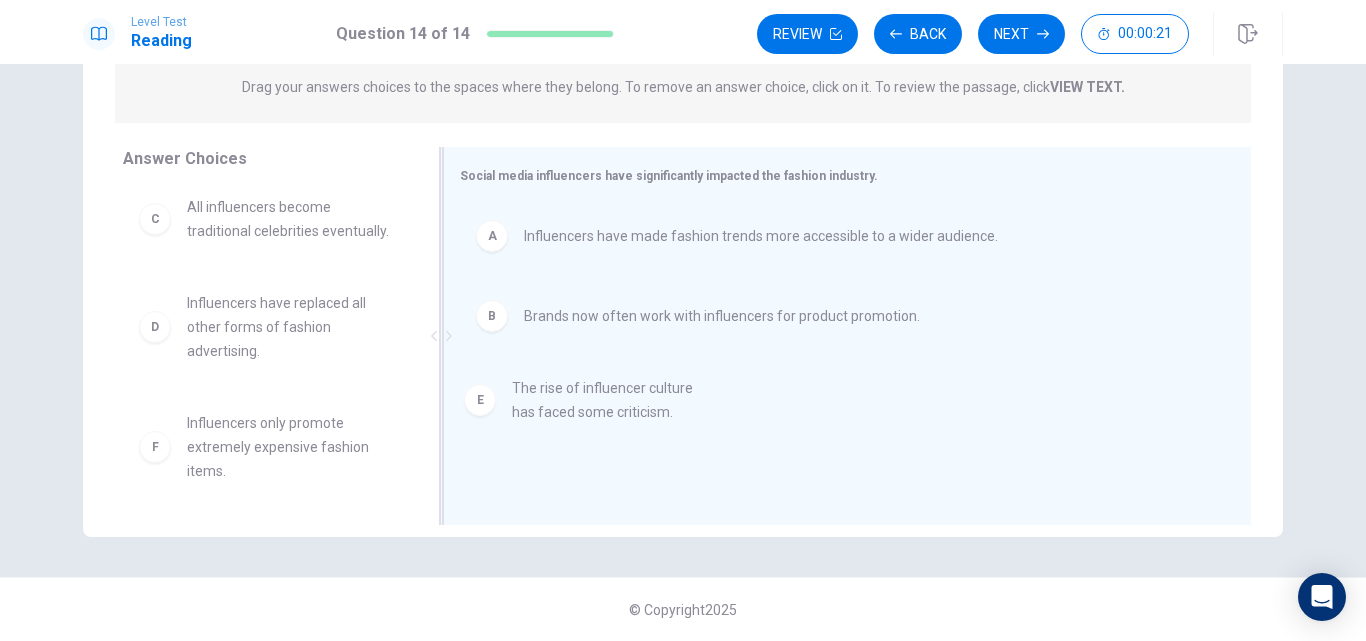 drag, startPoint x: 230, startPoint y: 486, endPoint x: 574, endPoint y: 420, distance: 350.27417 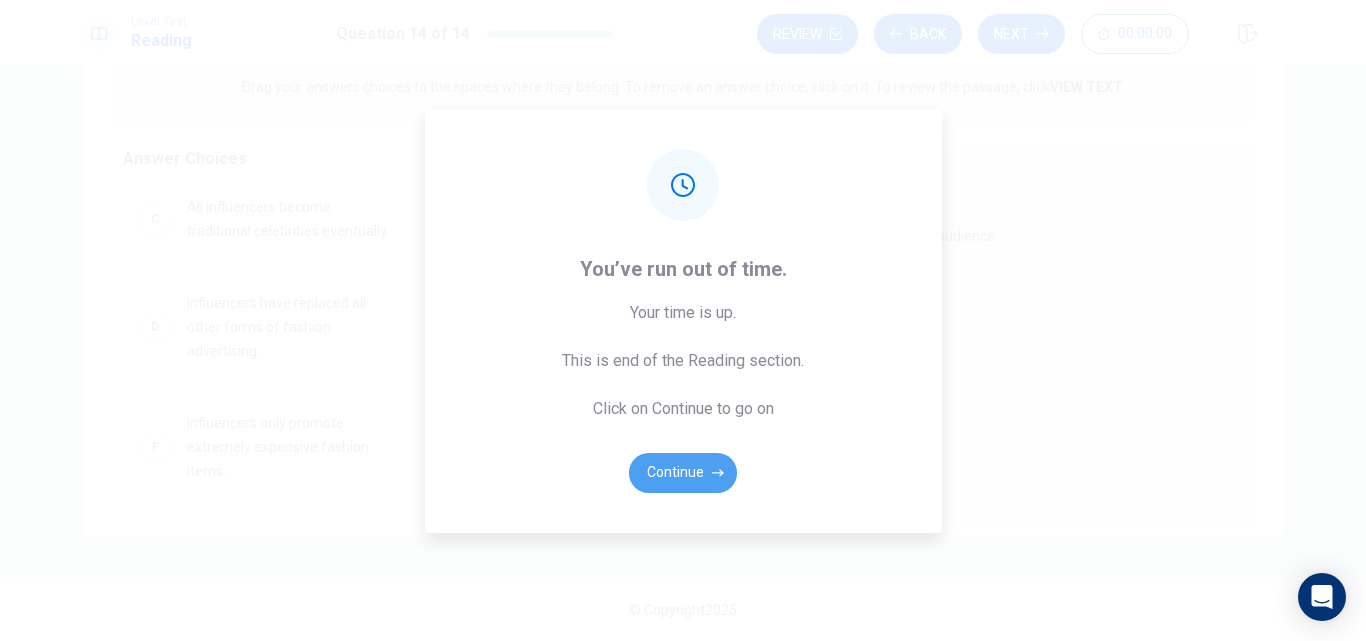 click on "Continue" at bounding box center (683, 473) 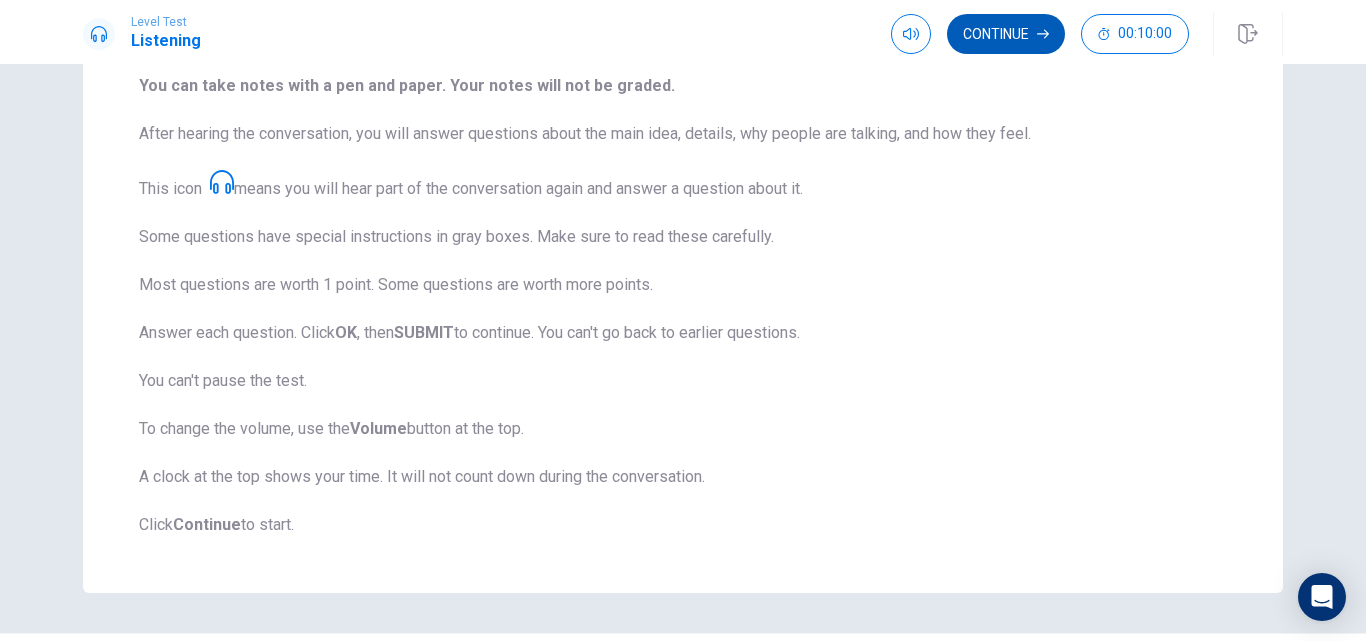 click on "Continue" at bounding box center [1006, 34] 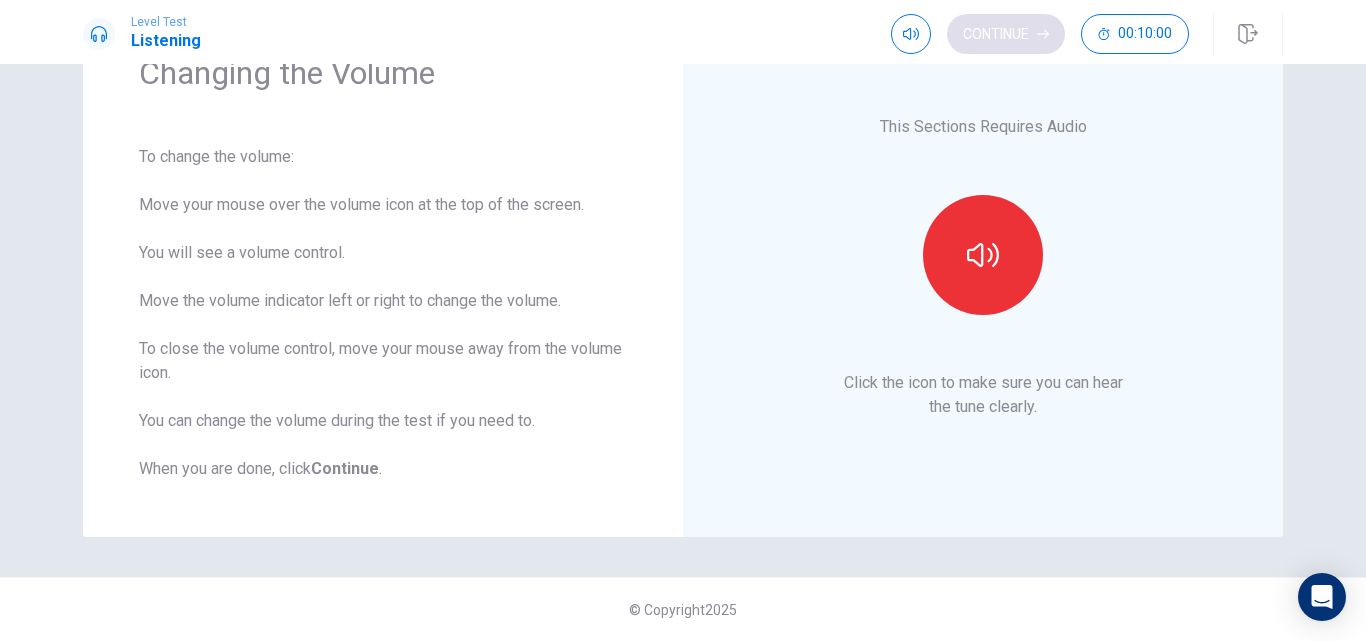 scroll, scrollTop: 107, scrollLeft: 0, axis: vertical 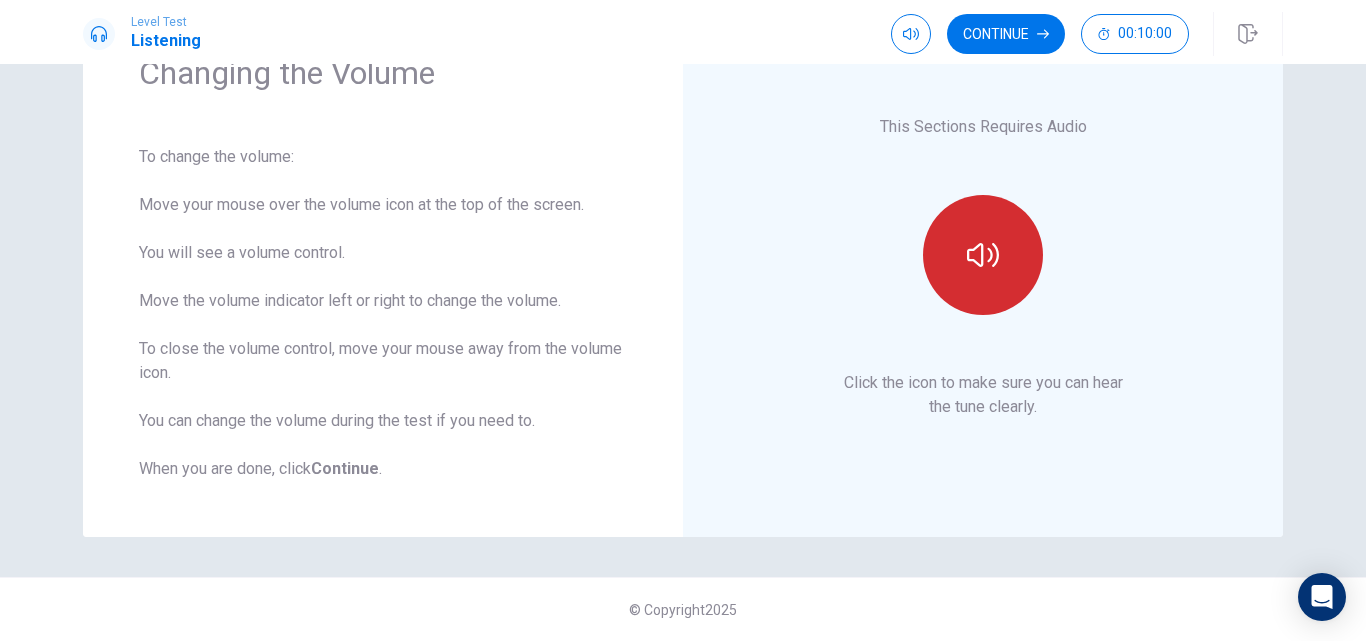 click 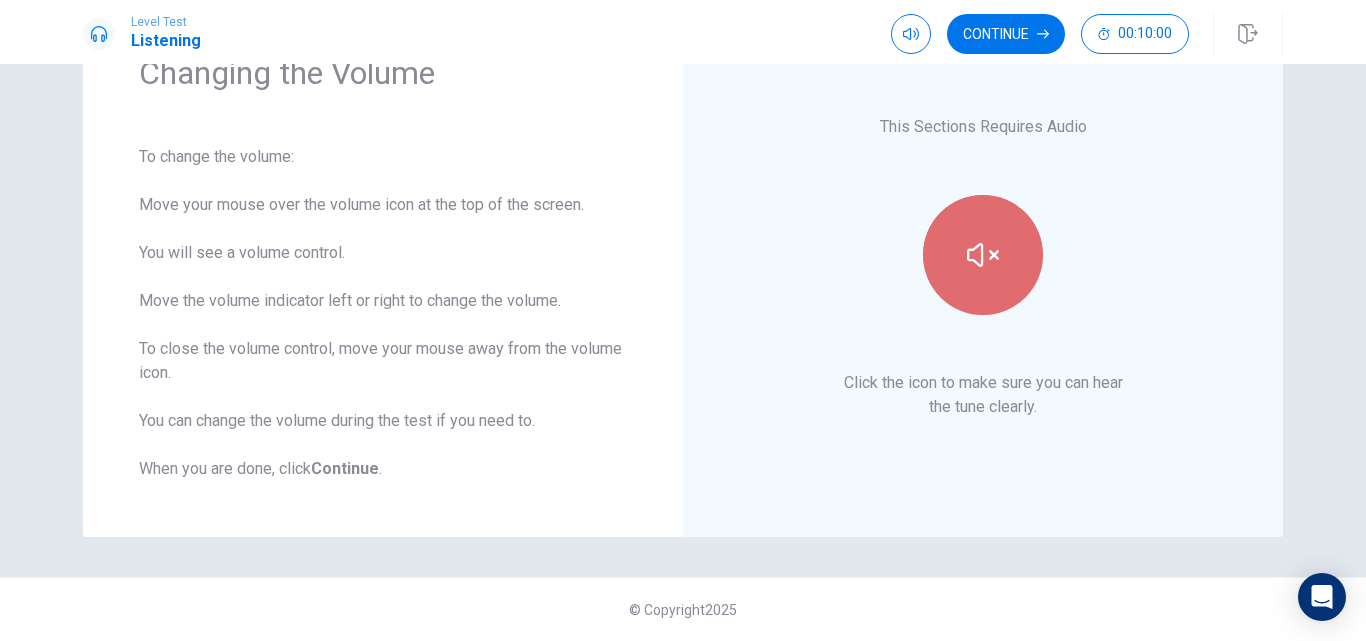 click at bounding box center (983, 255) 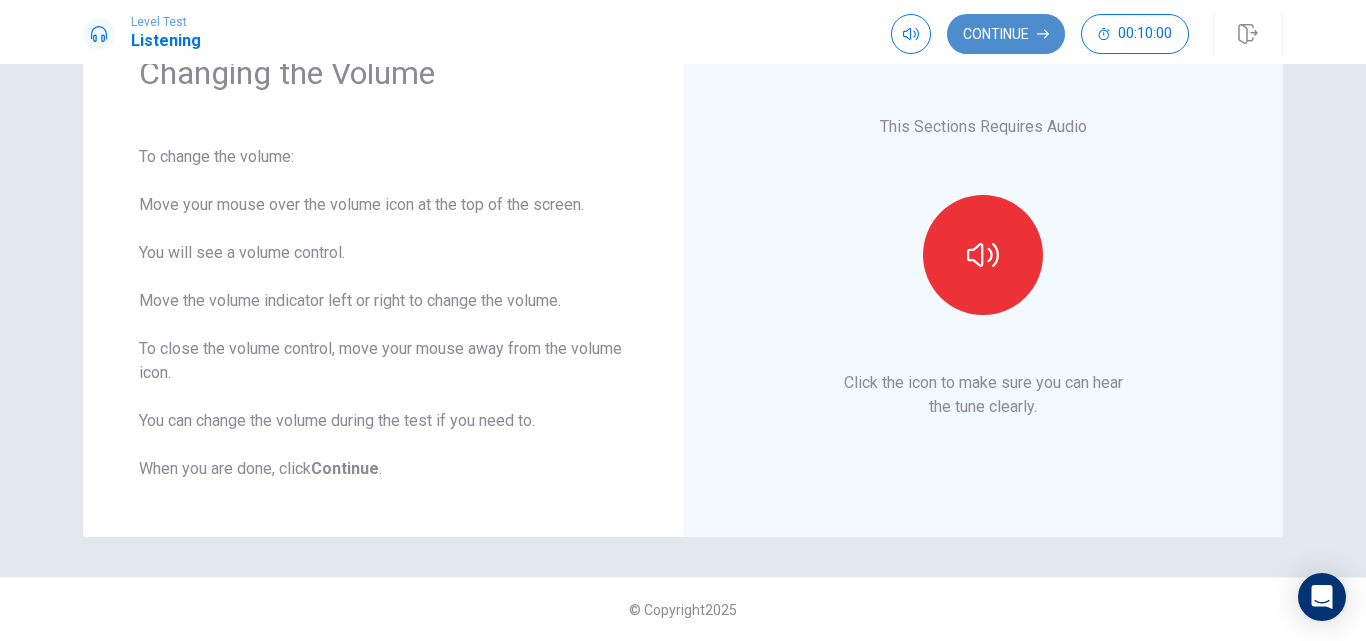 click on "Continue" at bounding box center (1006, 34) 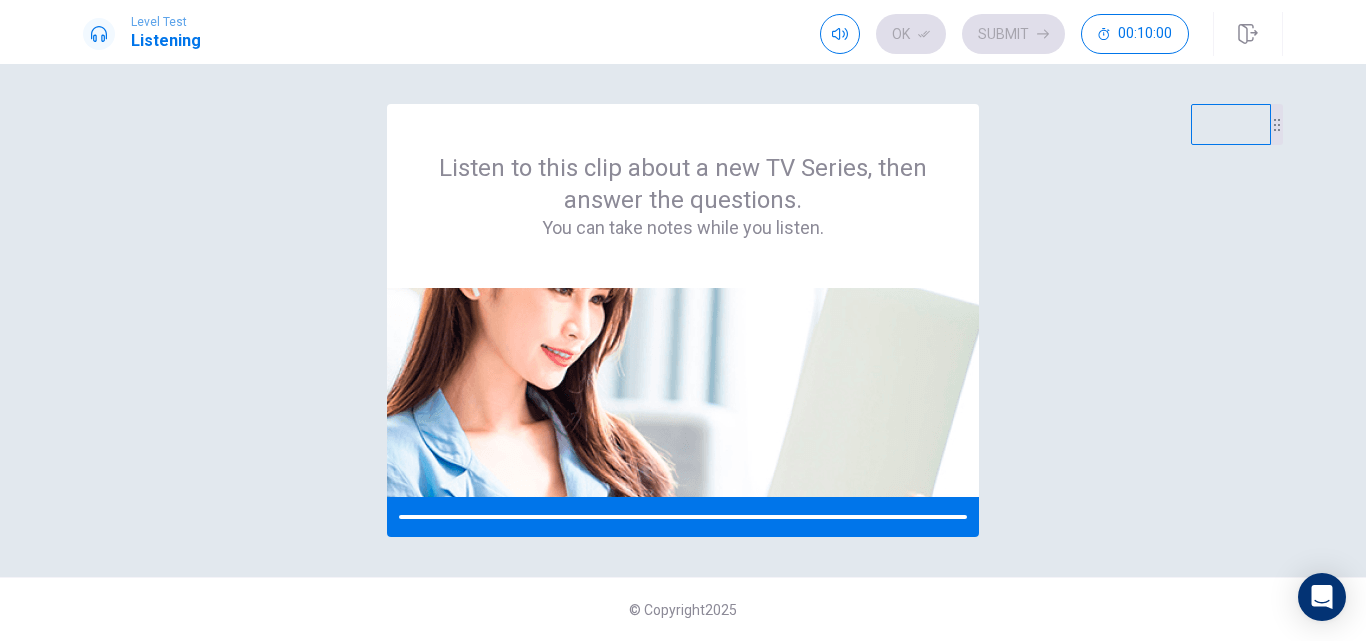 scroll, scrollTop: 0, scrollLeft: 0, axis: both 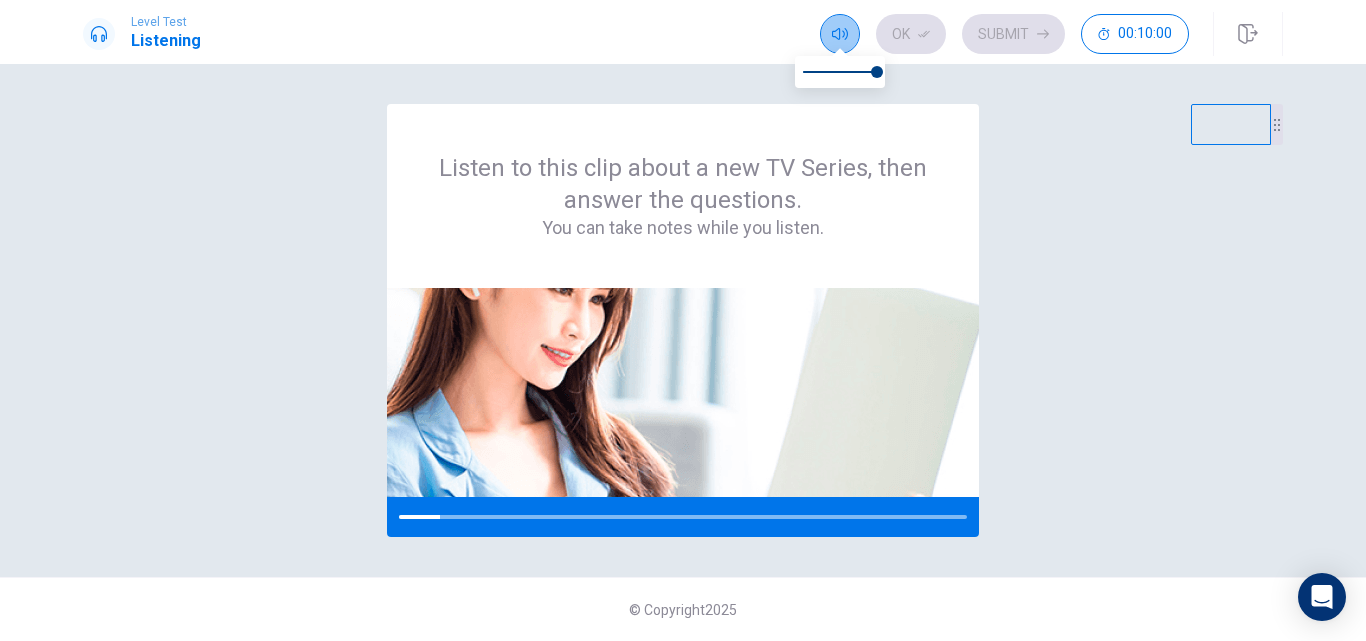 click 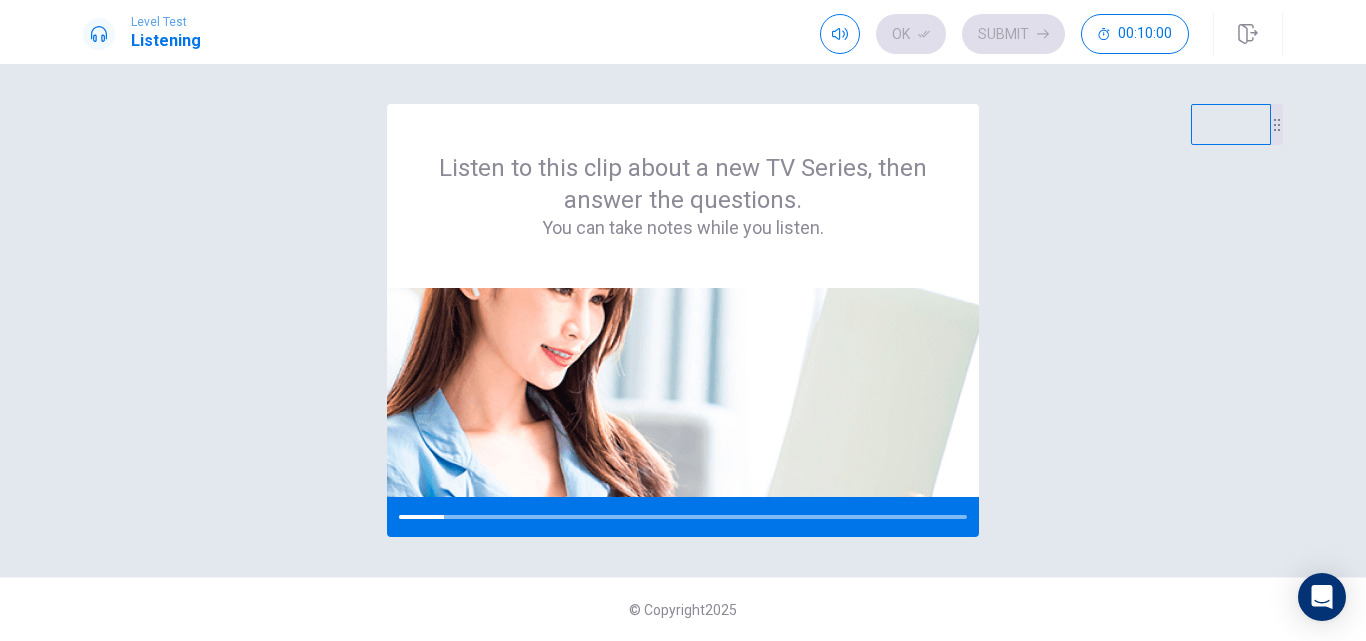 click on "Listen to this clip about a new TV Series, then answer the questions.  You can take notes while you listen." at bounding box center (683, 320) 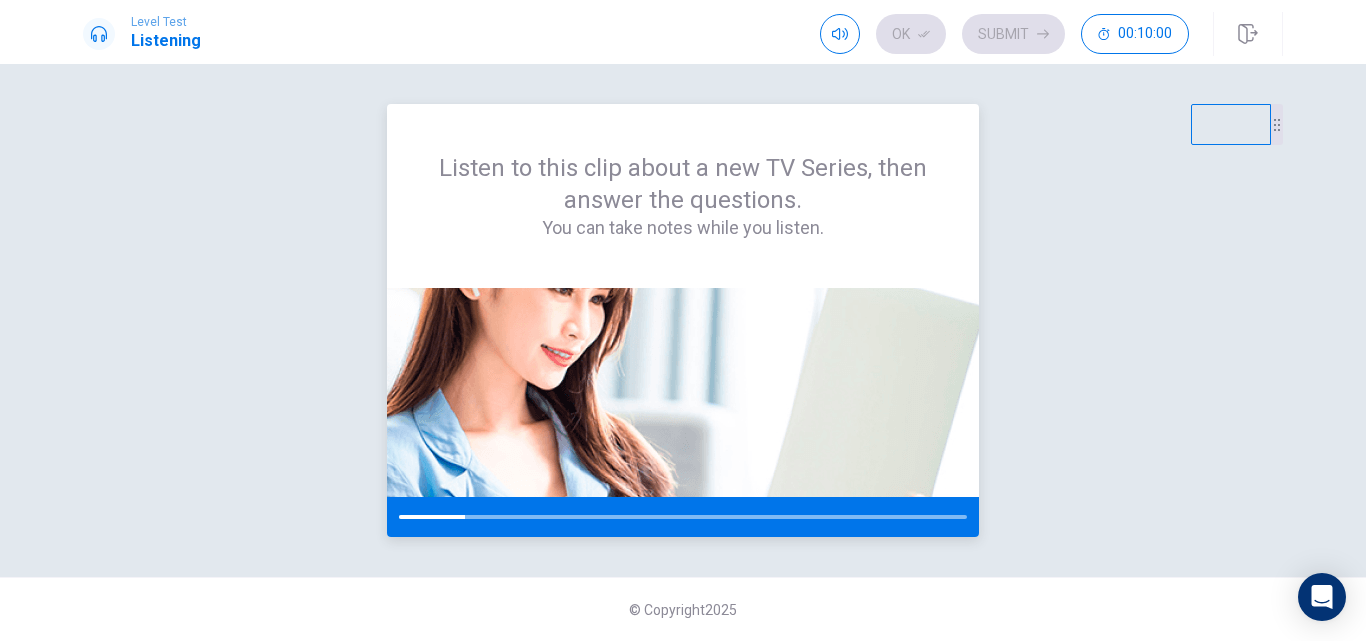 click at bounding box center [683, 392] 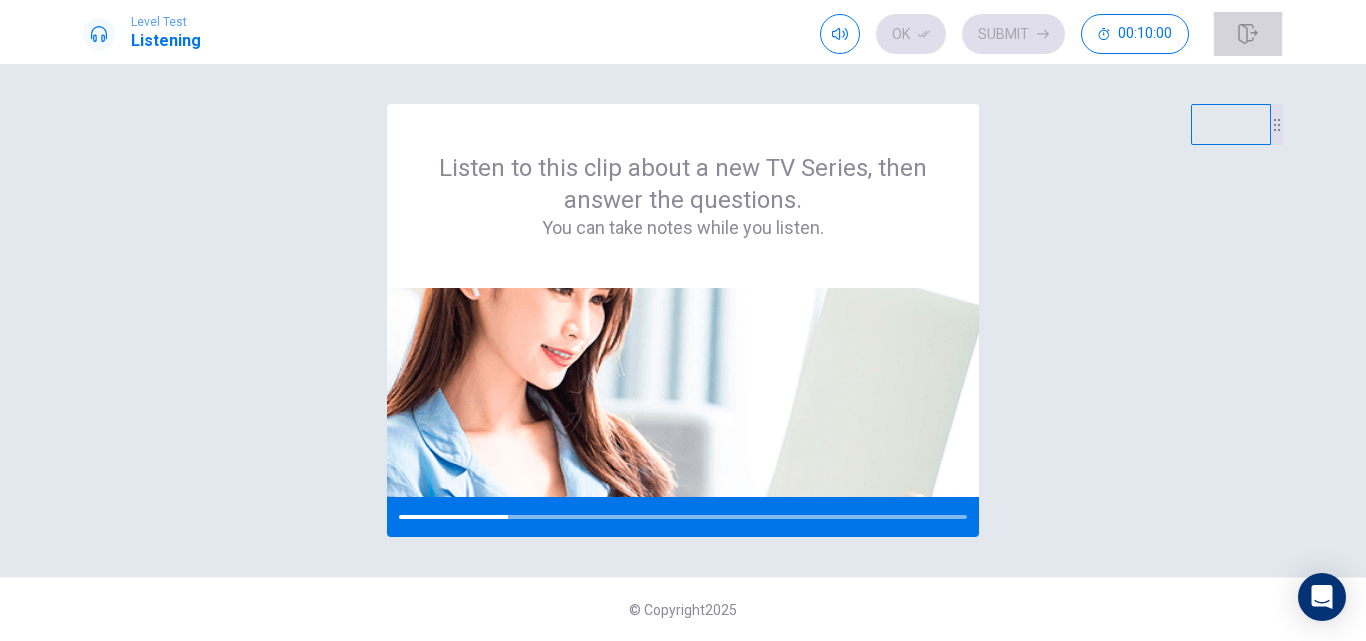 click 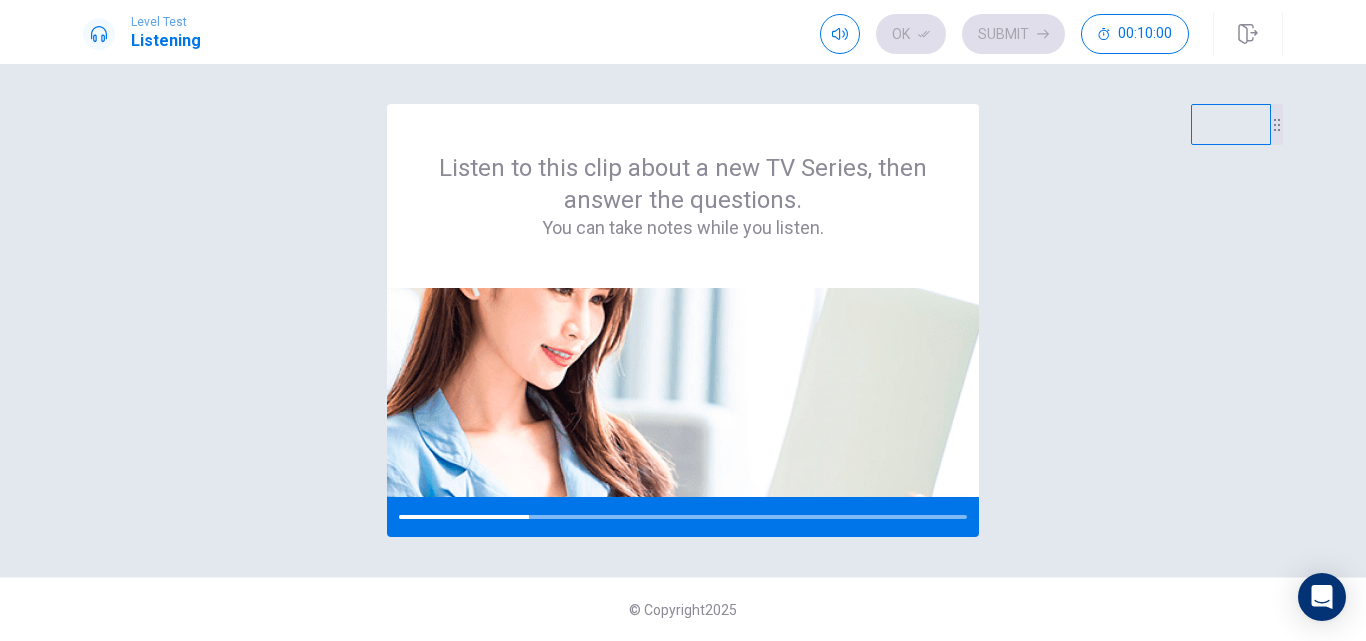 click on "Listening" at bounding box center [166, 41] 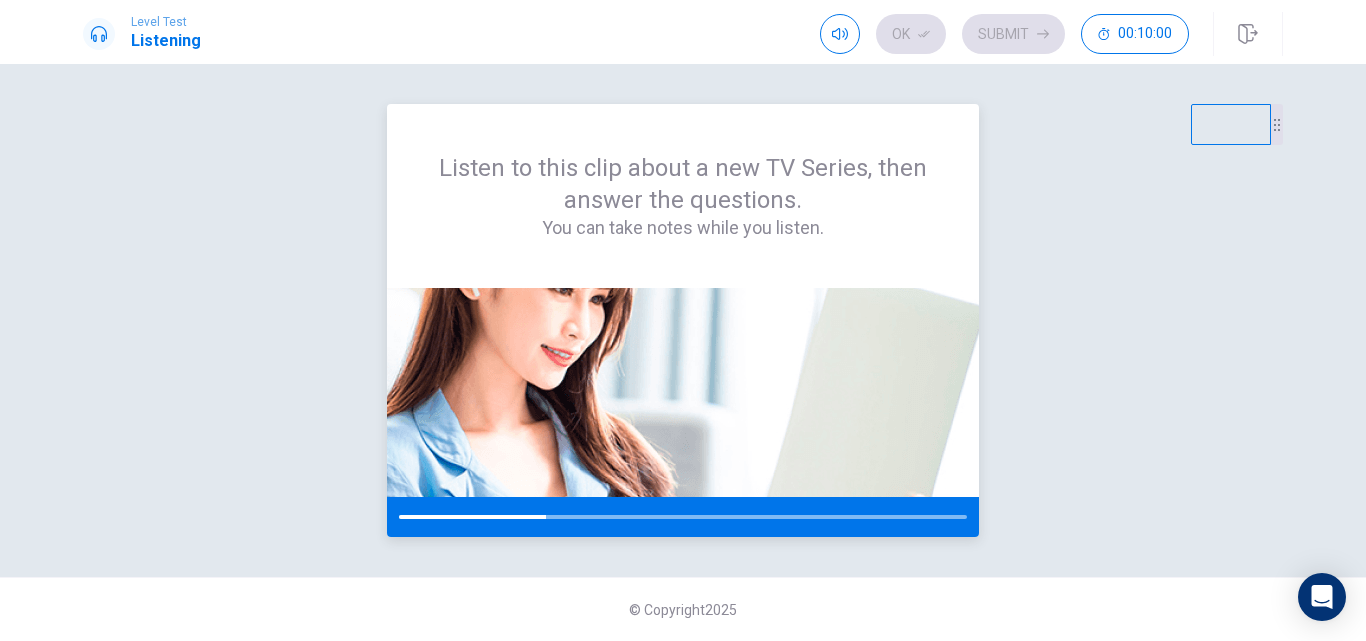 click on "You can take notes while you listen." at bounding box center (683, 228) 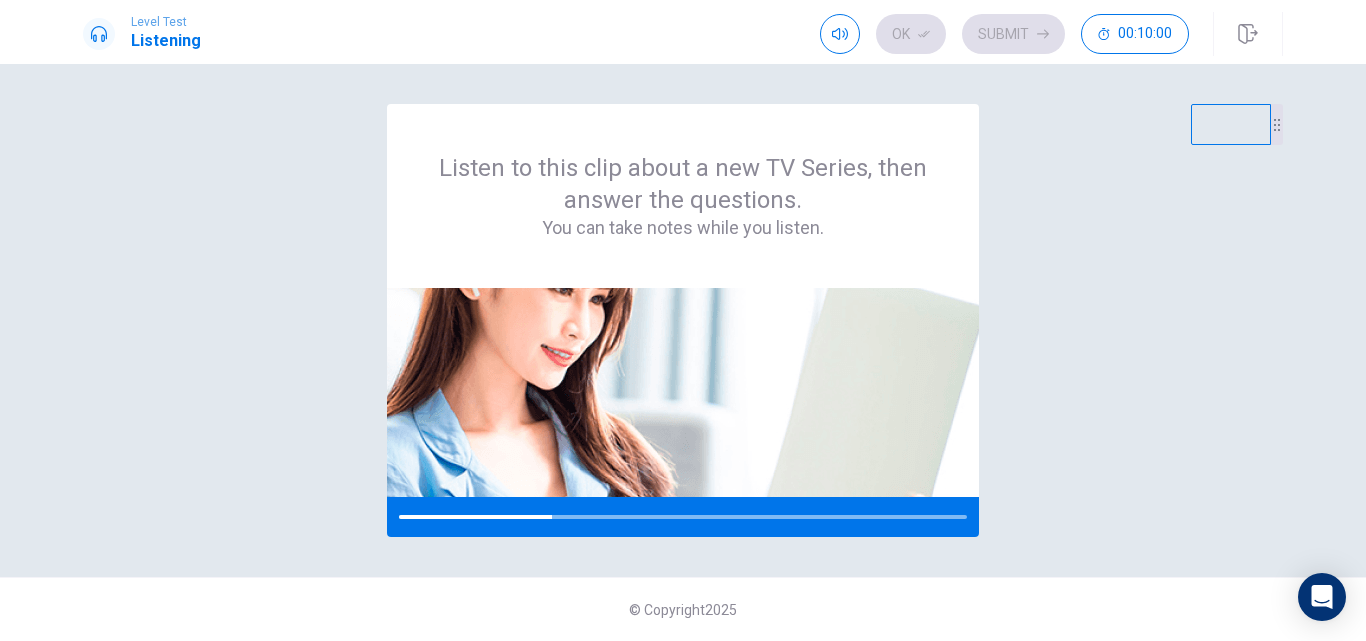 click on "Ok Submit 00:10:00" at bounding box center [1004, 34] 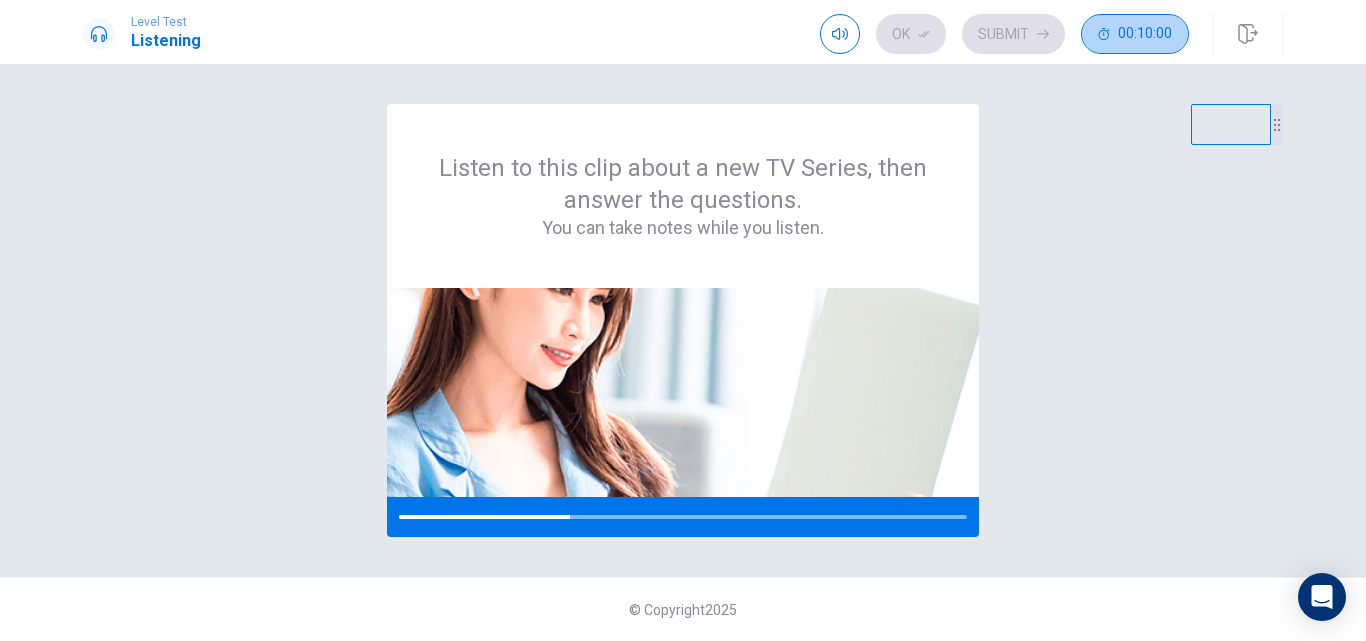 click on "00:10:00" at bounding box center [1135, 34] 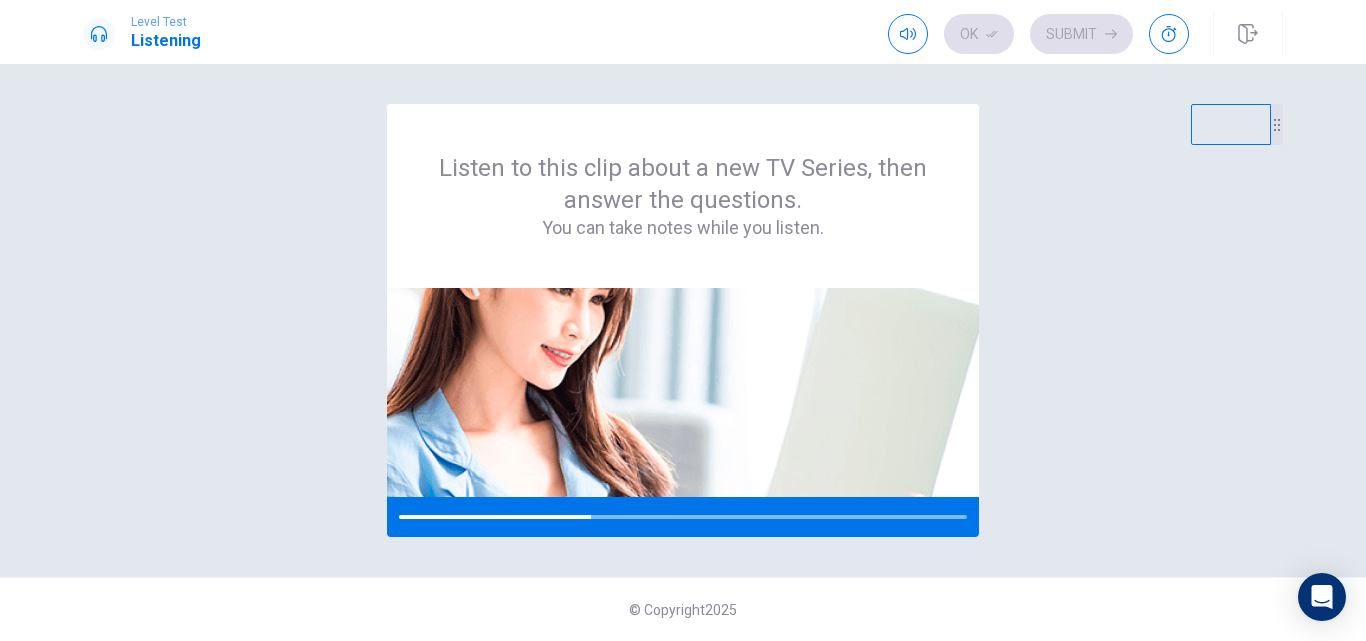 click on "Ok Submit" at bounding box center [1038, 34] 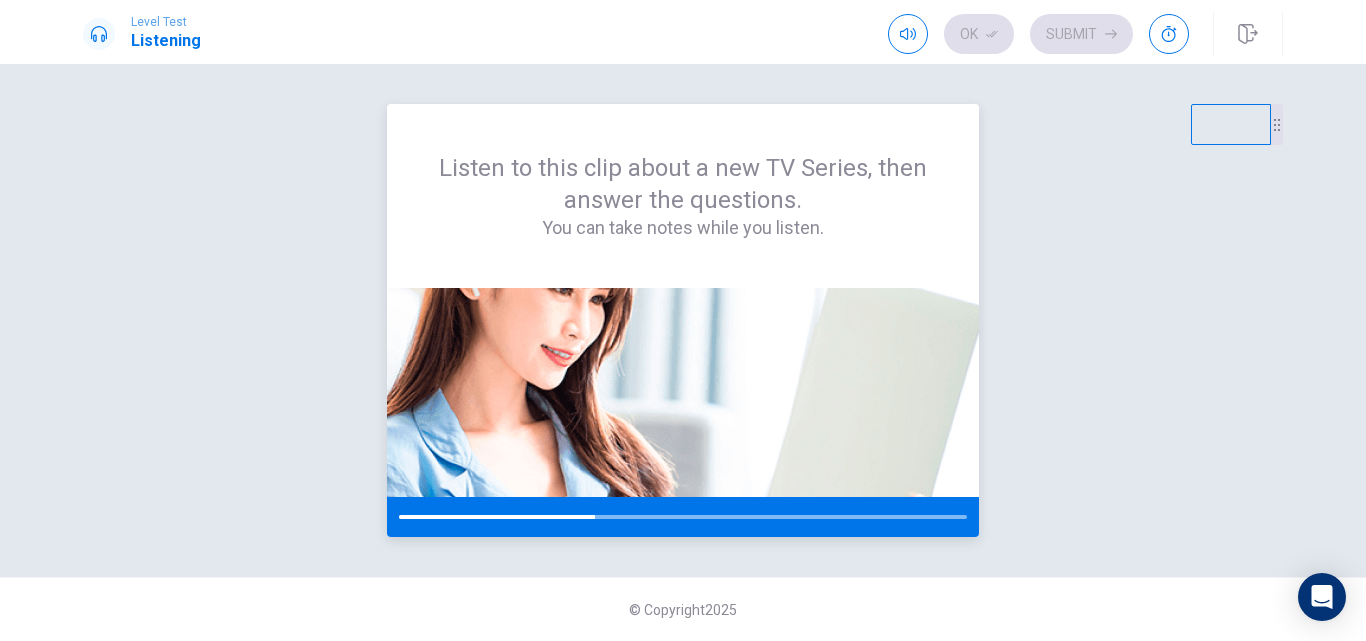 drag, startPoint x: 811, startPoint y: 263, endPoint x: 801, endPoint y: 261, distance: 10.198039 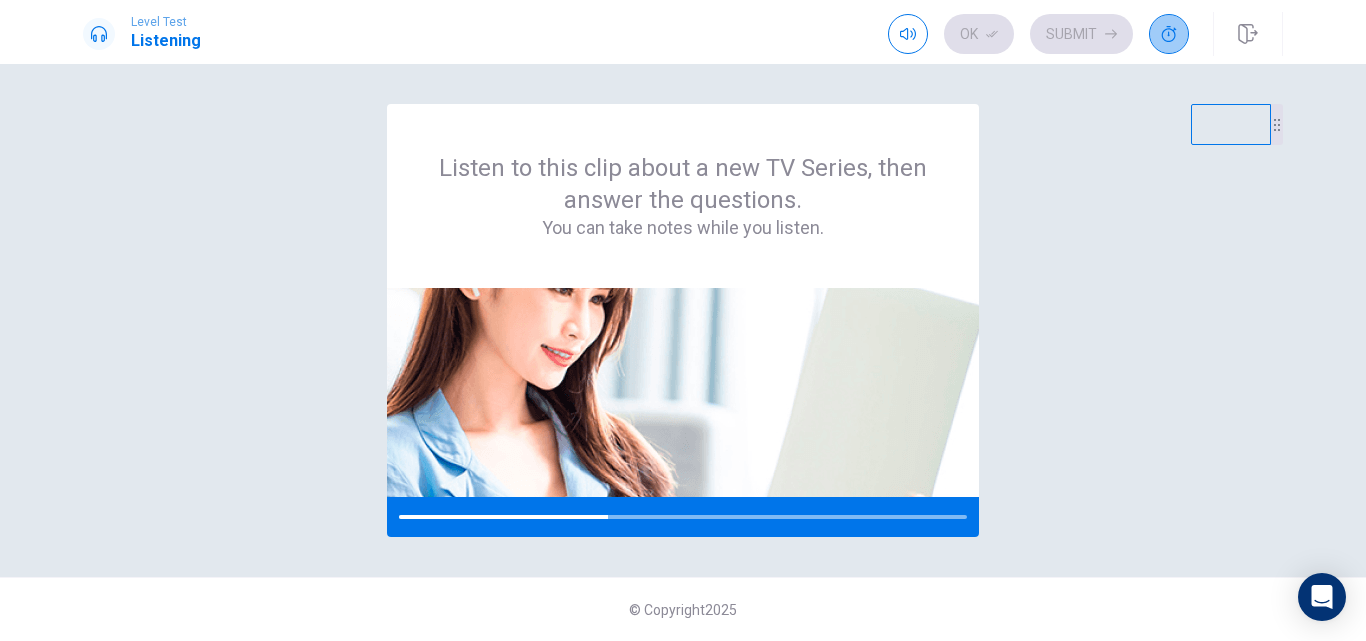 click 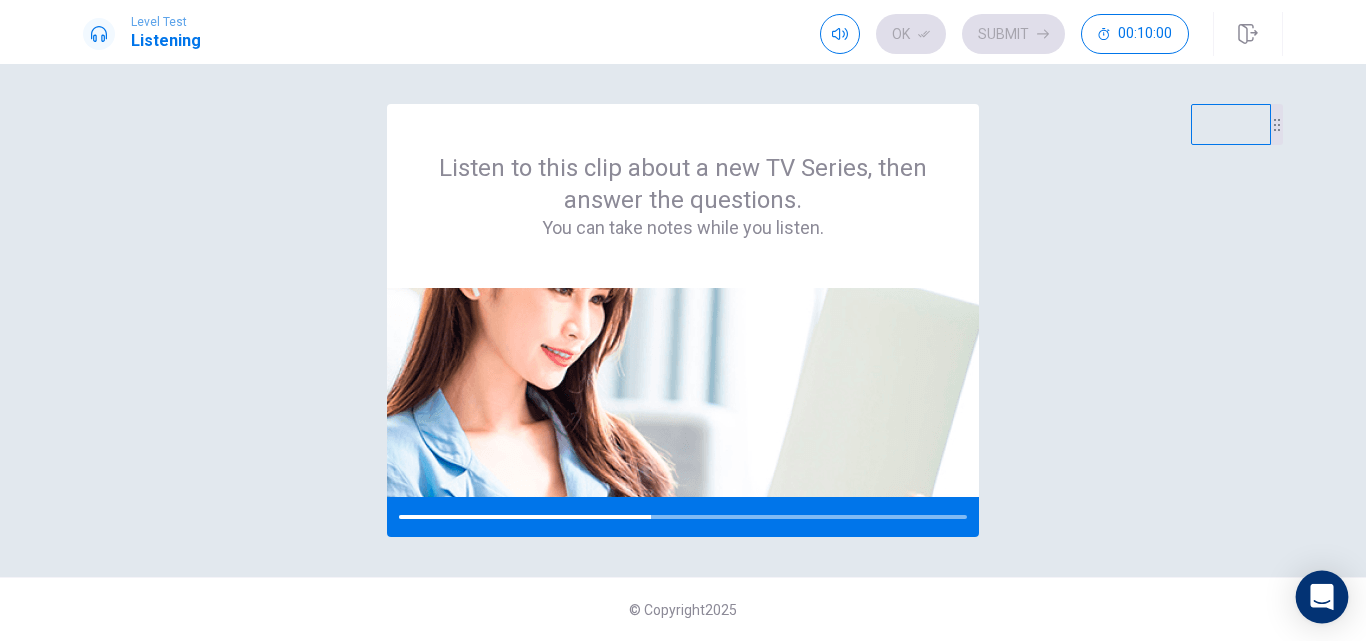 click 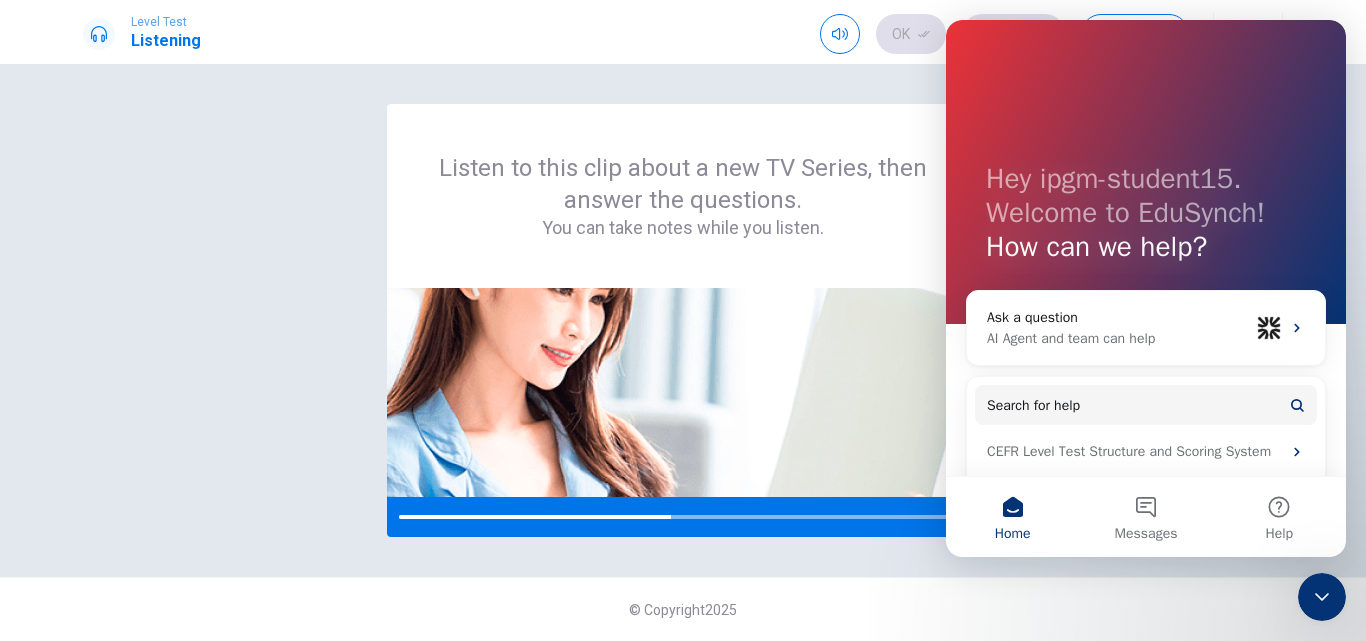 scroll, scrollTop: 0, scrollLeft: 0, axis: both 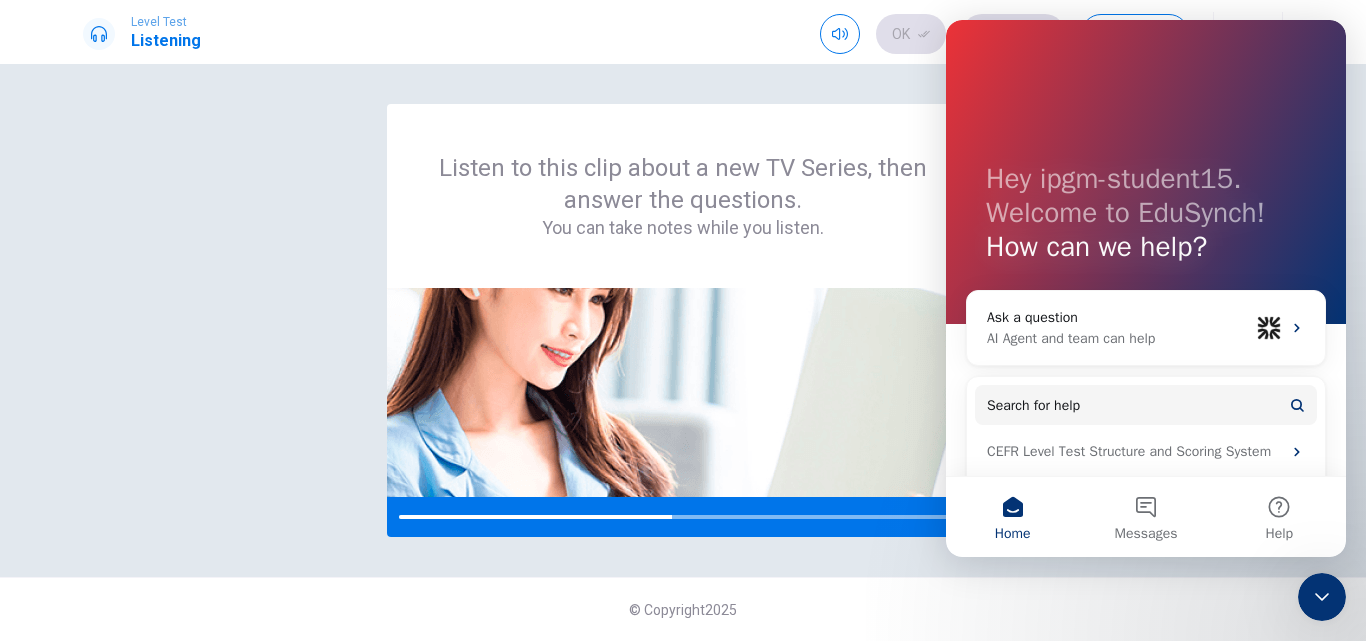 click on "Home" at bounding box center [1012, 517] 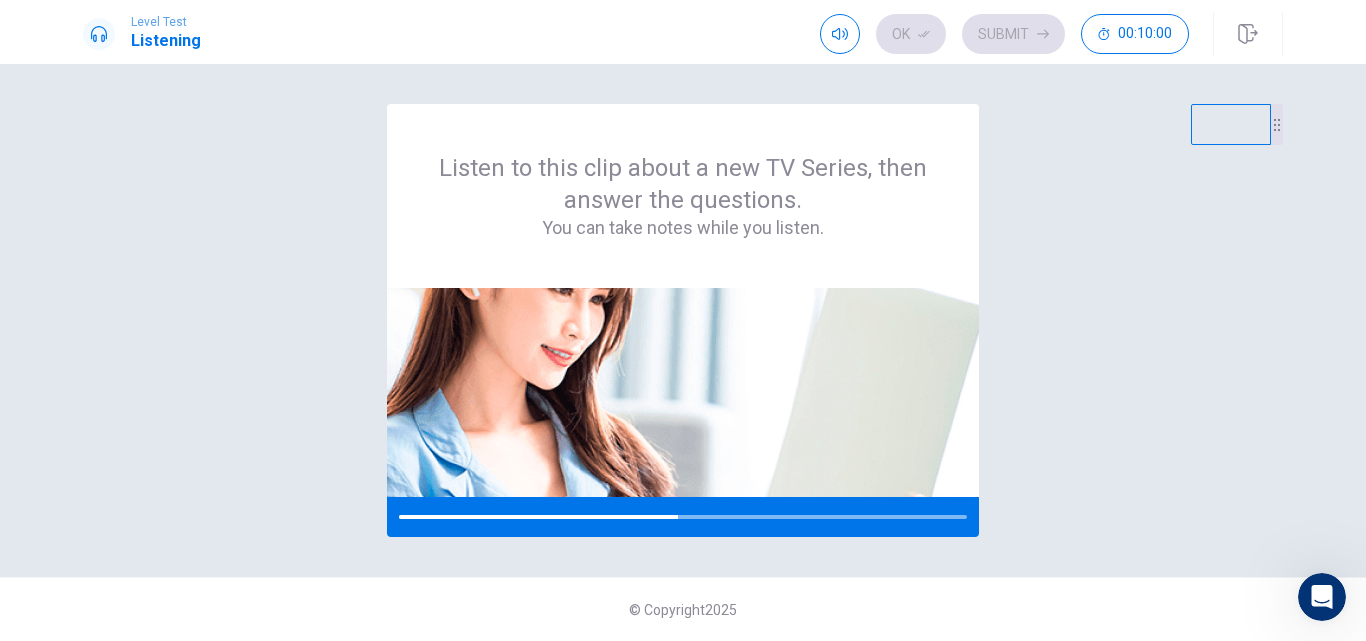 scroll, scrollTop: 0, scrollLeft: 0, axis: both 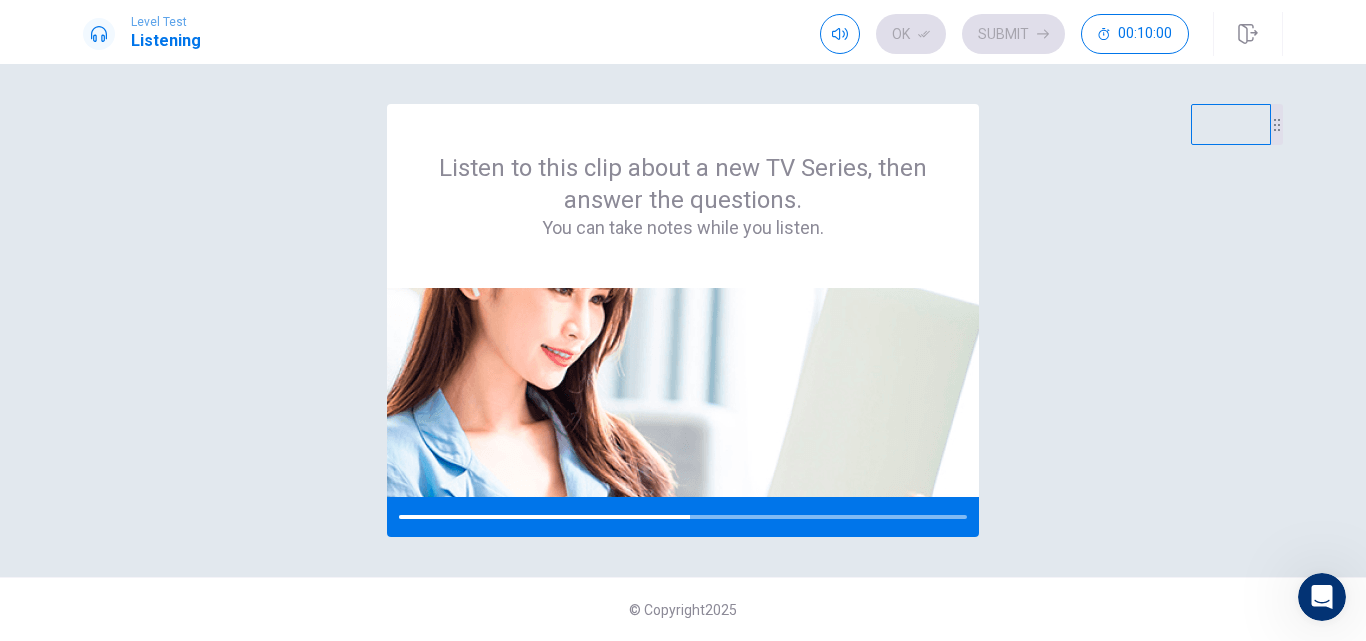 click on "Ok Submit 00:10:00" at bounding box center (1004, 34) 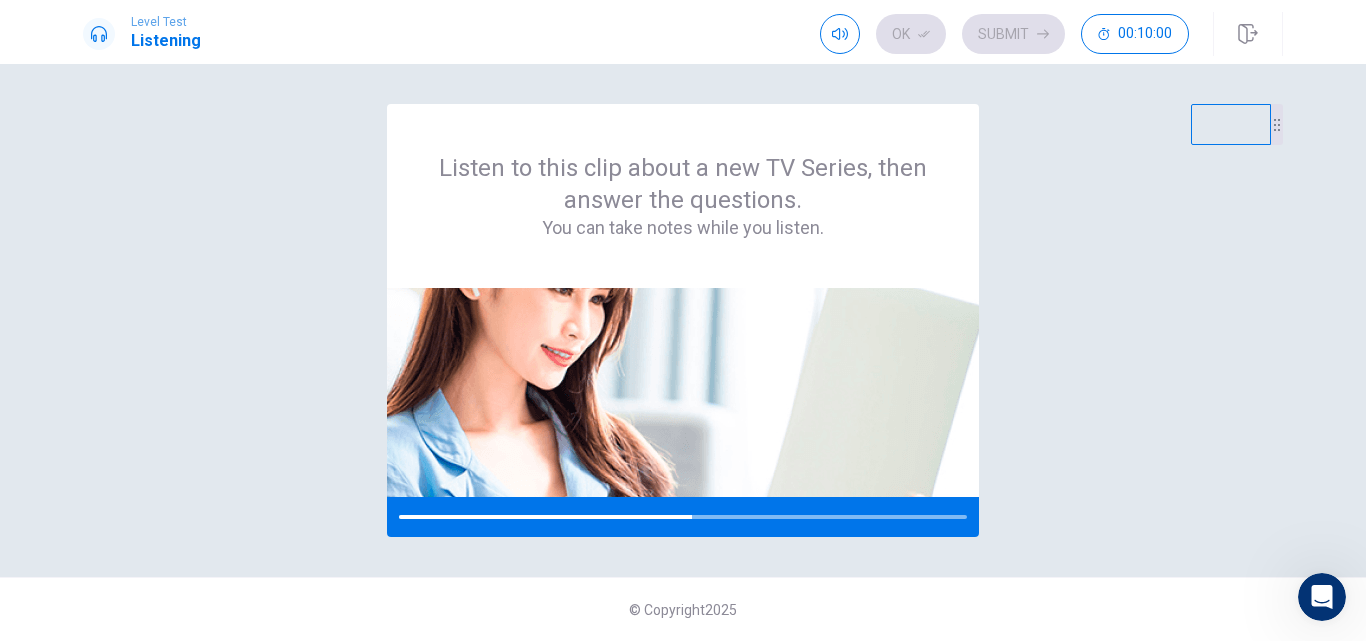 click on "Ok Submit 00:10:00" at bounding box center (1004, 34) 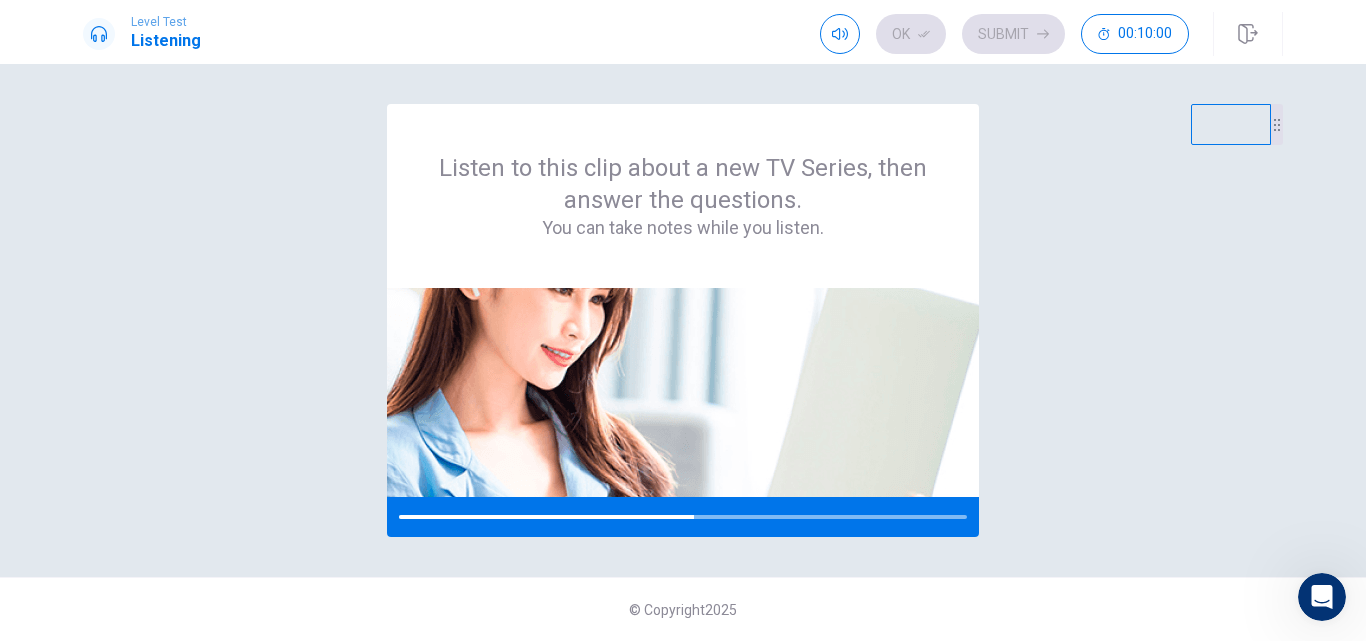 click on "Ok Submit 00:10:00" at bounding box center [1004, 34] 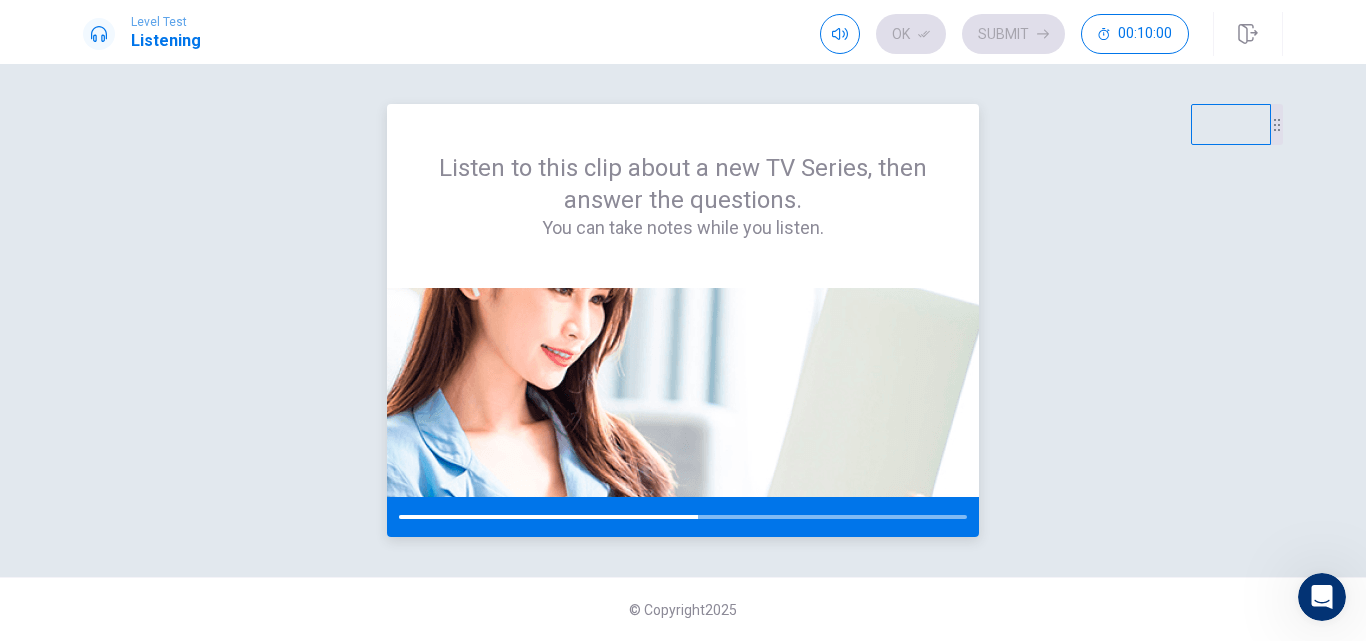click on "You can take notes while you listen." at bounding box center (683, 228) 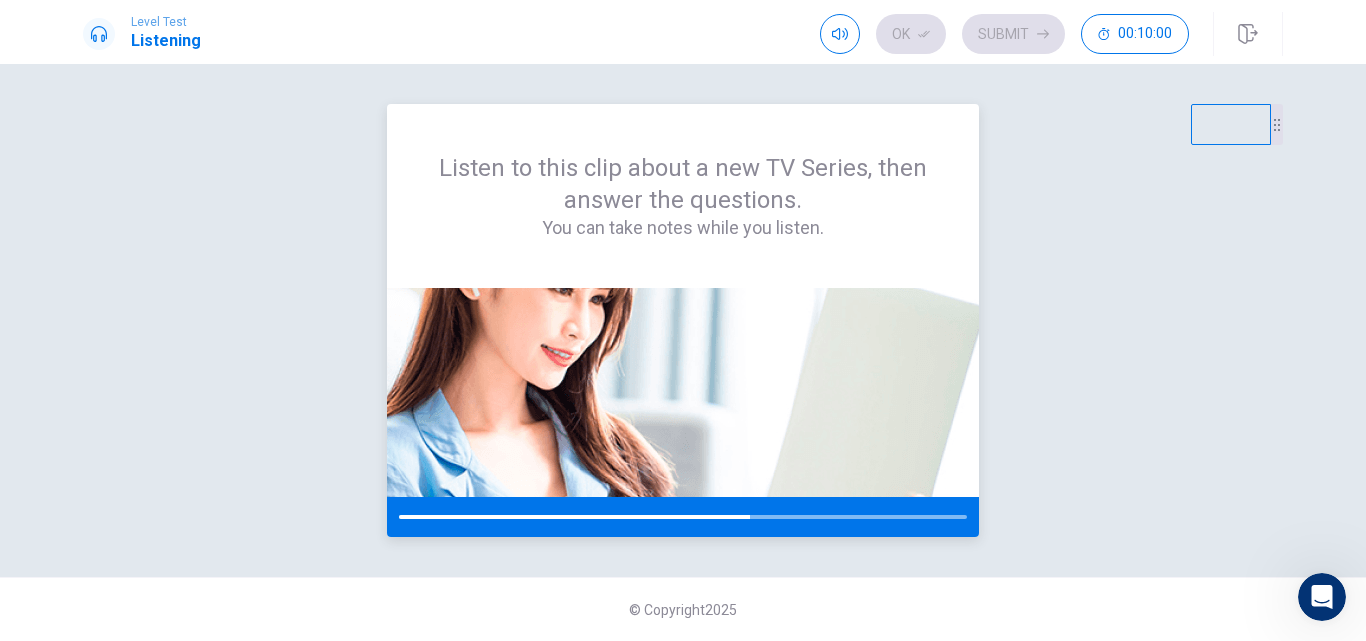 click at bounding box center (683, 392) 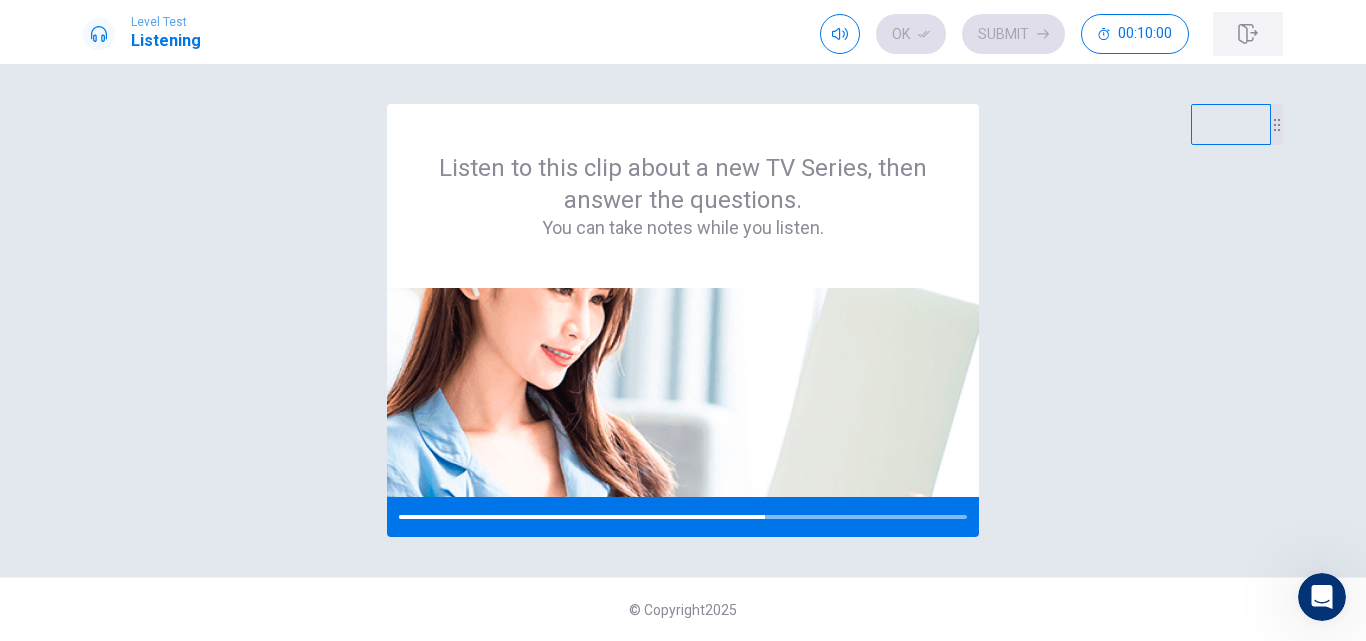 click 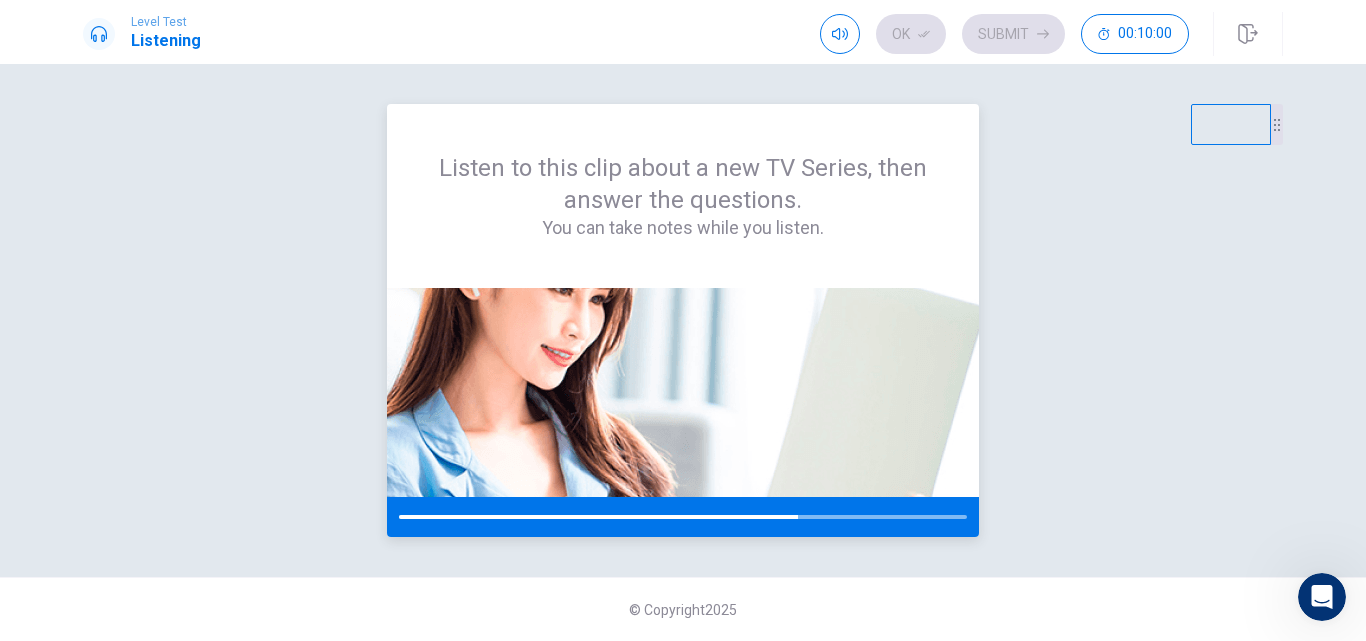 drag, startPoint x: 642, startPoint y: 193, endPoint x: 653, endPoint y: 186, distance: 13.038404 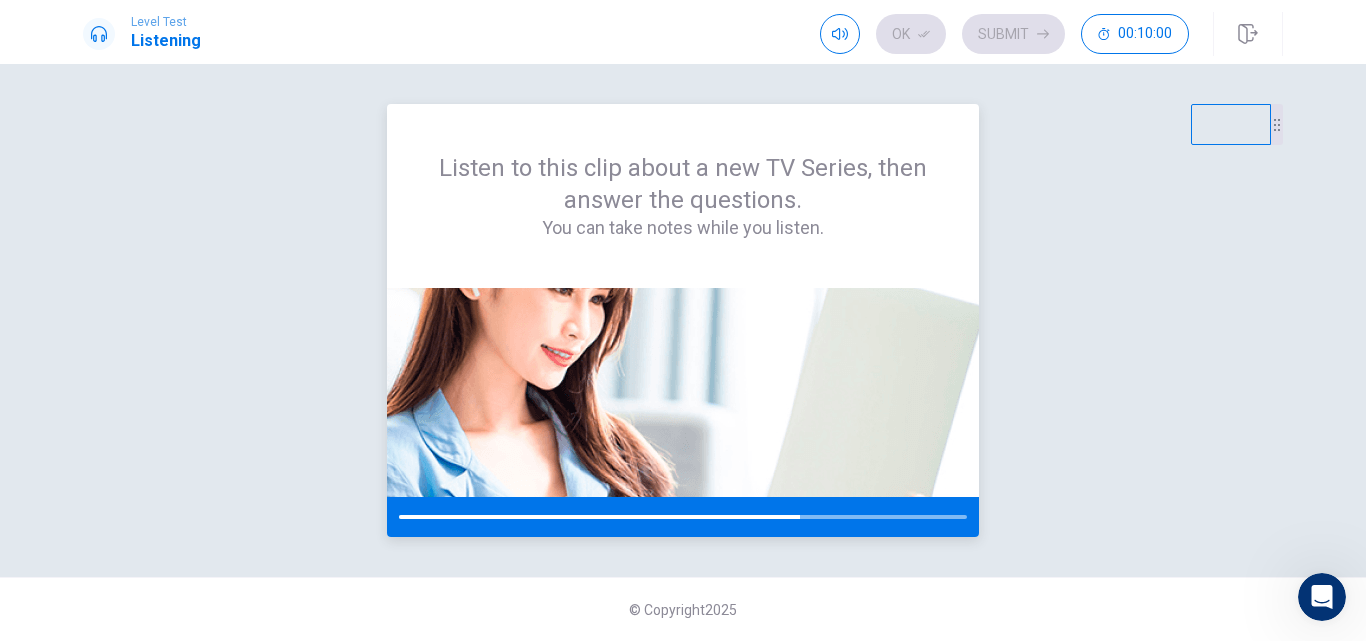 drag, startPoint x: 662, startPoint y: 183, endPoint x: 673, endPoint y: 183, distance: 11 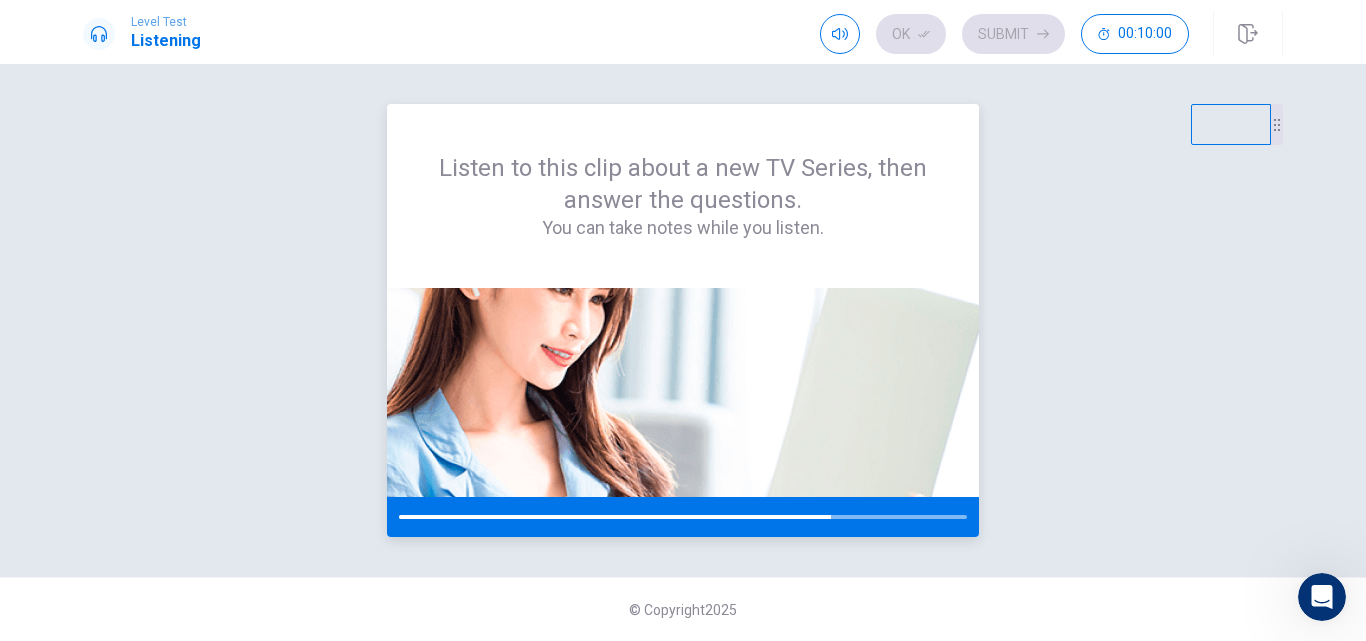 click at bounding box center [683, 392] 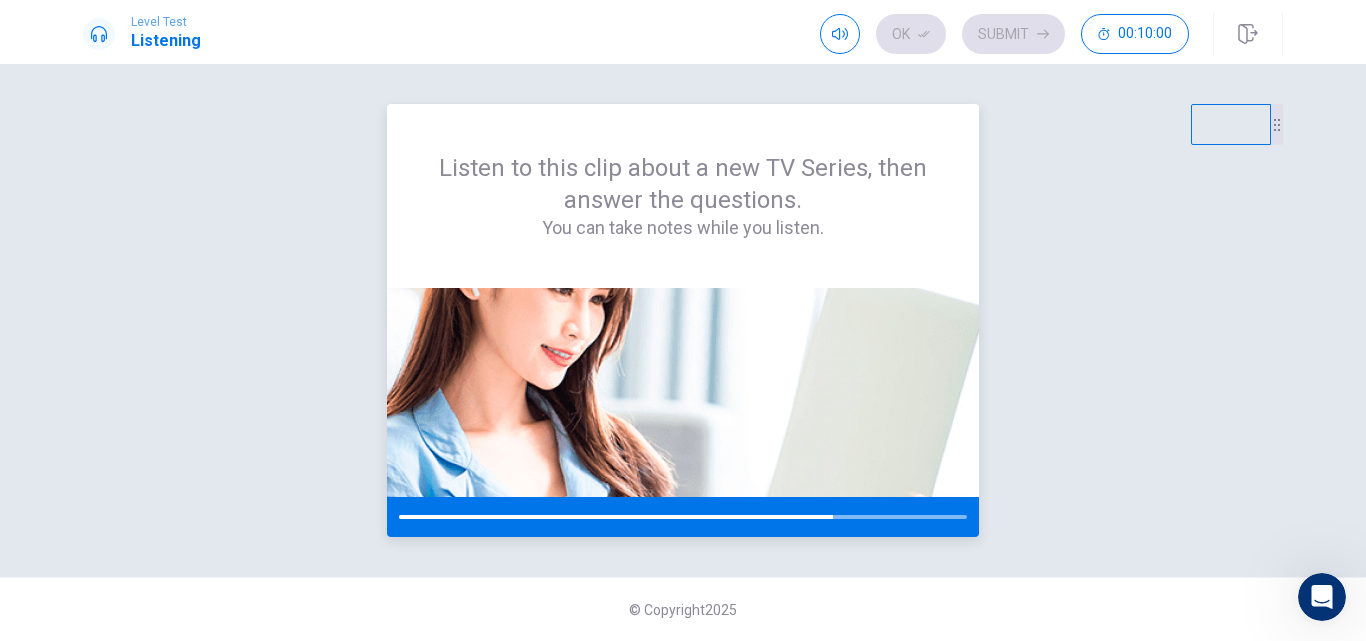 click at bounding box center [616, 517] 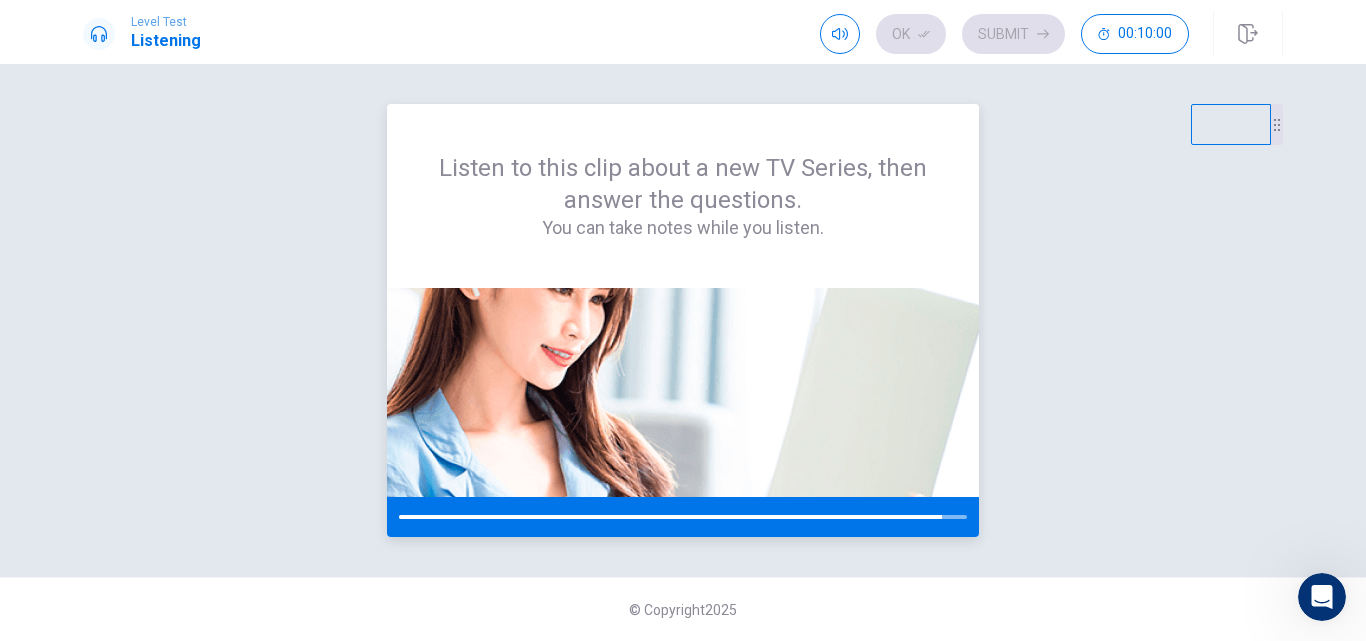 click at bounding box center (683, 517) 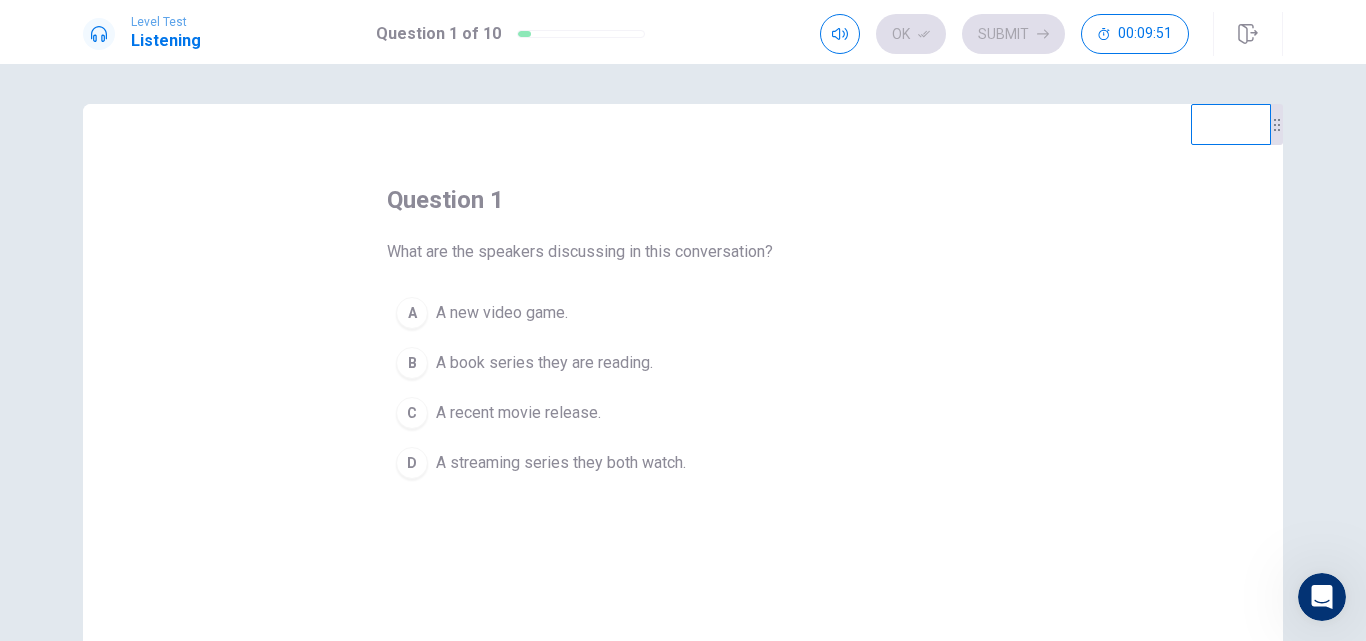 click on "B" at bounding box center (412, 363) 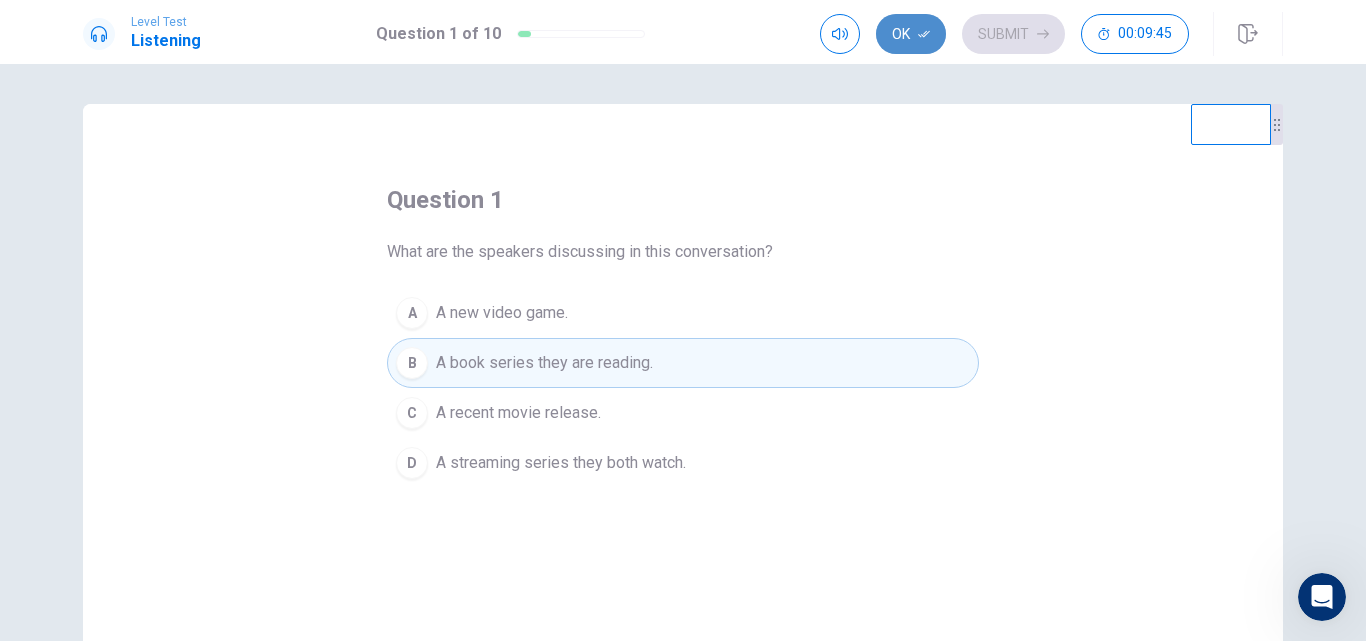 click 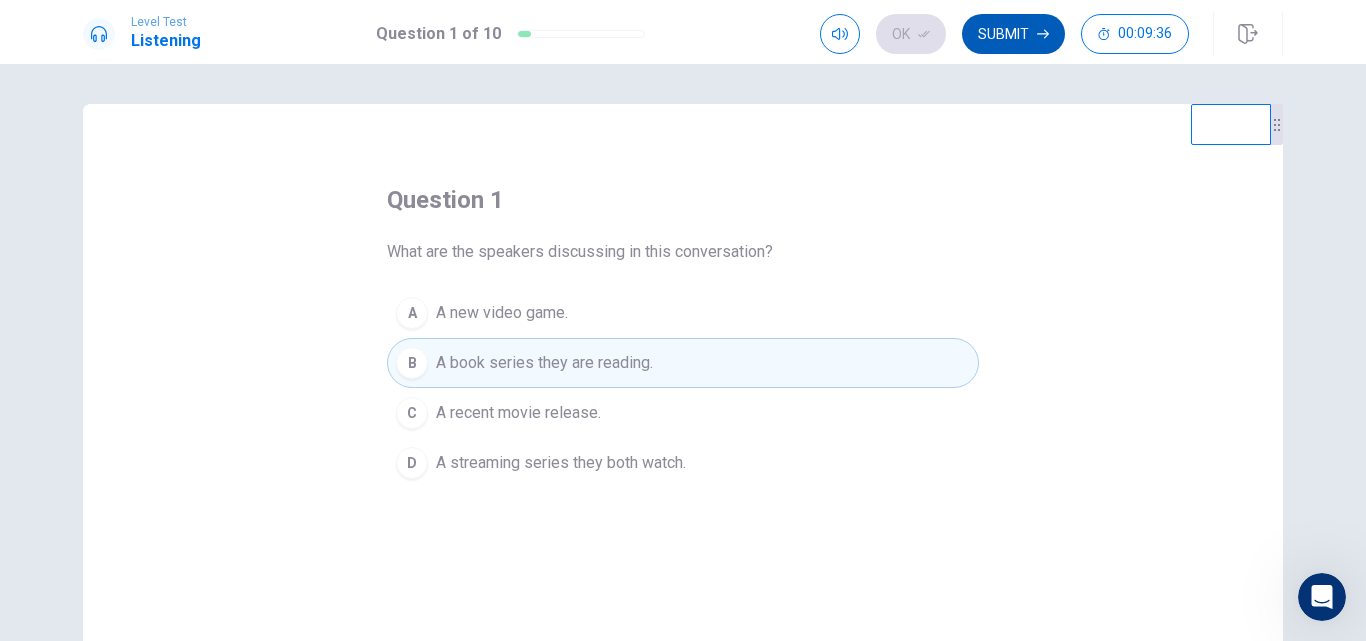 click 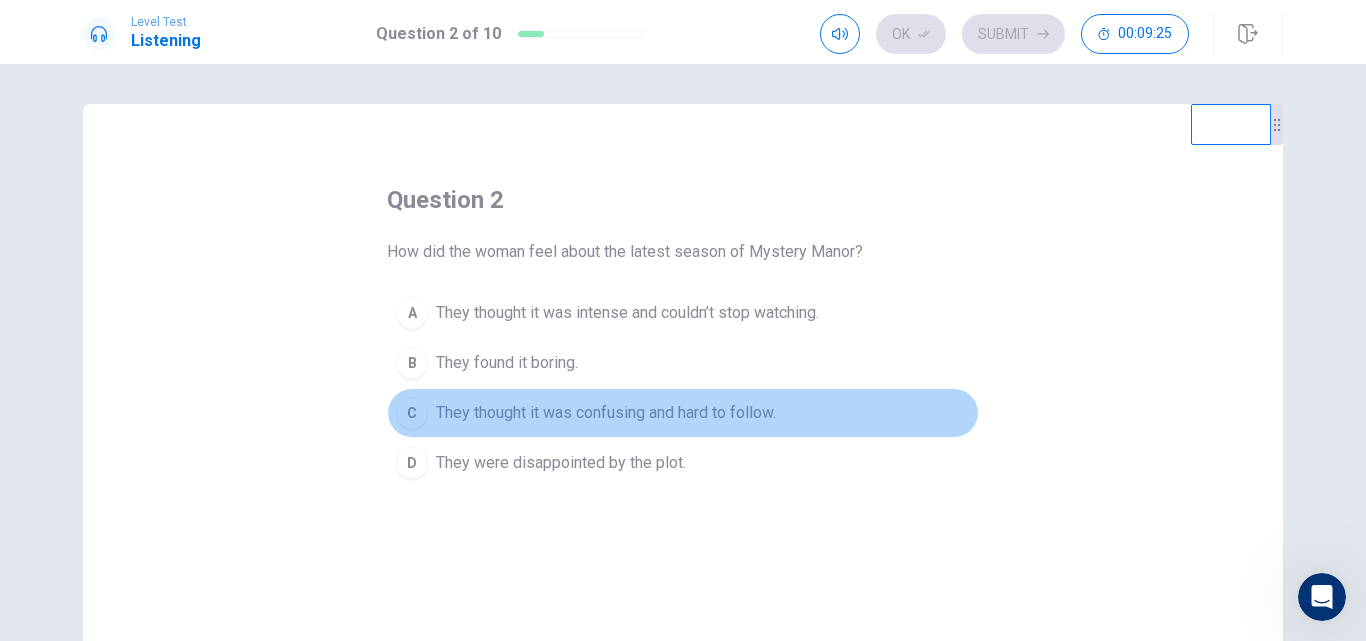 click on "They thought it was confusing and hard to follow." at bounding box center [606, 413] 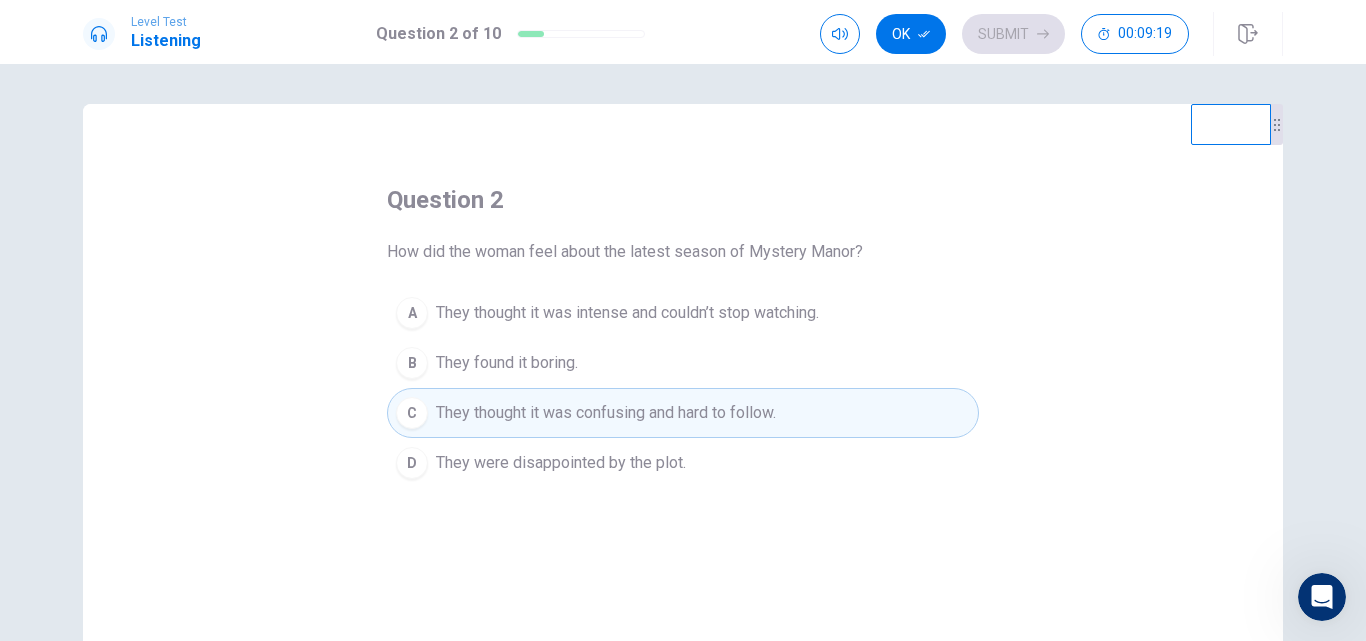 click on "Ok Submit 00:09:19" at bounding box center [1004, 34] 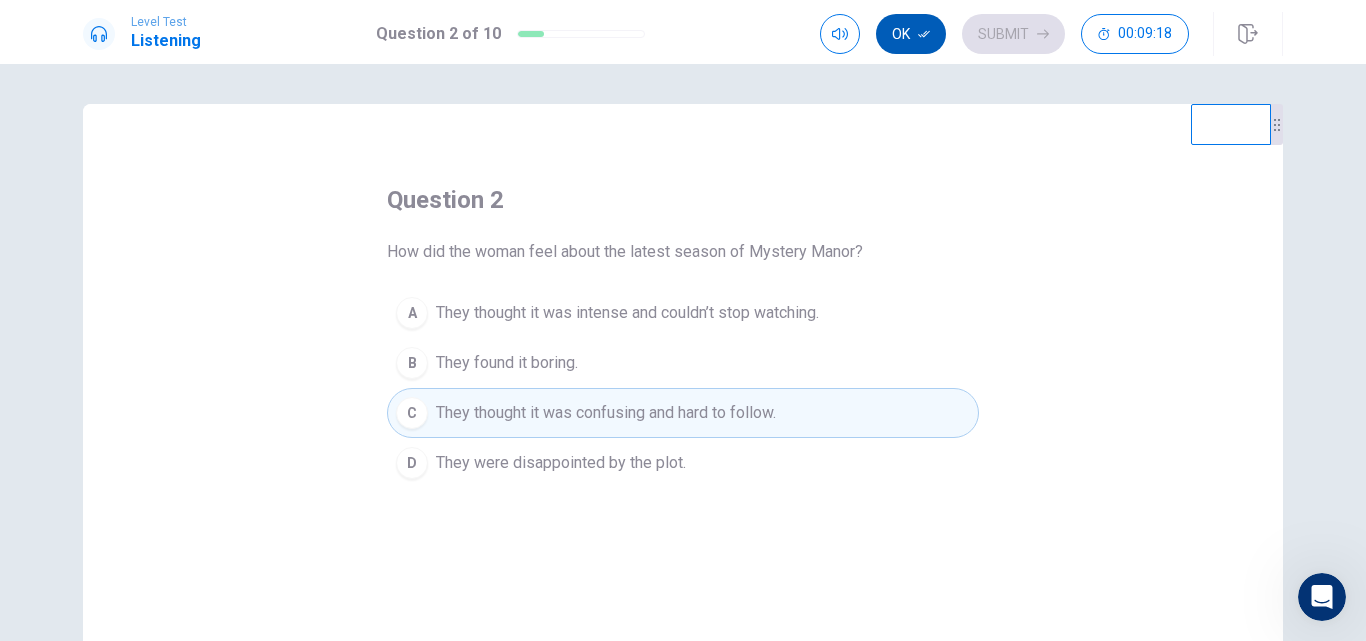click on "Ok" at bounding box center [911, 34] 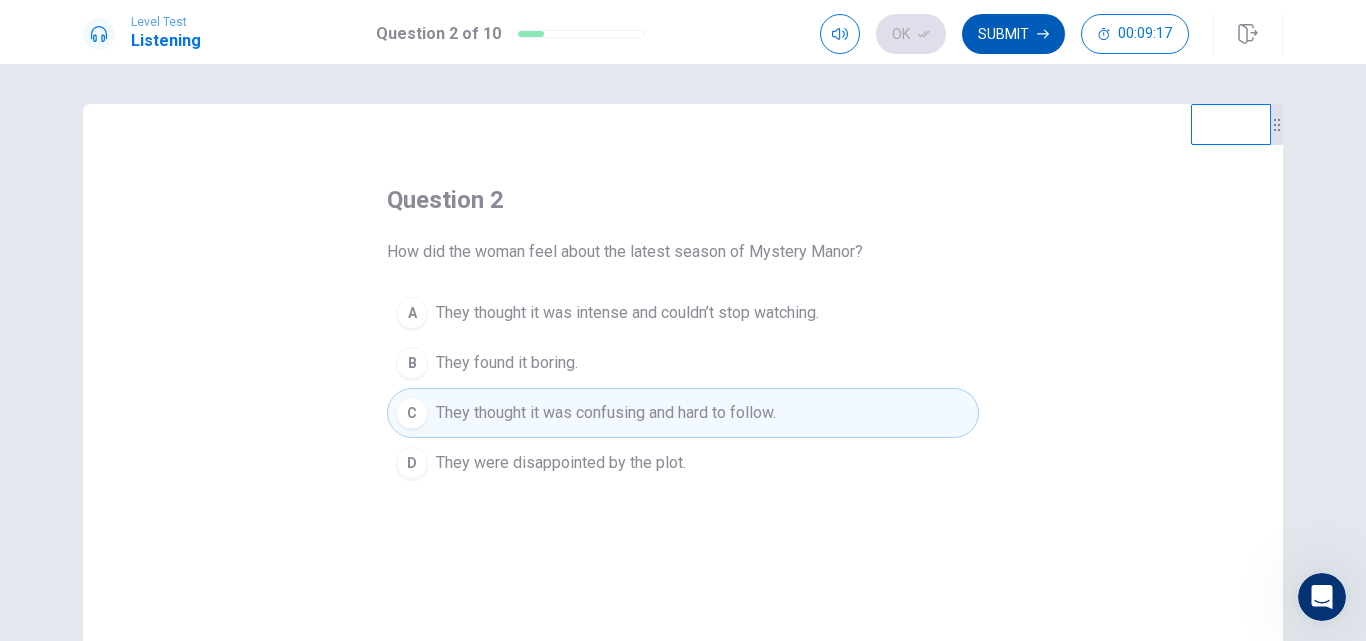 click on "Submit" at bounding box center [1013, 34] 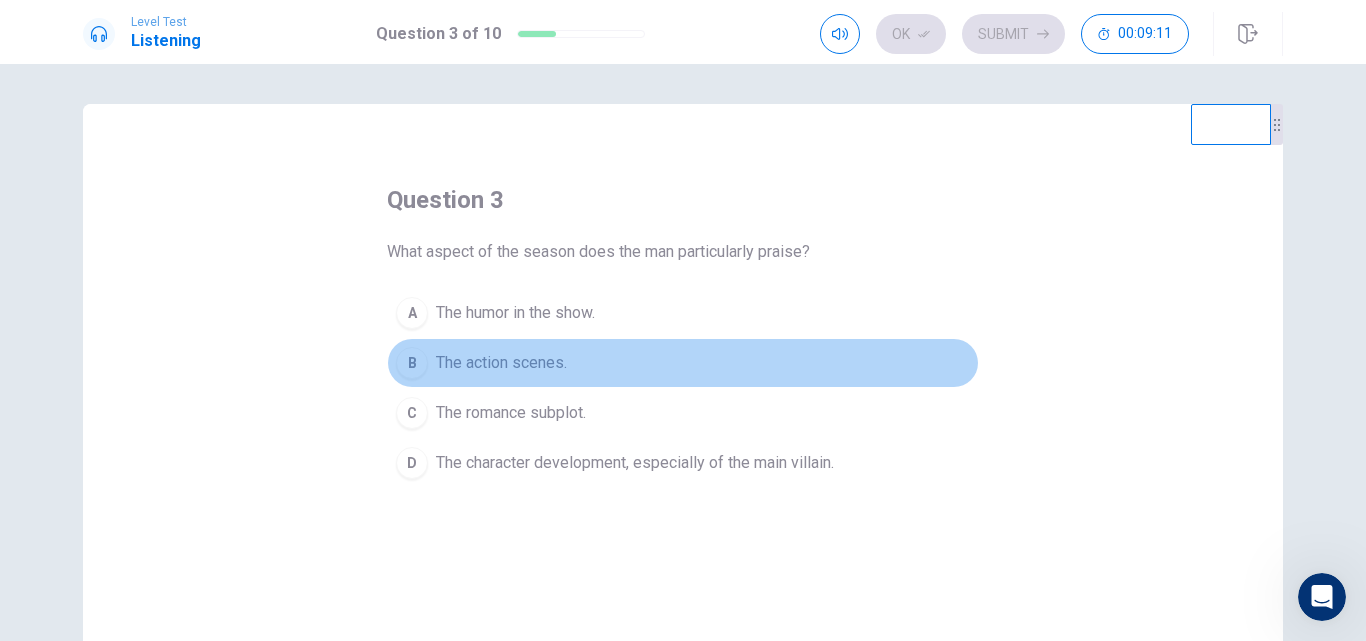 click on "The action scenes." at bounding box center [501, 363] 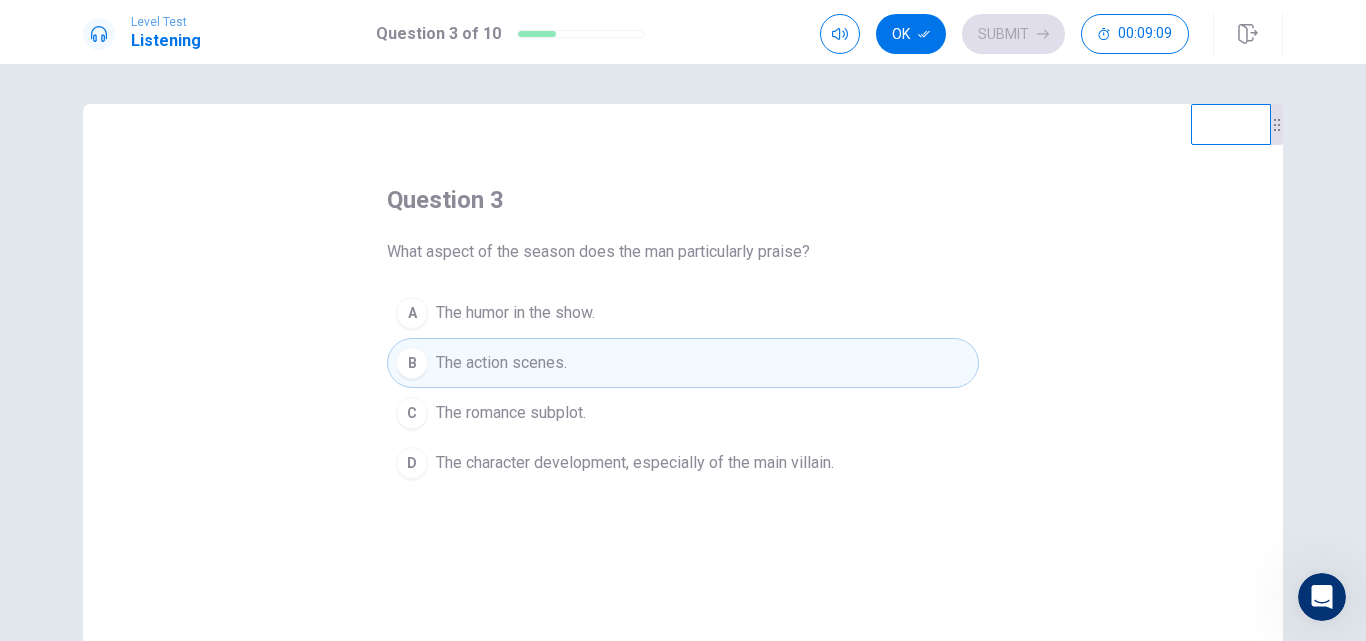 click on "Ok" at bounding box center [911, 34] 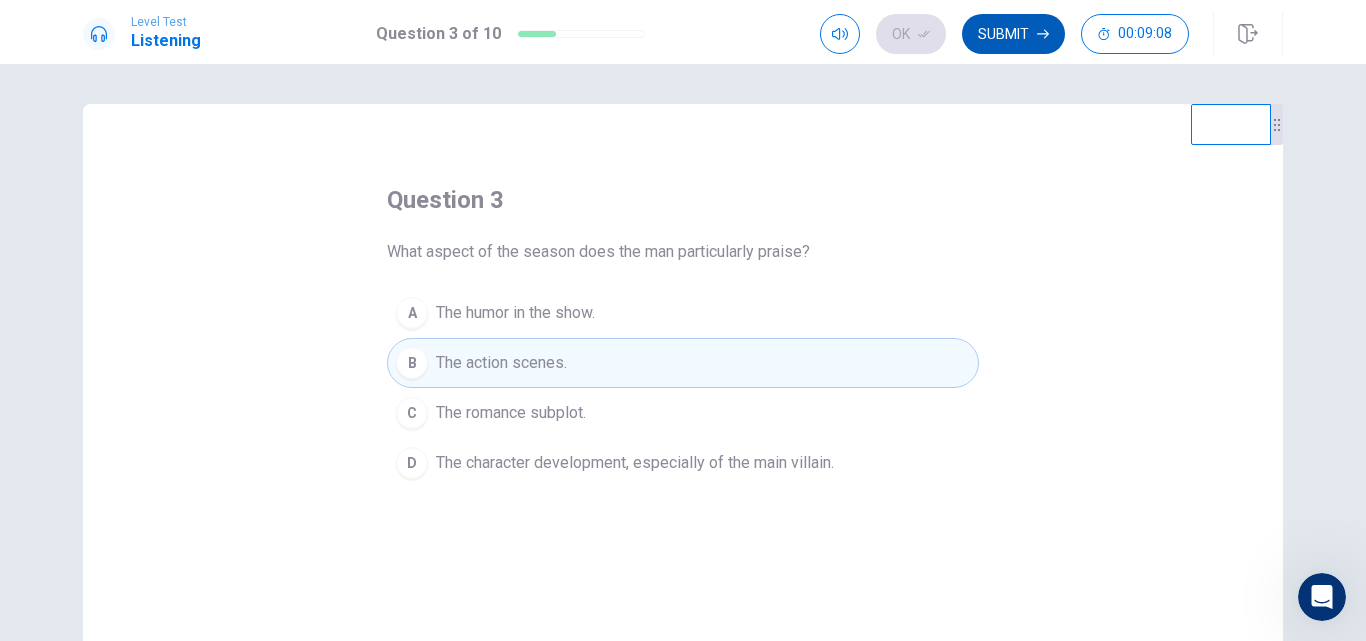 click on "Submit" at bounding box center (1013, 34) 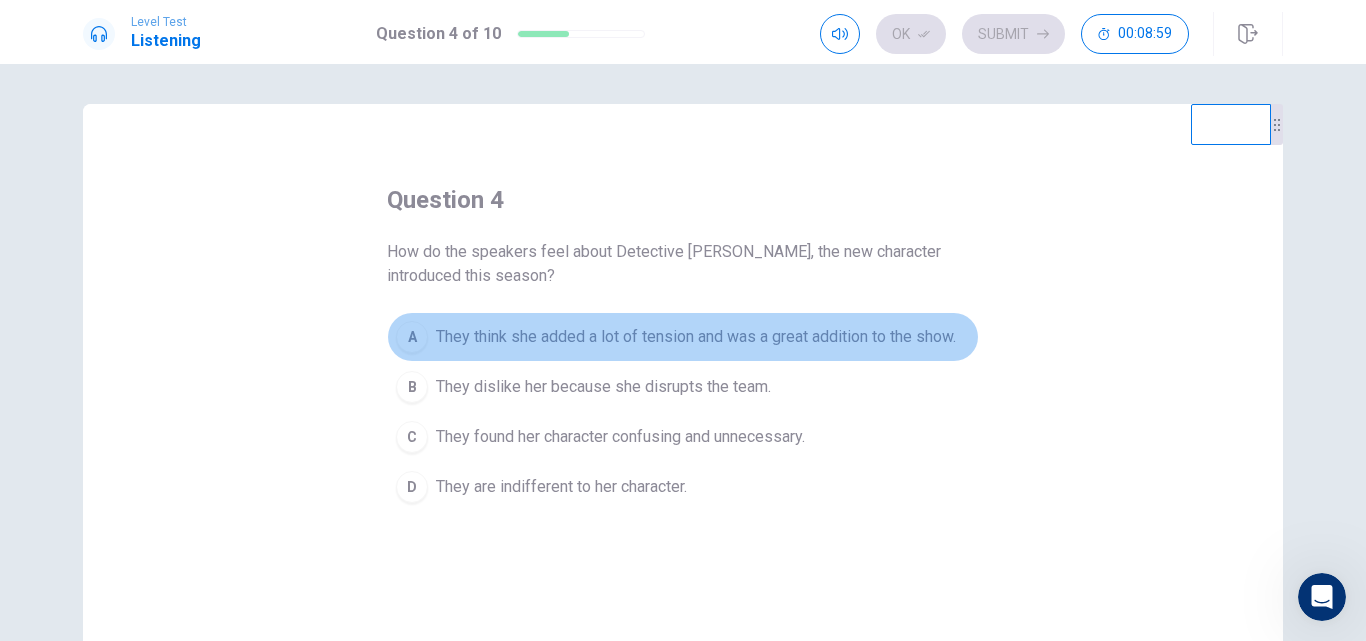 click on "They think she added a lot of tension and was a great addition to the show." at bounding box center [696, 337] 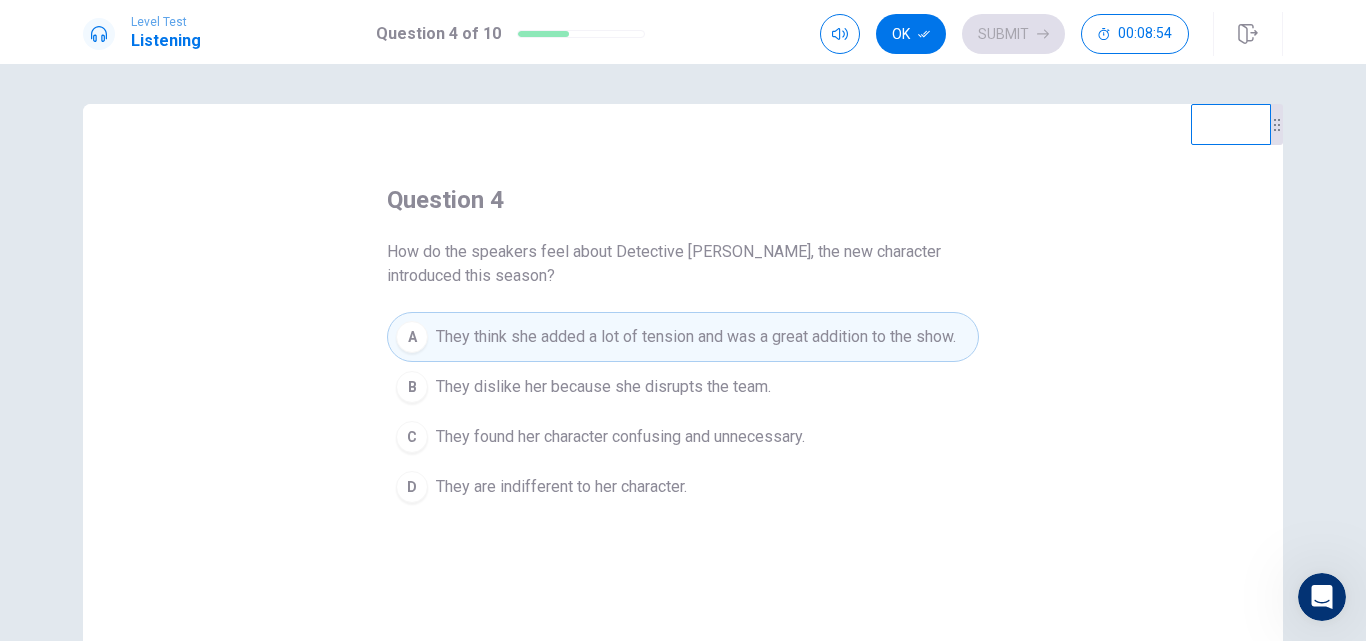 click on "Ok Submit 00:08:54" at bounding box center [1004, 34] 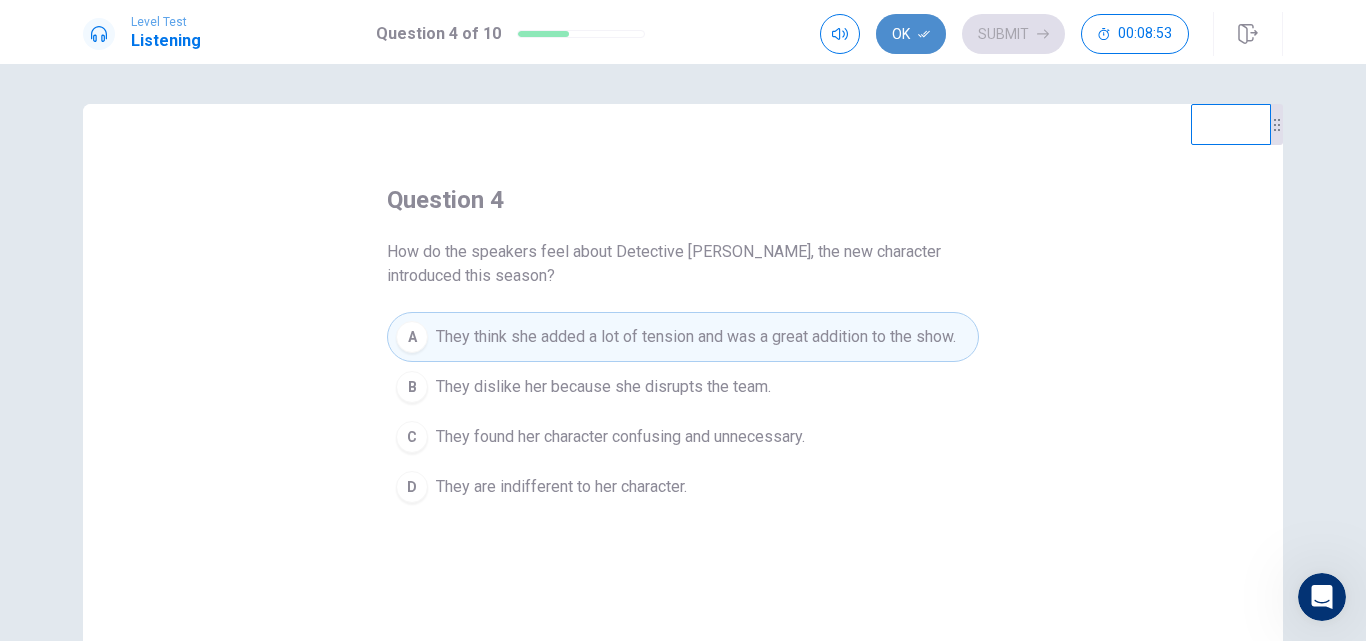 click on "Ok" at bounding box center [911, 34] 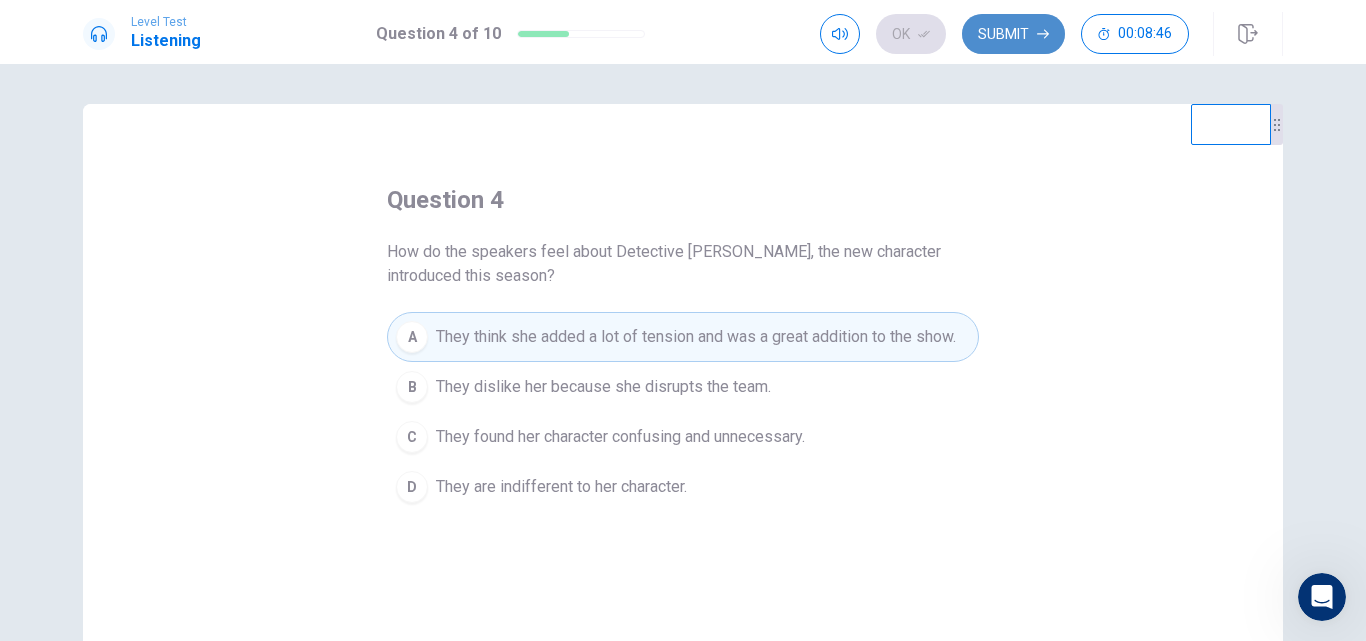 click on "Submit" at bounding box center (1013, 34) 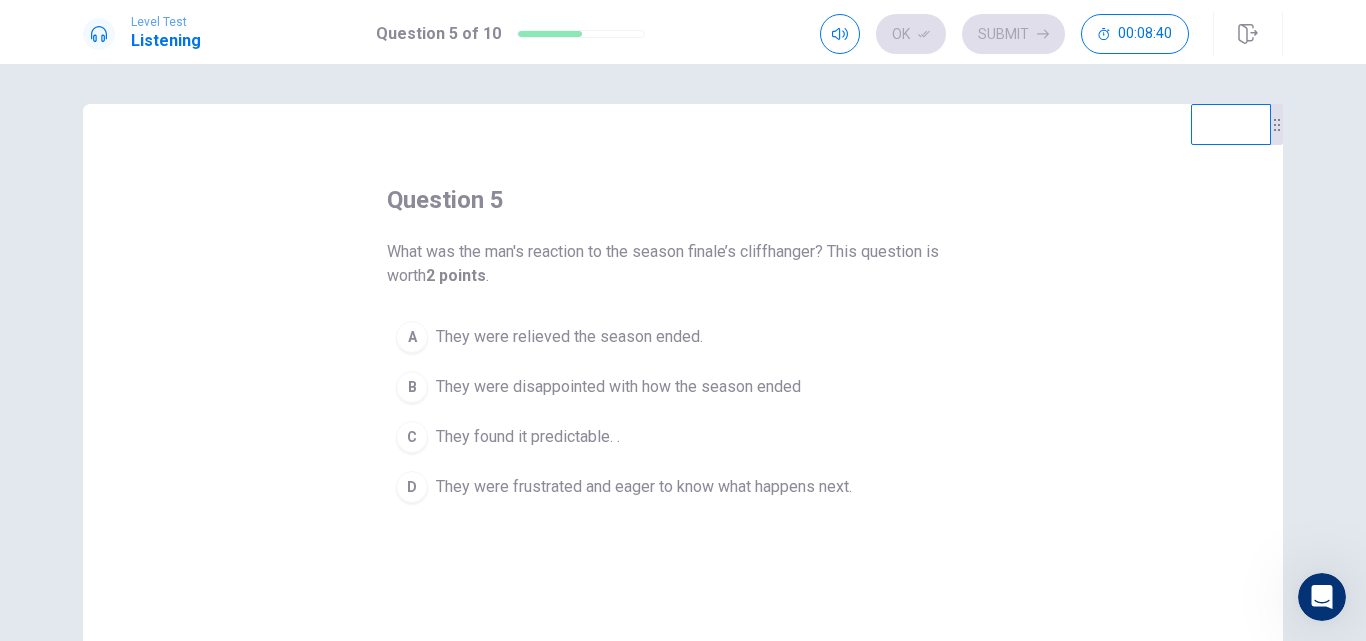 click on "They were relieved the season ended." at bounding box center (569, 337) 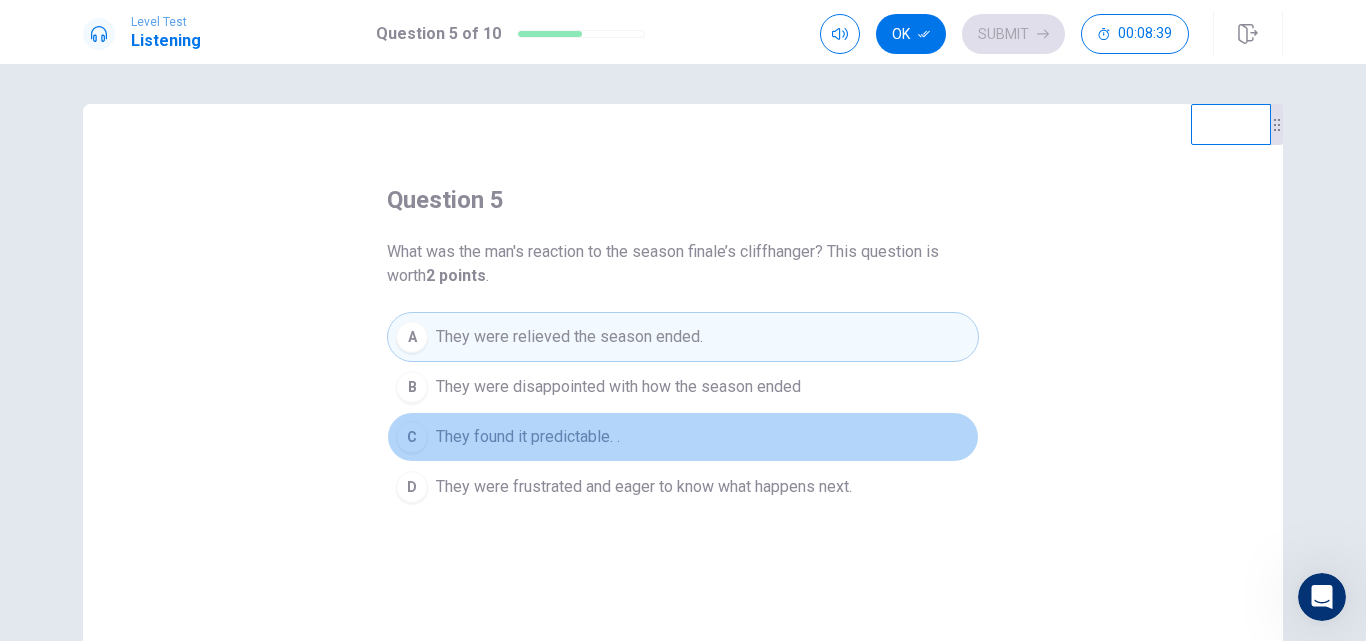 click on "They found it predictable.
." at bounding box center (528, 437) 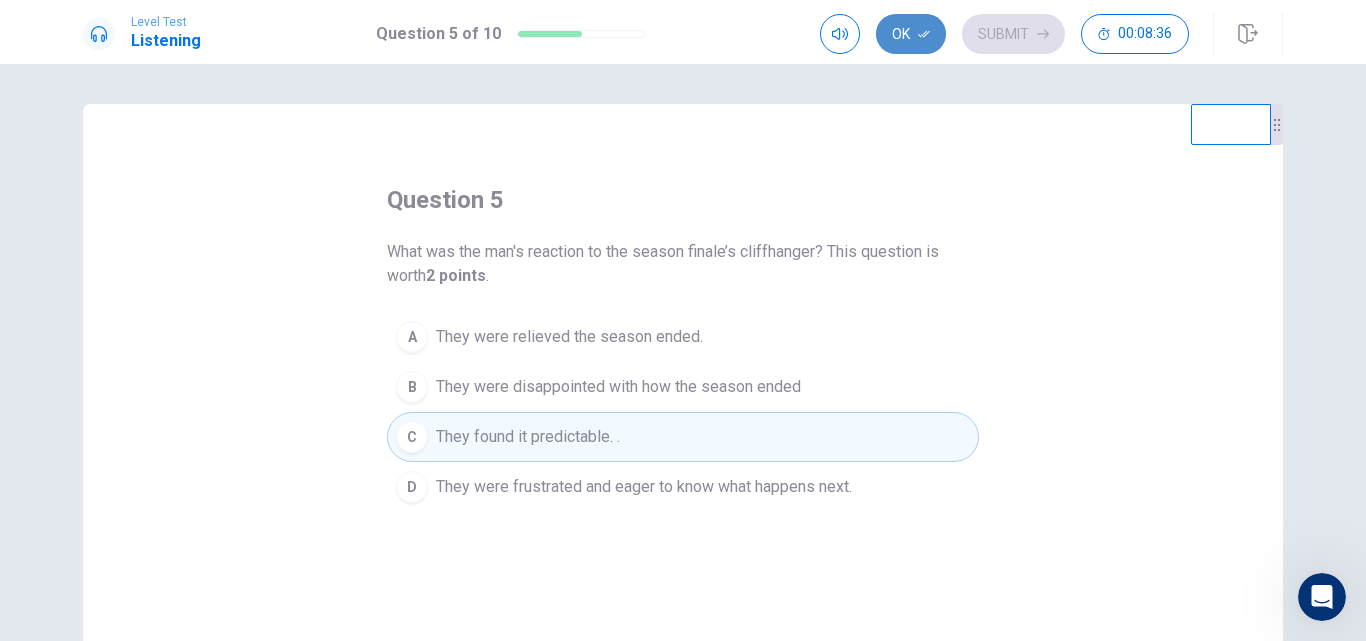 click on "Ok" at bounding box center (911, 34) 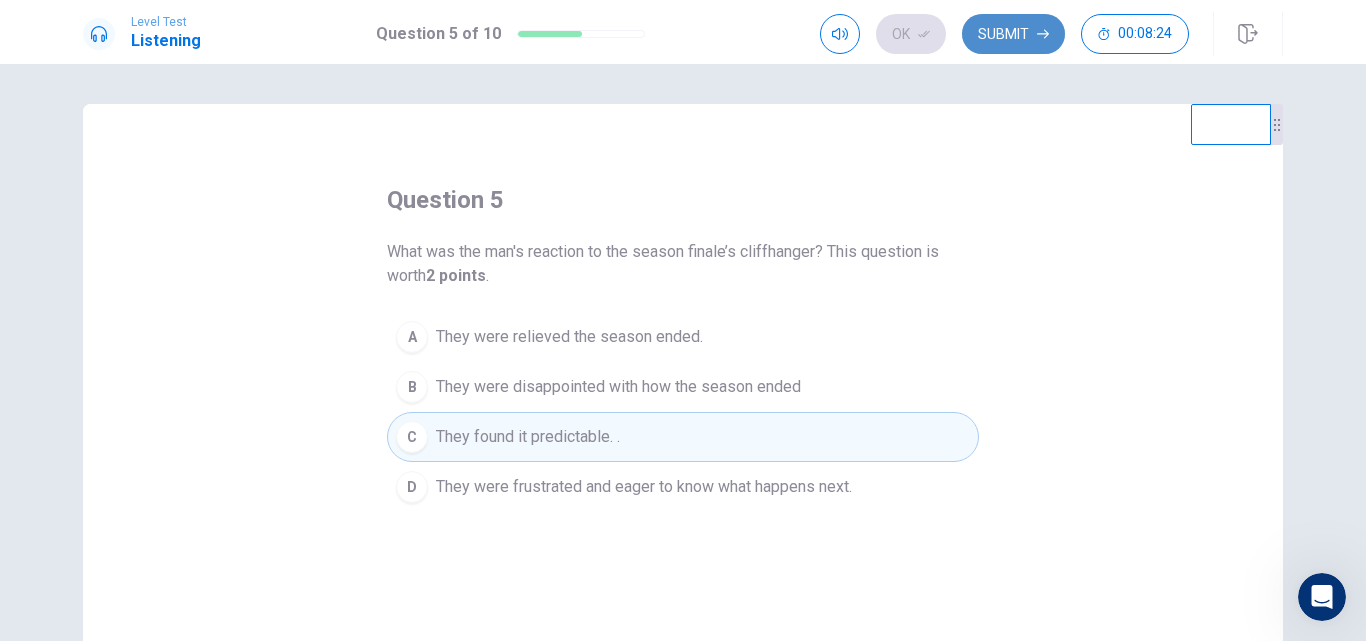 click on "Submit" at bounding box center [1013, 34] 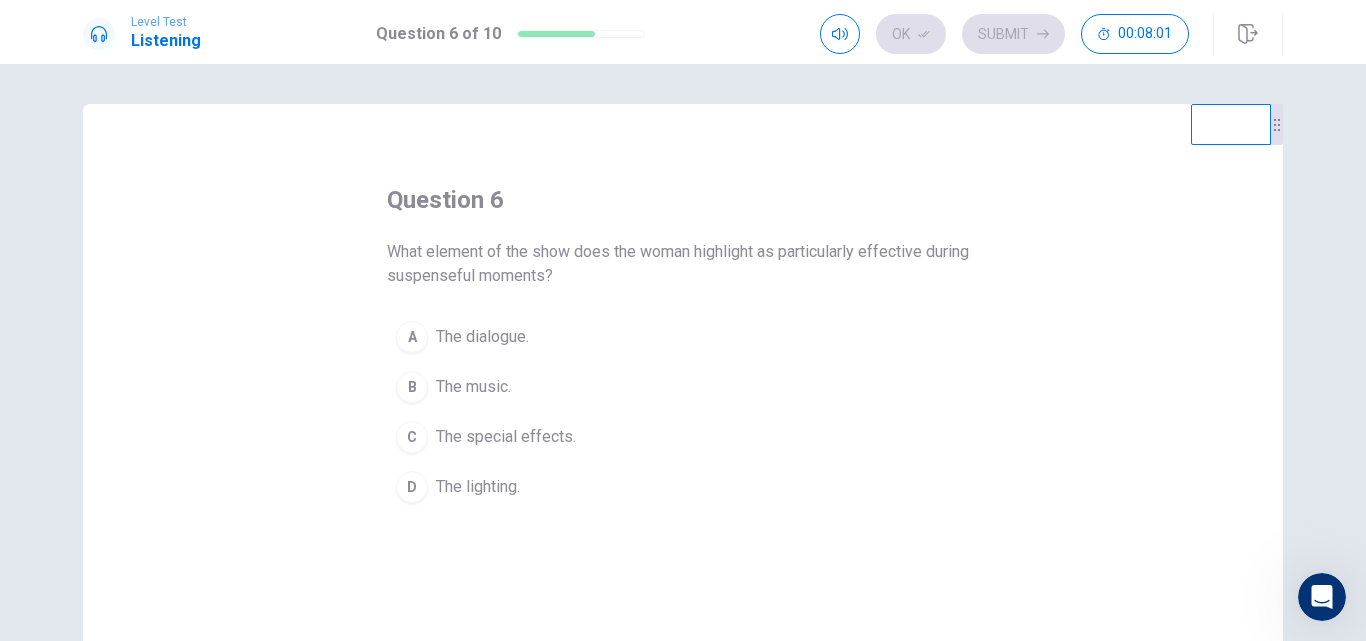 click on "The special effects." at bounding box center (506, 437) 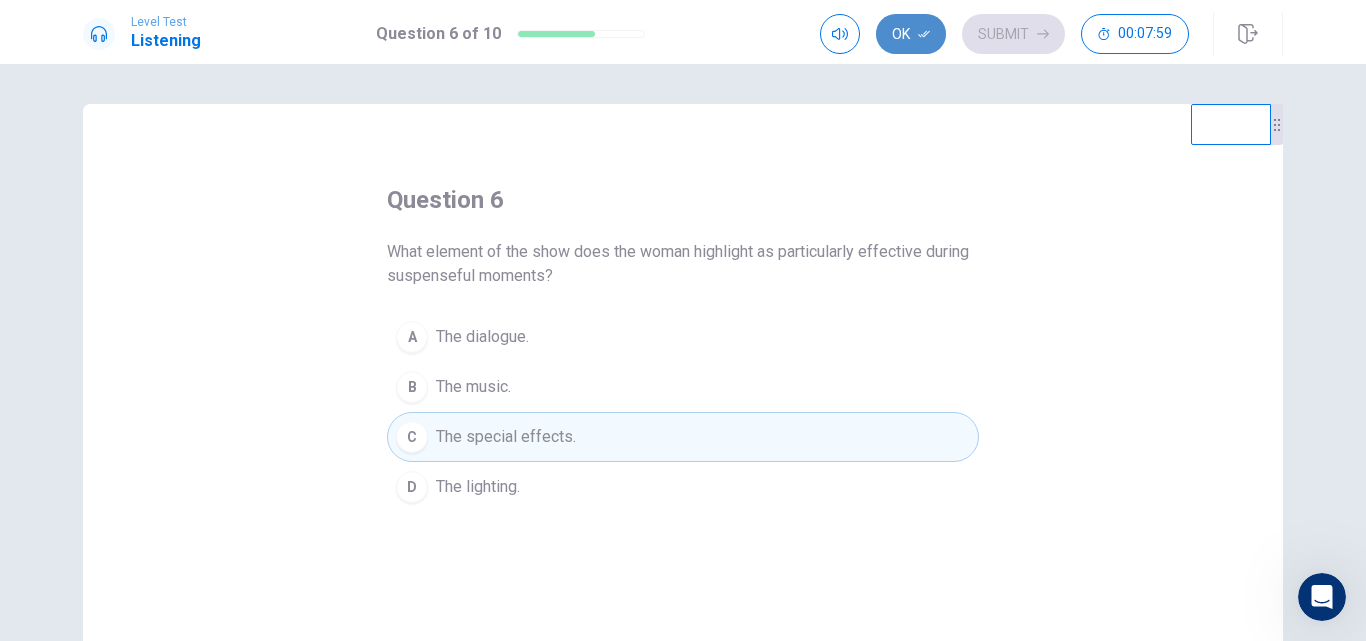 click on "Ok" at bounding box center (911, 34) 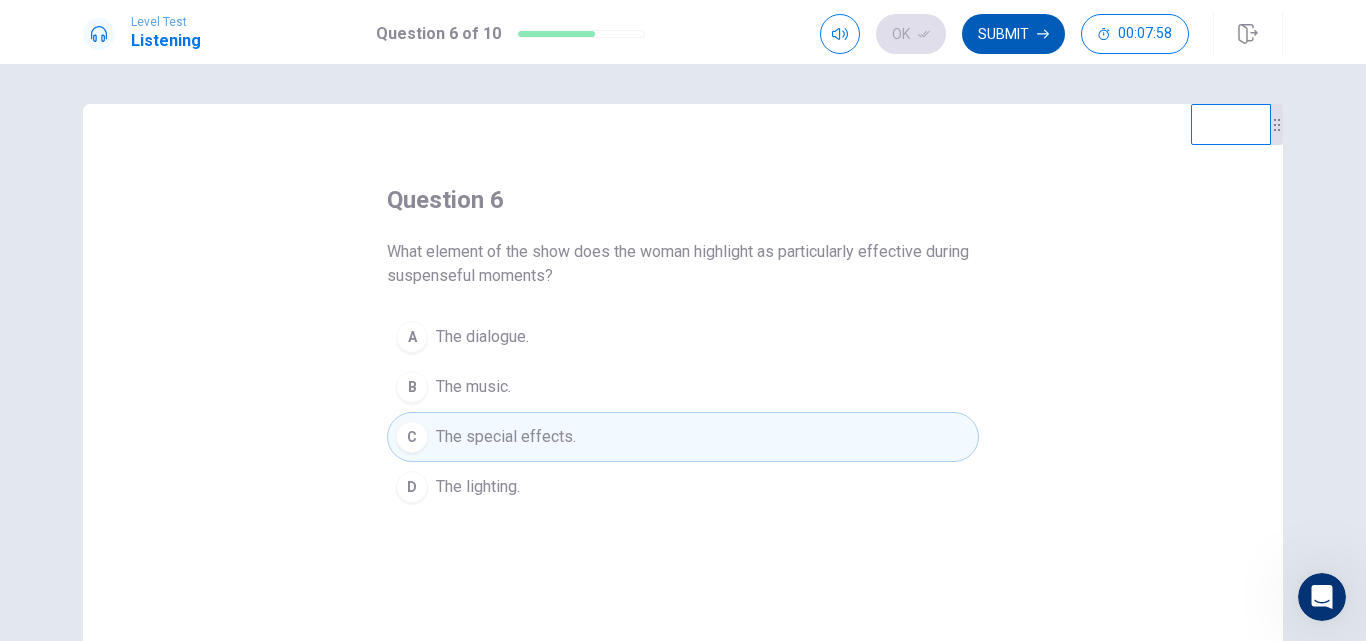 click on "Submit" at bounding box center [1013, 34] 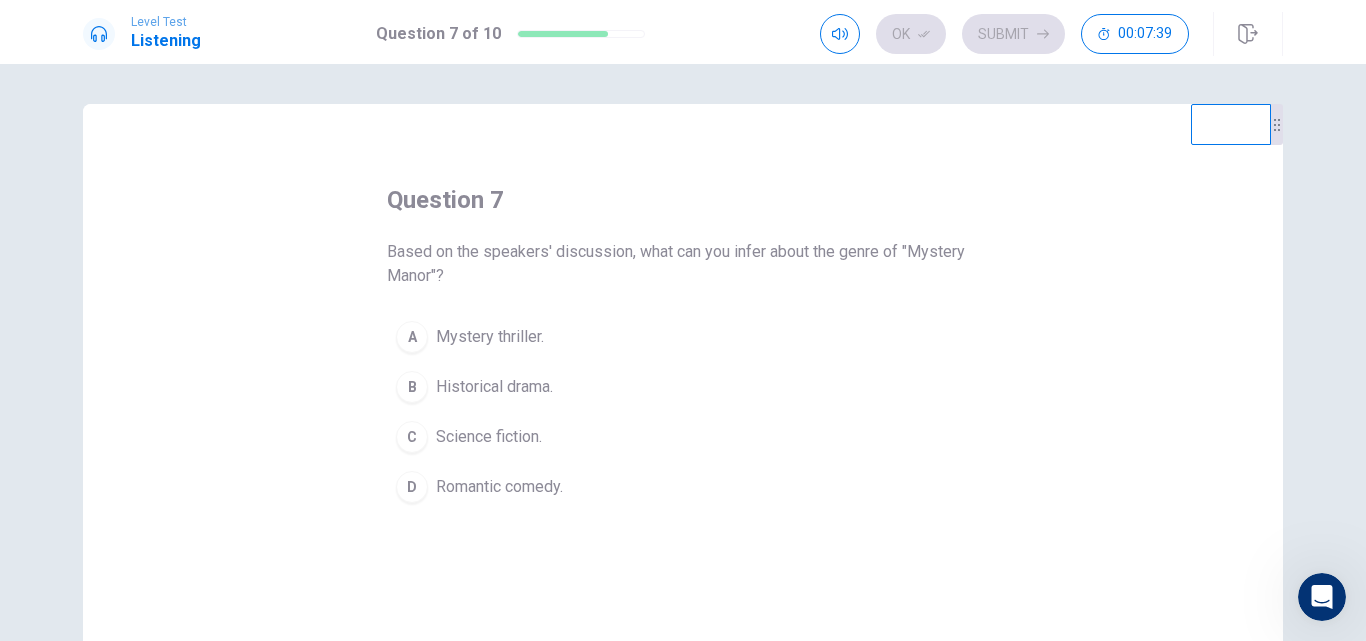 click on "Historical drama." at bounding box center (494, 387) 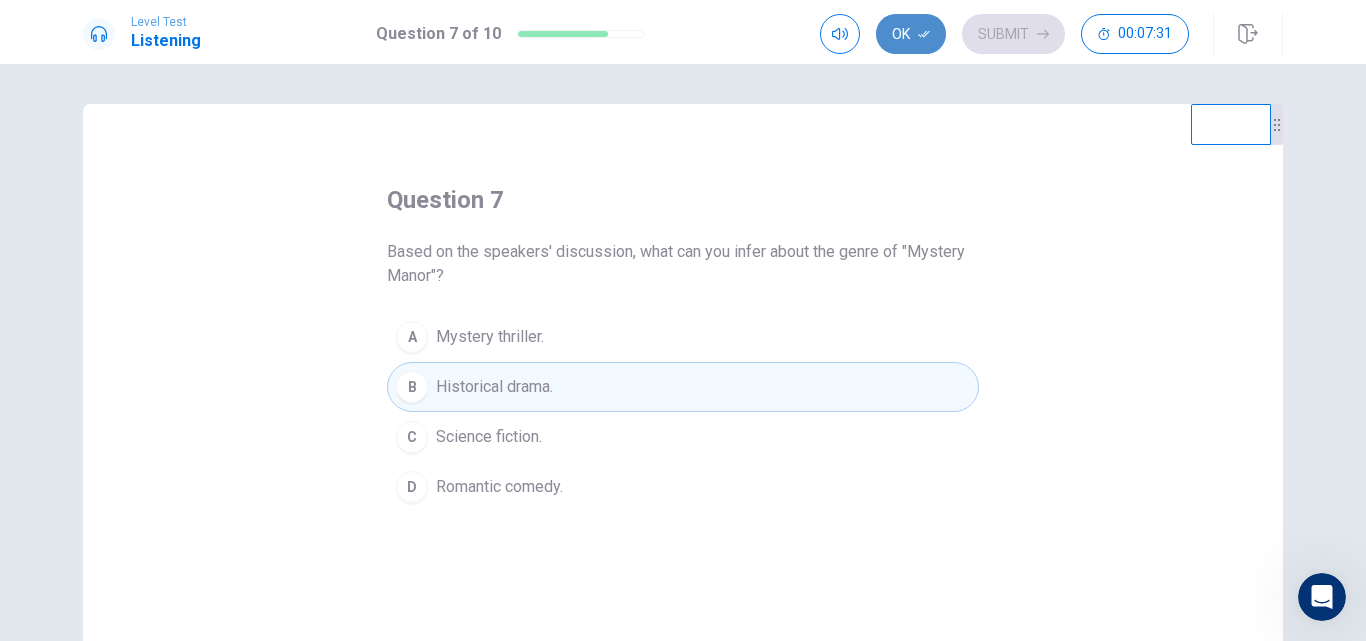 click on "Ok" at bounding box center (911, 34) 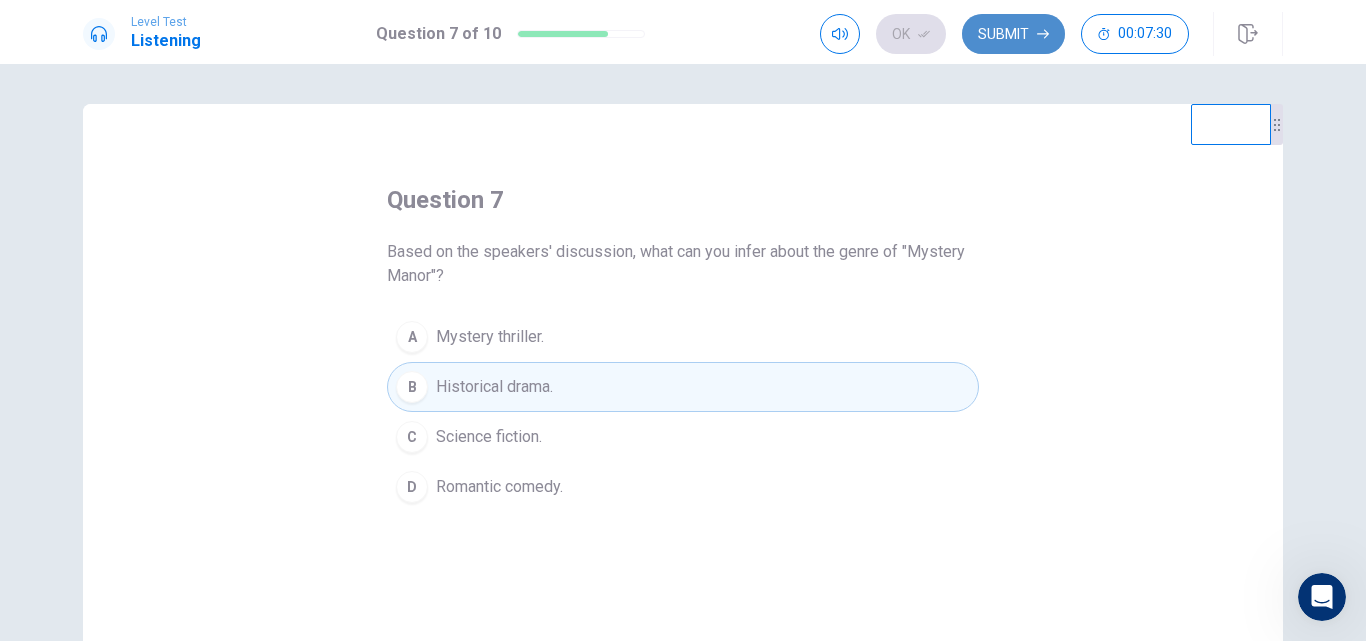 click on "Submit" at bounding box center (1013, 34) 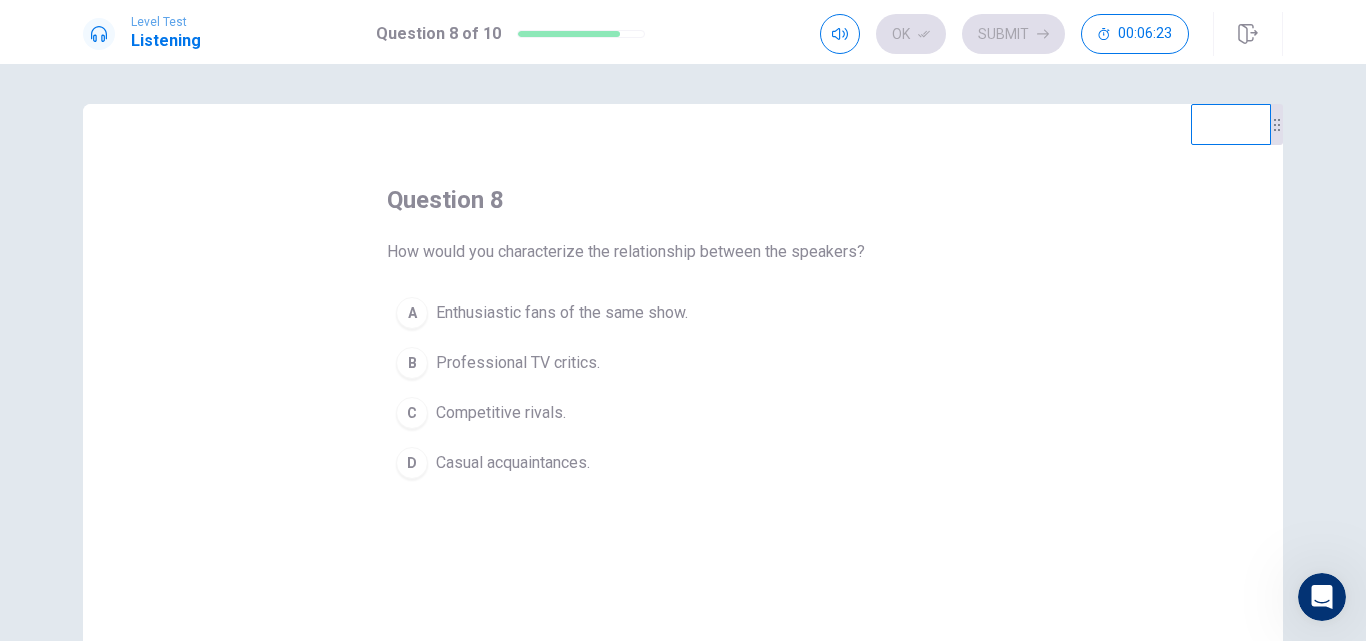 click on "Professional TV critics." at bounding box center (518, 363) 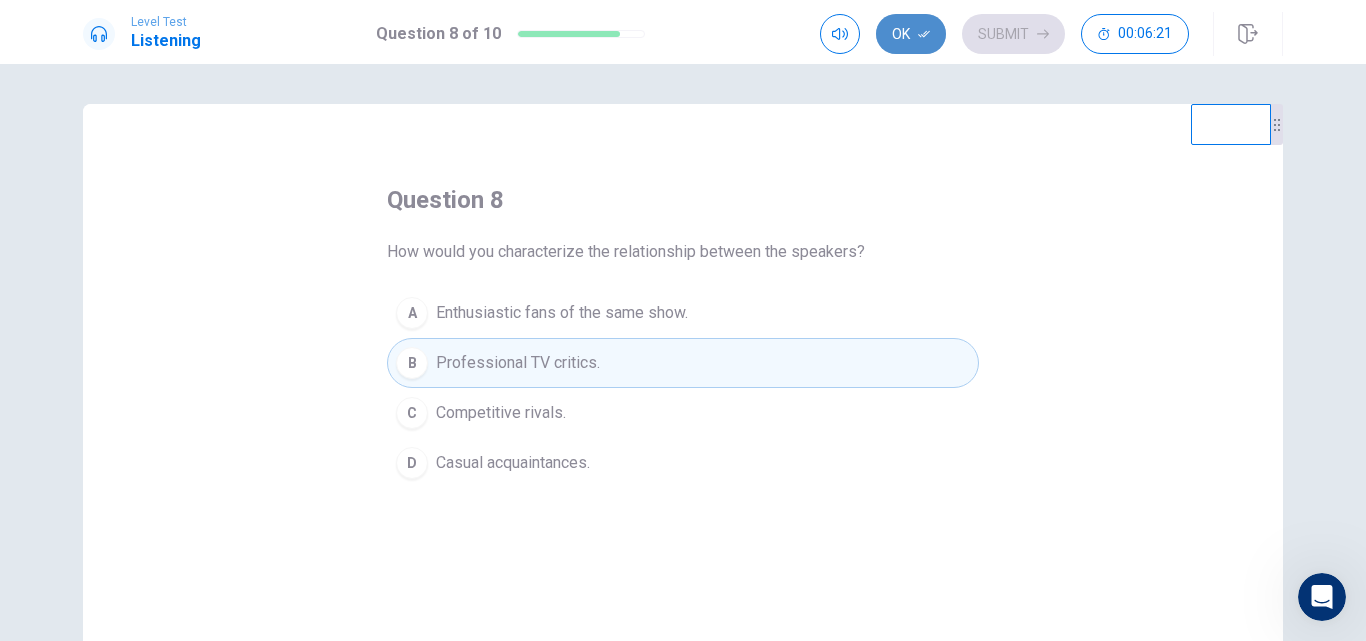 click on "Ok" at bounding box center (911, 34) 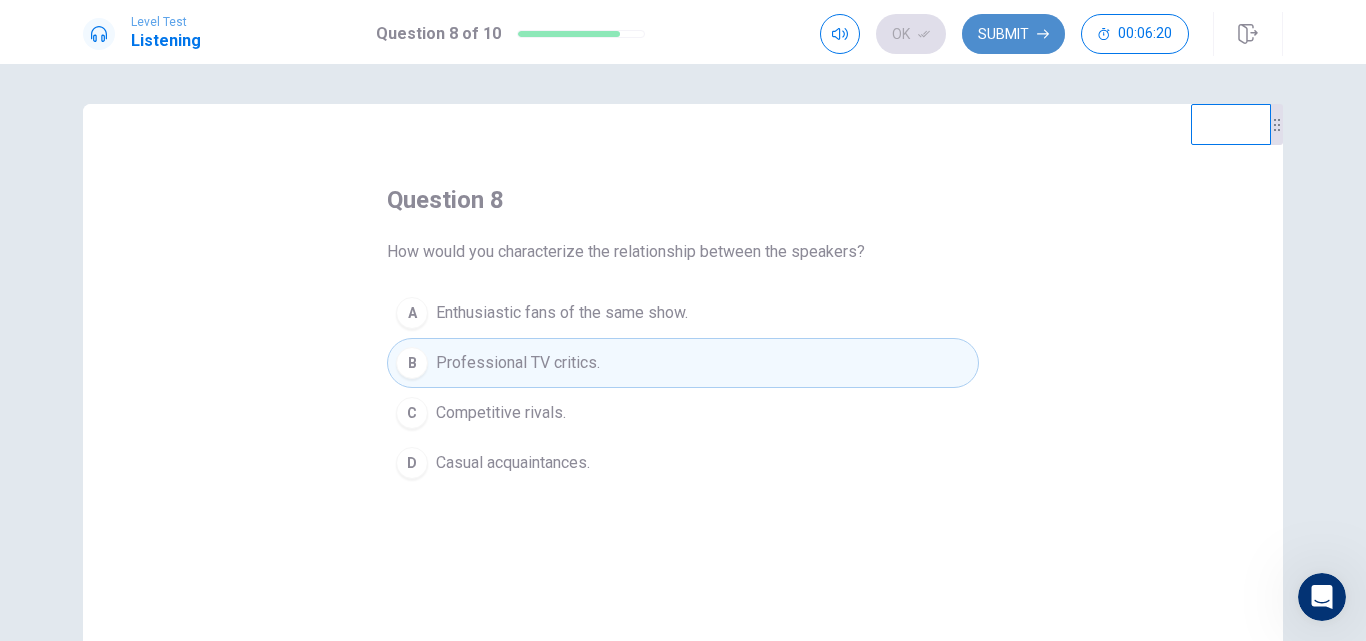 click on "Submit" at bounding box center (1013, 34) 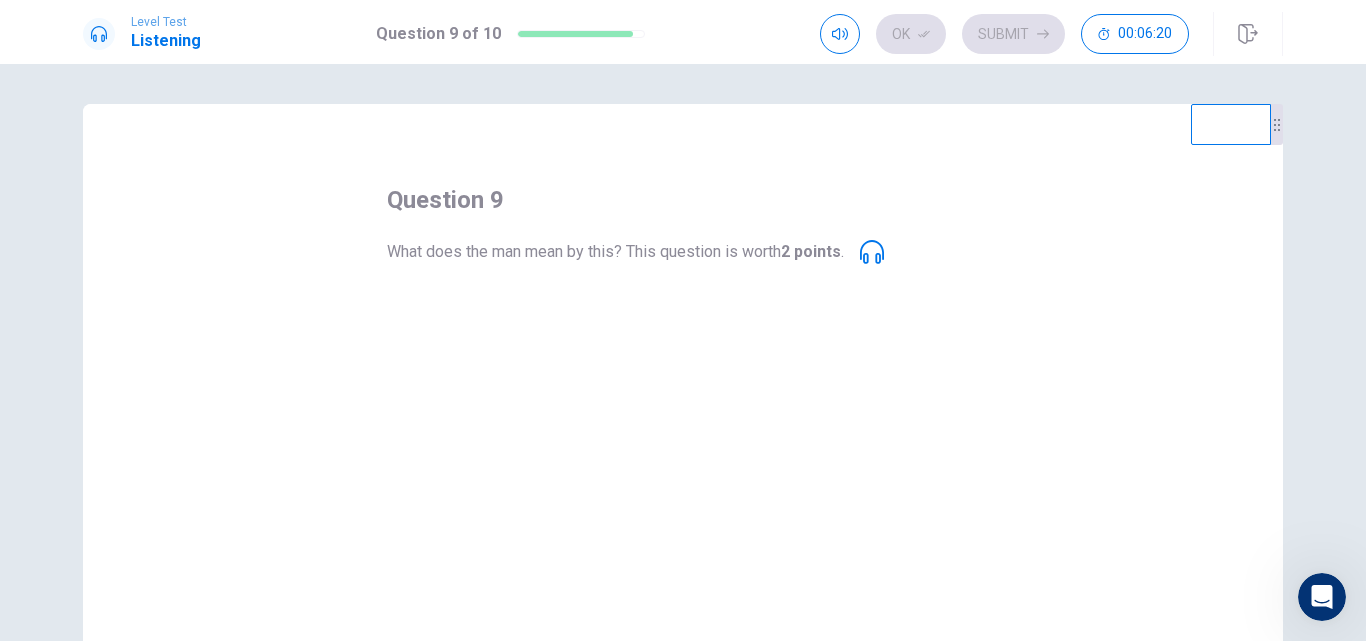 drag, startPoint x: 519, startPoint y: 317, endPoint x: 528, endPoint y: 301, distance: 18.35756 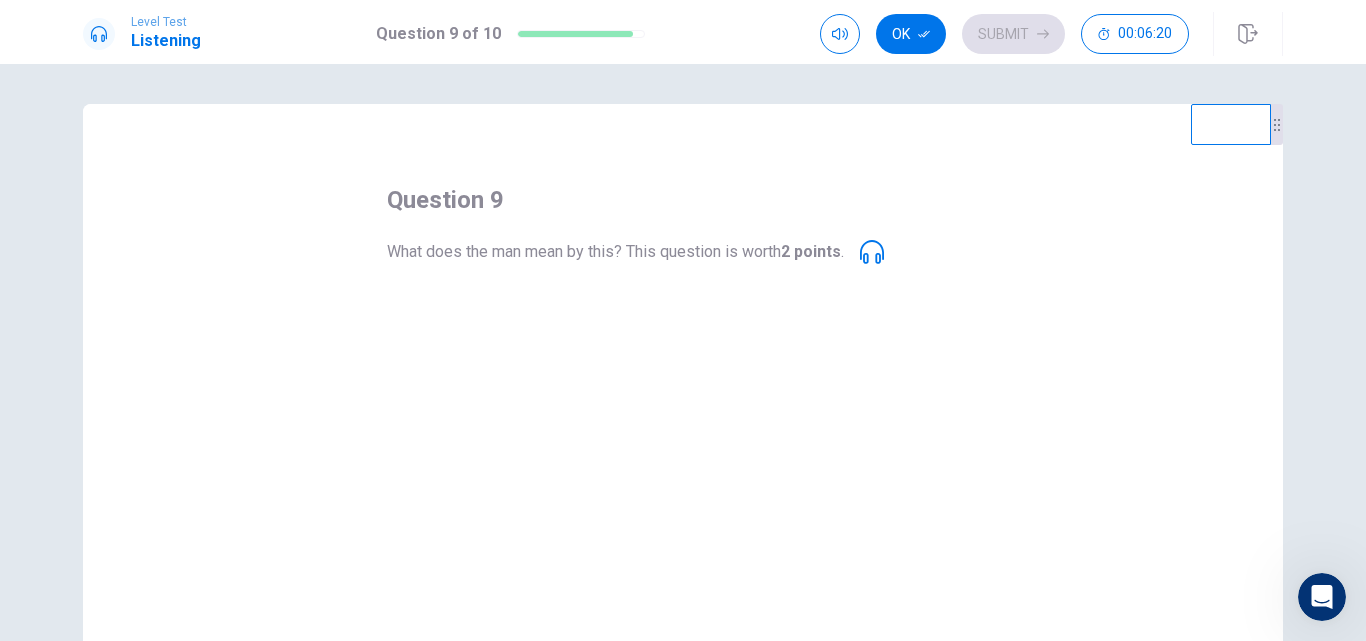 click on "What does the man mean by this? This question is worth  2 points ." at bounding box center (615, 252) 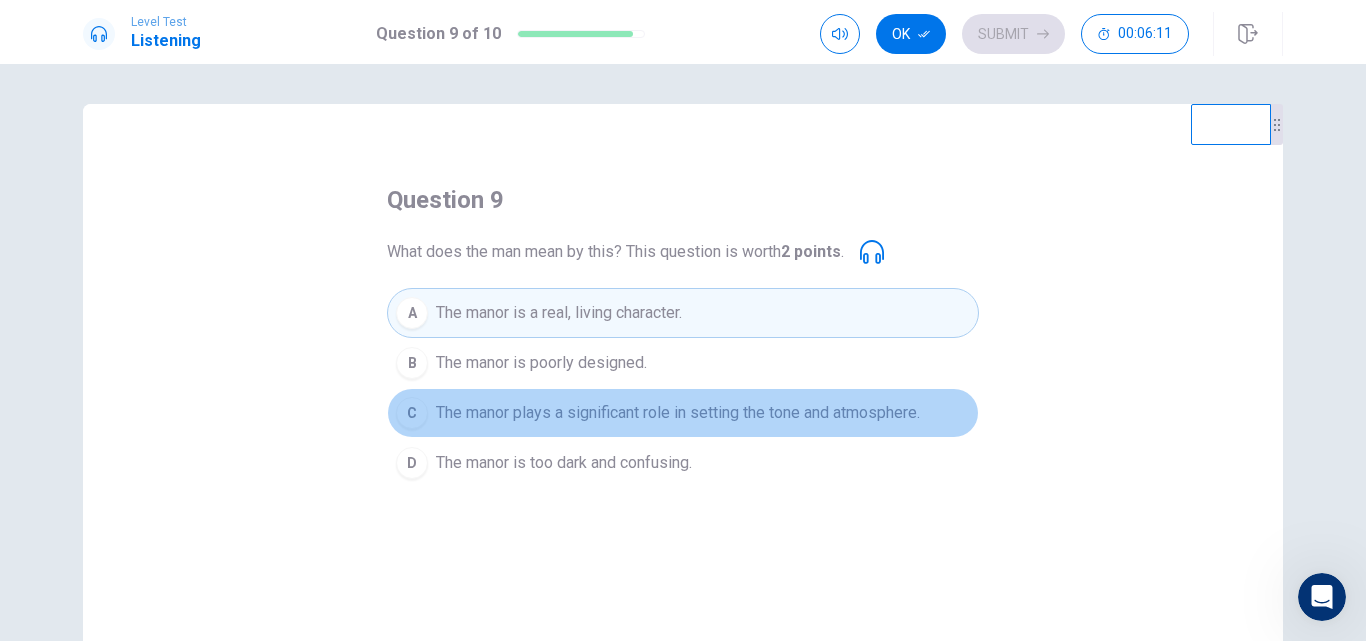 click on "The manor plays a significant role in setting the tone and atmosphere." at bounding box center (678, 413) 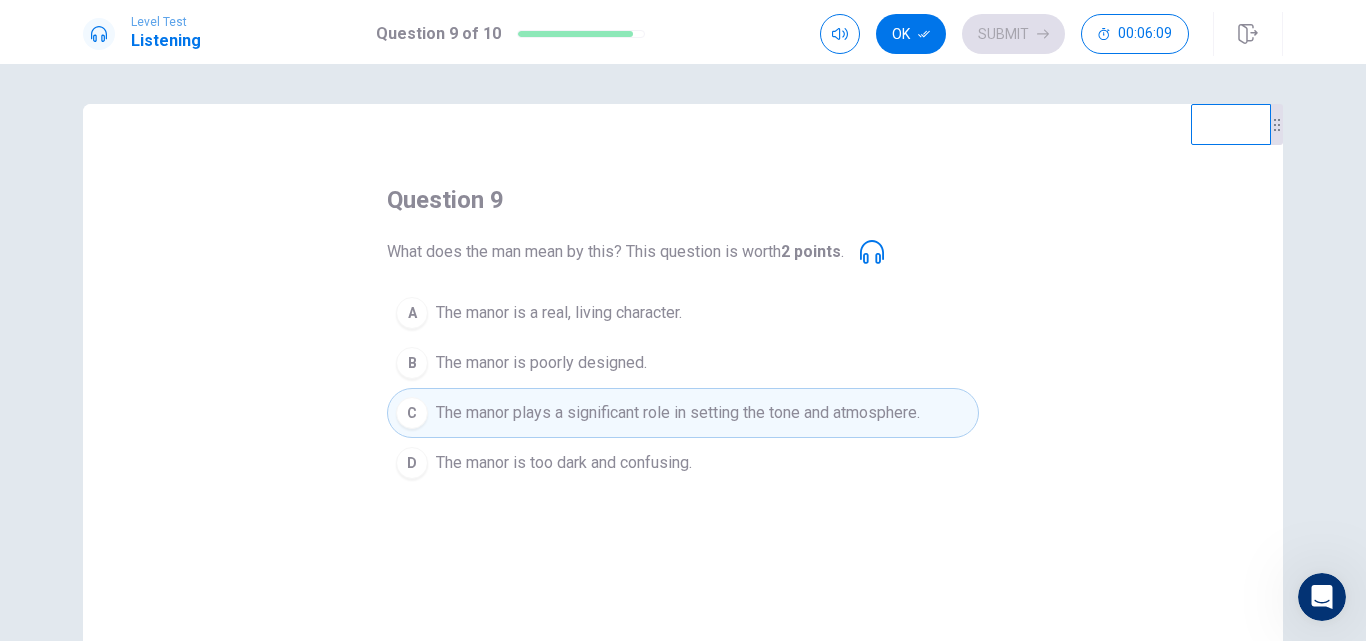 click on "D The manor is too dark and confusing." at bounding box center [683, 463] 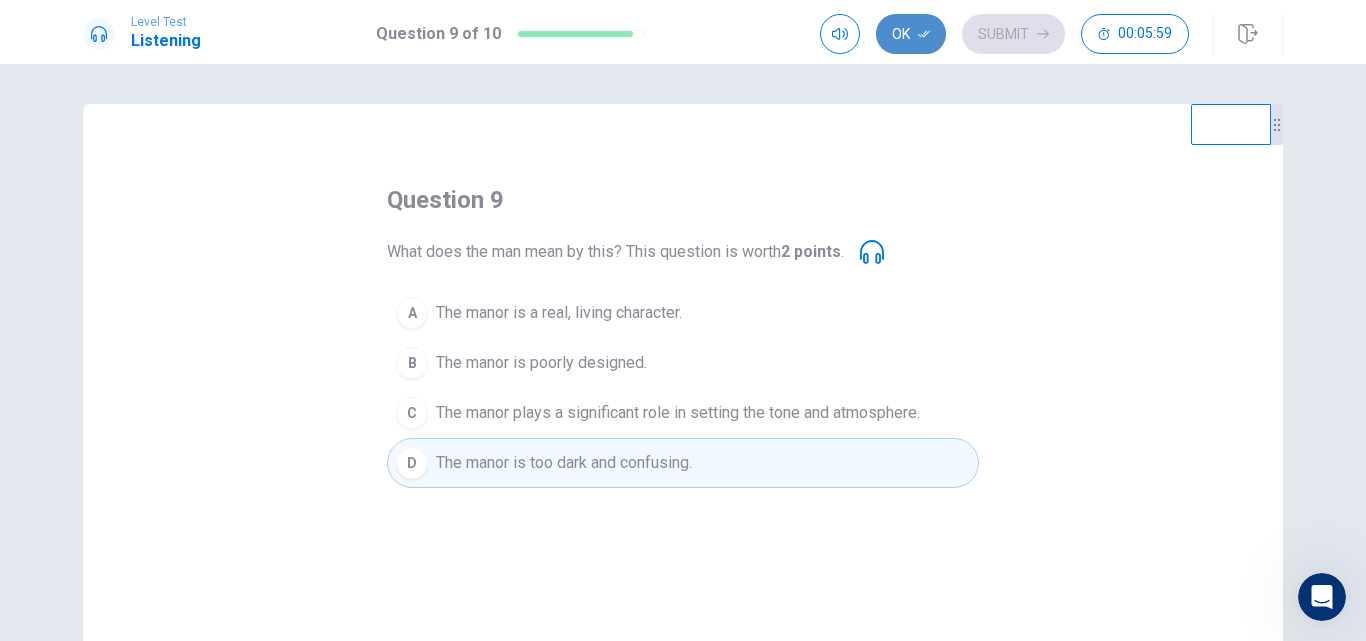 click on "Ok" at bounding box center [911, 34] 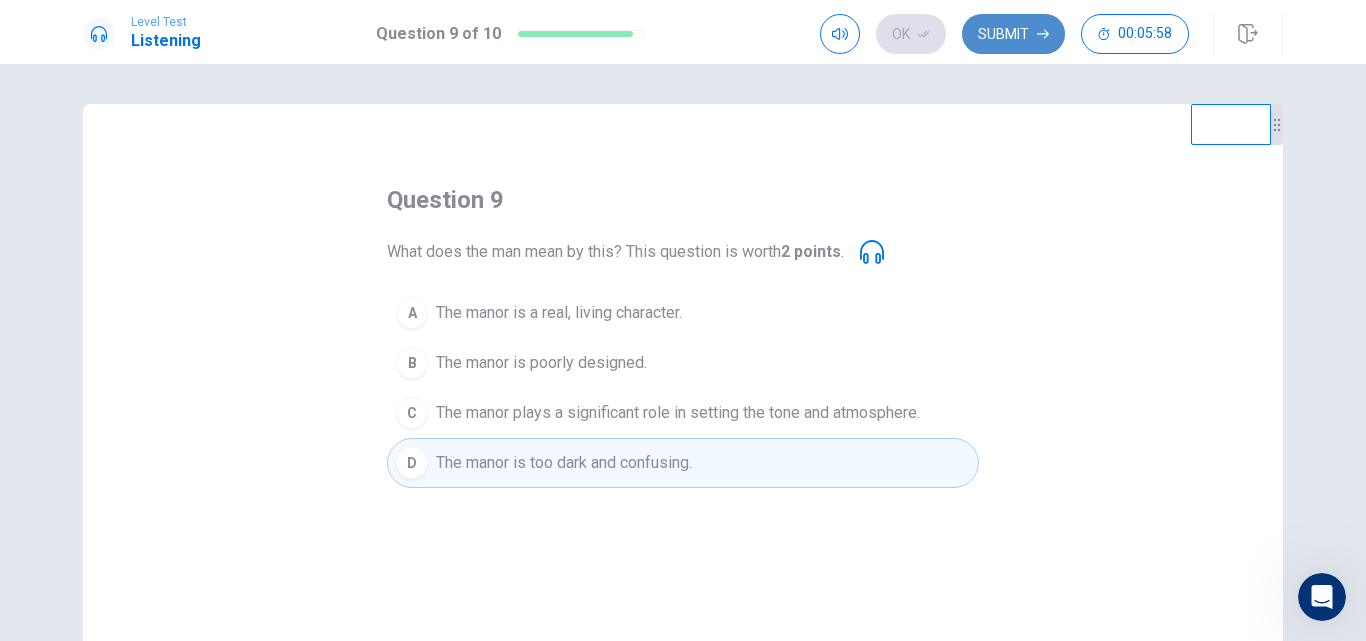click on "Submit" at bounding box center (1013, 34) 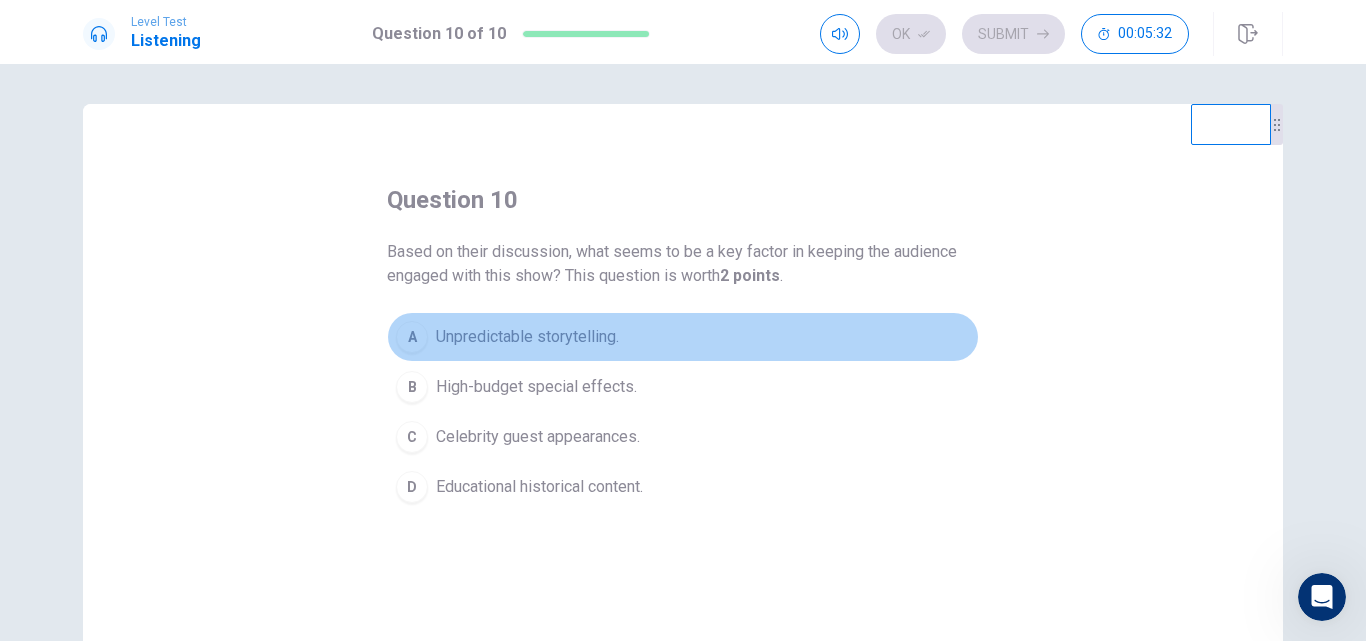 click on "Unpredictable storytelling." at bounding box center (527, 337) 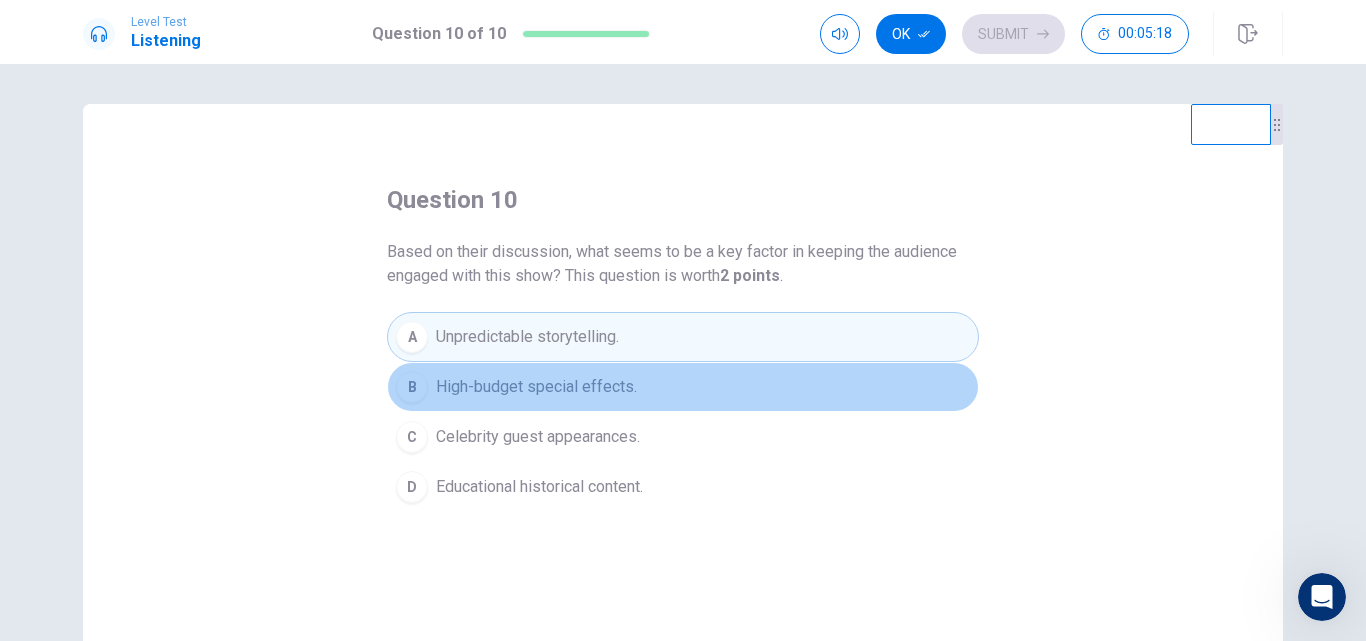 click on "High-budget special effects." at bounding box center (536, 387) 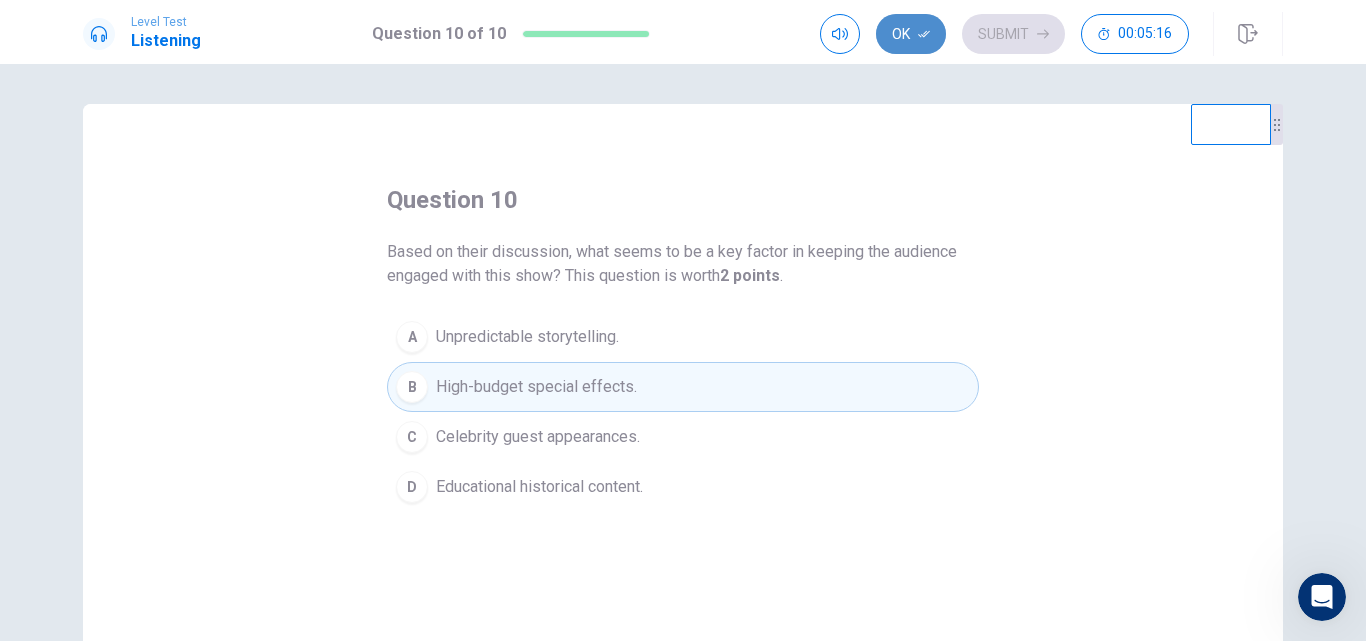click on "Ok" at bounding box center (911, 34) 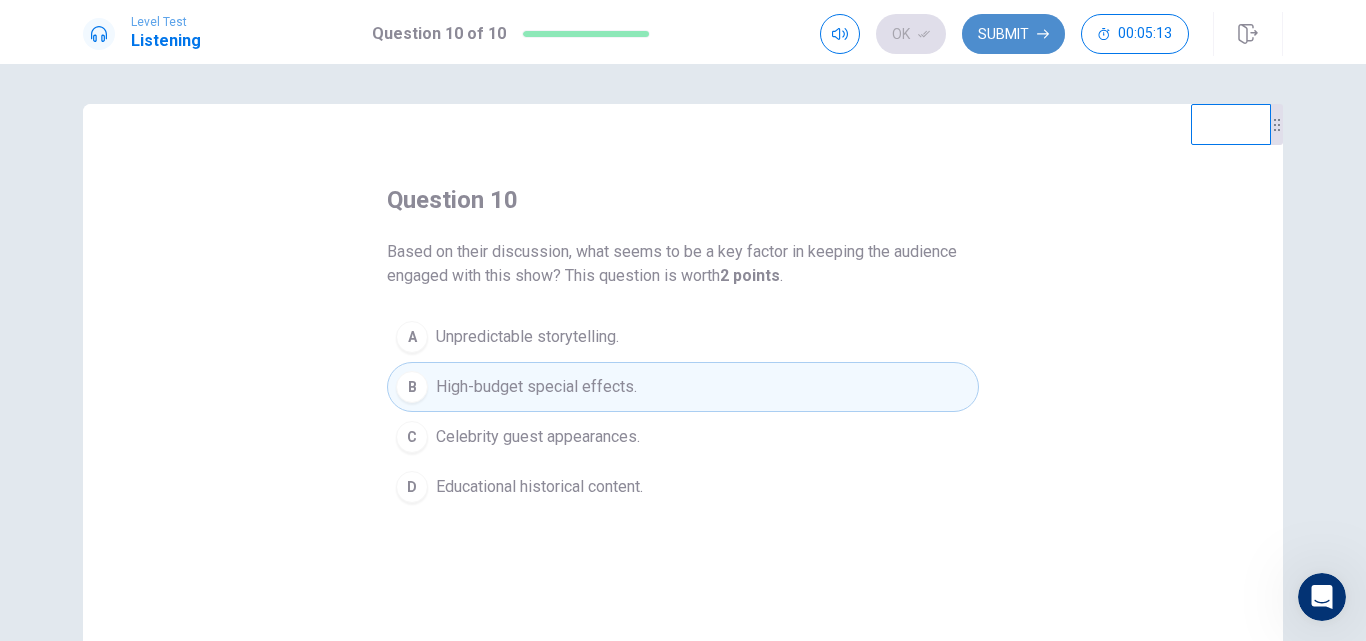 click on "Submit" at bounding box center (1013, 34) 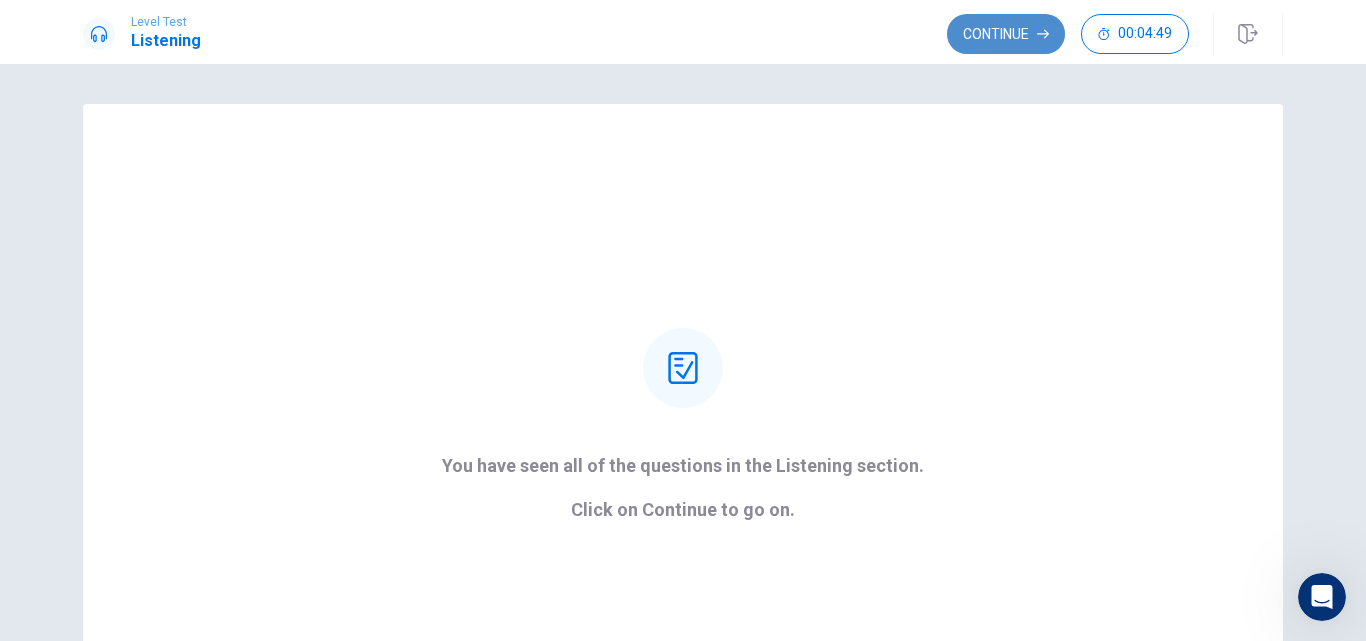 click on "Continue" at bounding box center [1006, 34] 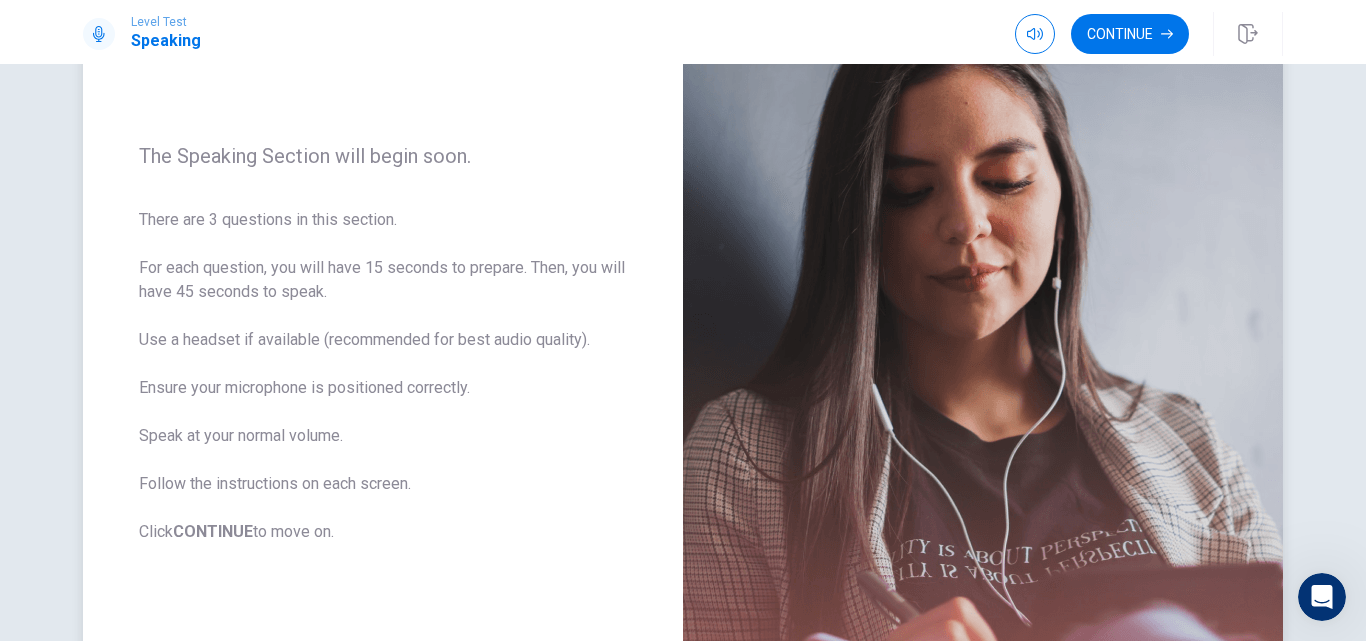 scroll, scrollTop: 200, scrollLeft: 0, axis: vertical 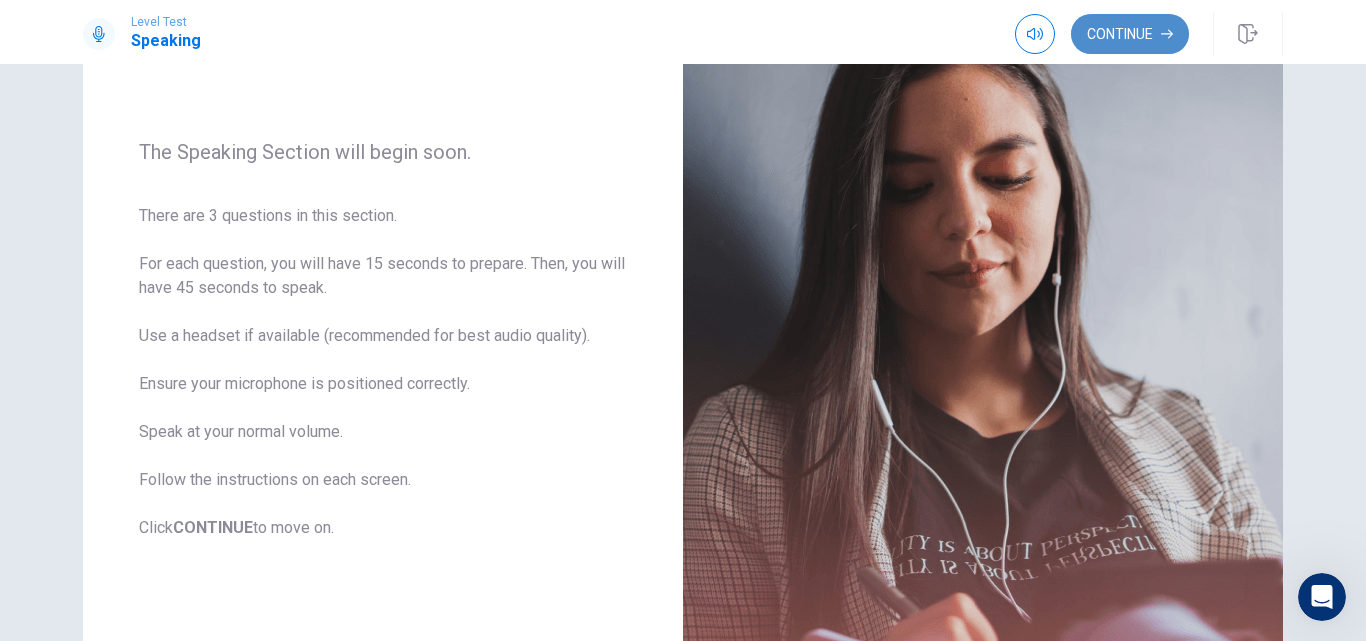 click on "Continue" at bounding box center [1130, 34] 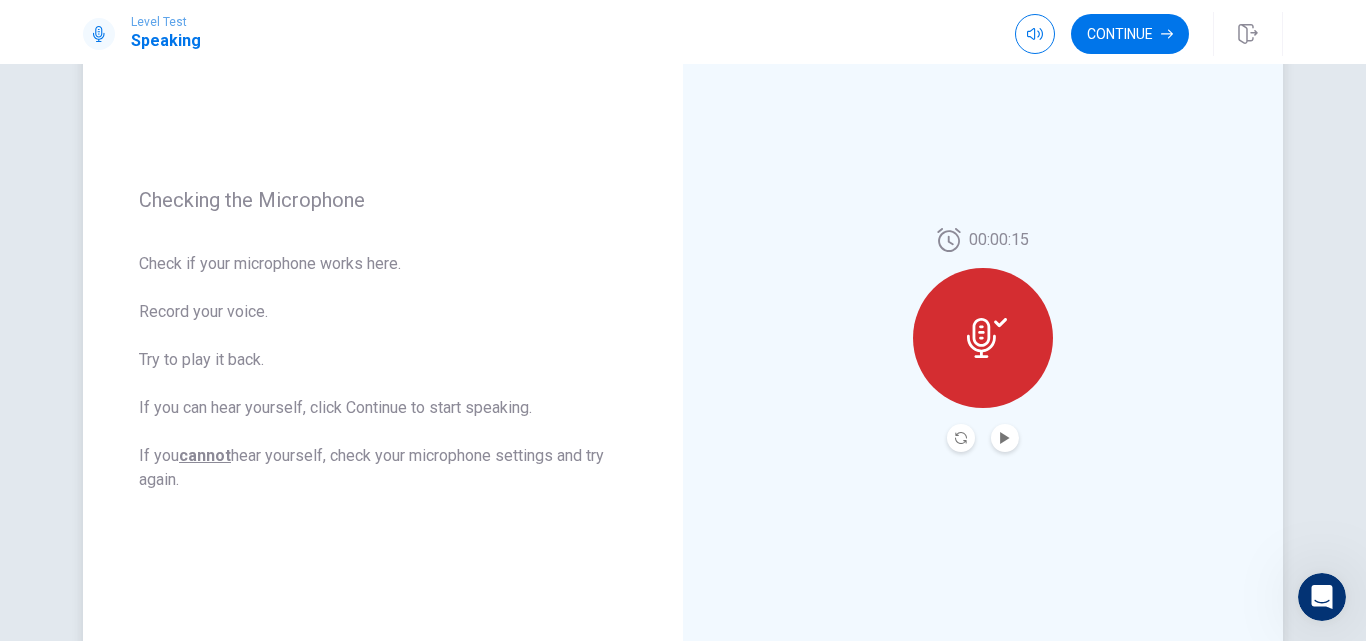 click on "00:00:15" at bounding box center [983, 340] 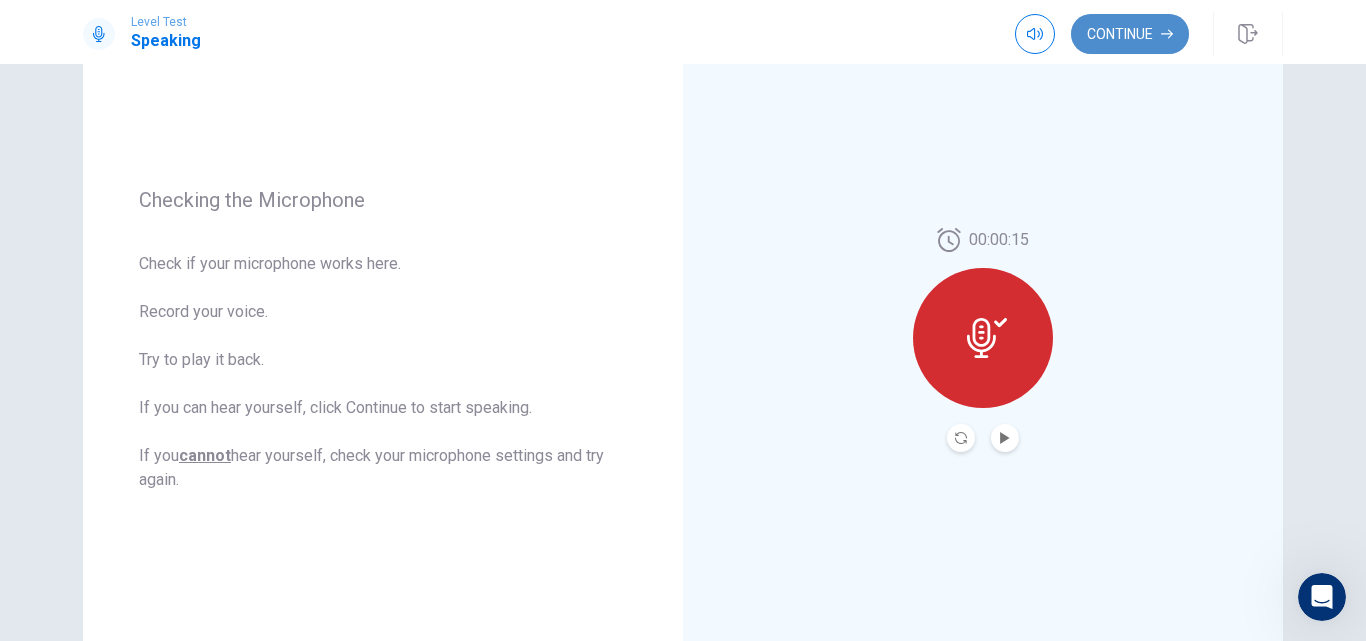 click on "Continue" at bounding box center [1130, 34] 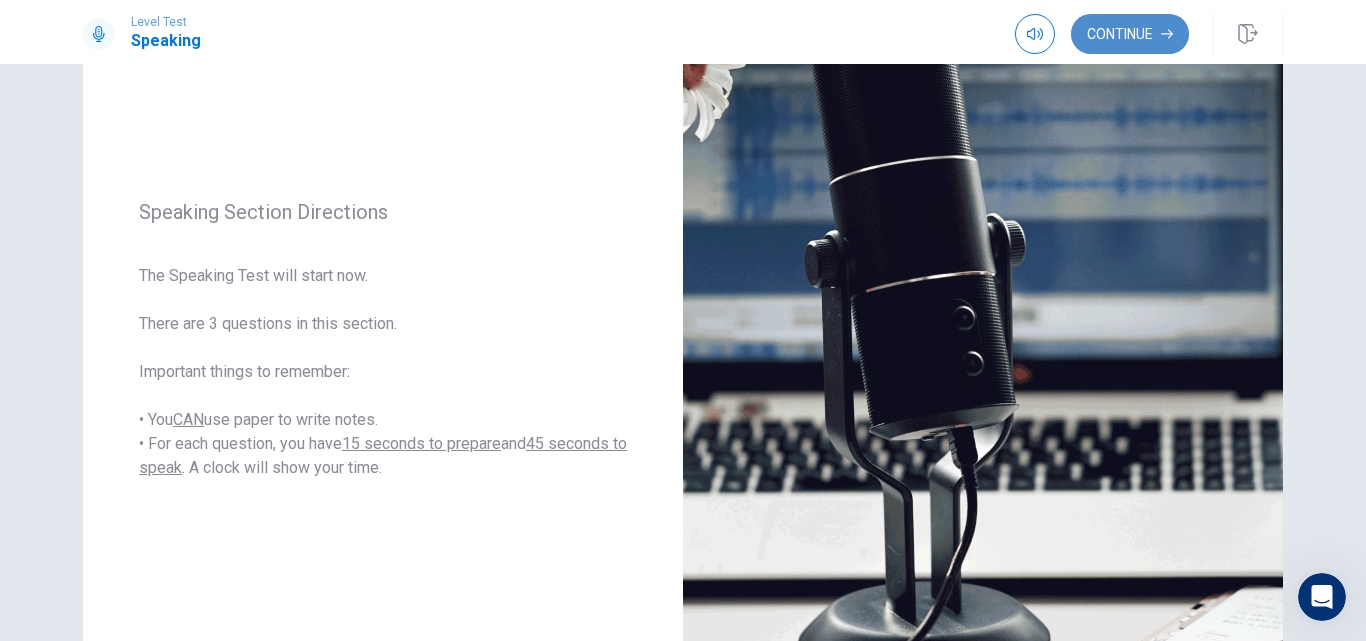 click on "Continue" at bounding box center [1130, 34] 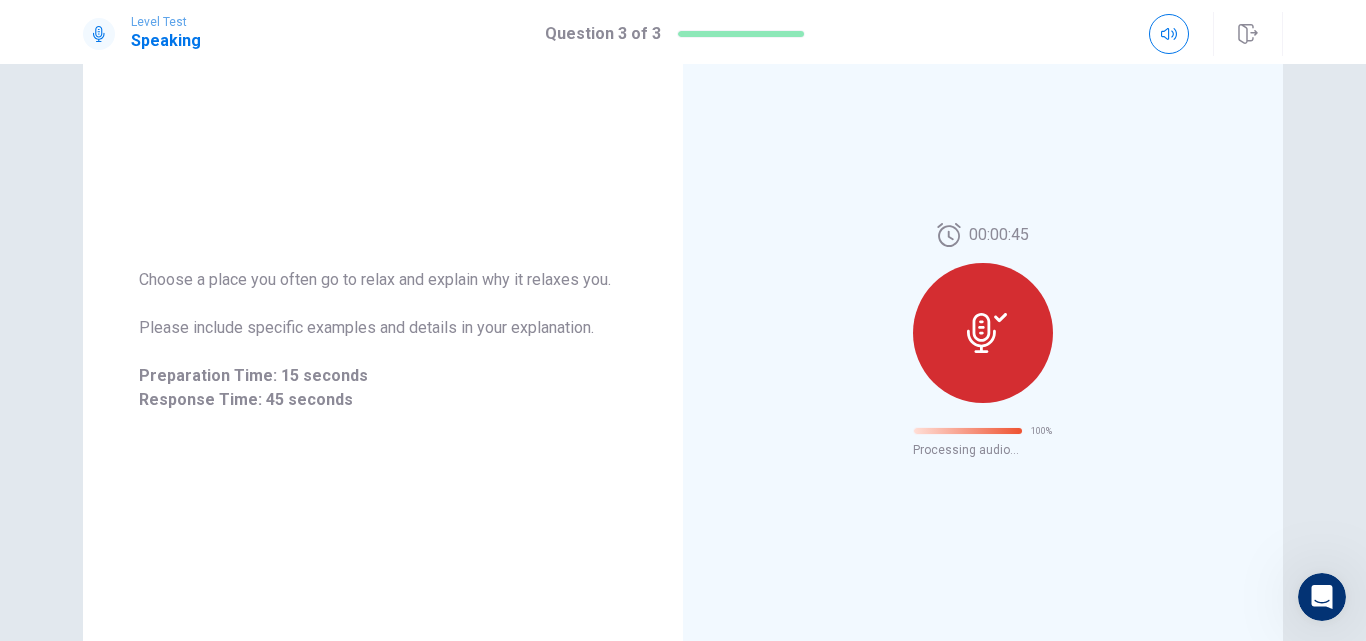 scroll, scrollTop: 87, scrollLeft: 0, axis: vertical 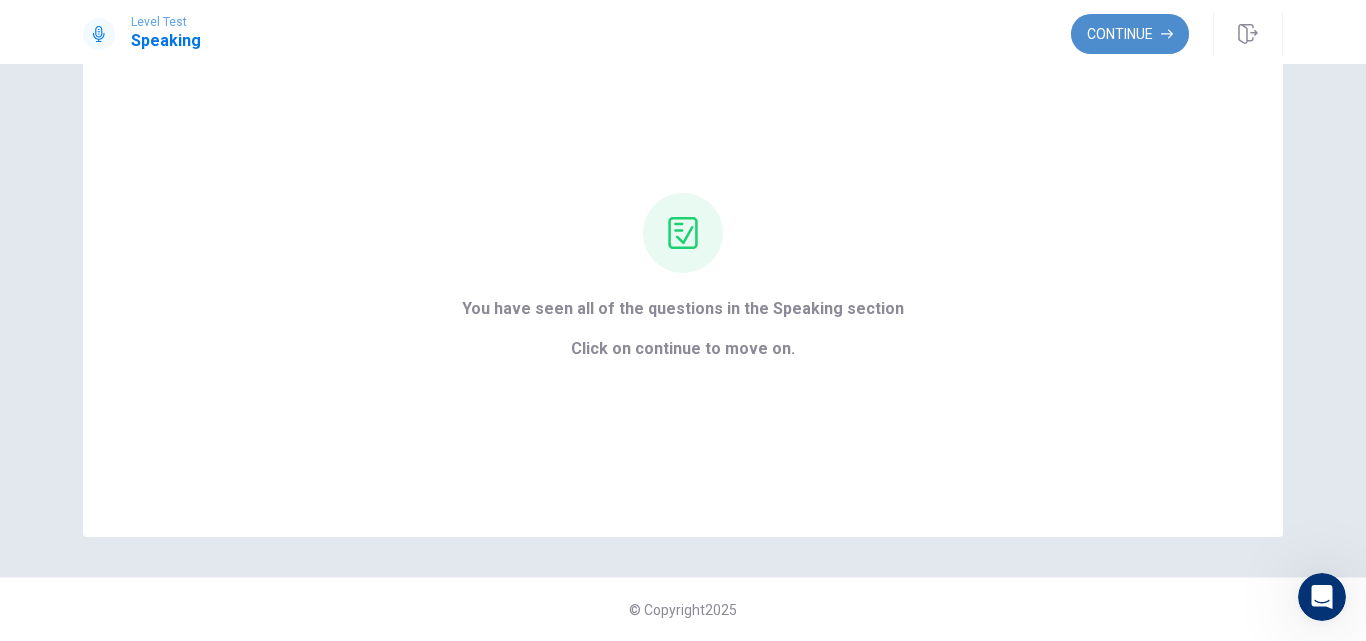 drag, startPoint x: 1143, startPoint y: 27, endPoint x: 1128, endPoint y: 37, distance: 18.027756 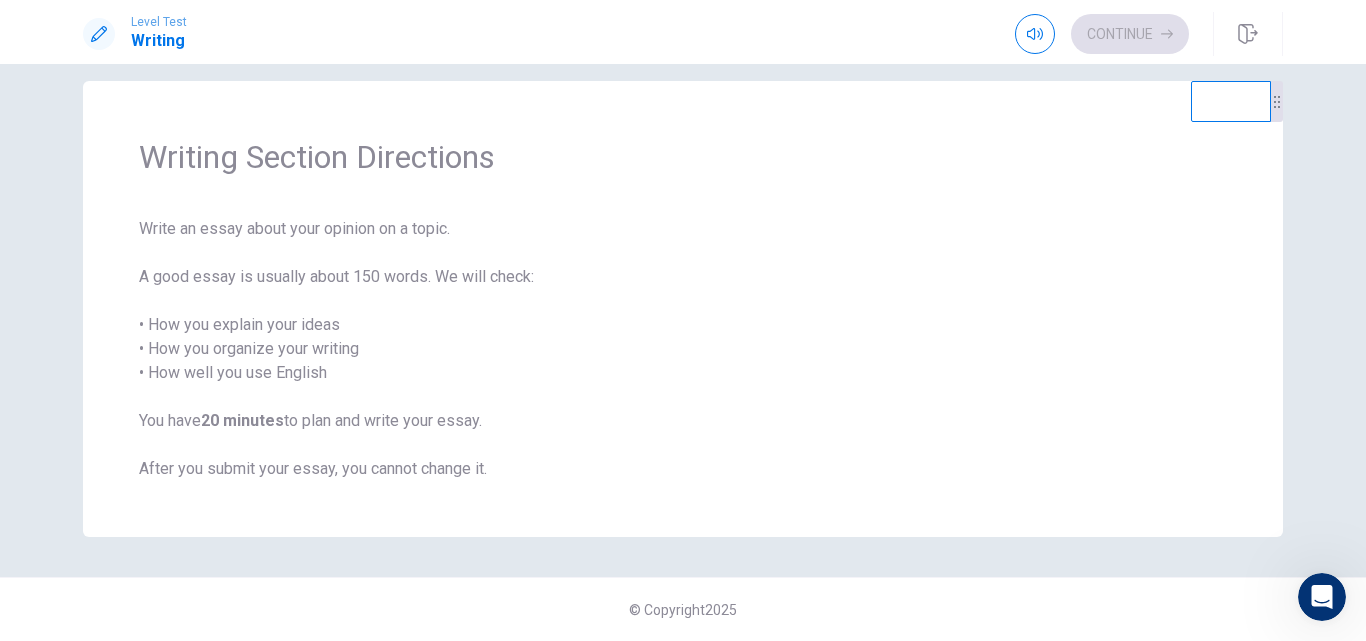 scroll, scrollTop: 23, scrollLeft: 0, axis: vertical 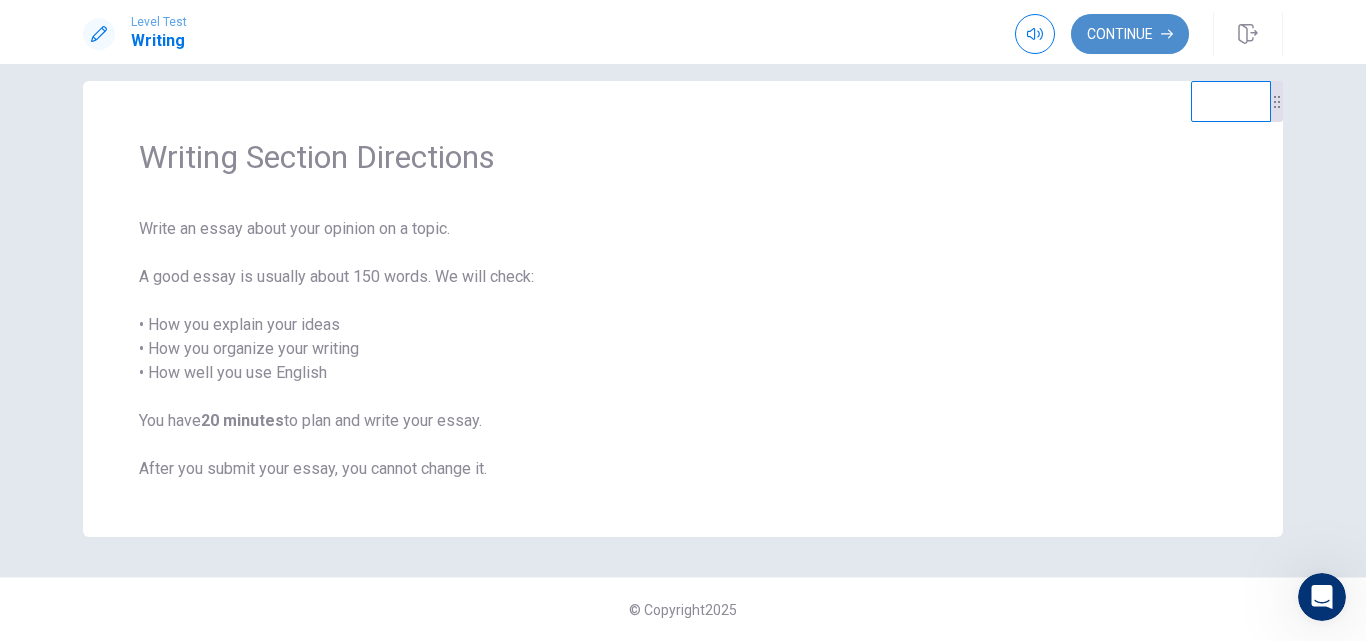 click on "Continue" at bounding box center [1130, 34] 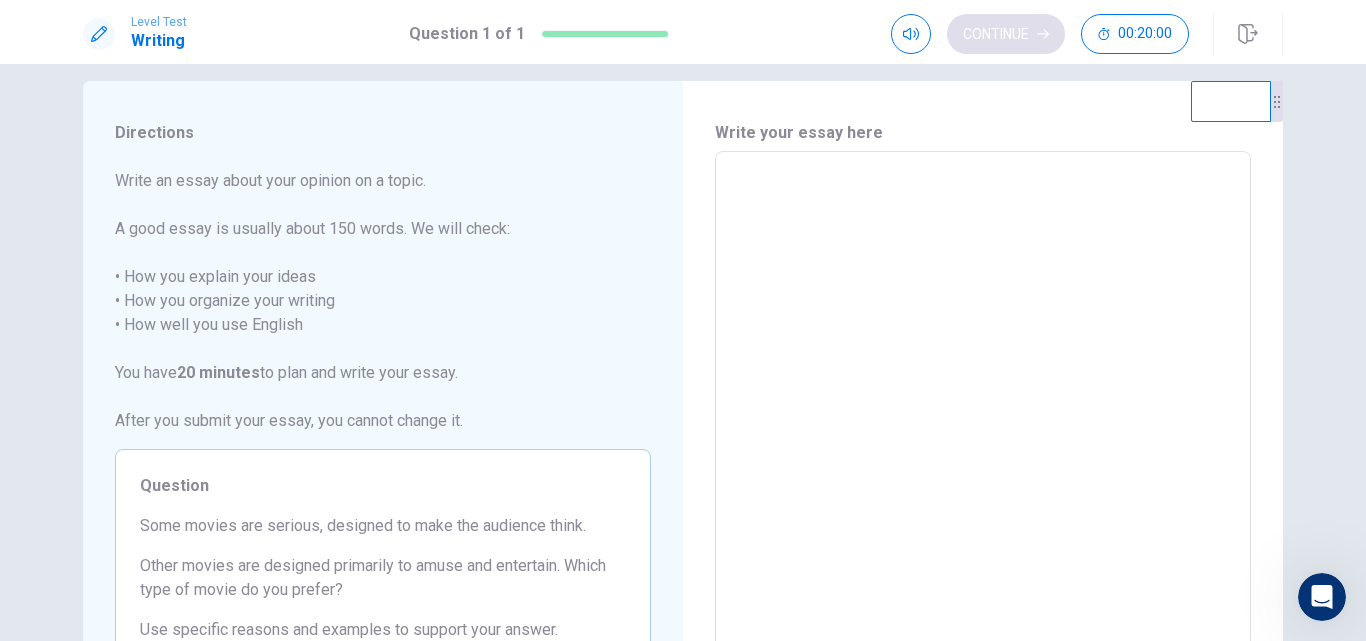 scroll, scrollTop: 200, scrollLeft: 0, axis: vertical 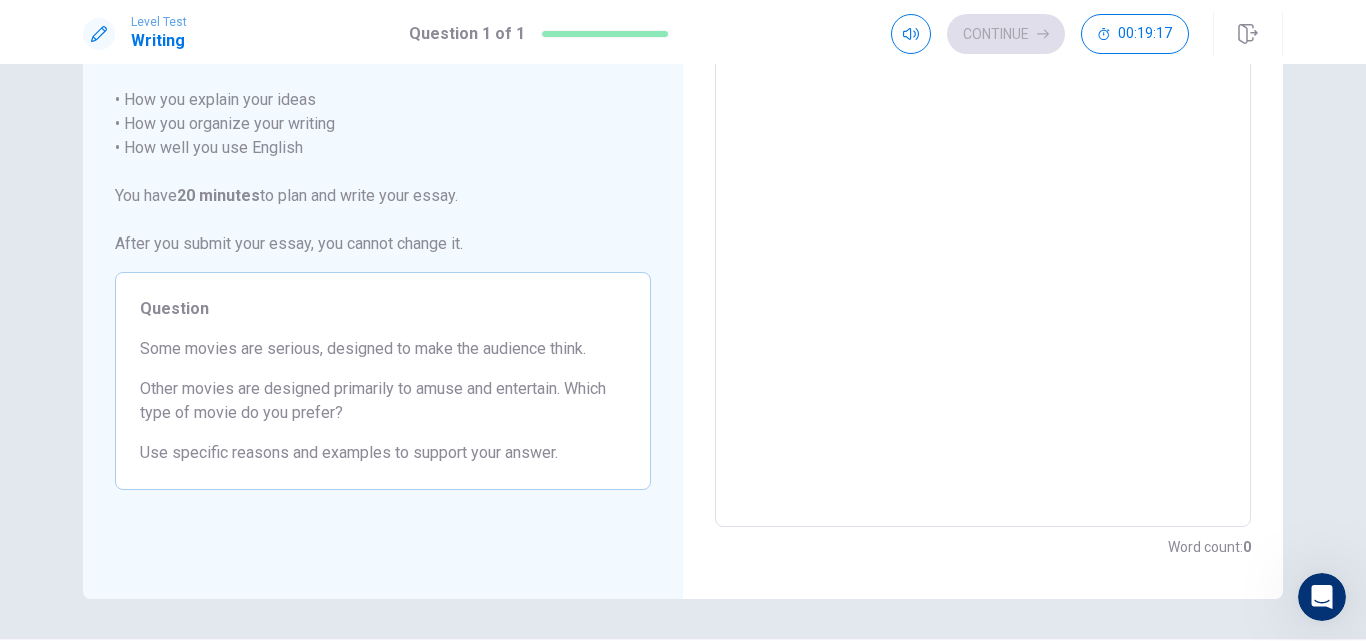 click on "Other movies are designed primarily to amuse and entertain. Which type of movie do you prefer?" at bounding box center [383, 401] 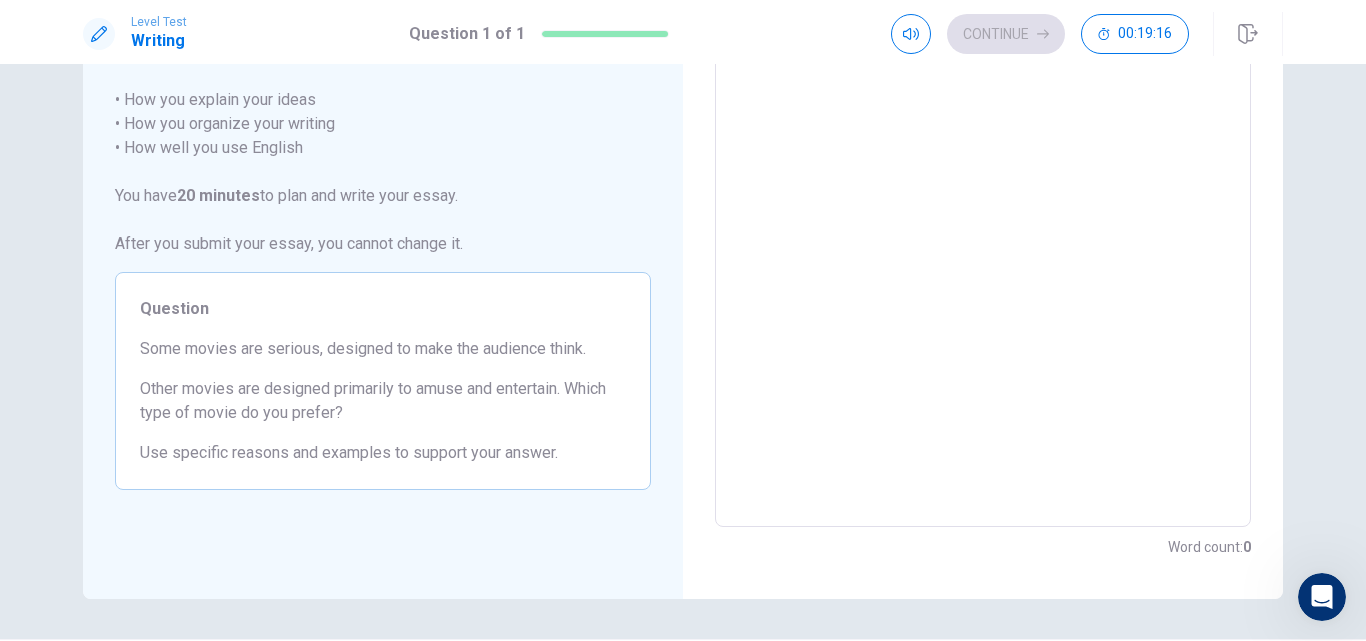 click on "Question Some movies are serious, designed to make the audience think. Other movies are designed primarily to amuse and entertain. Which type of movie do you prefer? Use specific reasons and examples to support your answer." at bounding box center (383, 381) 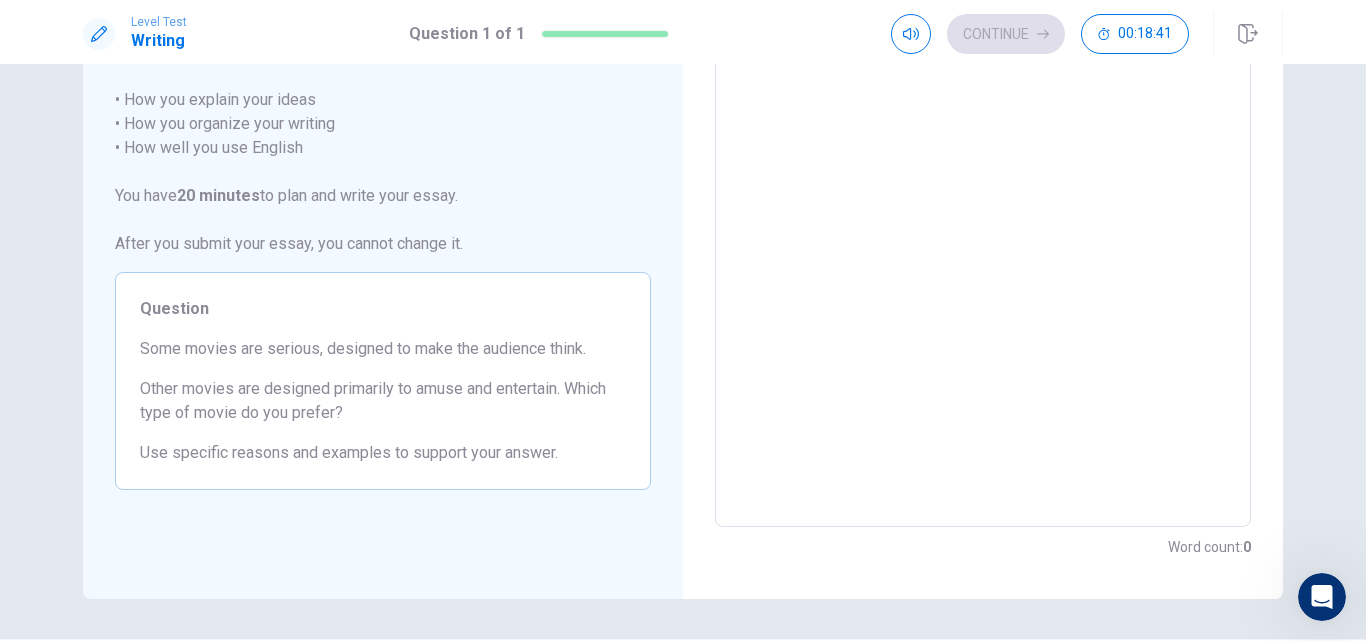 click on "Continue 00:18:41" at bounding box center [1040, 34] 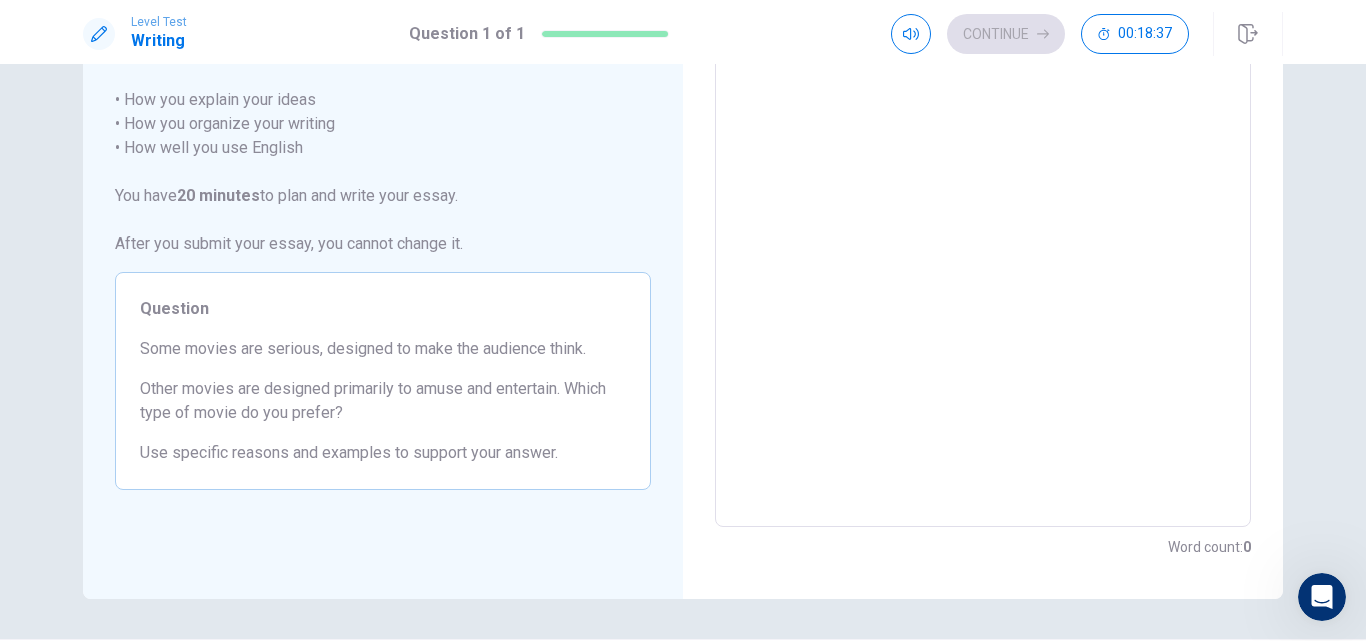 drag, startPoint x: 451, startPoint y: 362, endPoint x: 450, endPoint y: 348, distance: 14.035668 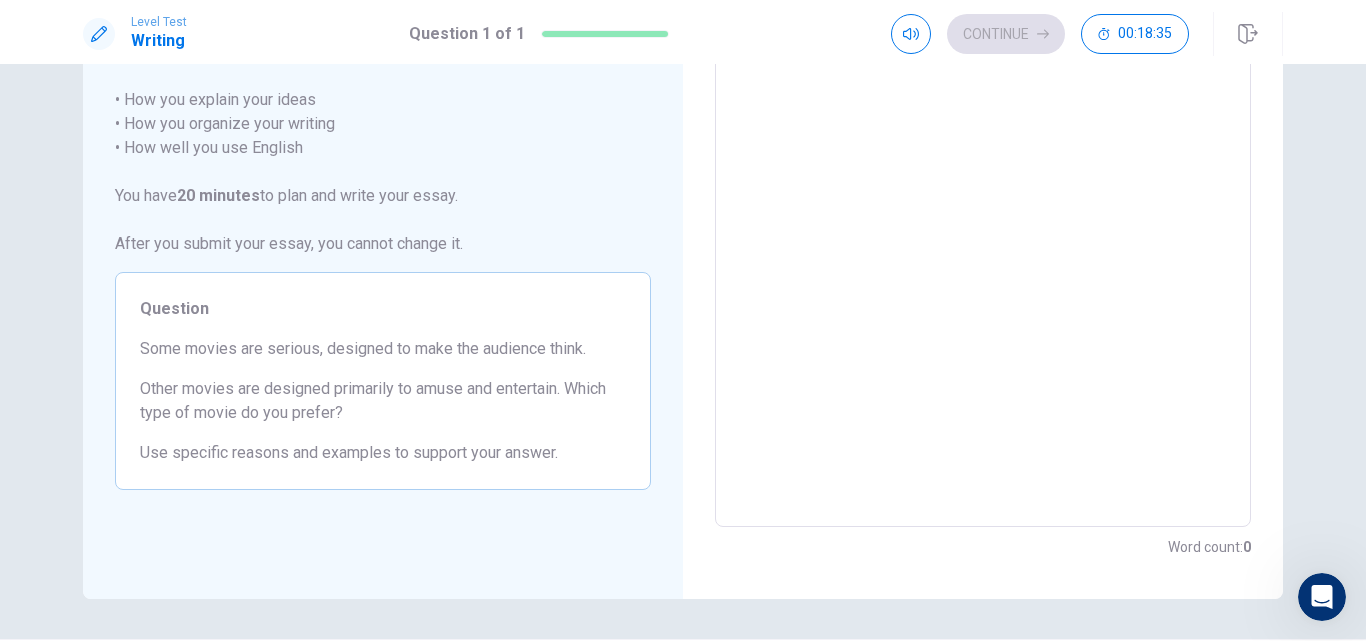 drag, startPoint x: 238, startPoint y: 196, endPoint x: 414, endPoint y: 126, distance: 189.4096 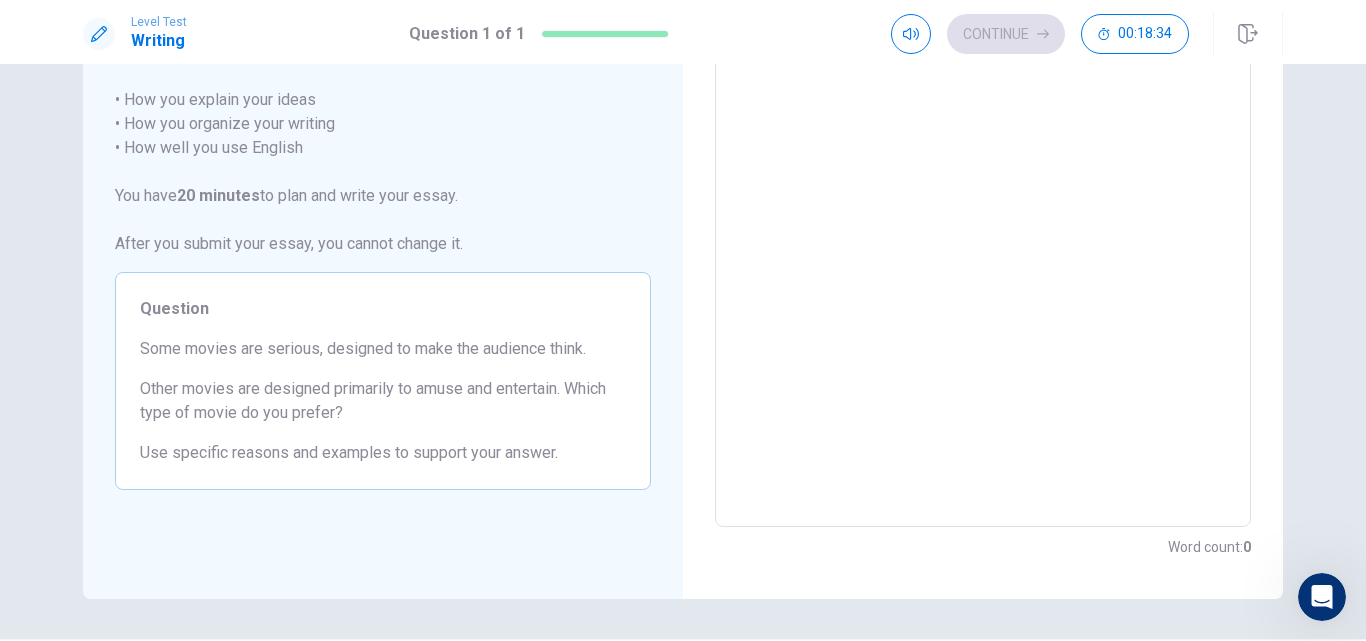click on "Question 1 of 1" at bounding box center (467, 34) 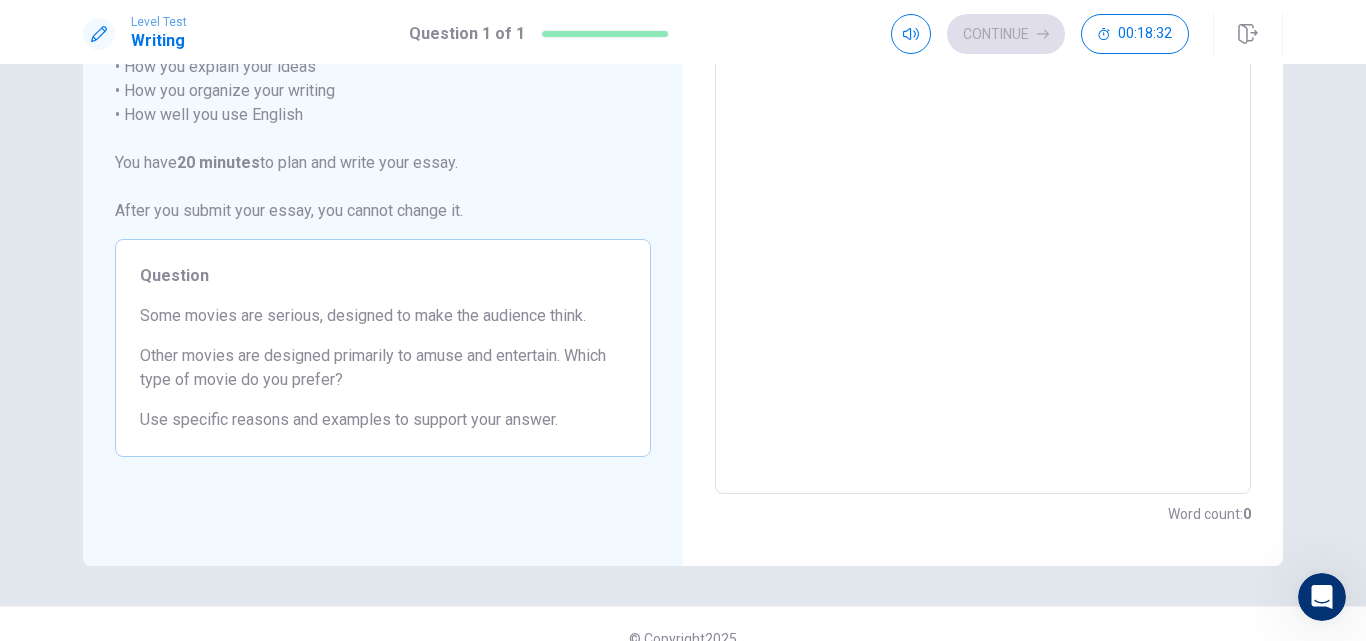 scroll, scrollTop: 262, scrollLeft: 0, axis: vertical 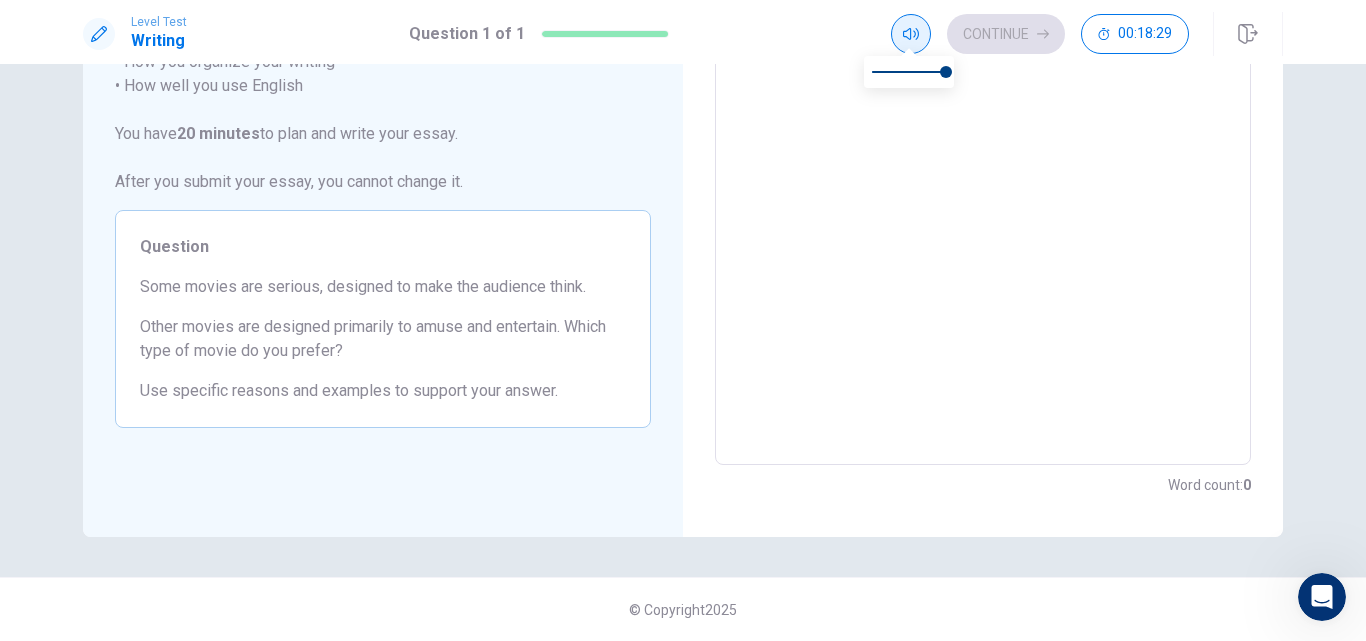 click 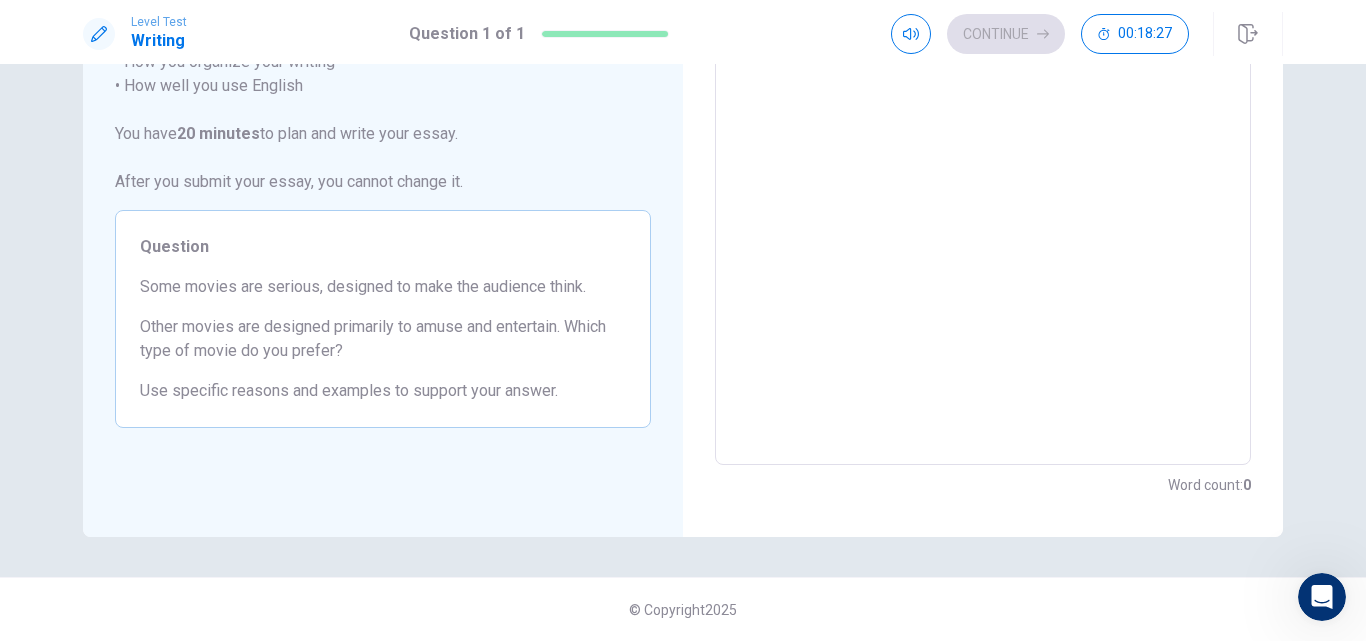 click on "Continue 00:18:27" at bounding box center (1040, 34) 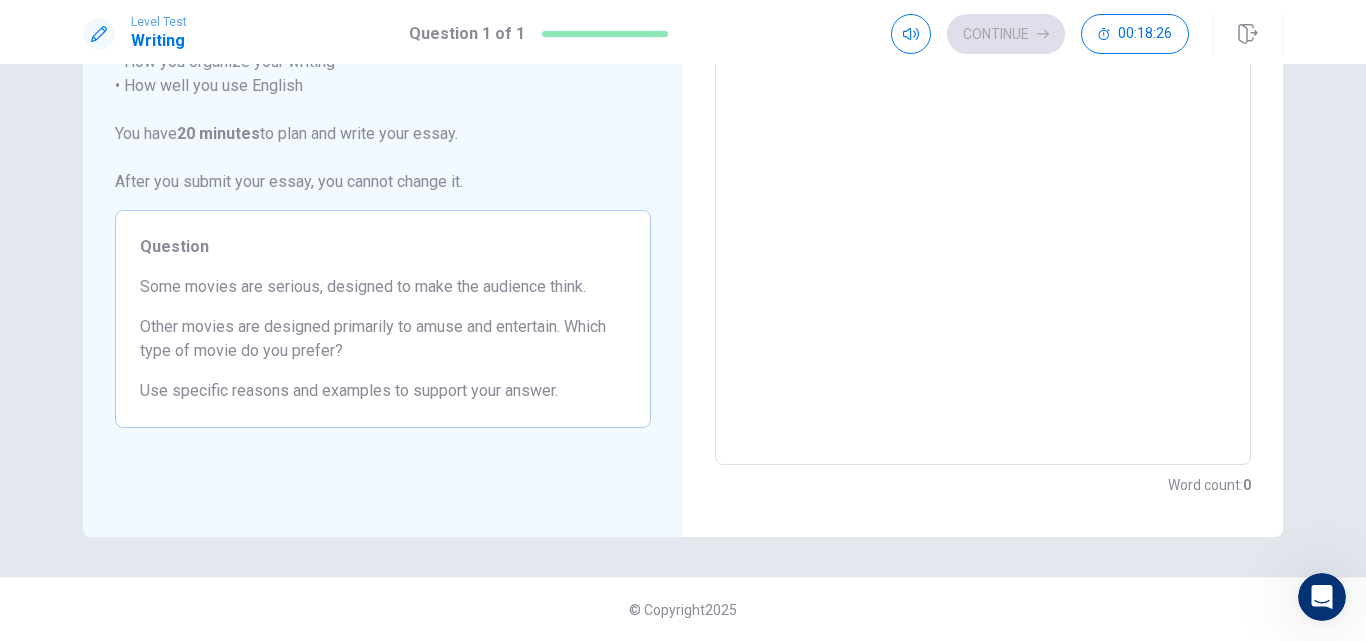 click on "Other movies are designed primarily to amuse and entertain. Which type of movie do you prefer?" at bounding box center [383, 339] 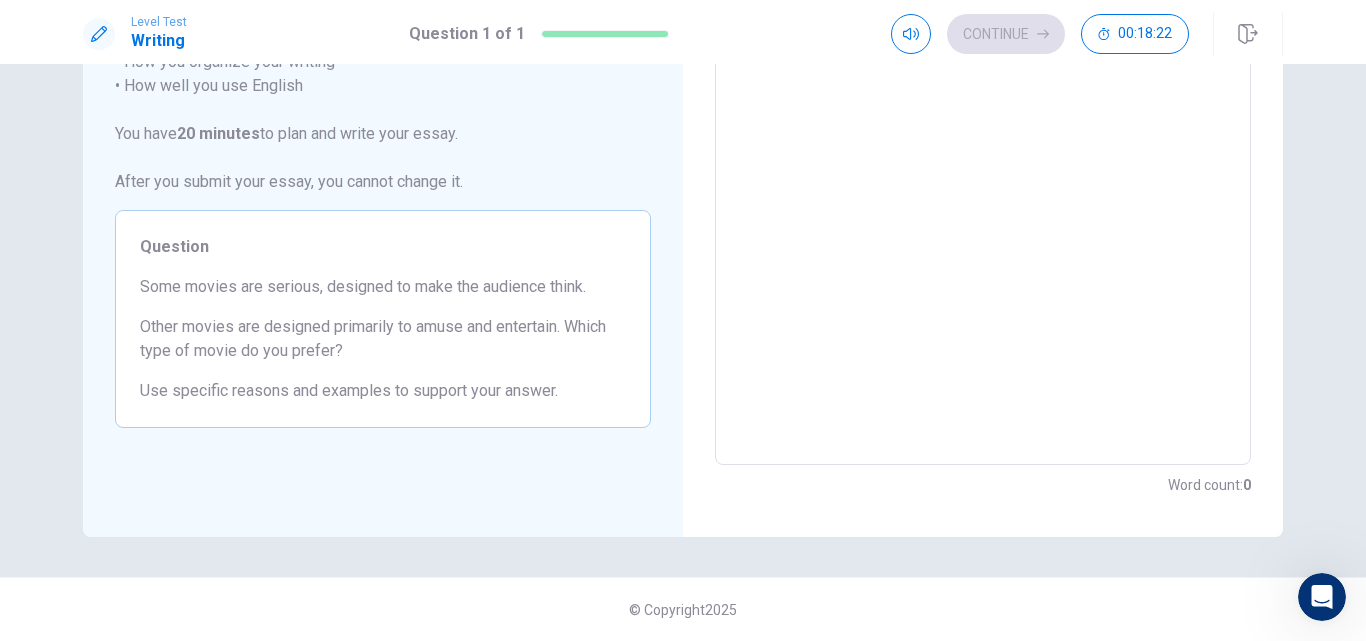 click on "20 minutes" at bounding box center (218, 133) 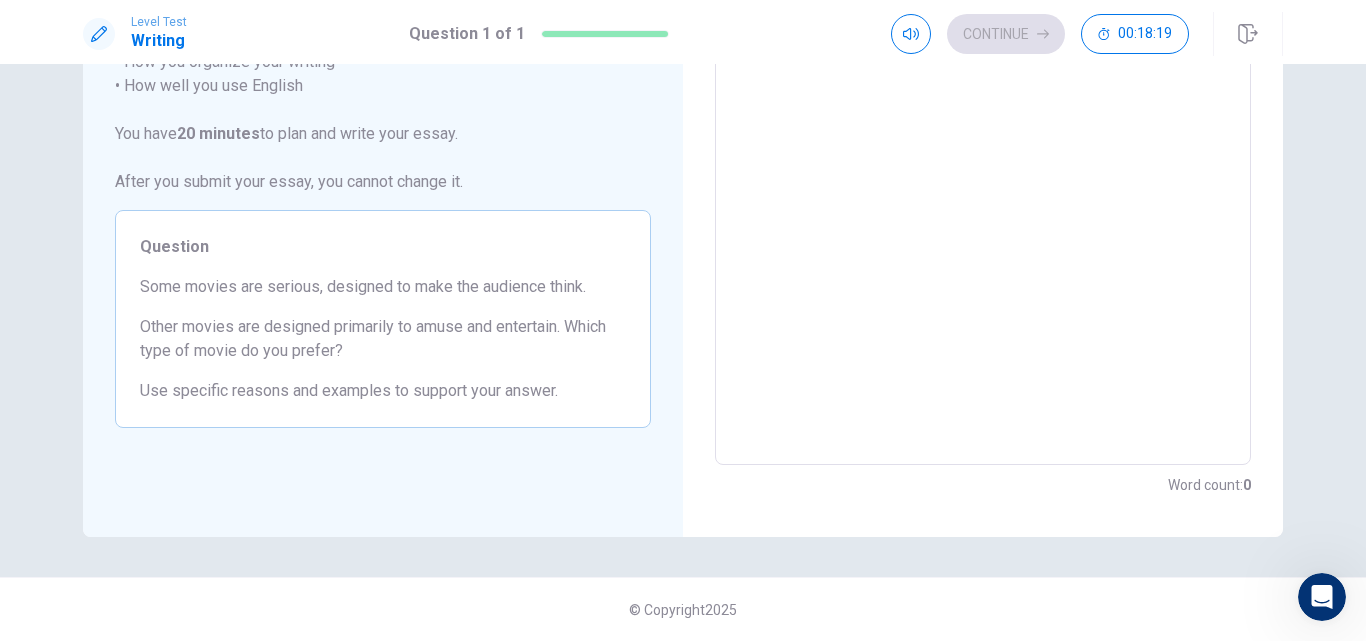 scroll, scrollTop: 162, scrollLeft: 0, axis: vertical 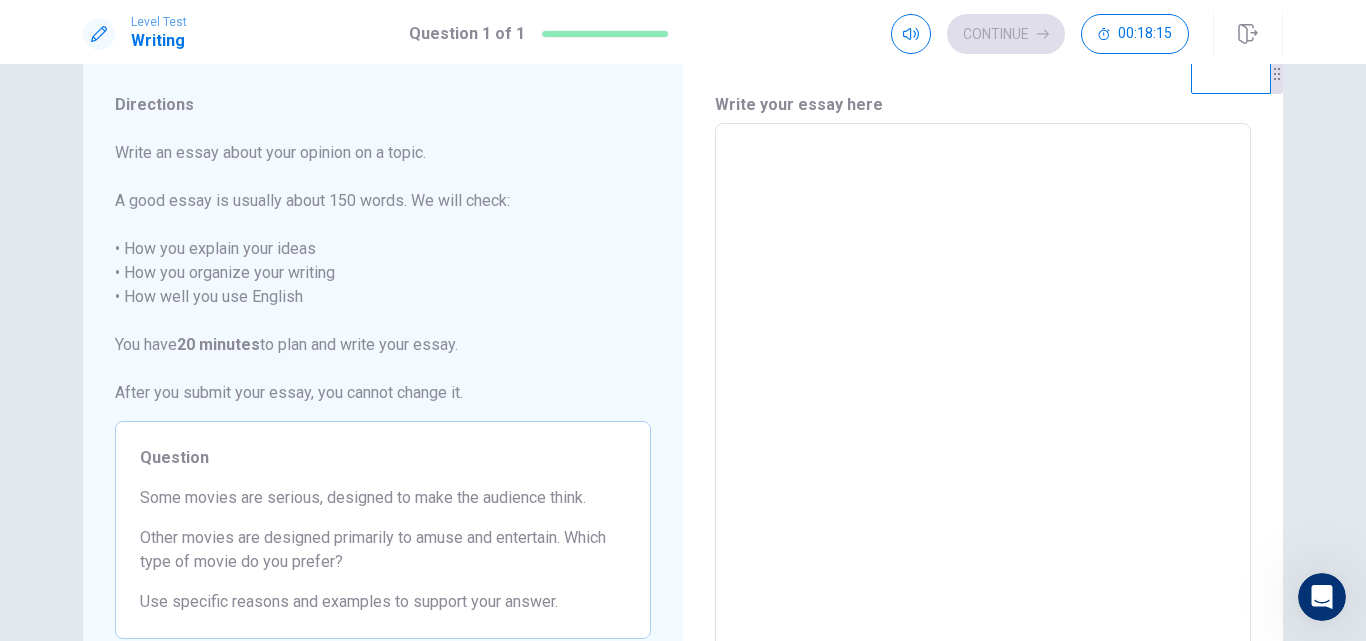 click at bounding box center (983, 400) 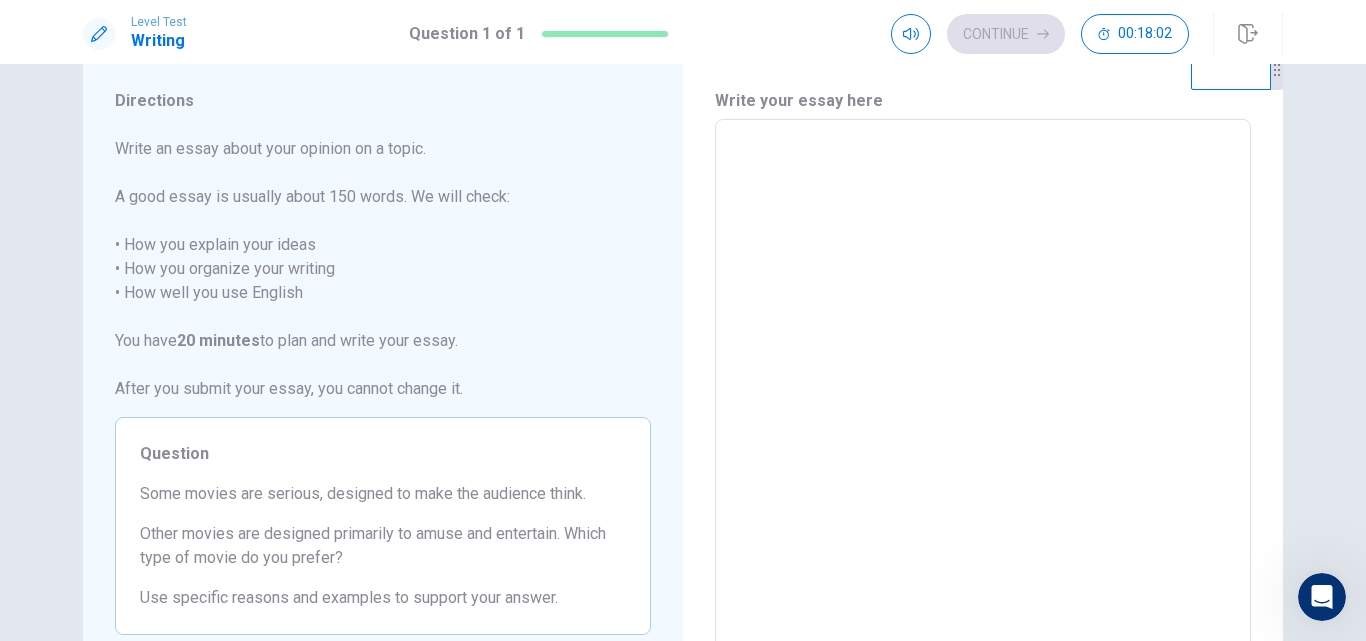 scroll, scrollTop: 51, scrollLeft: 0, axis: vertical 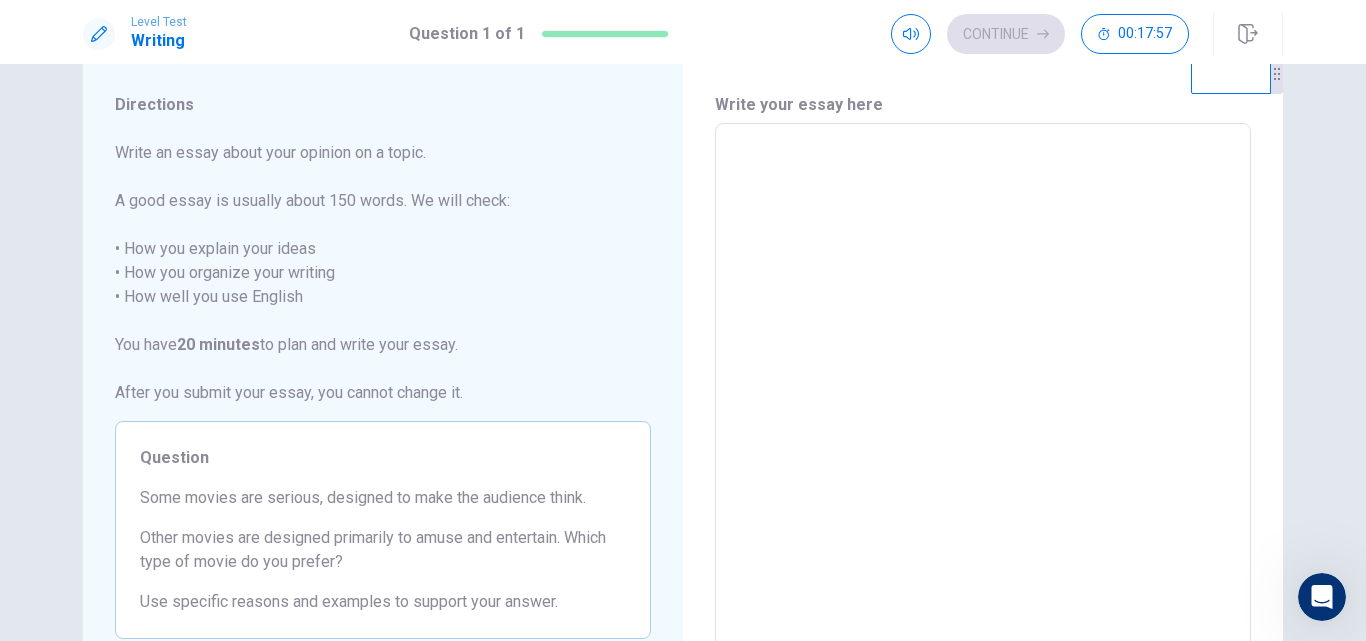 type on "S" 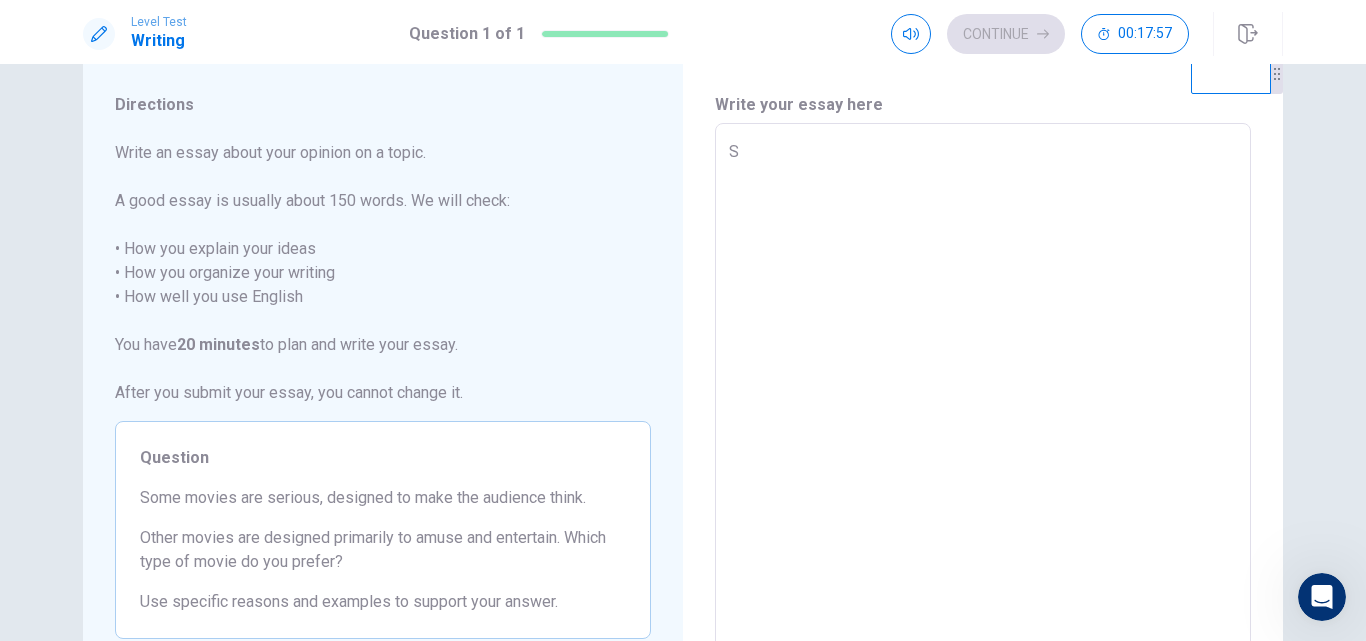 type on "x" 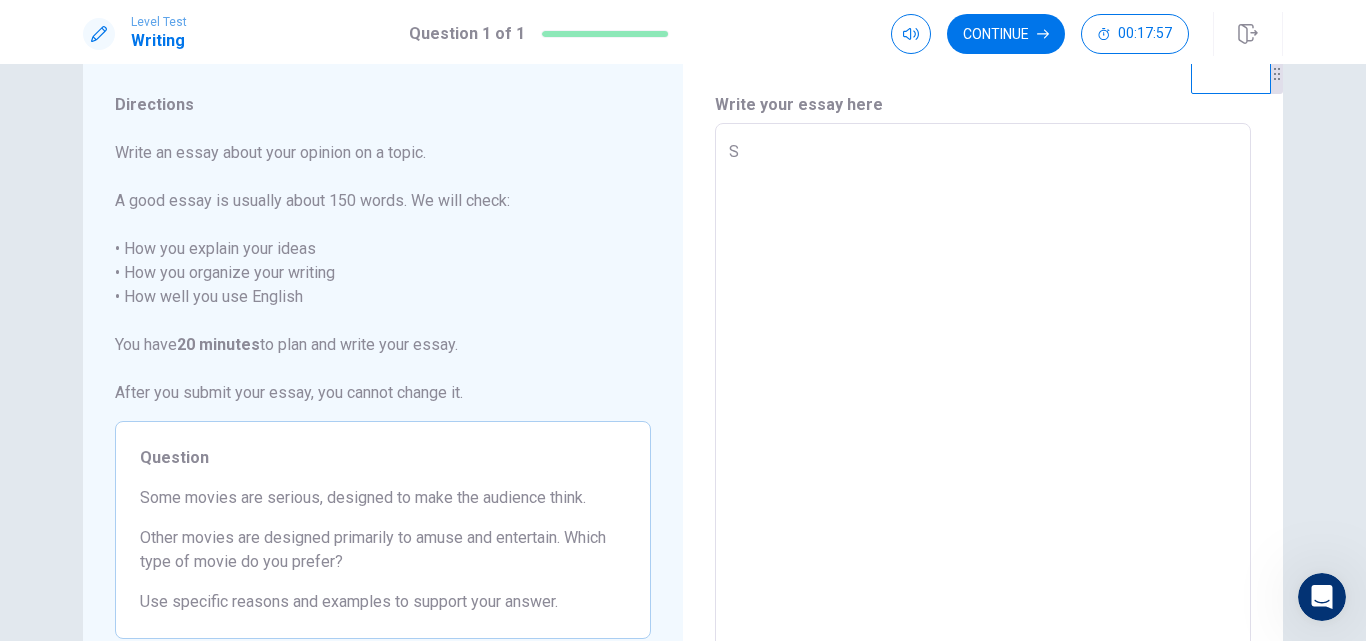 type on "So" 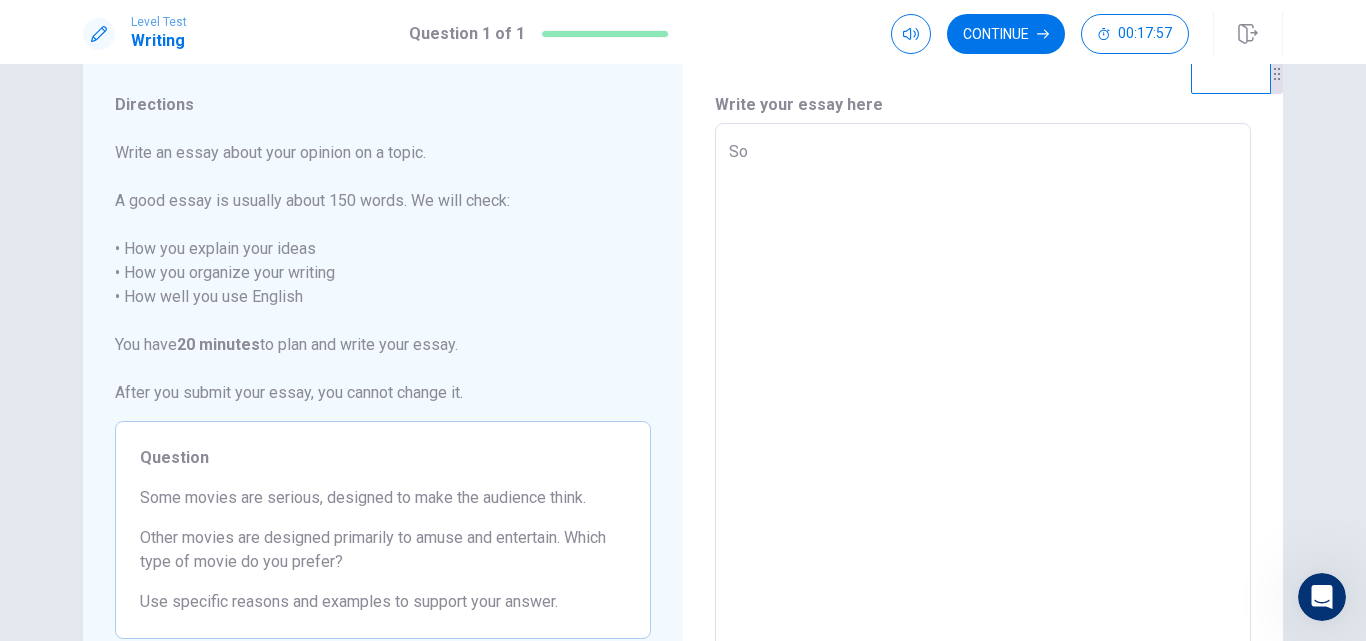 type on "x" 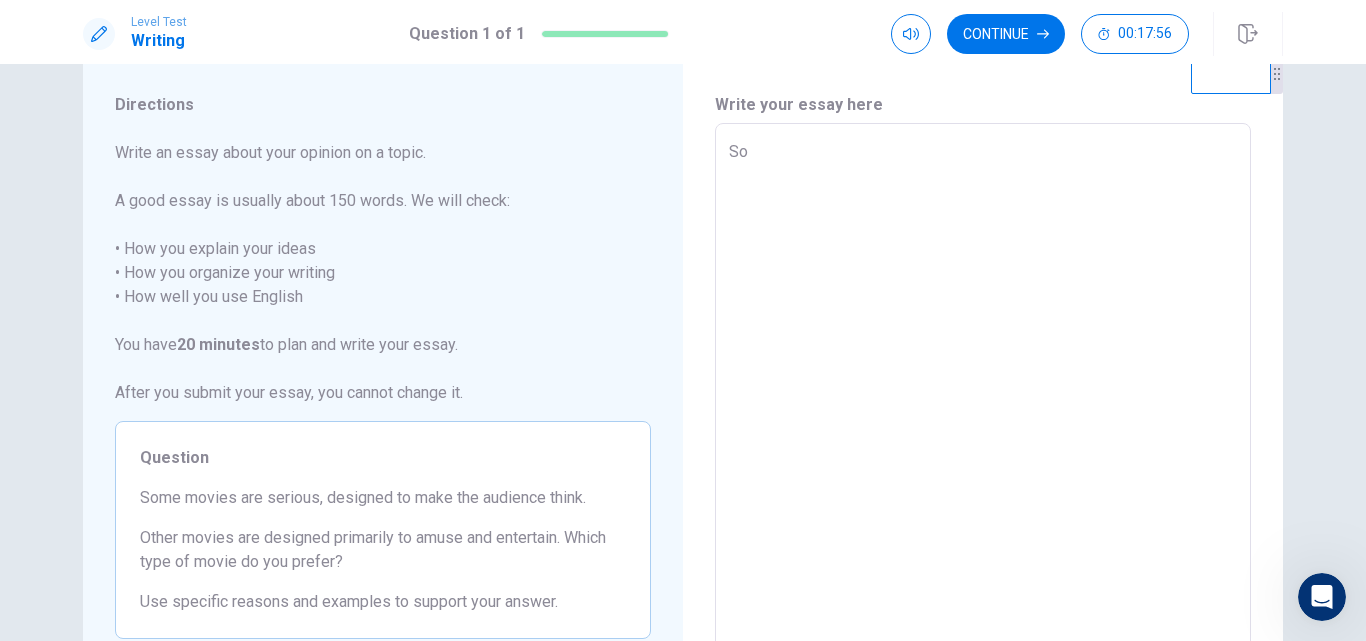 type on "Som" 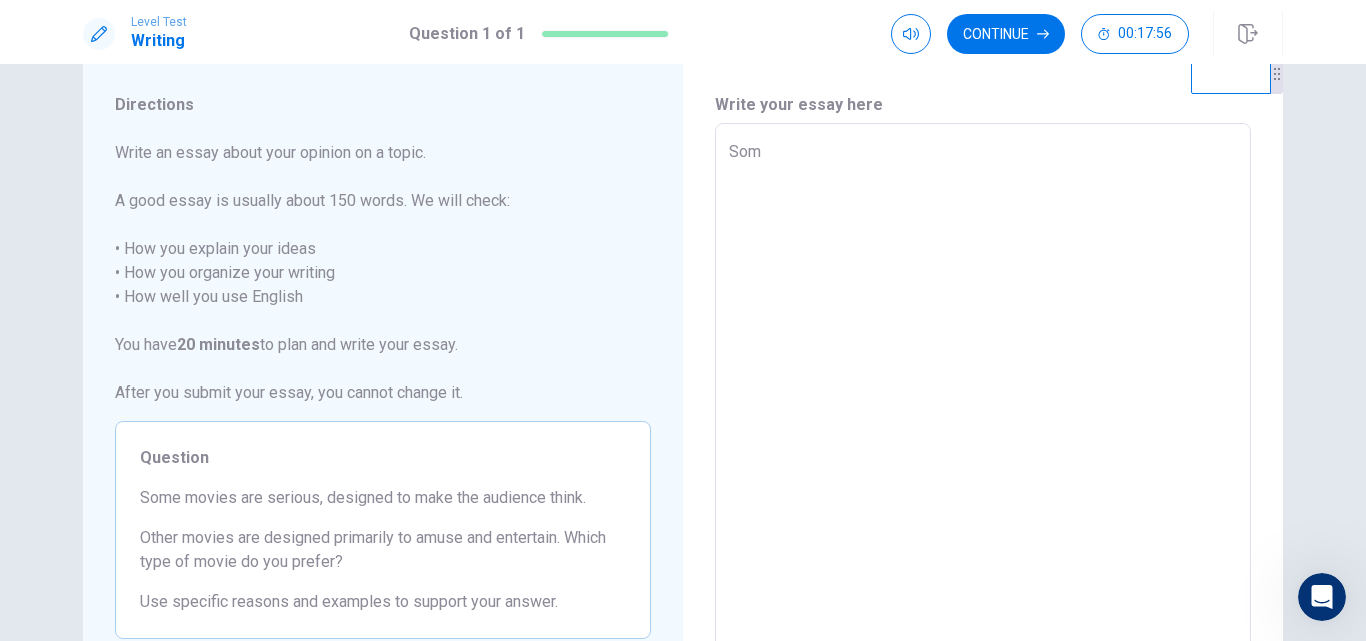 type on "x" 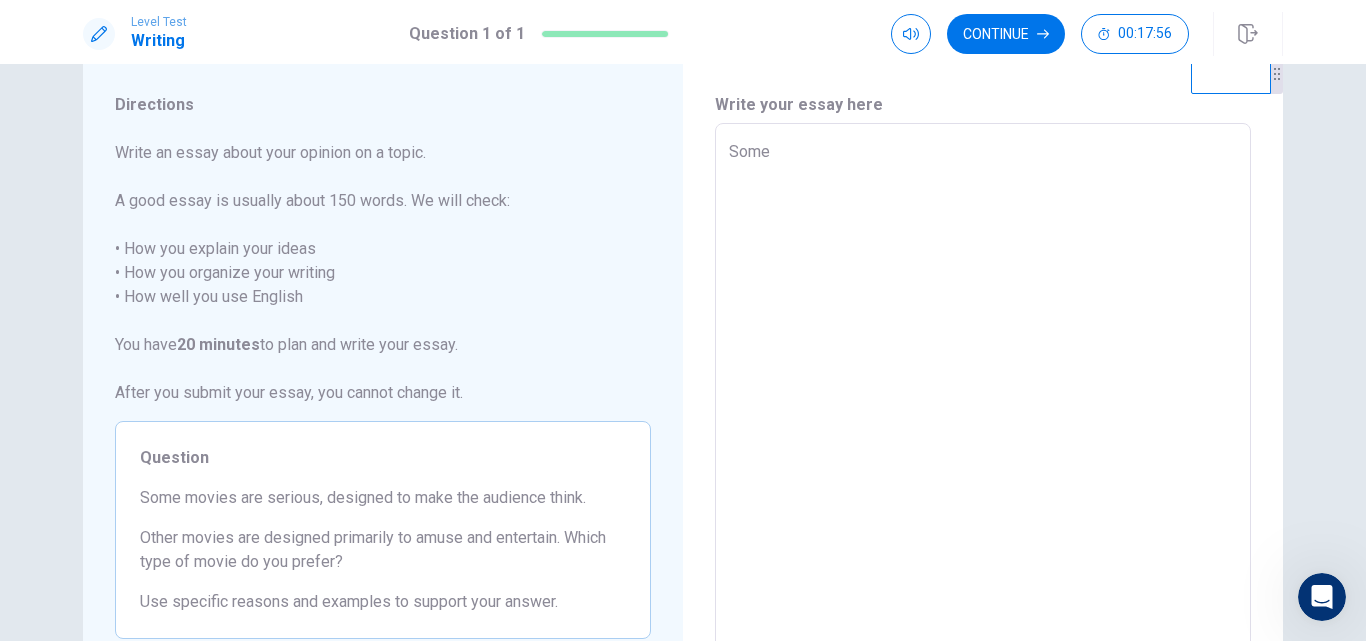type on "x" 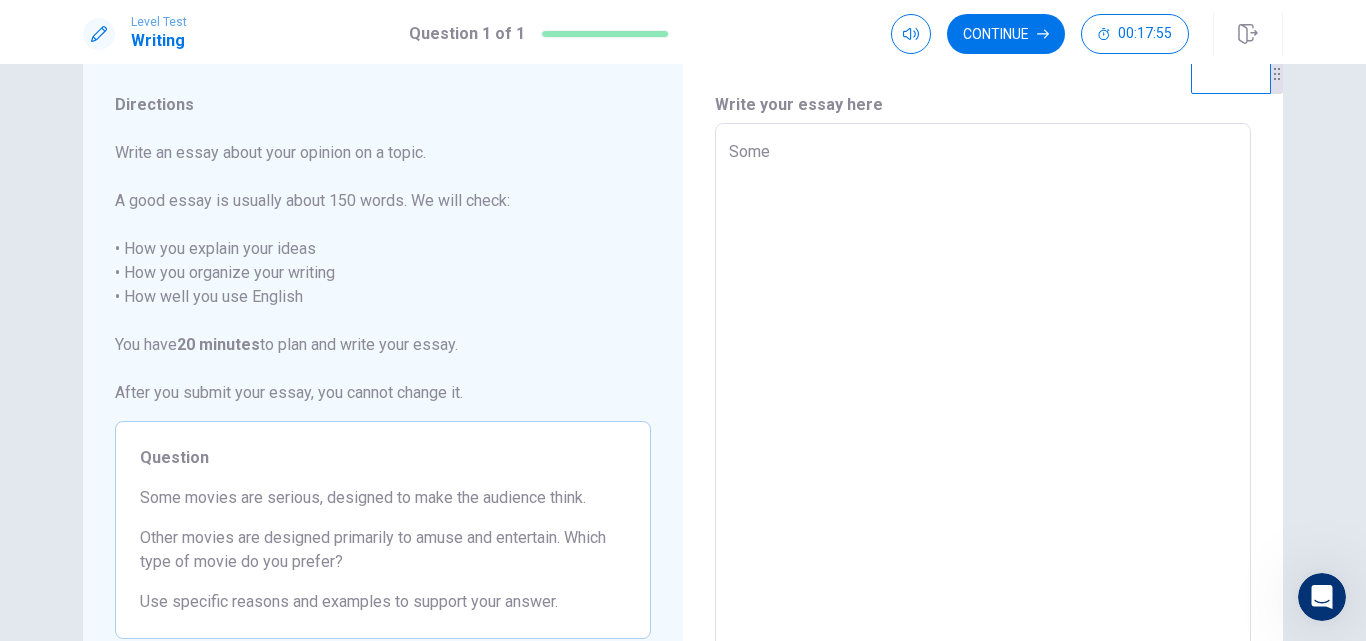 type on "Some m" 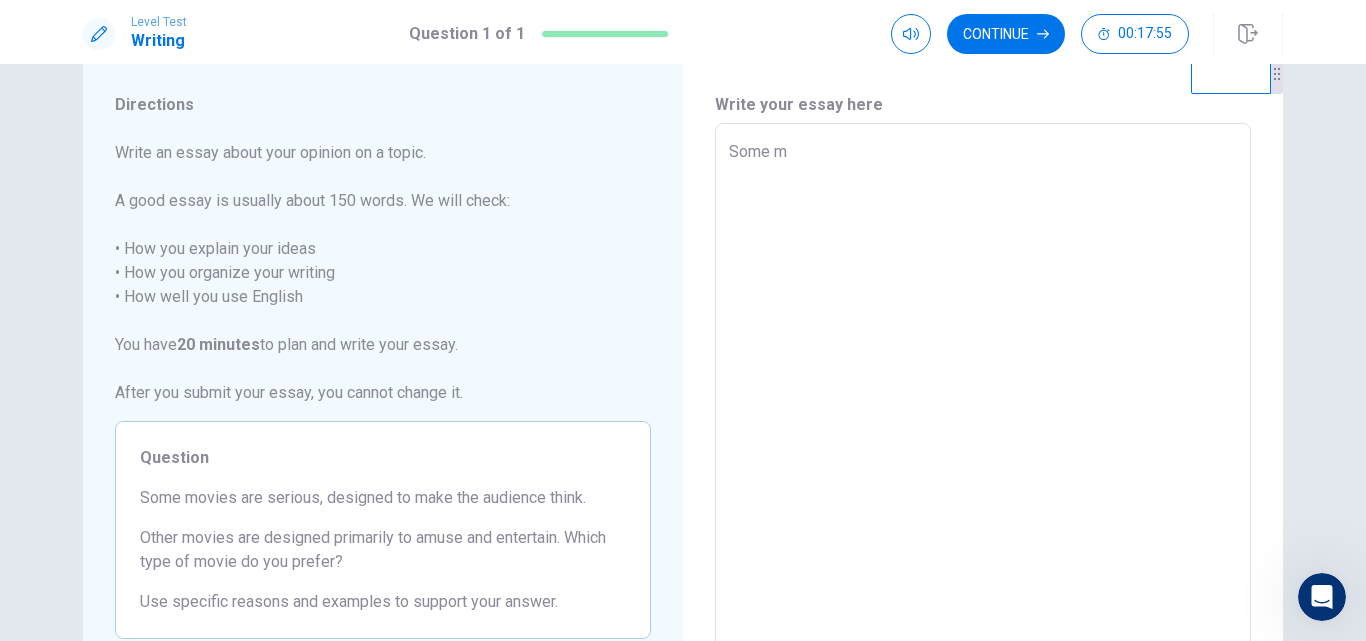 type on "x" 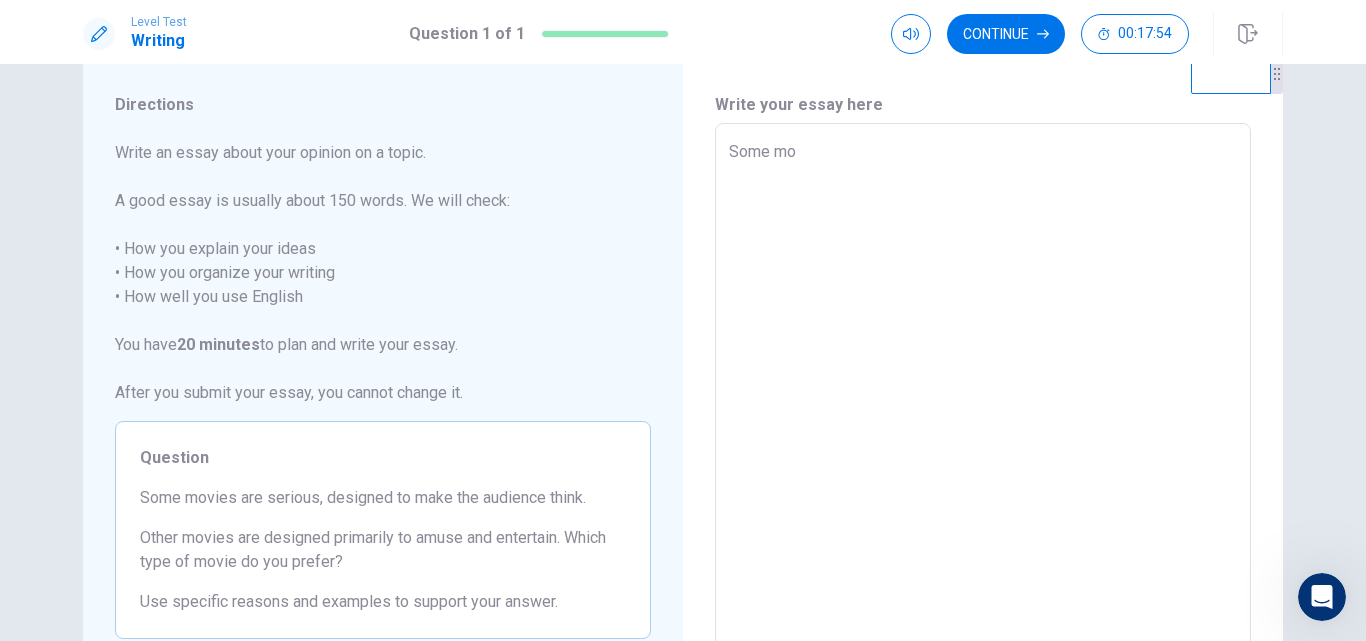 type on "x" 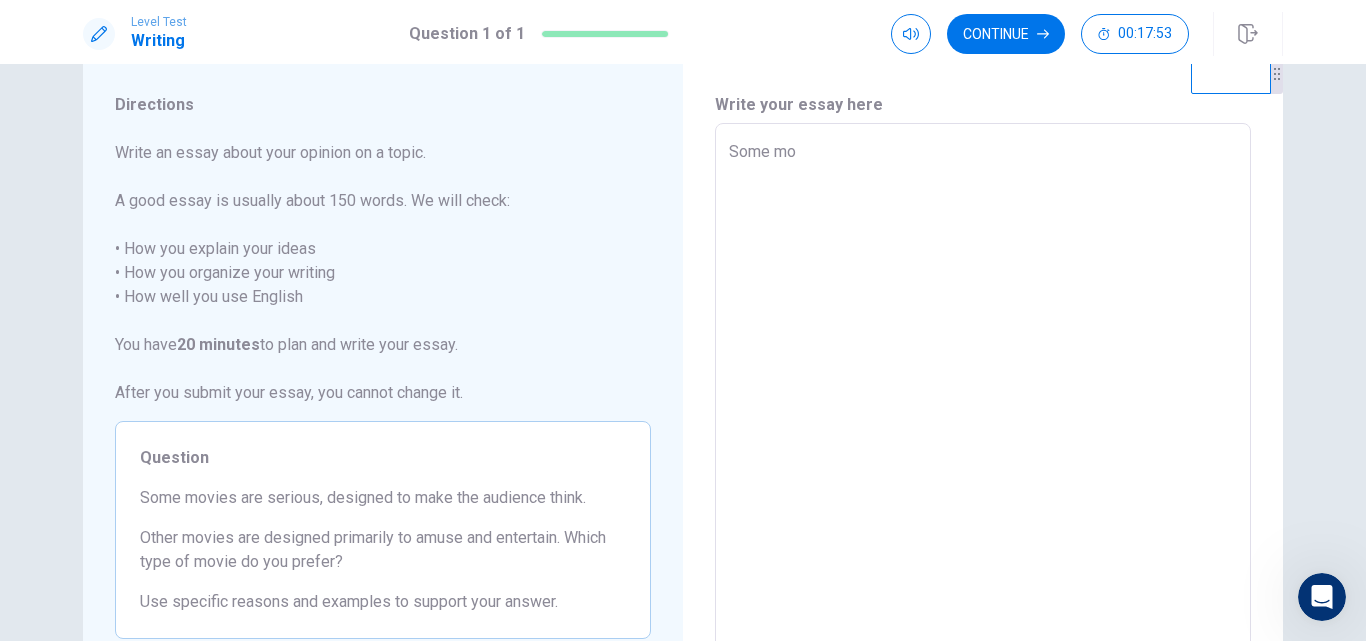 type on "Some mov" 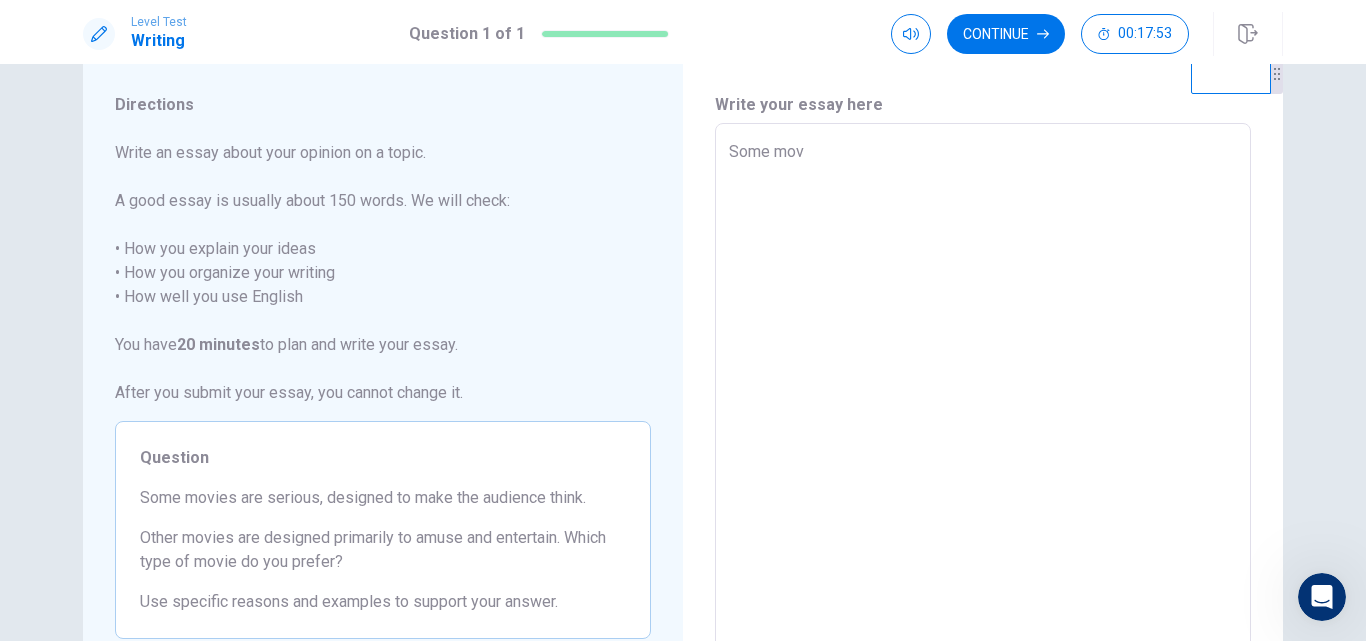 type on "x" 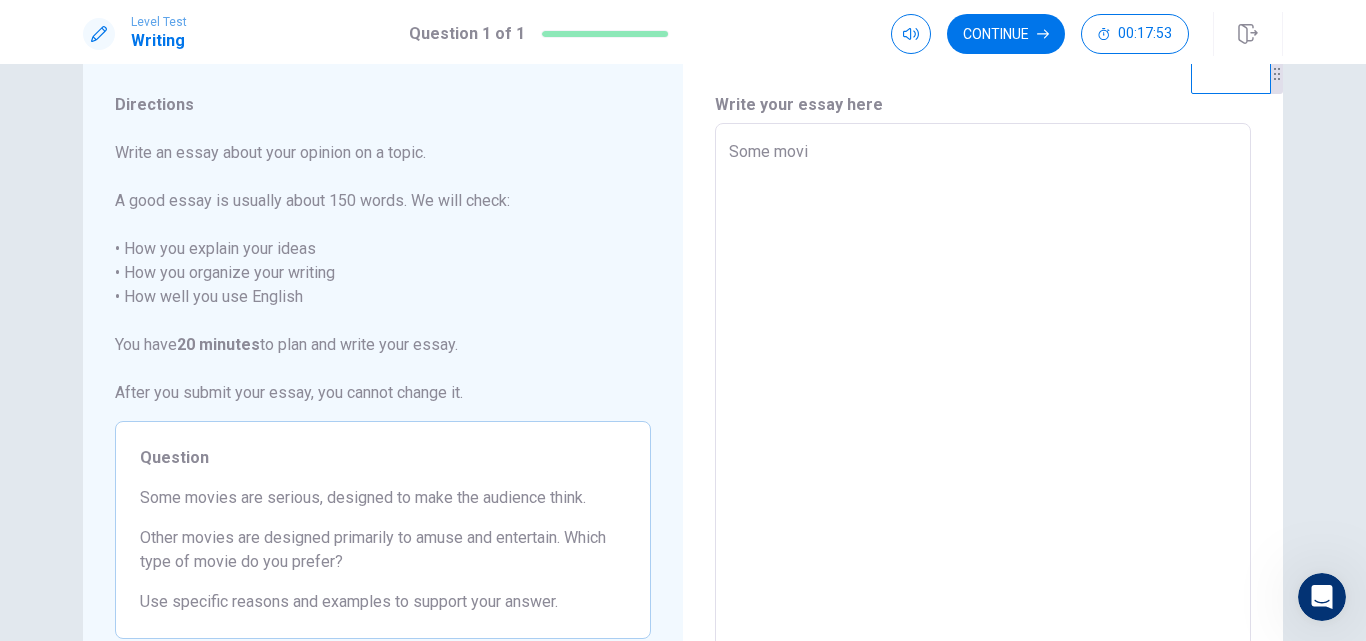 type on "x" 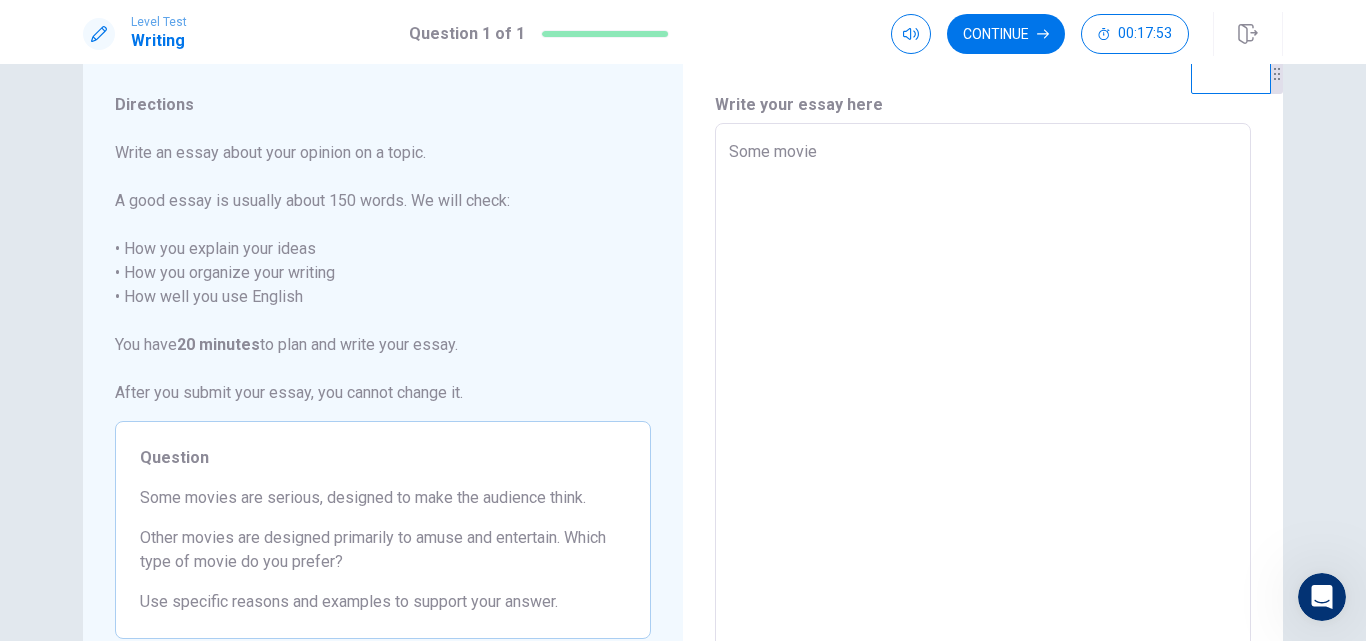type on "x" 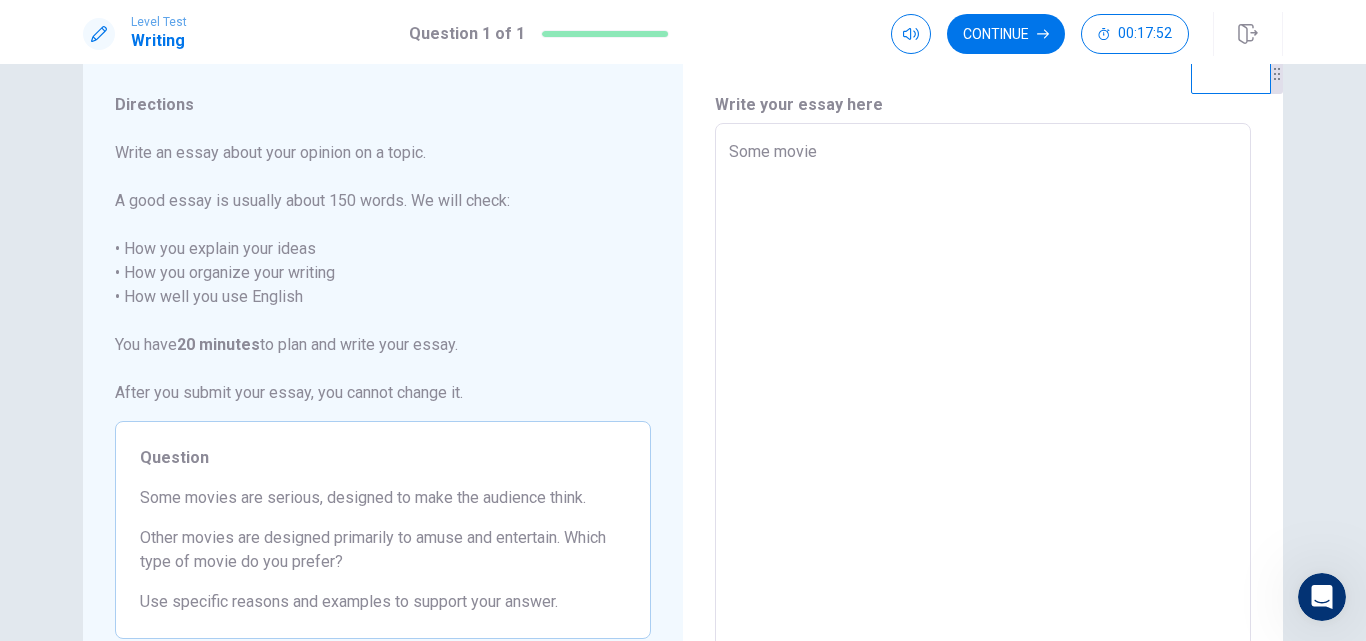 type on "Some movies" 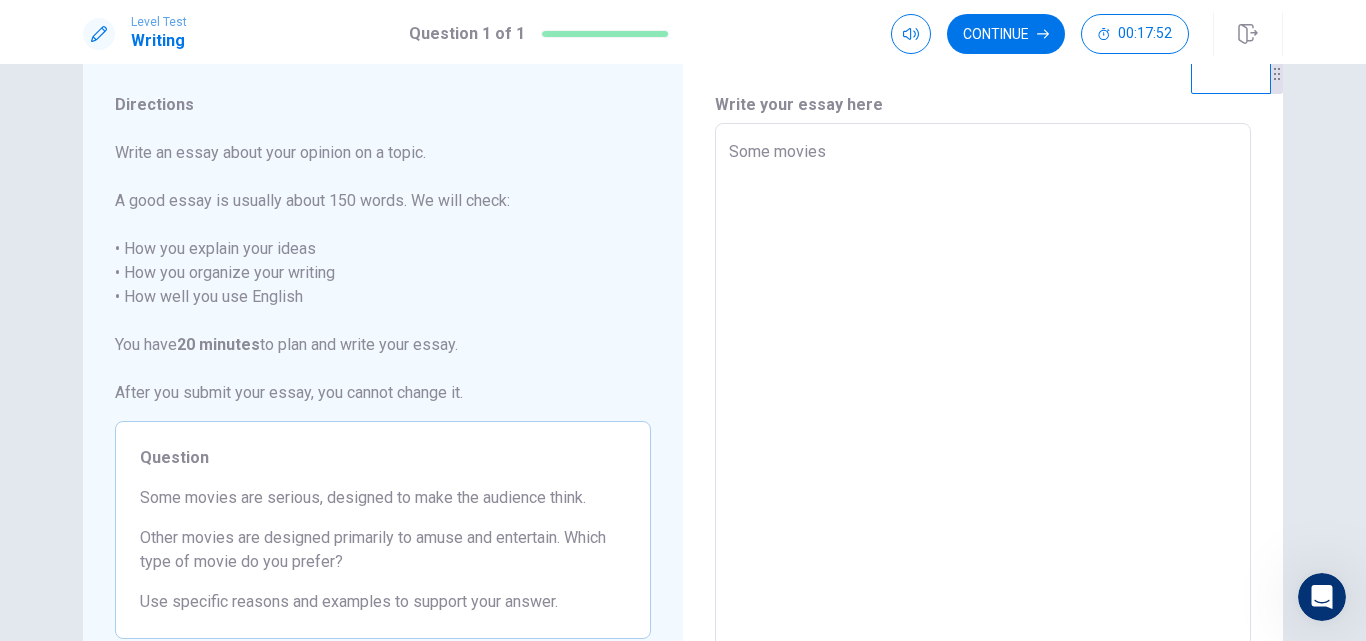 type on "x" 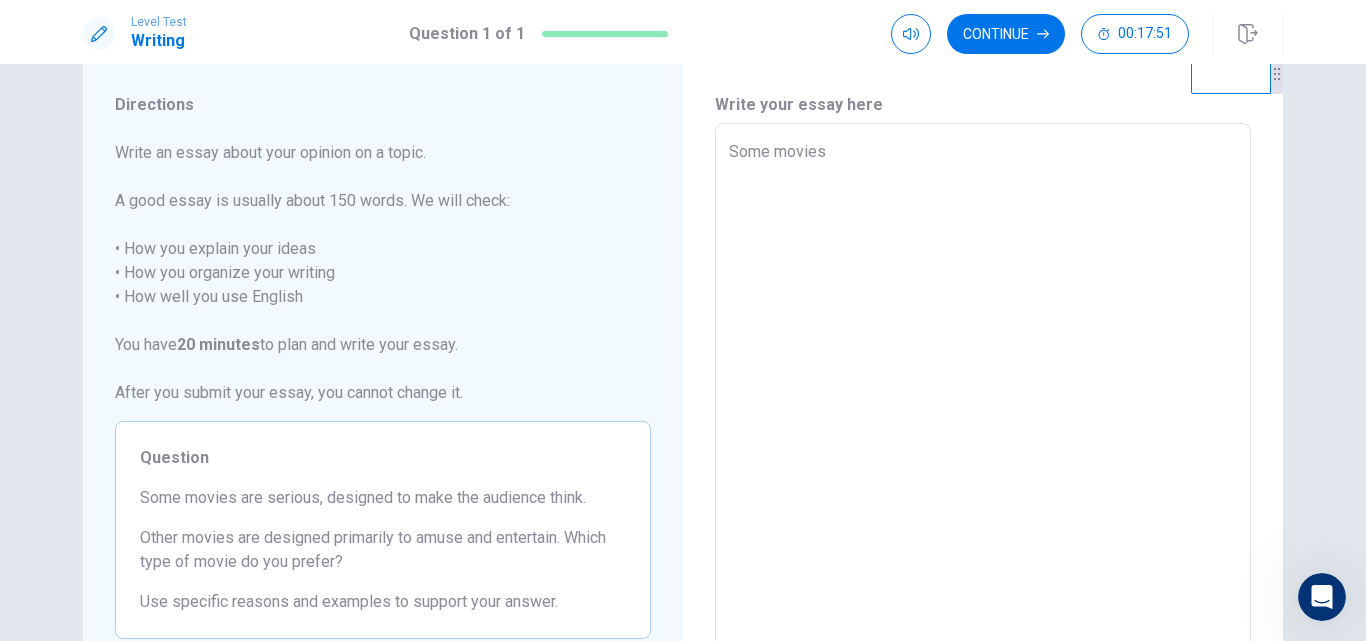 type on "Some movies a" 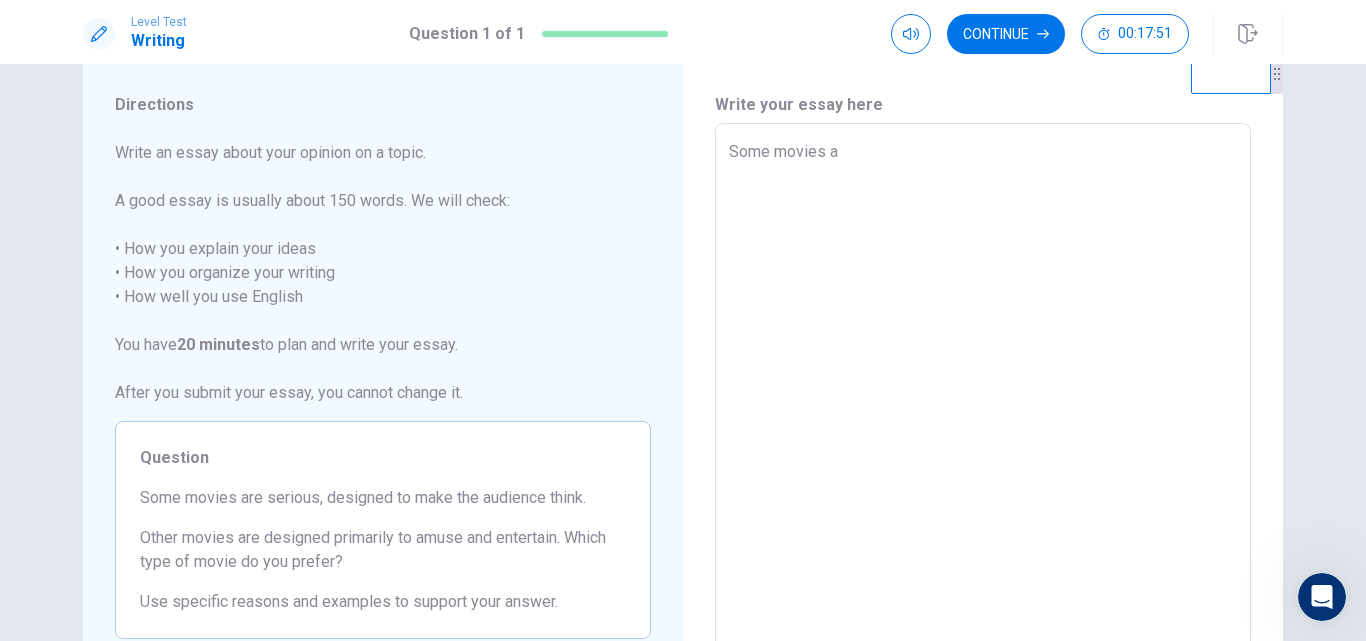 type on "x" 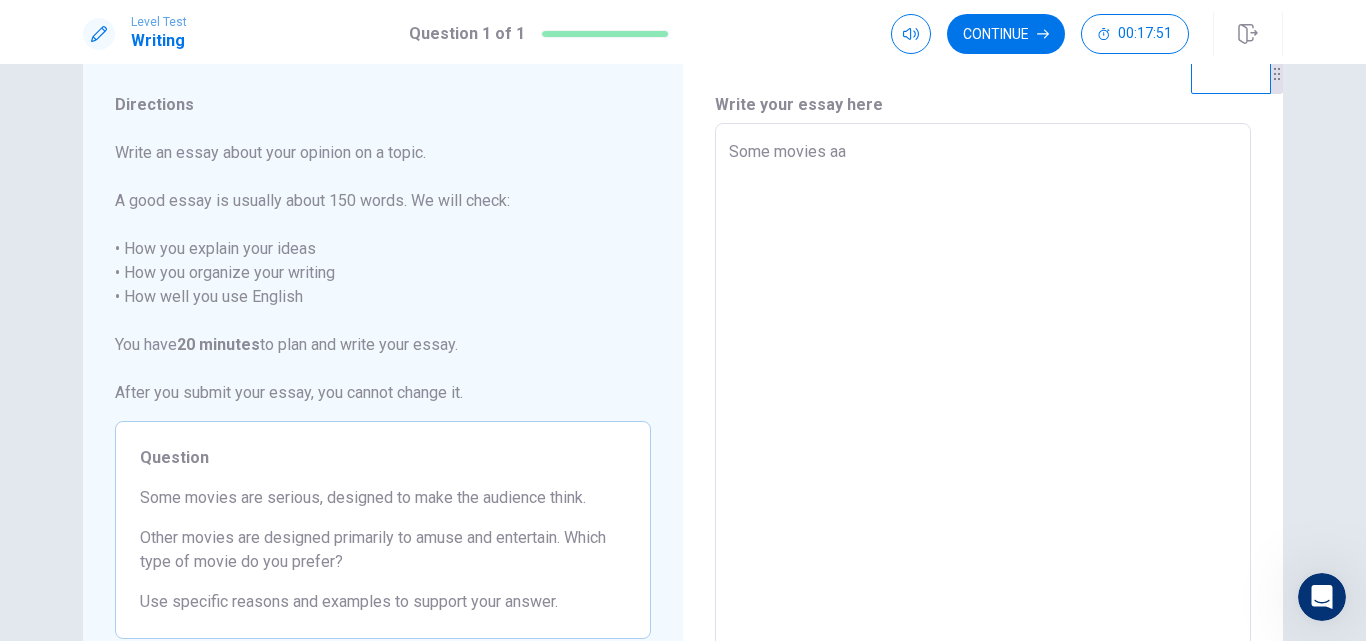type on "x" 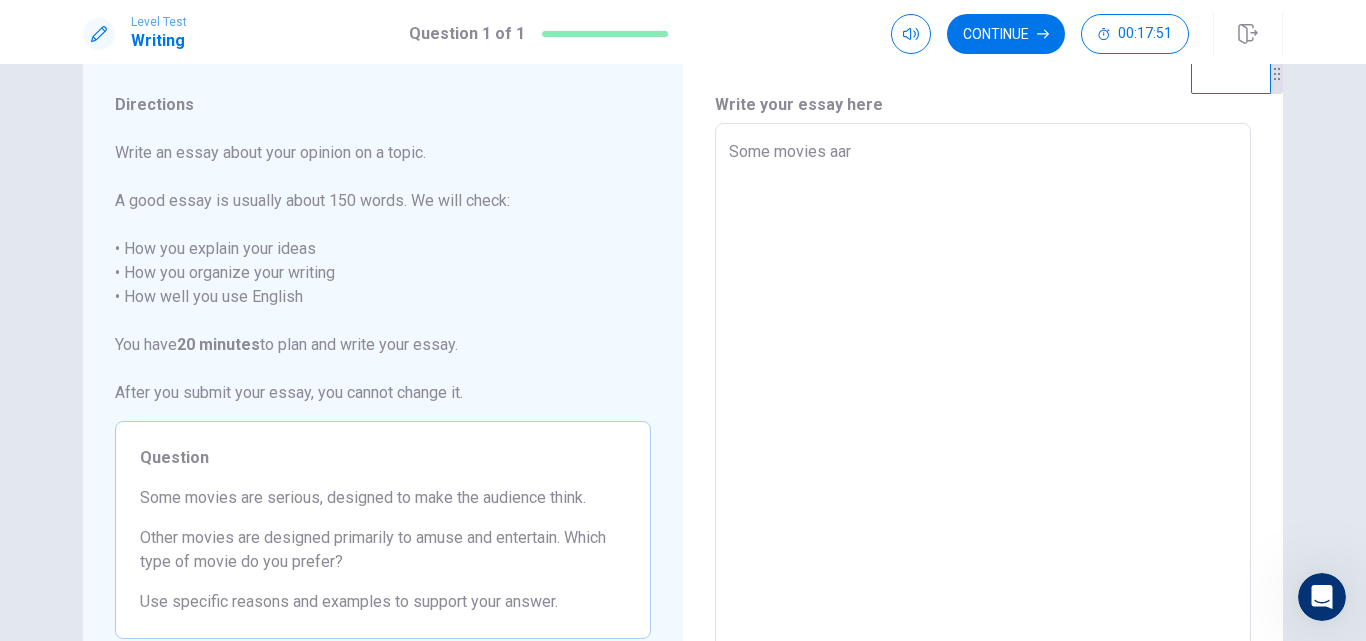 type on "x" 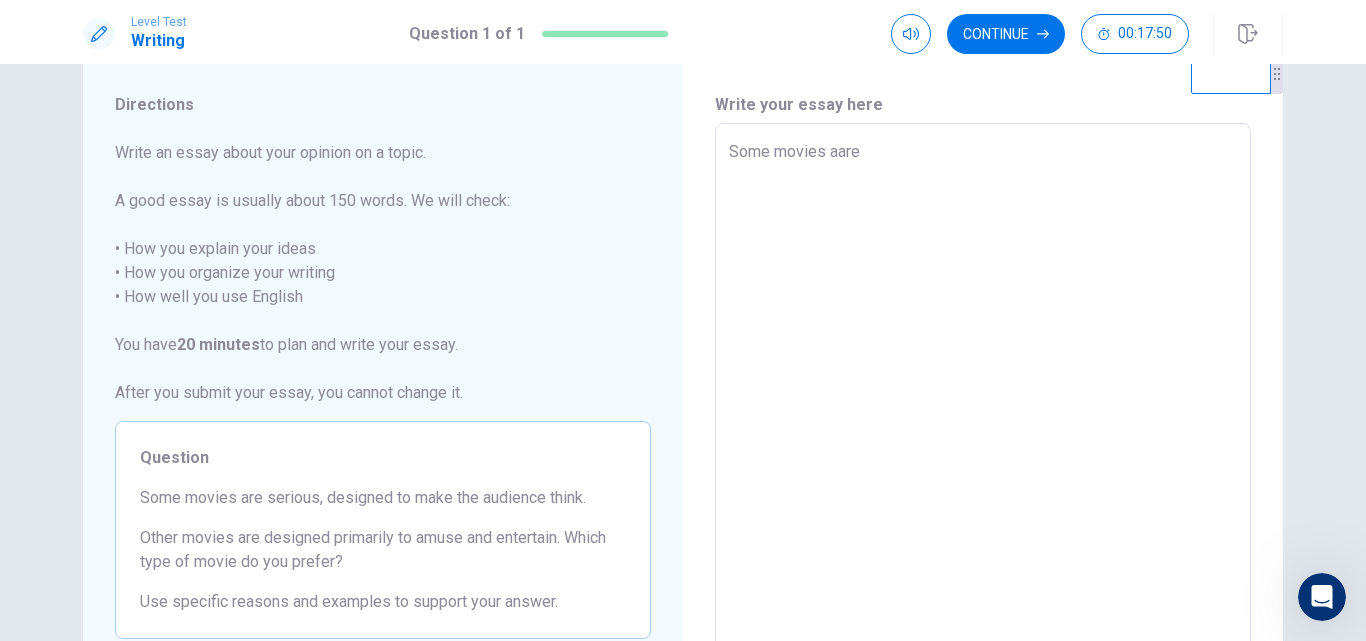 type on "x" 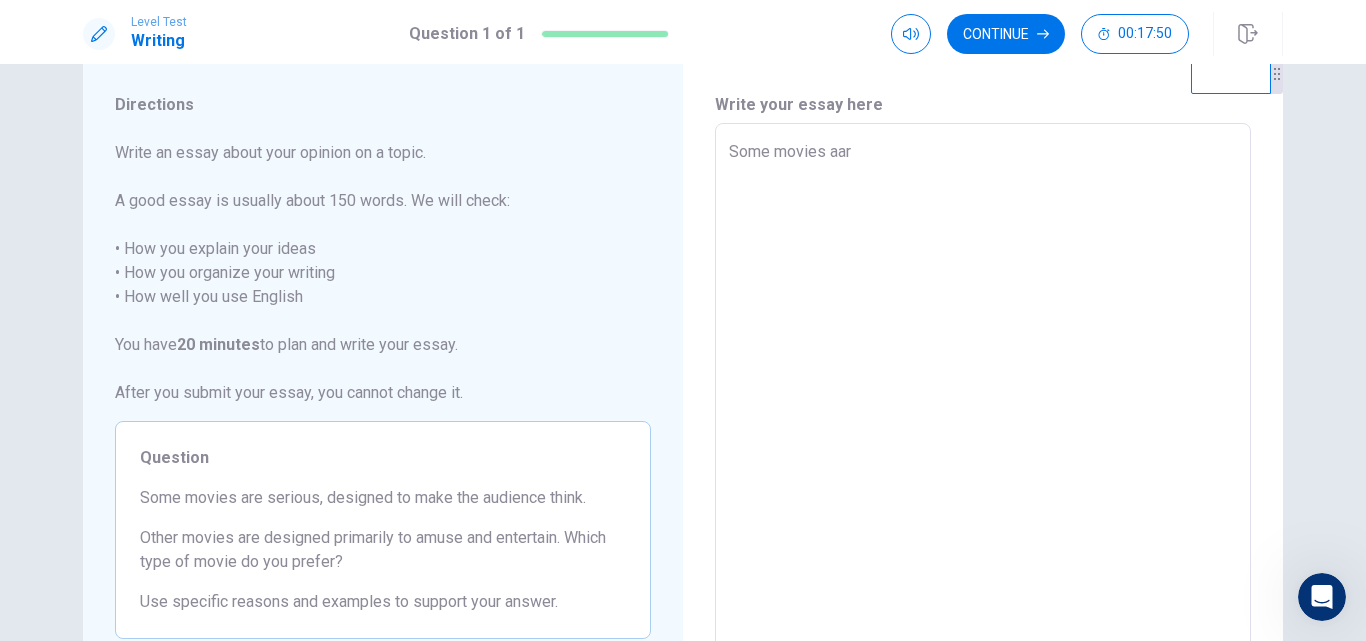 type on "x" 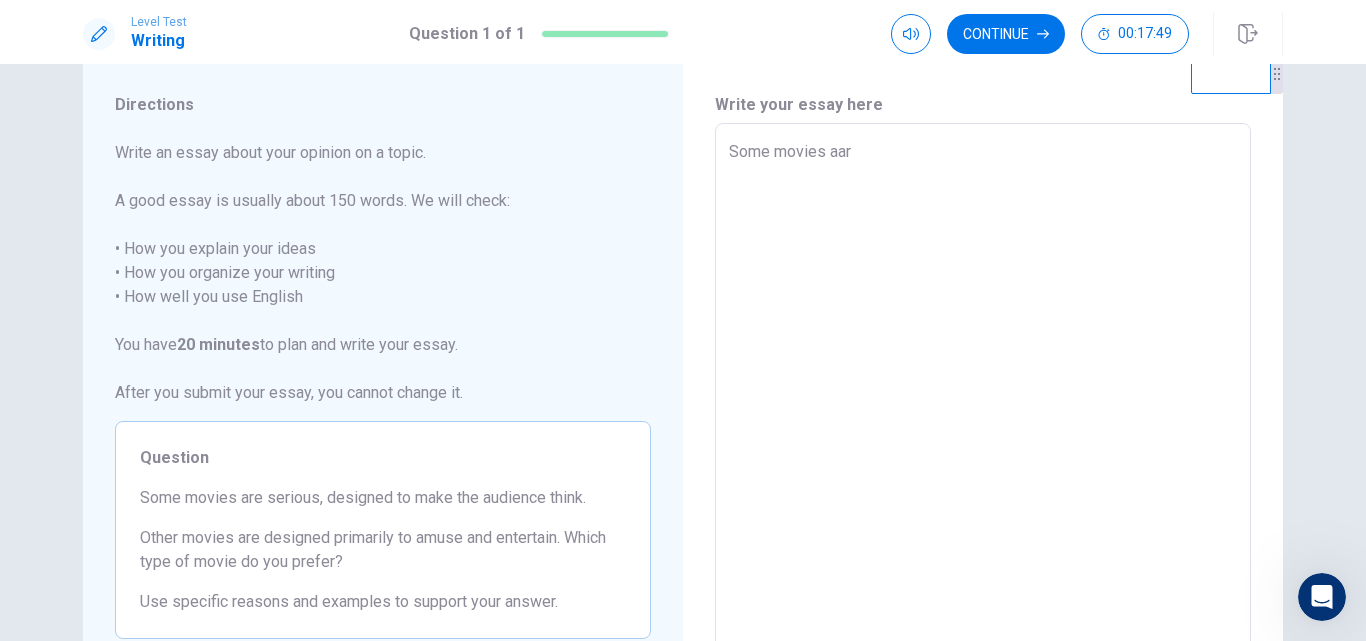 type on "Some movies aa" 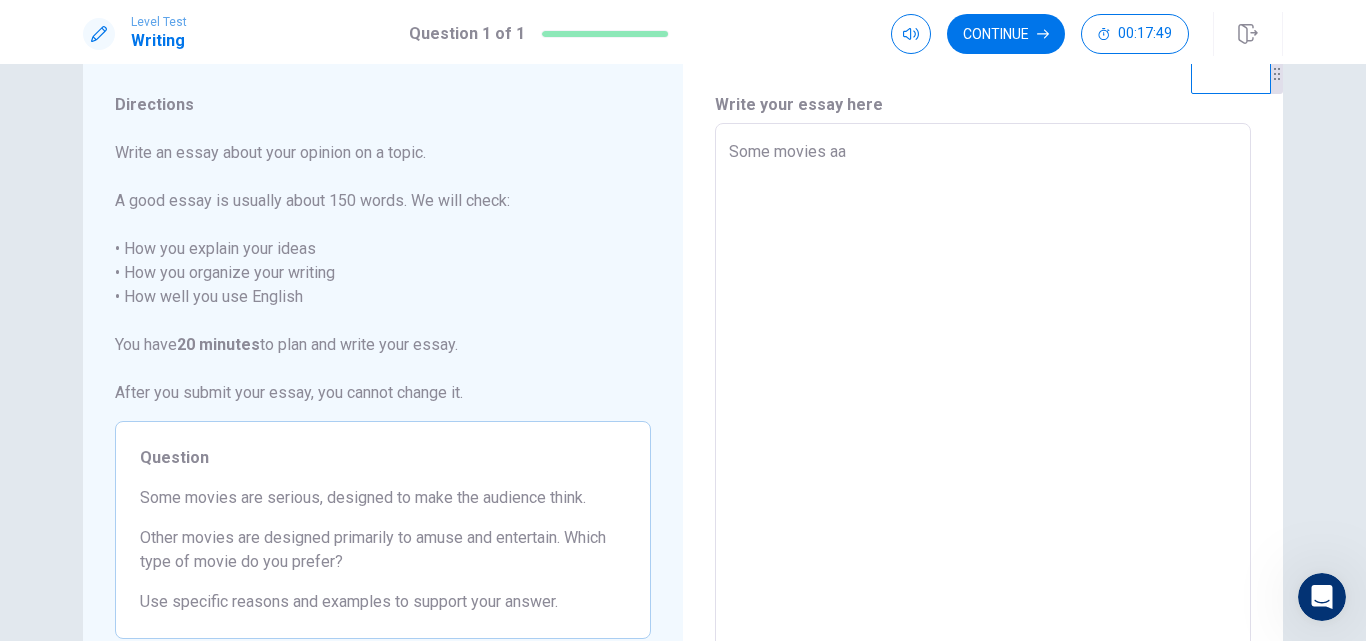 type on "x" 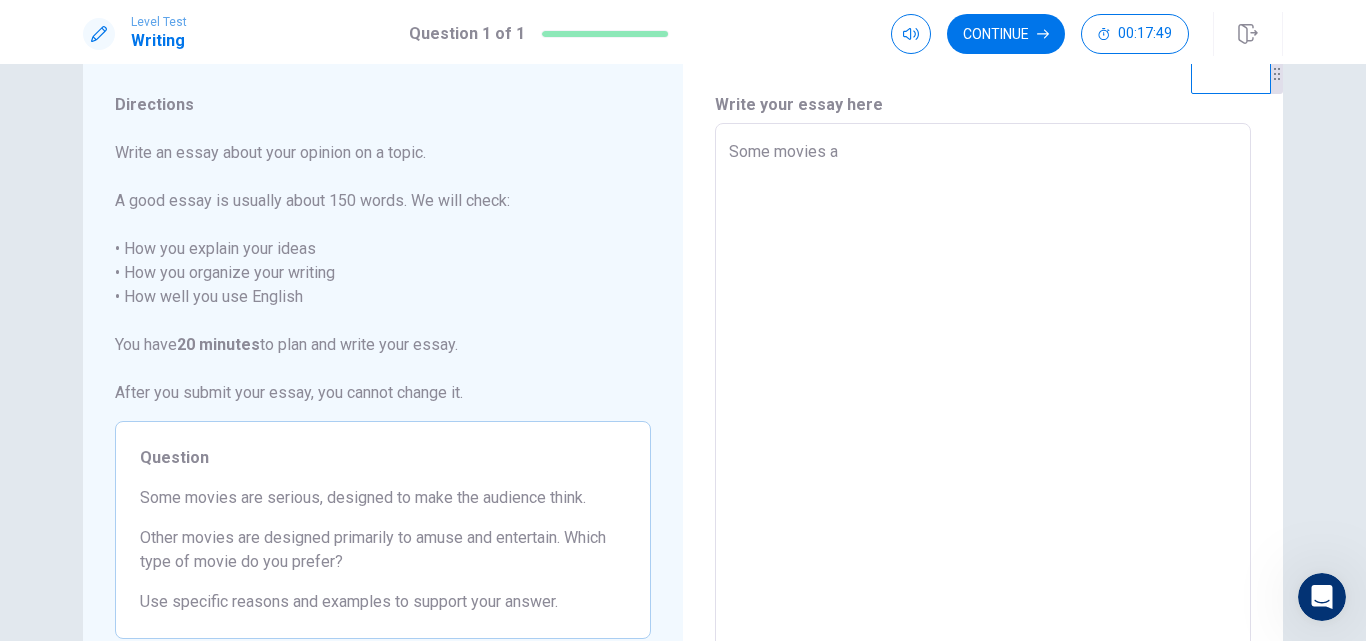 type on "x" 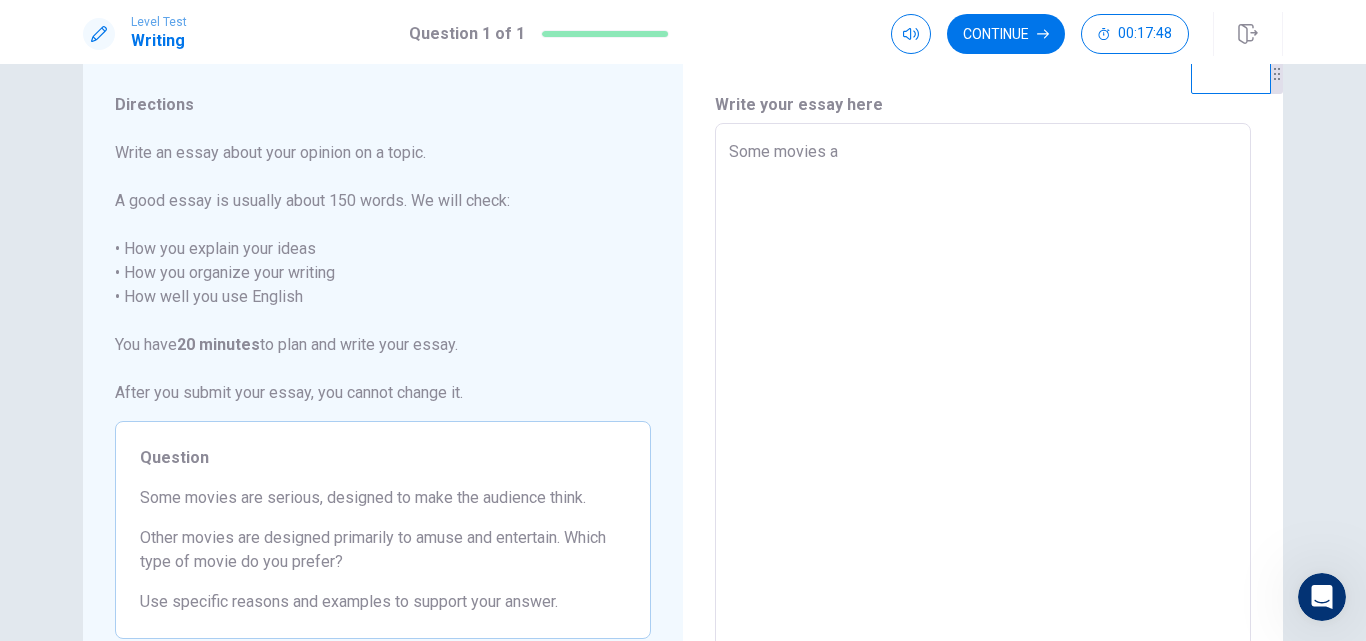 type on "Some movies ar" 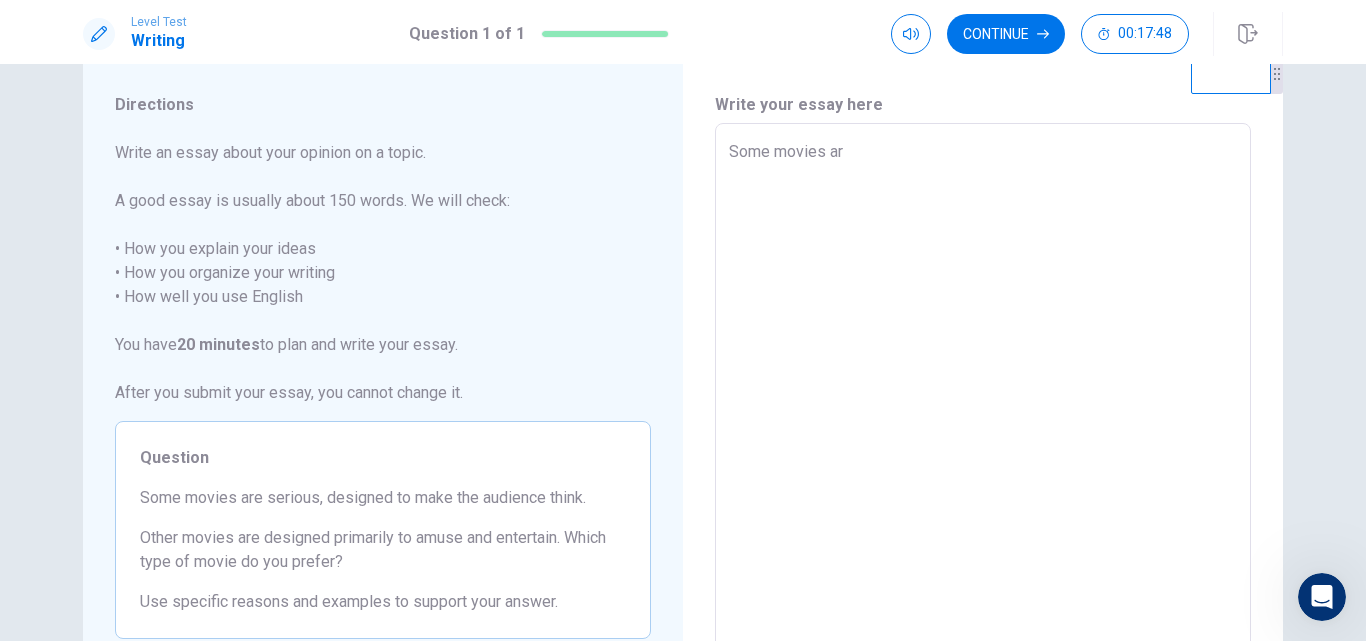 type on "x" 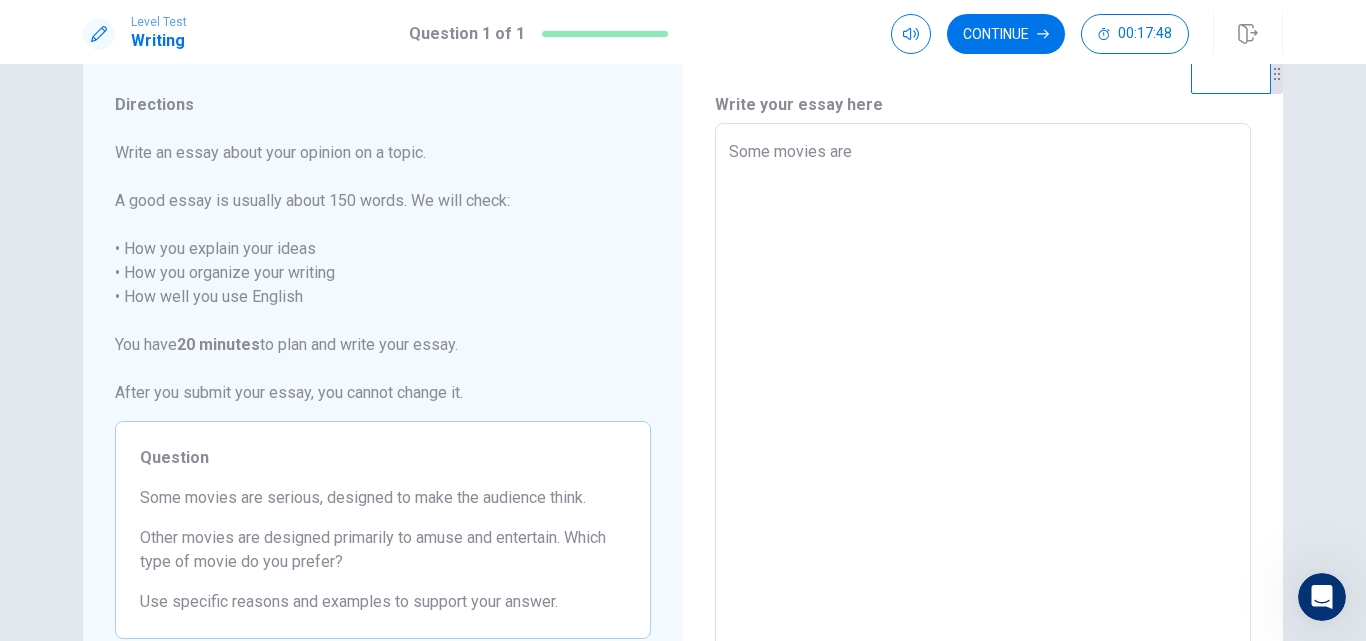 type on "x" 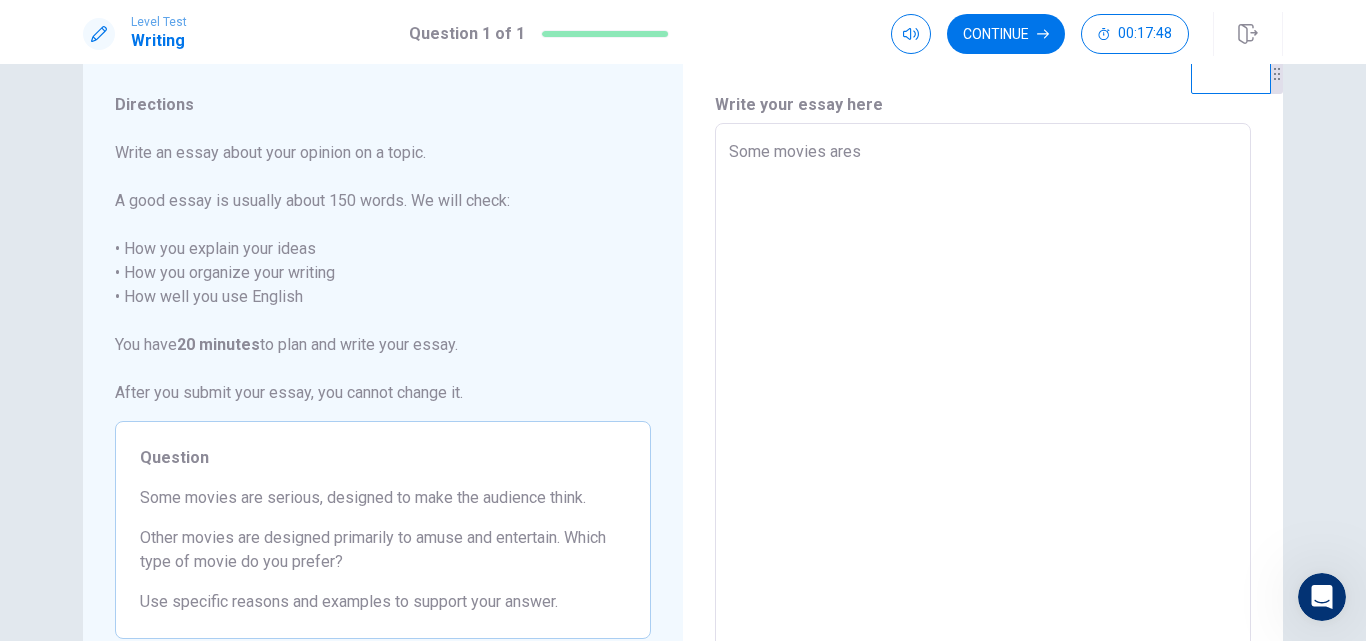 type on "x" 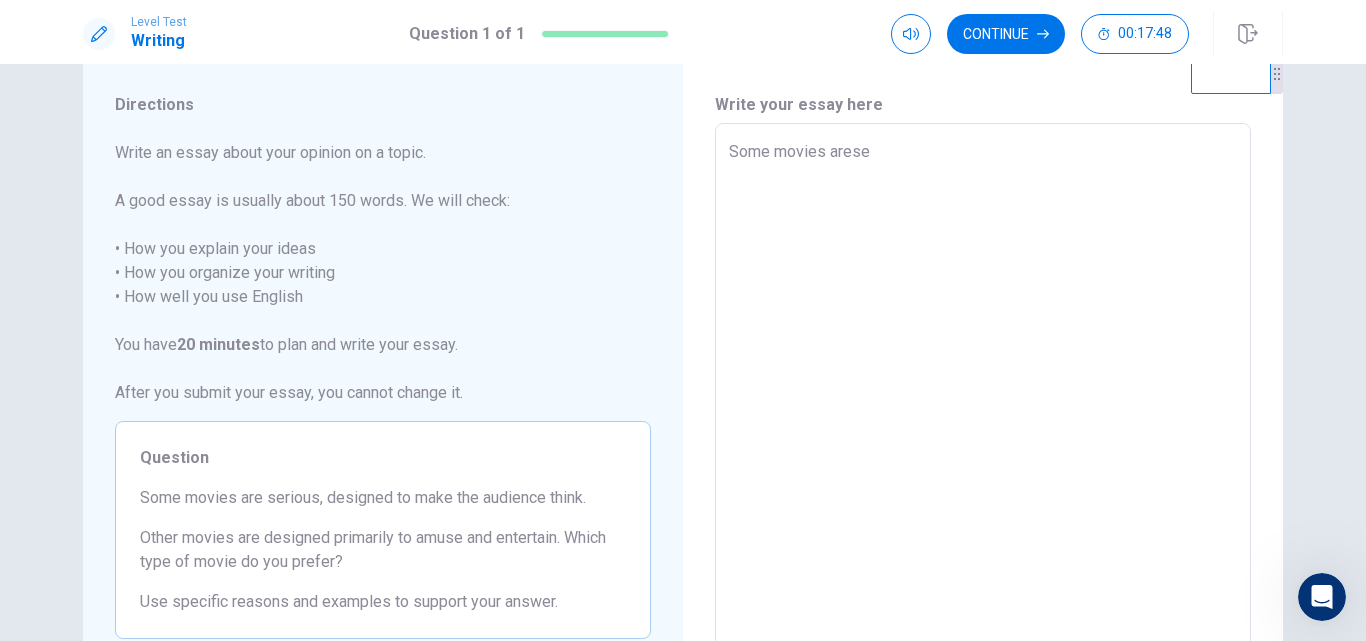 type on "x" 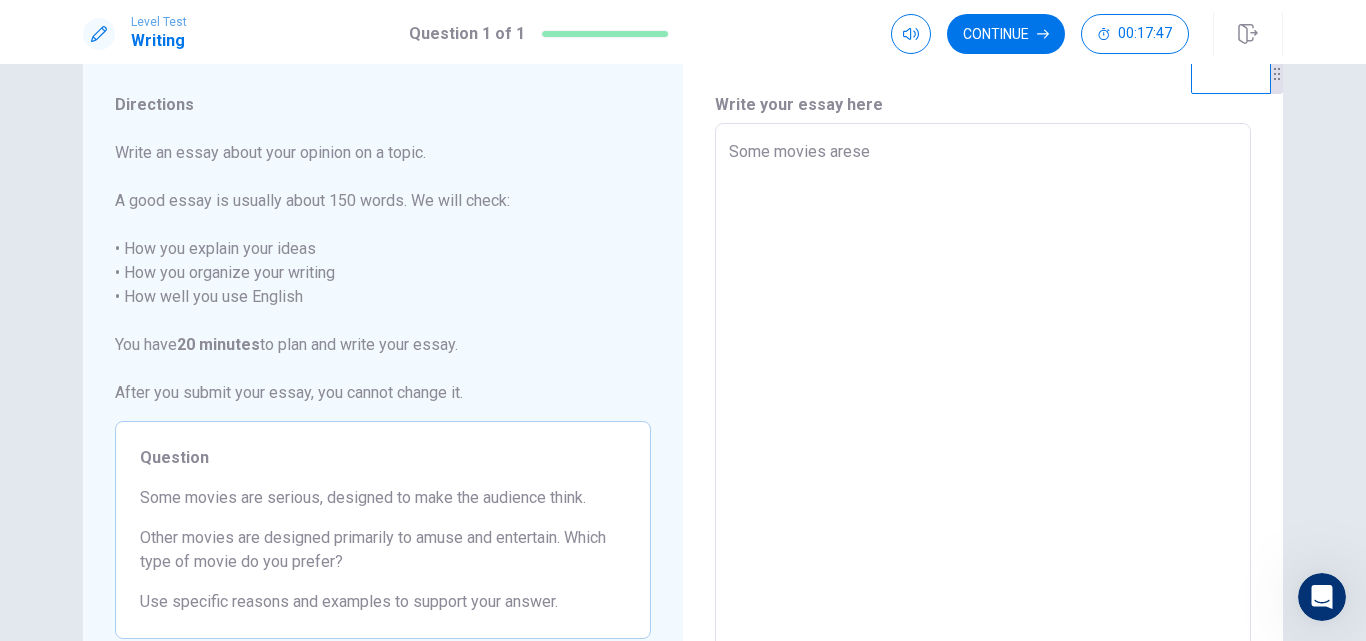 type on "Some movies areser" 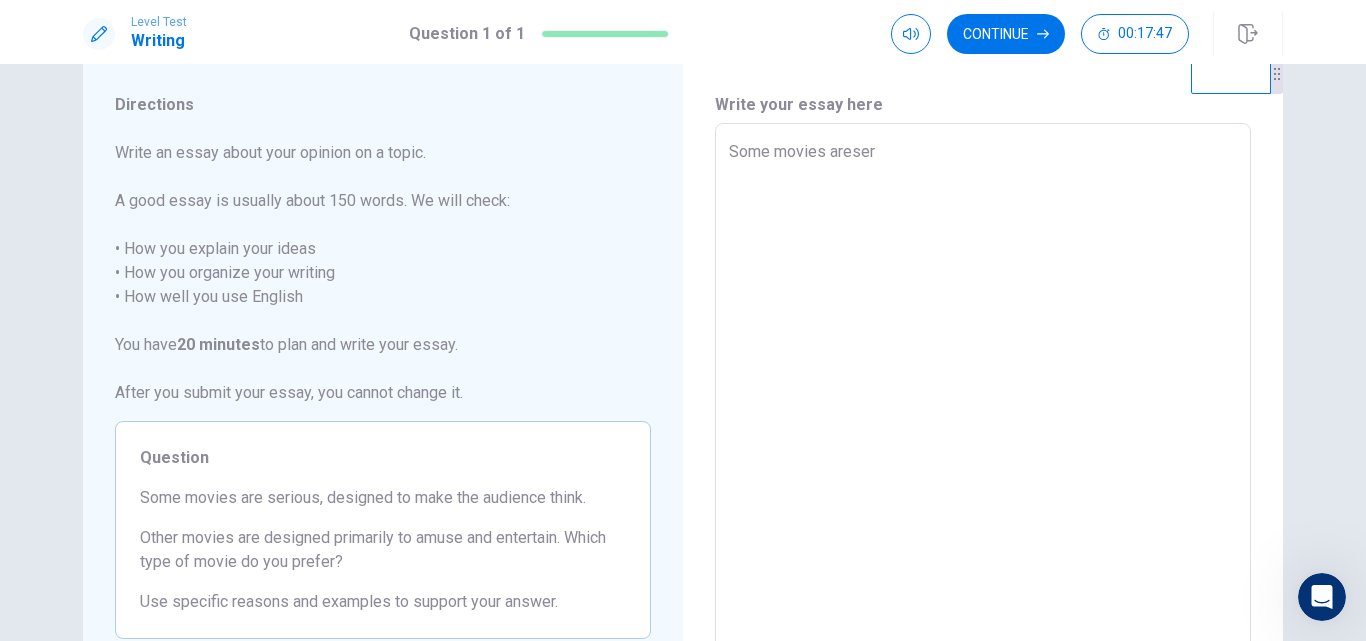 type on "x" 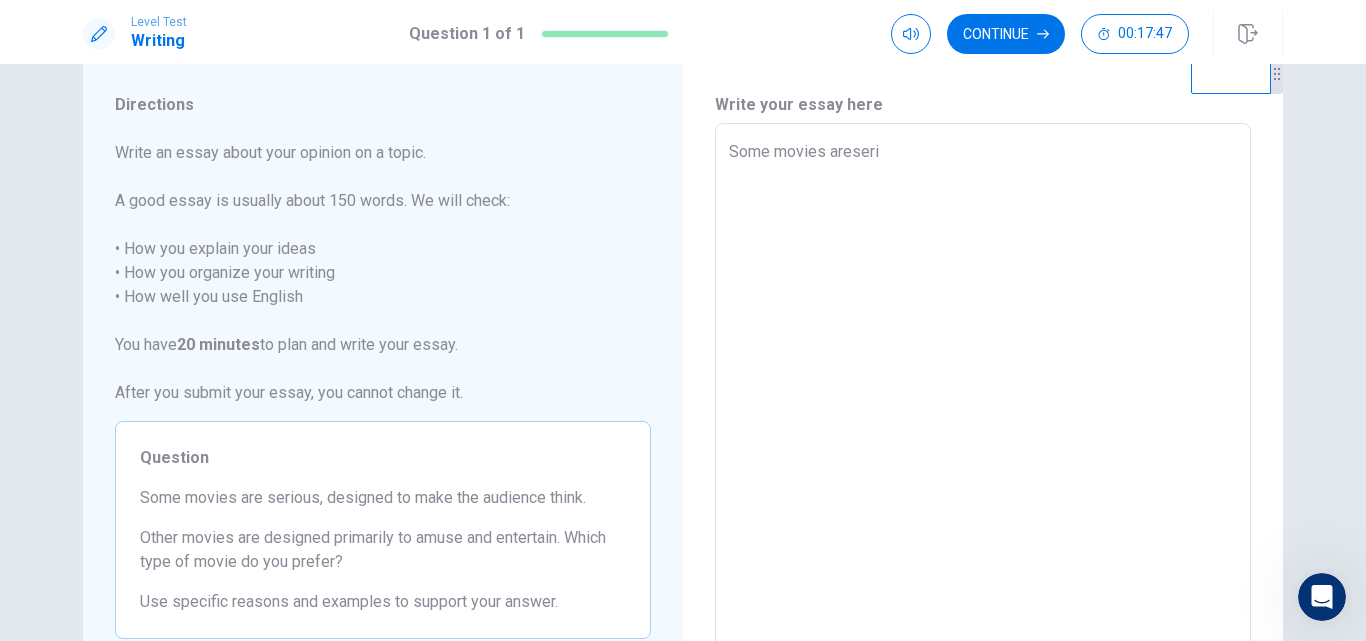 type on "x" 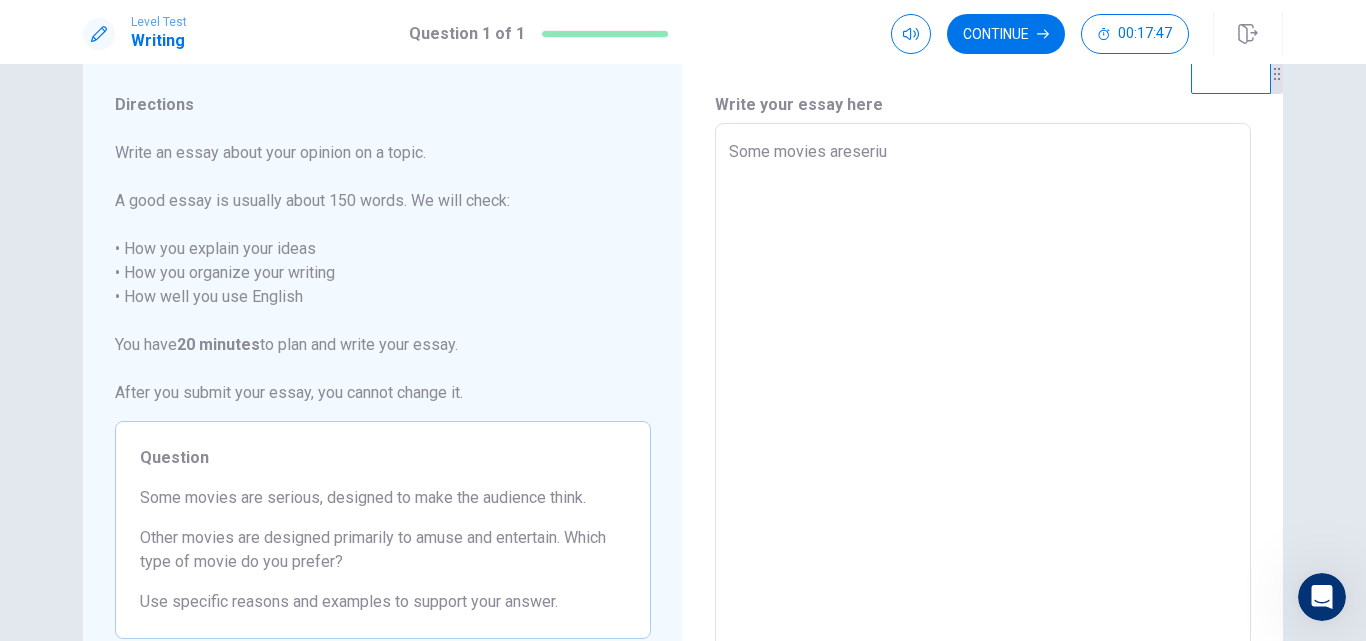 type on "x" 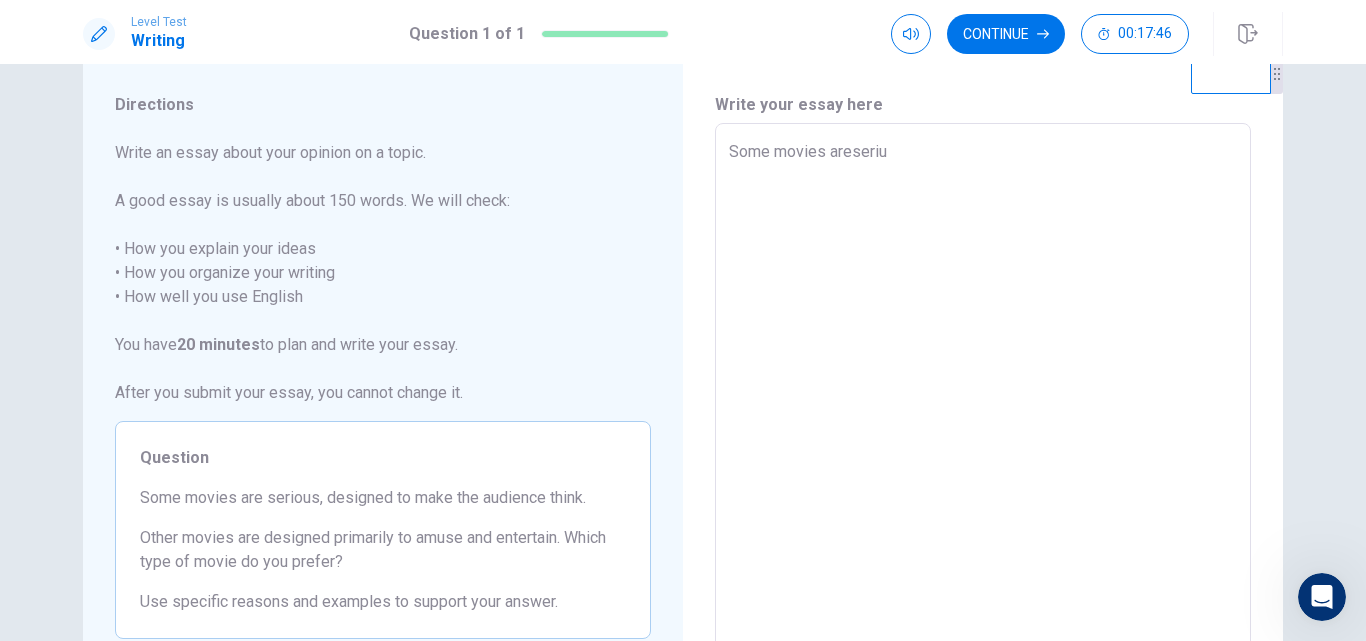 type on "Some movies areseriuo" 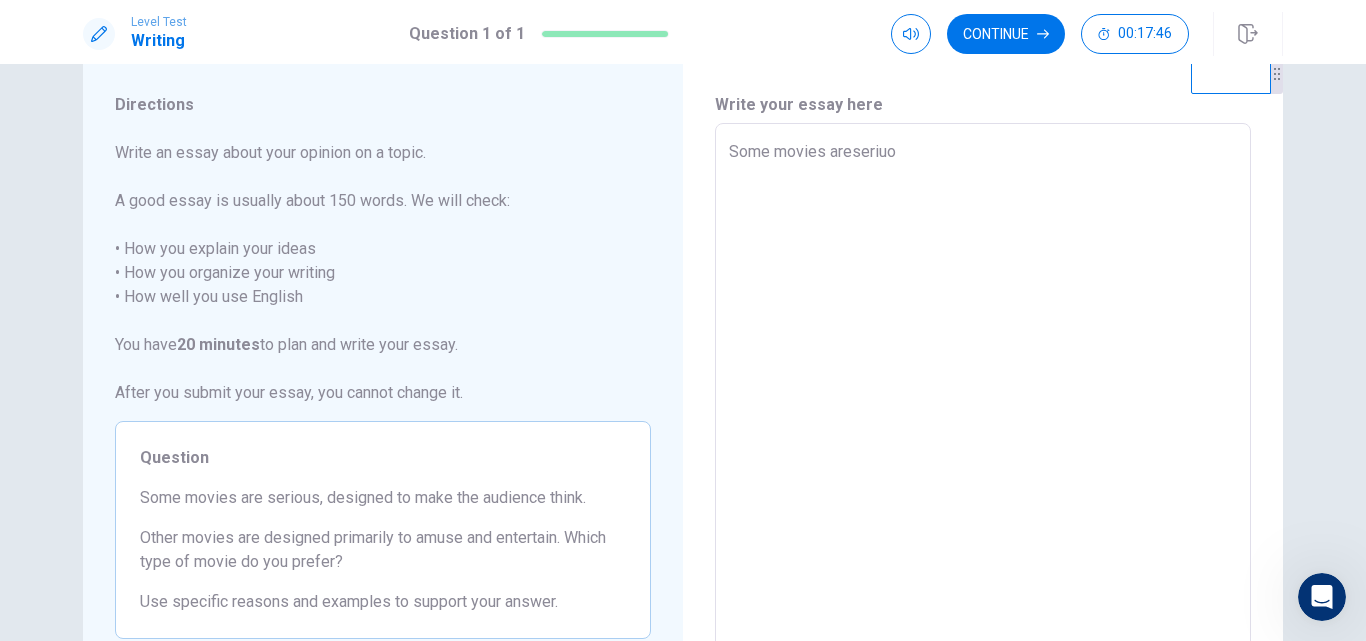 type on "x" 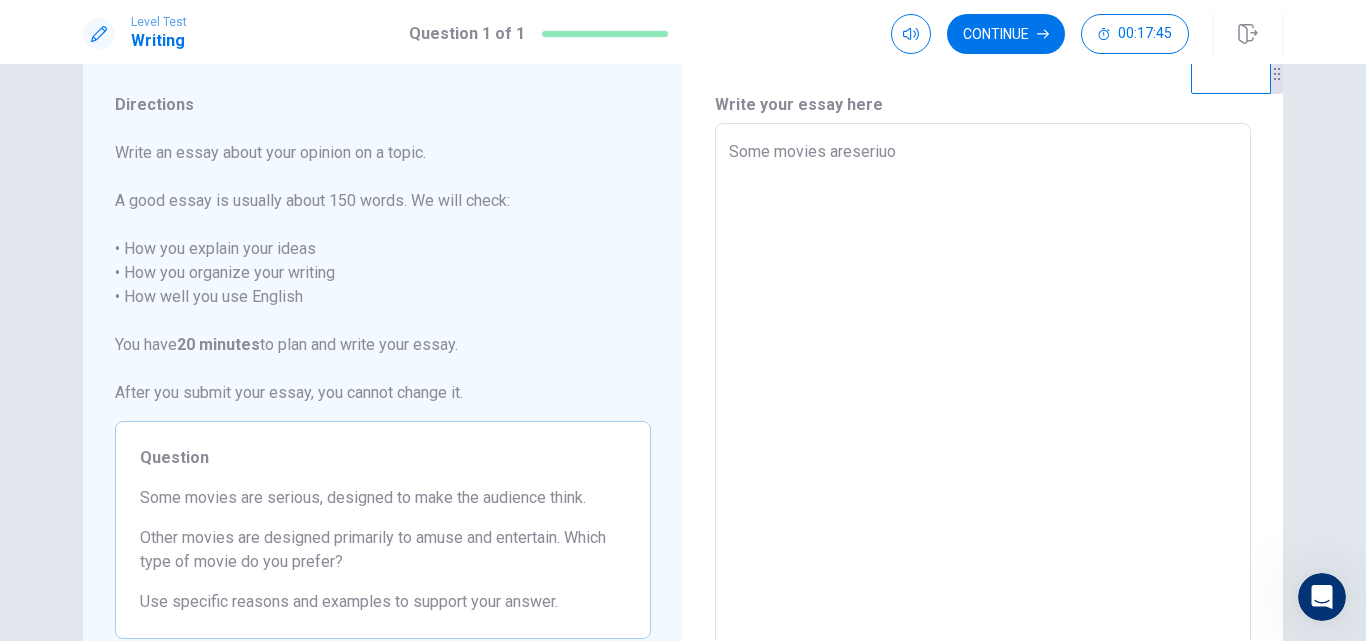 type on "Some movies areseriuos" 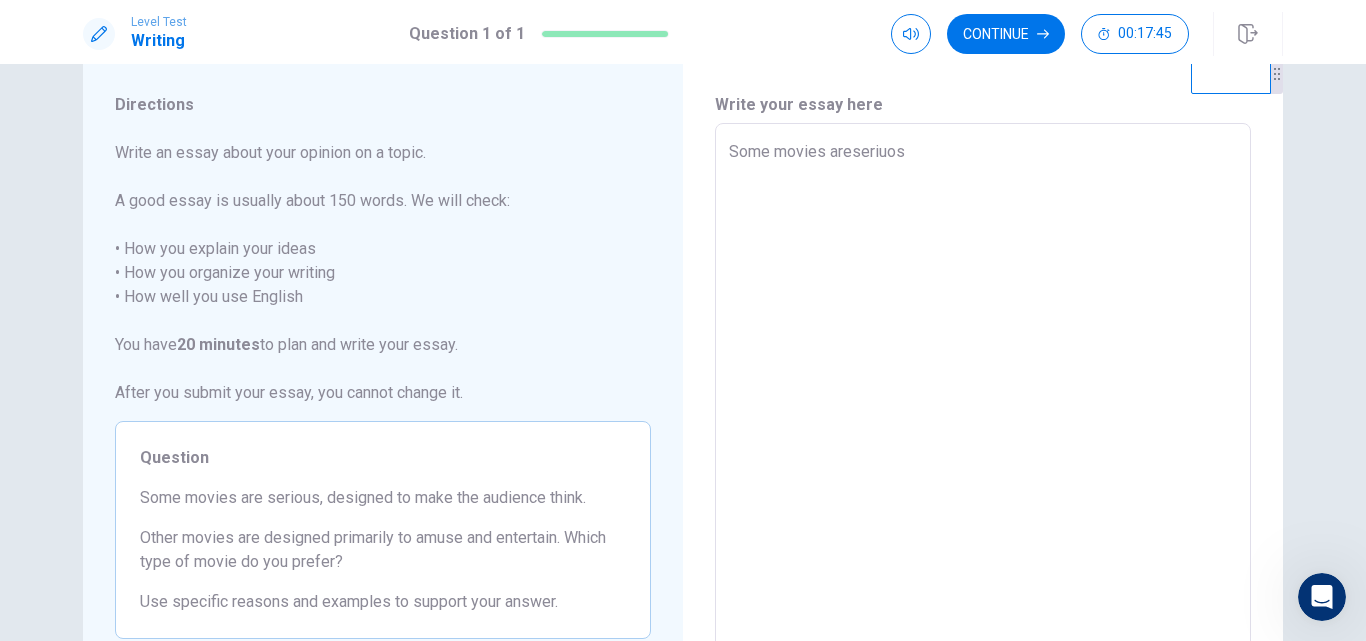type on "x" 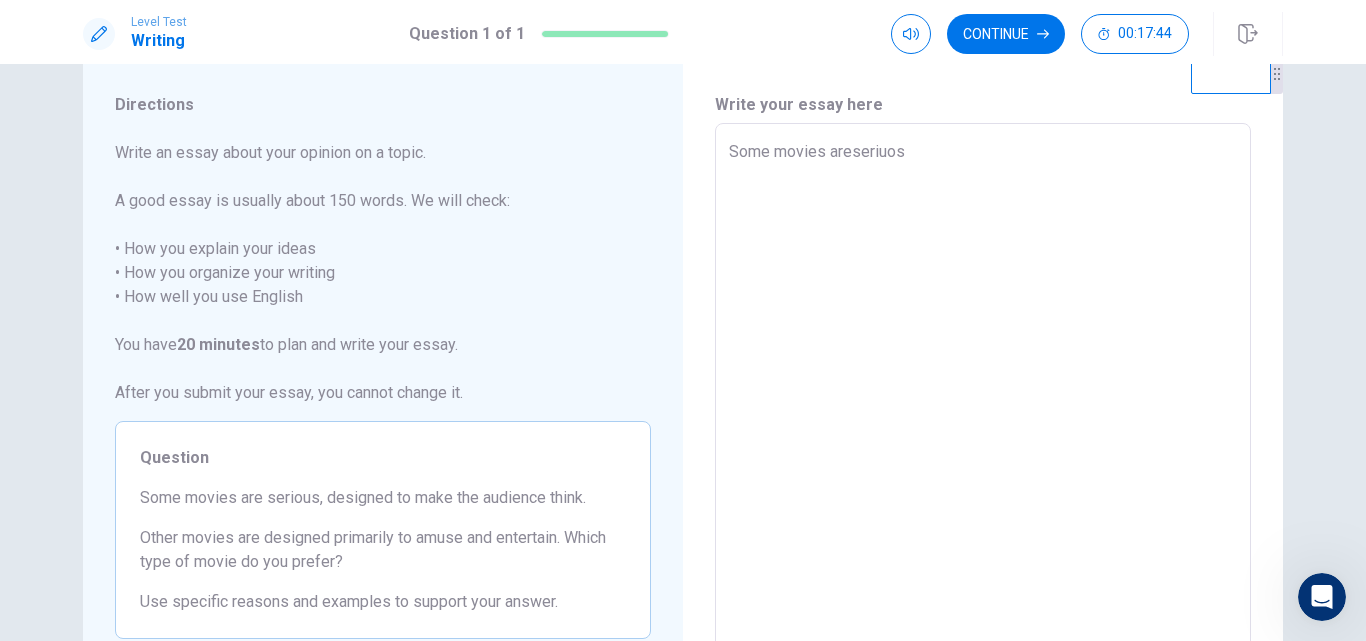 type on "Some movies areseriuos," 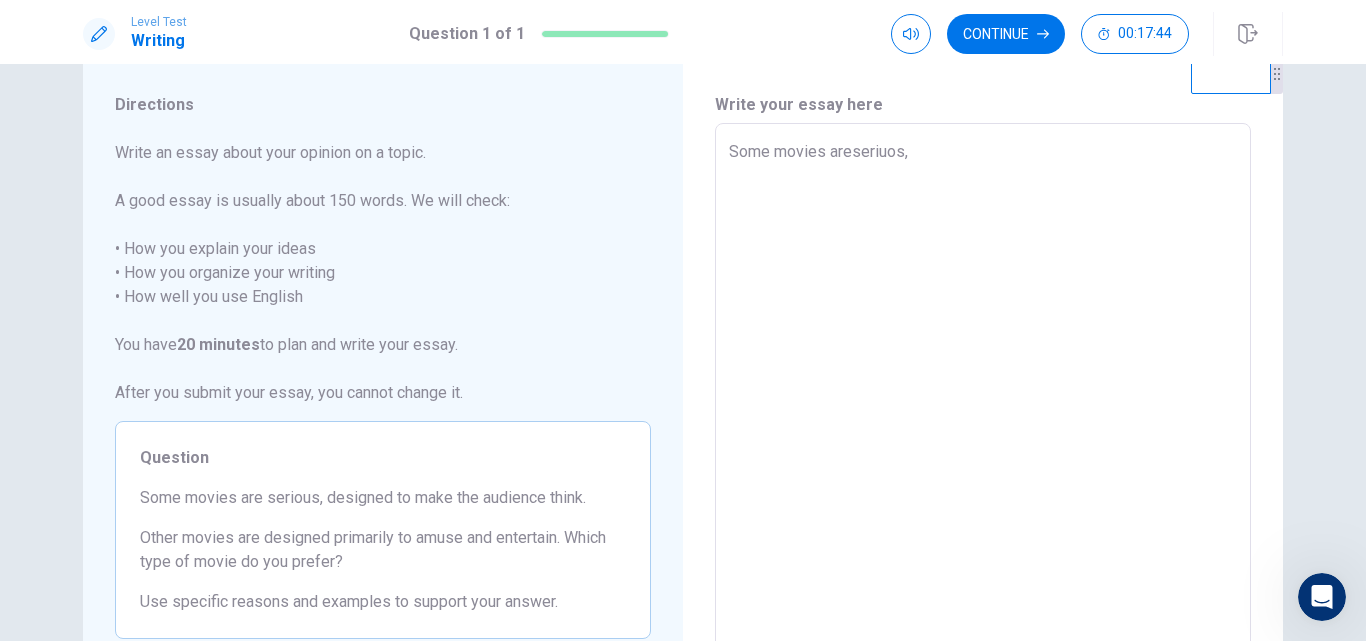 type on "x" 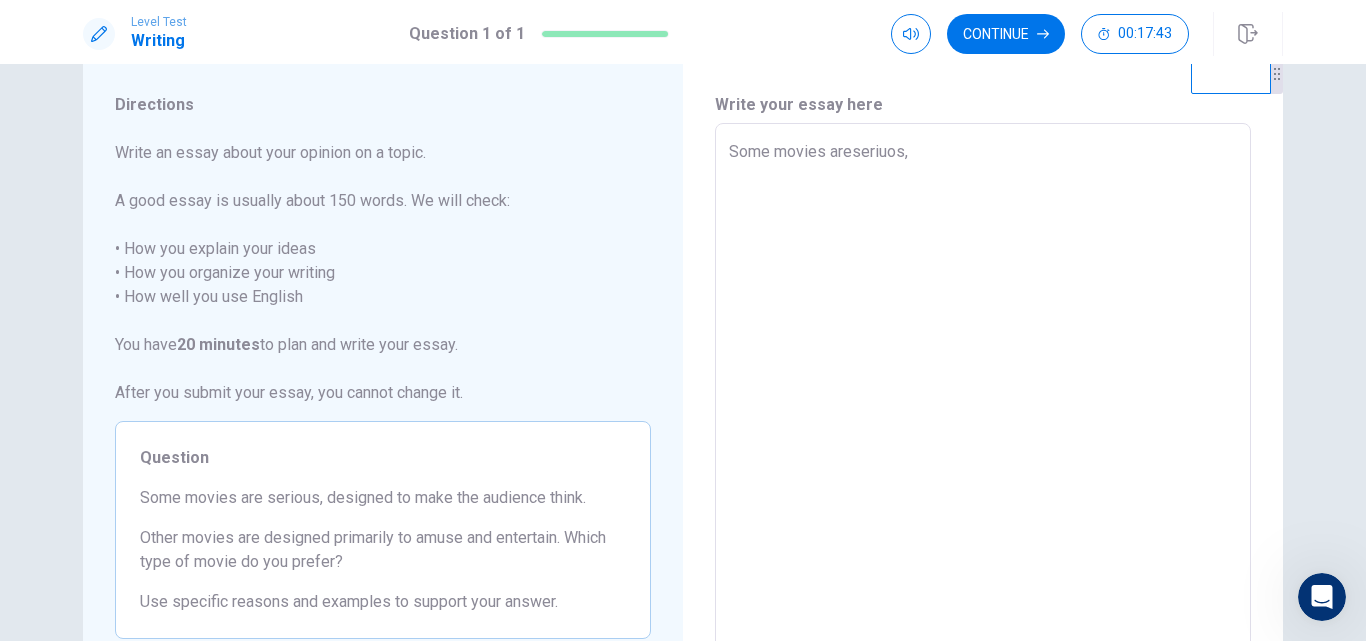 type on "Some movies areseriuos, d" 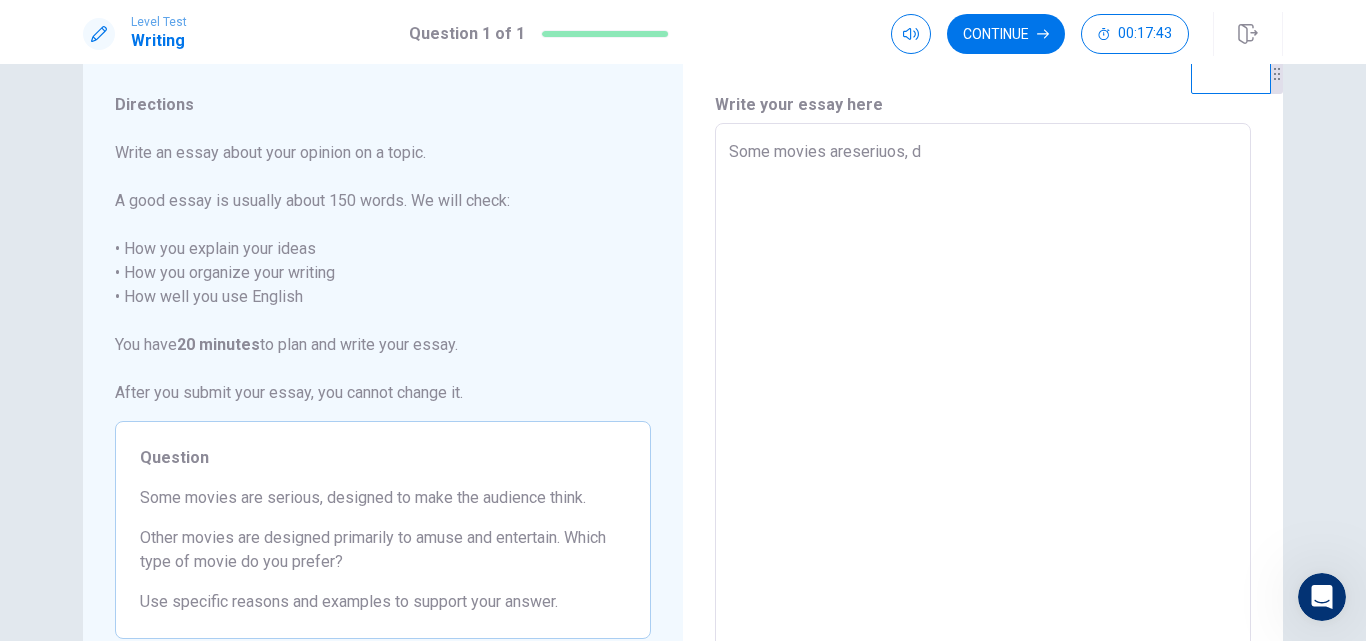 type on "x" 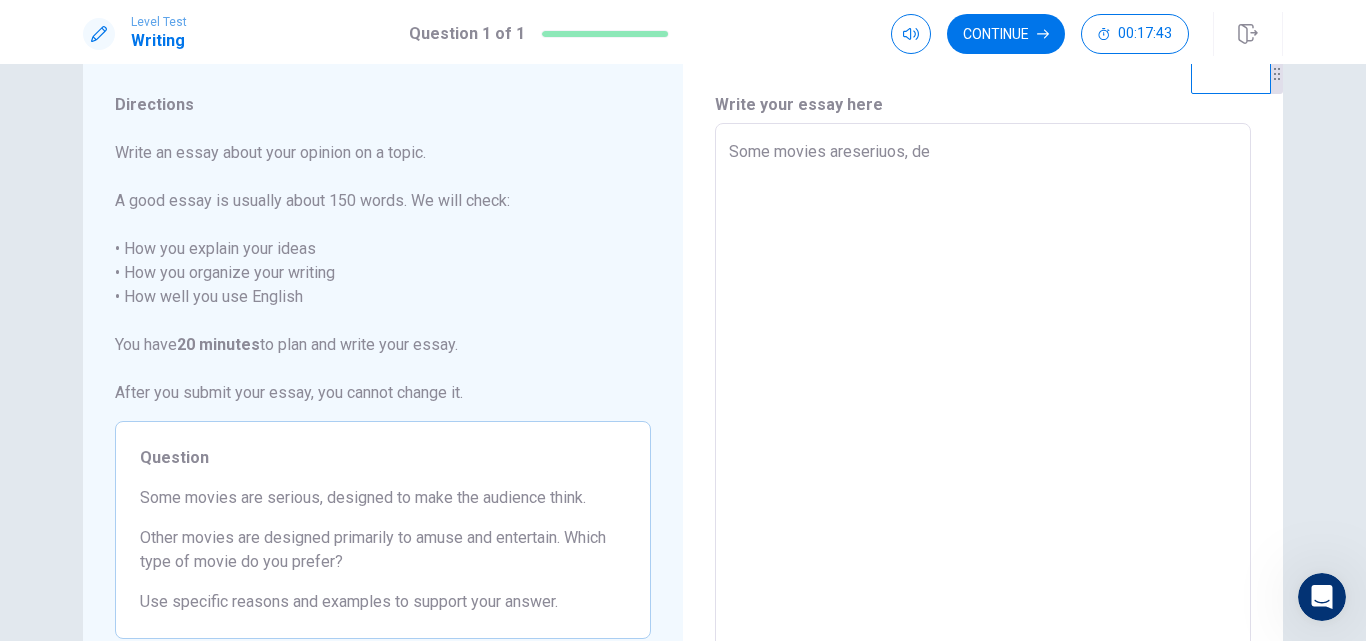 type on "x" 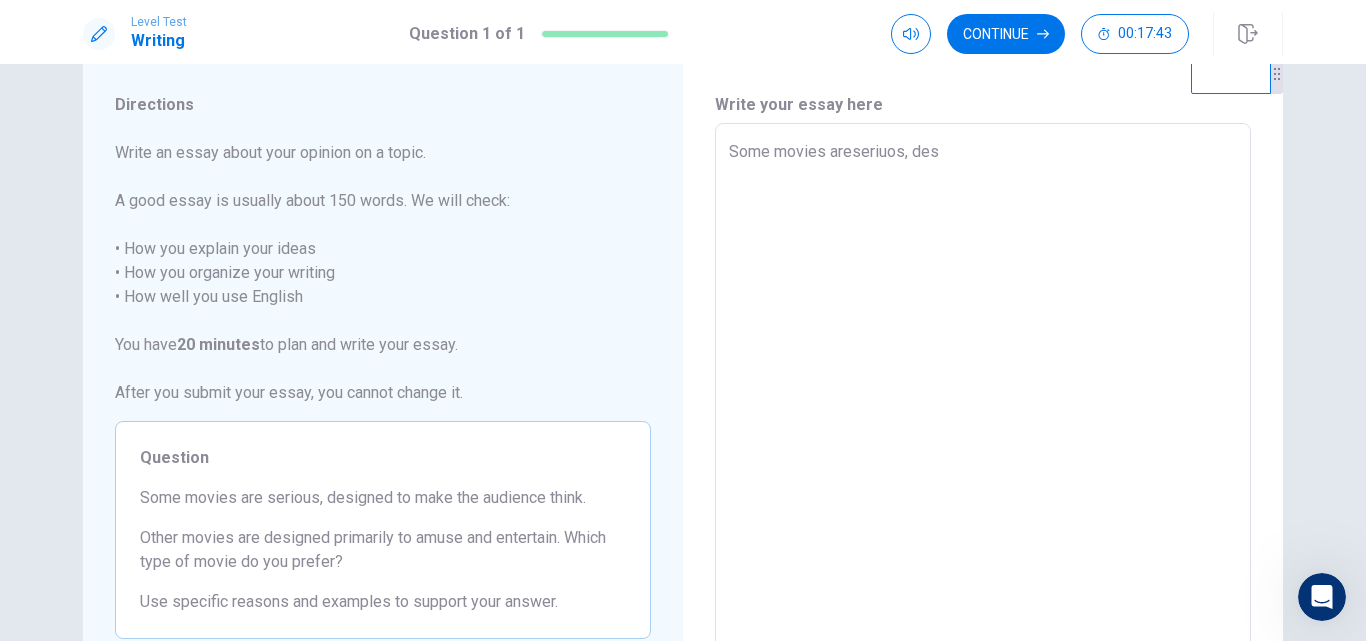 type on "x" 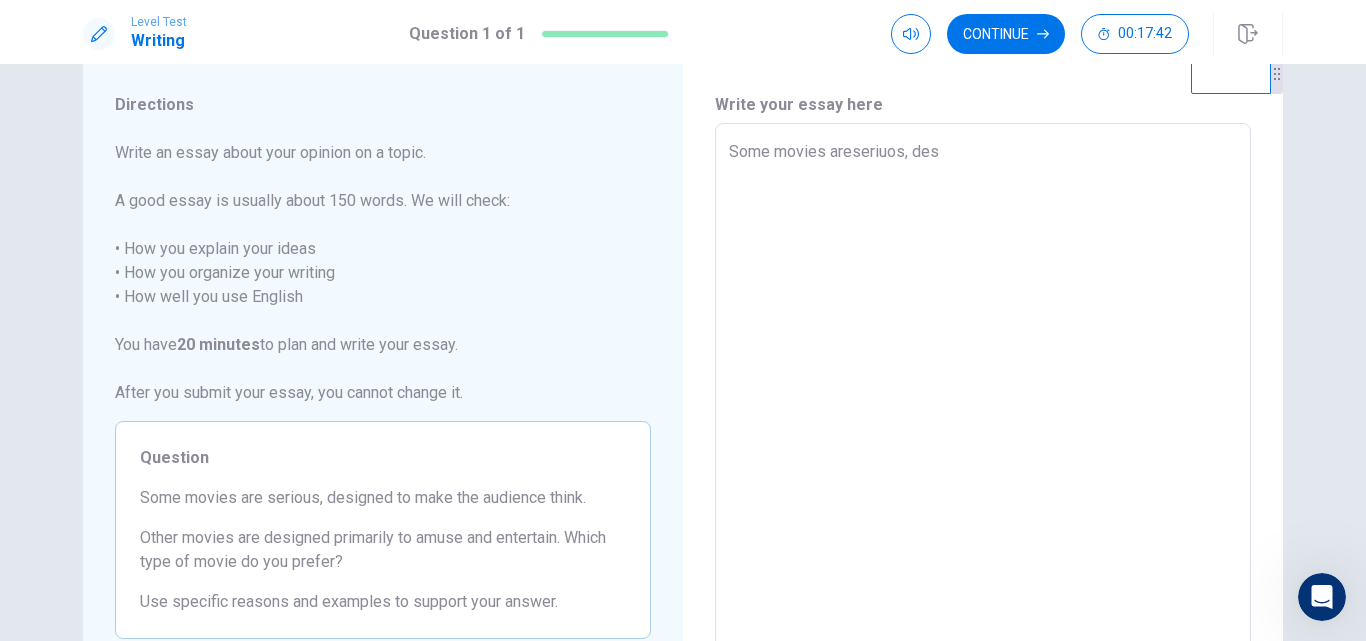 type on "Some movies areseriuos, desi" 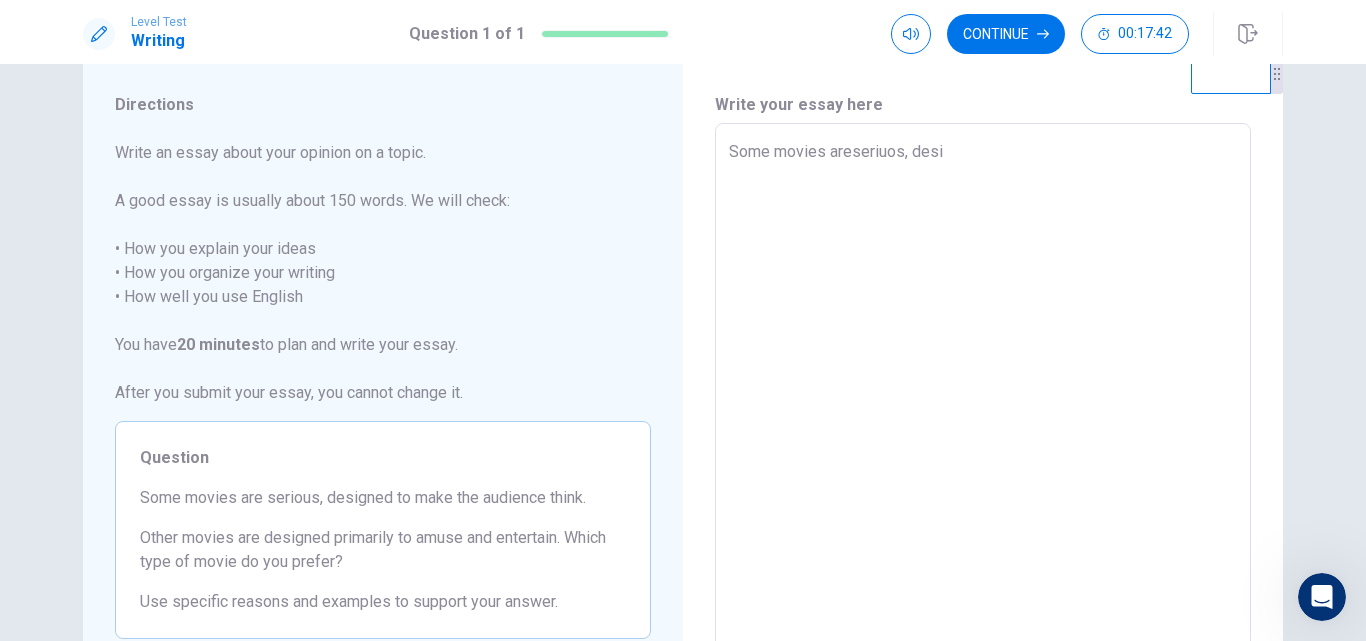 type on "x" 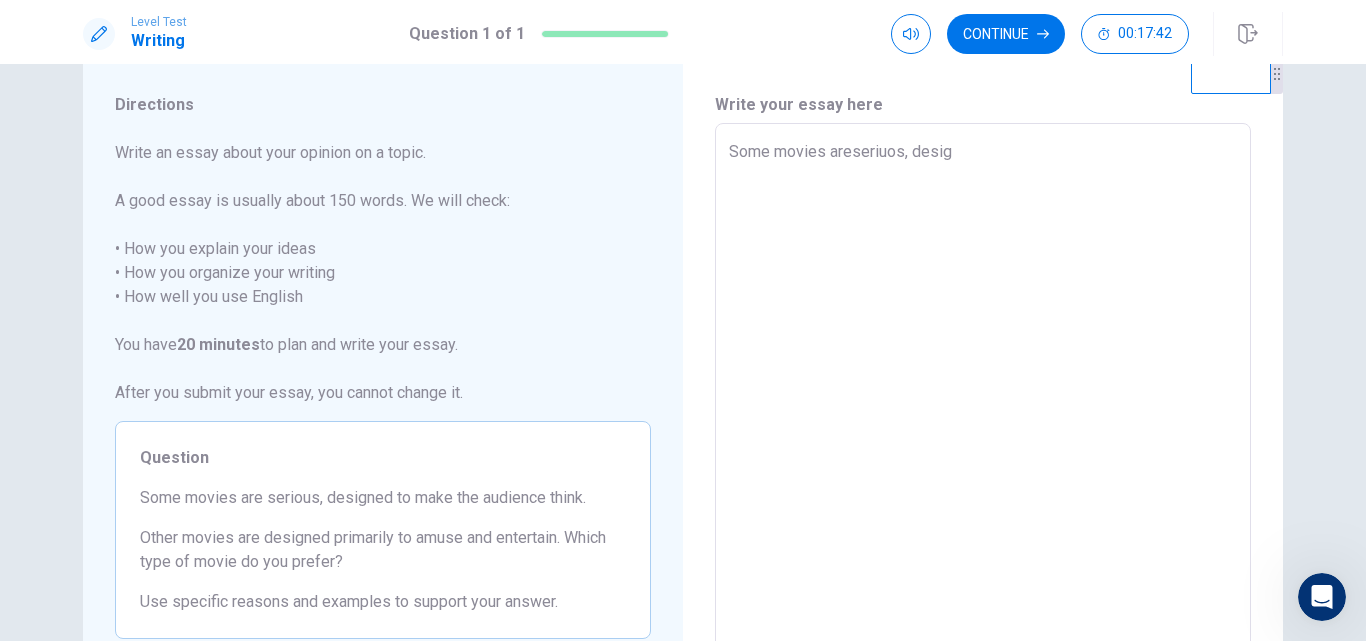 type on "x" 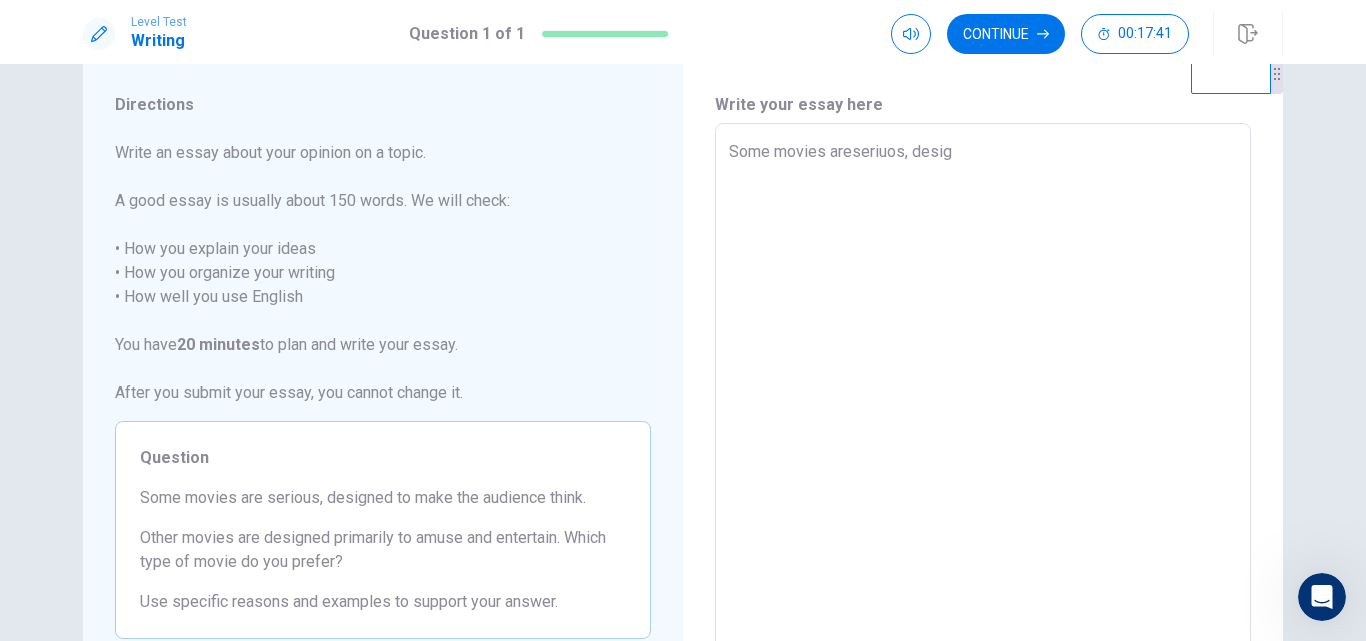 type on "Some movies areseriuos, design" 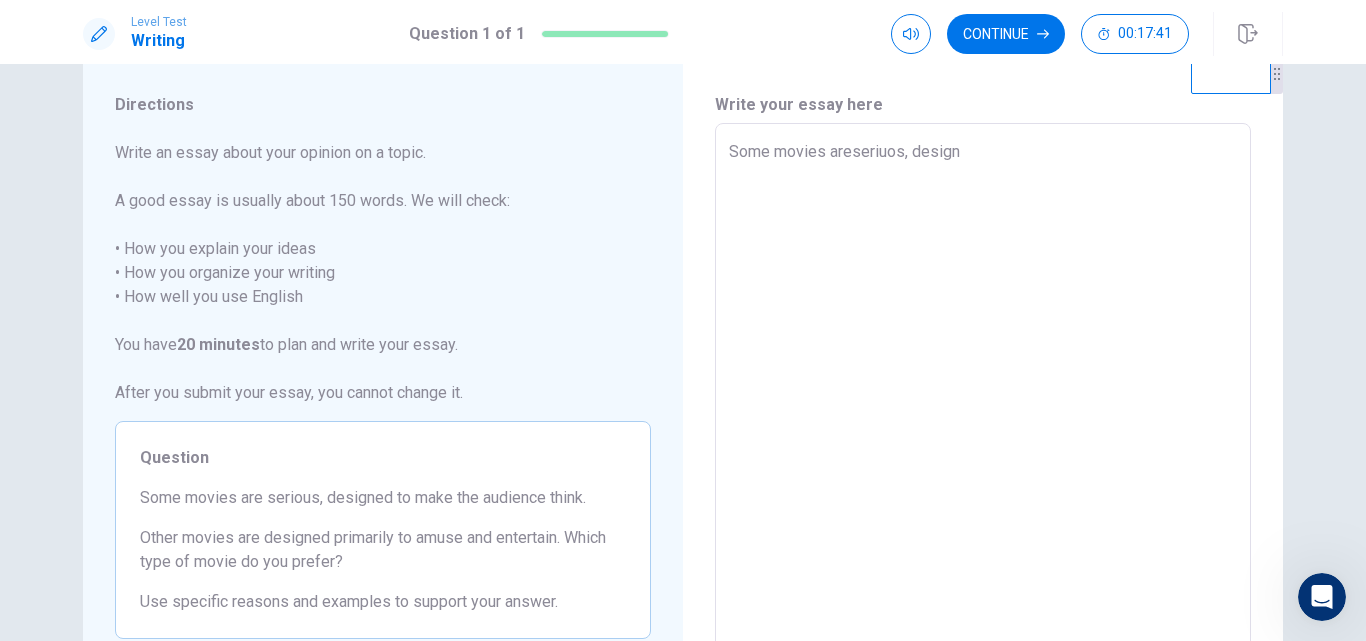type on "x" 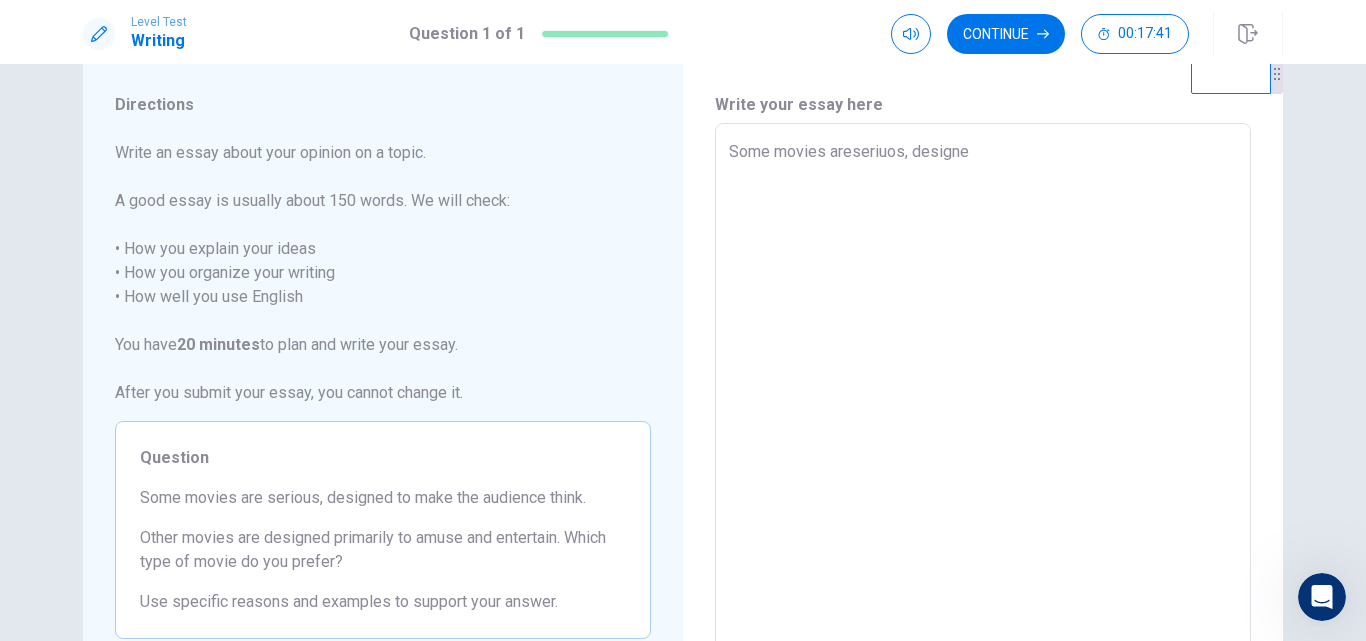 type on "x" 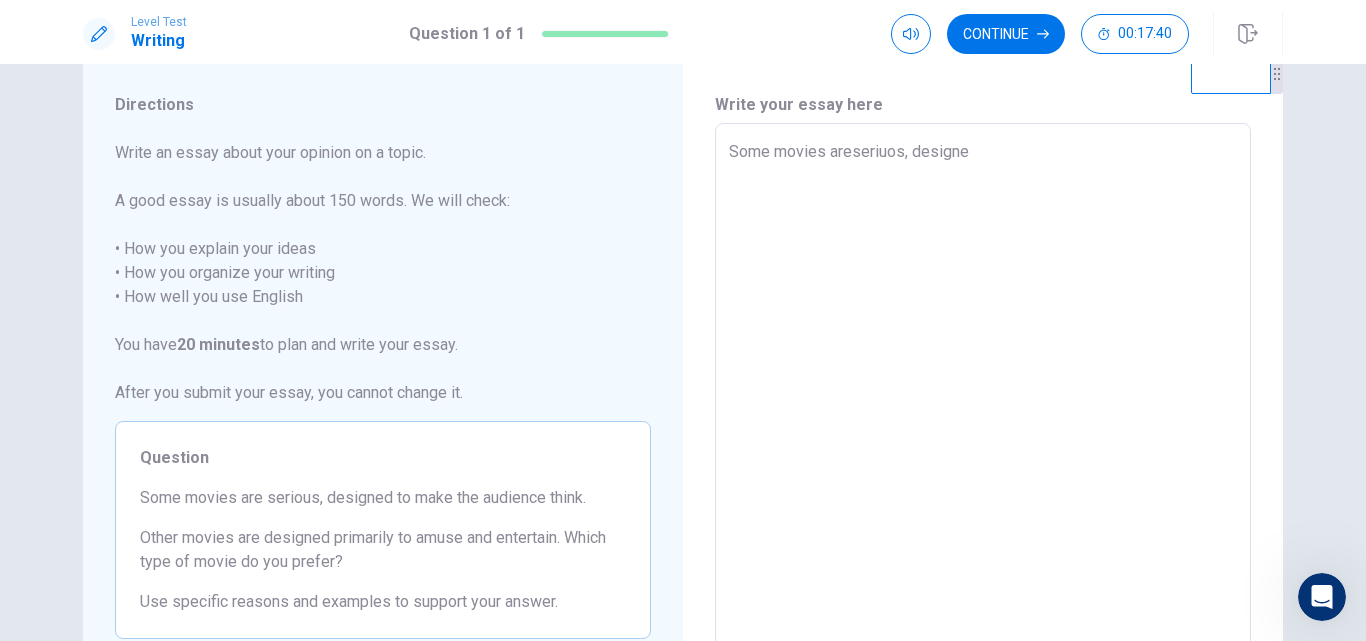 type on "Some movies areseriuos, designed" 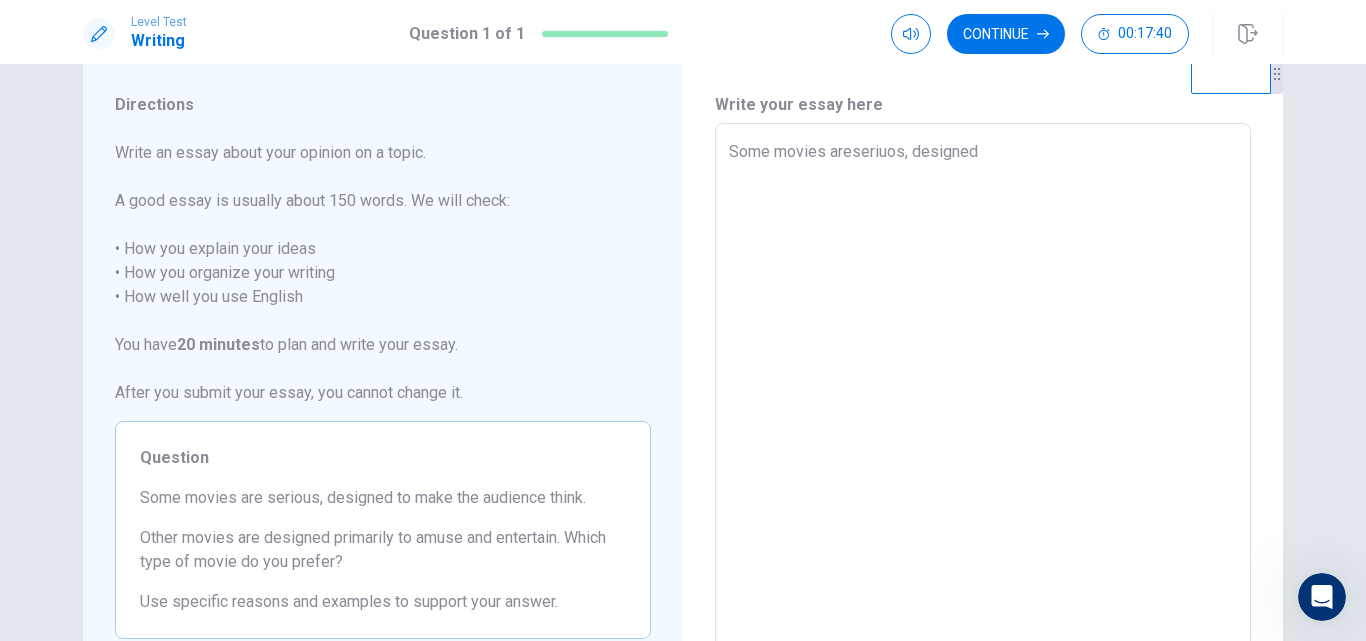 type on "x" 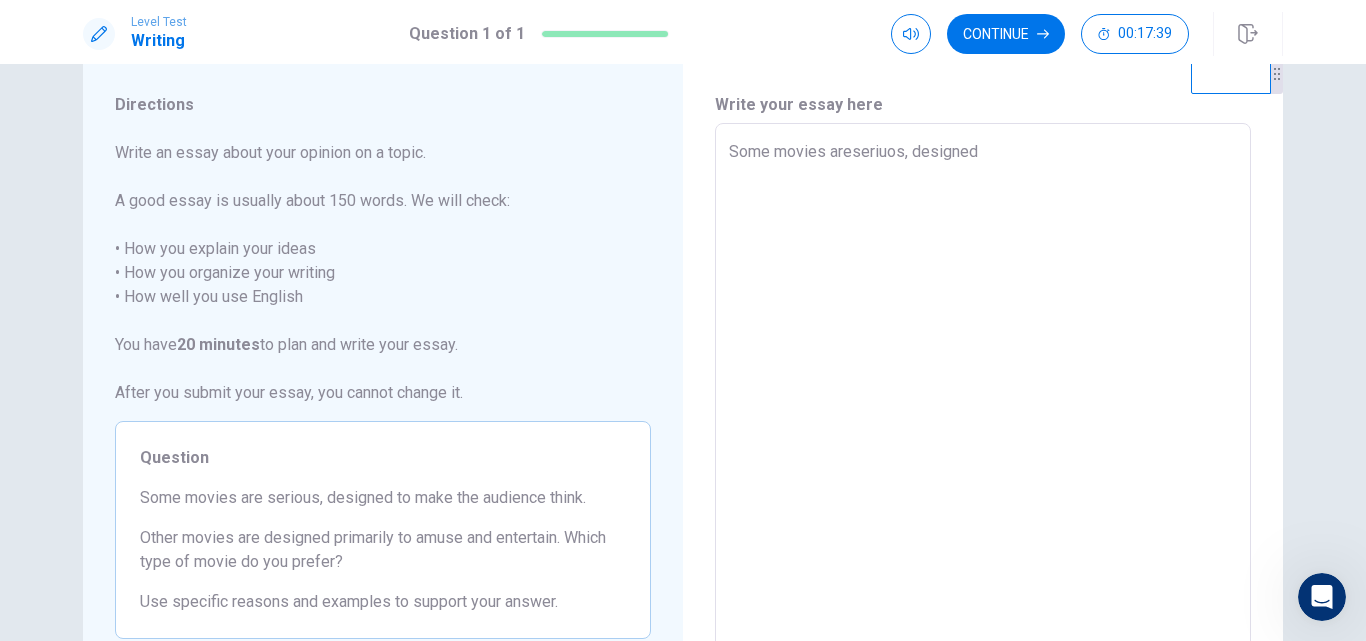 type on "Some movies areseriuos, designed t" 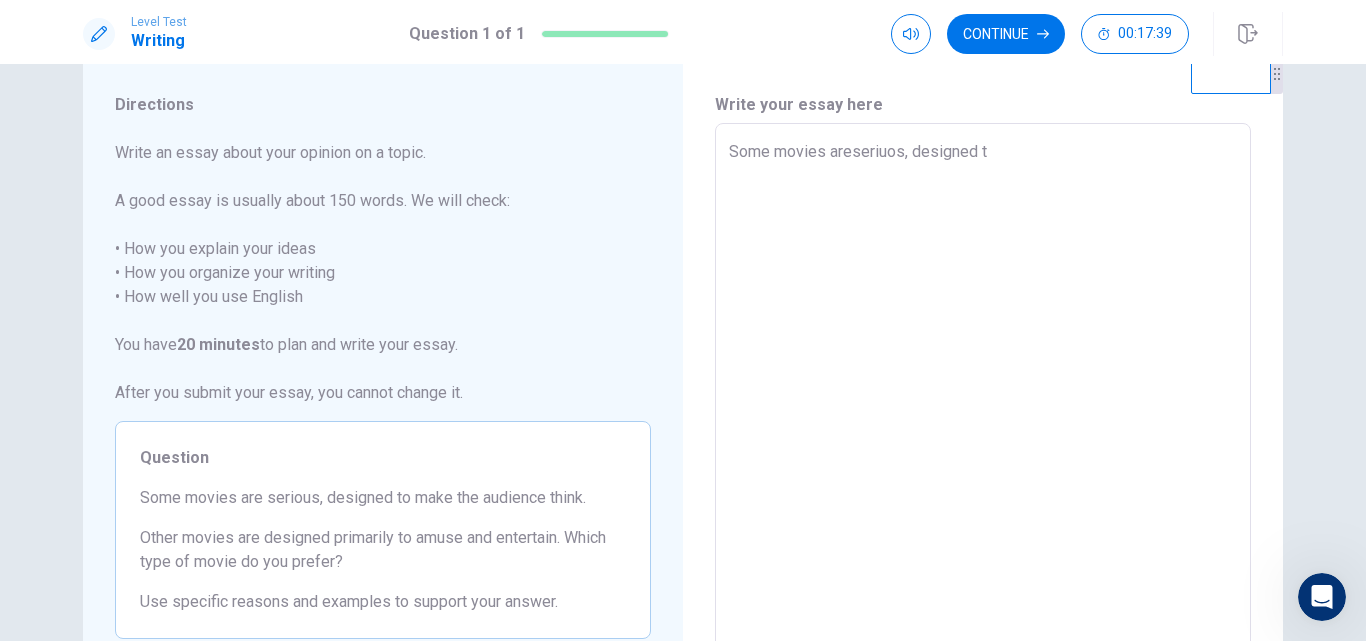 type on "x" 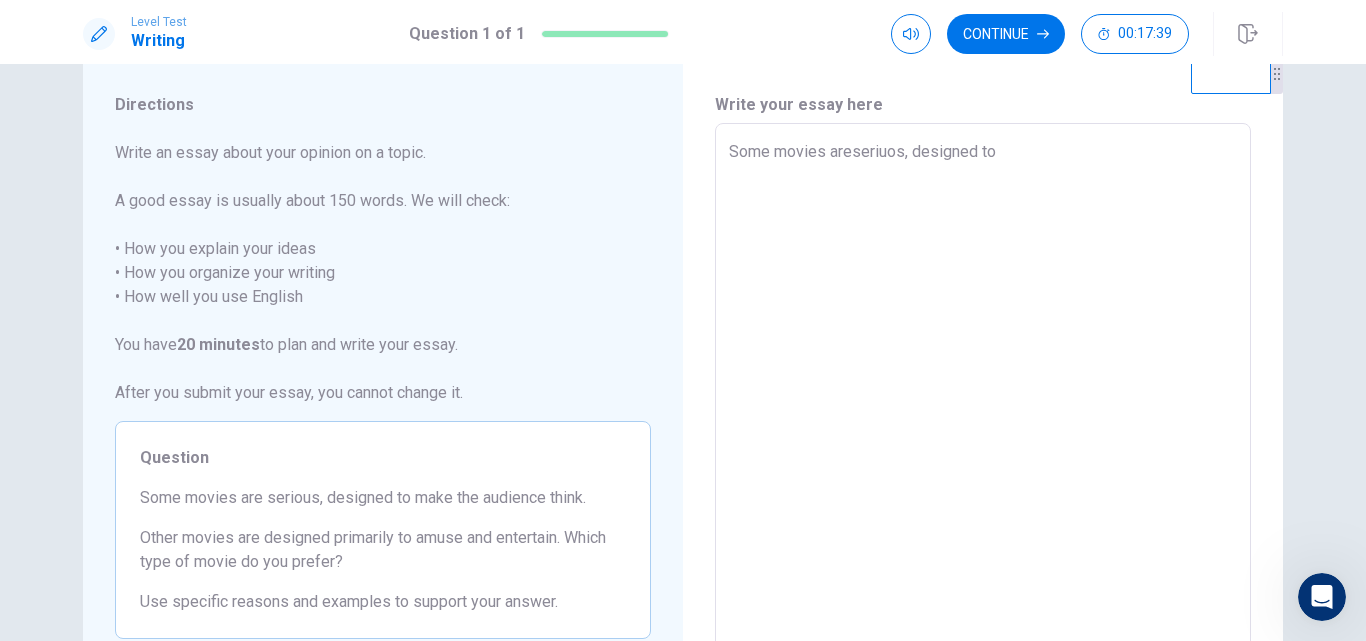 type on "x" 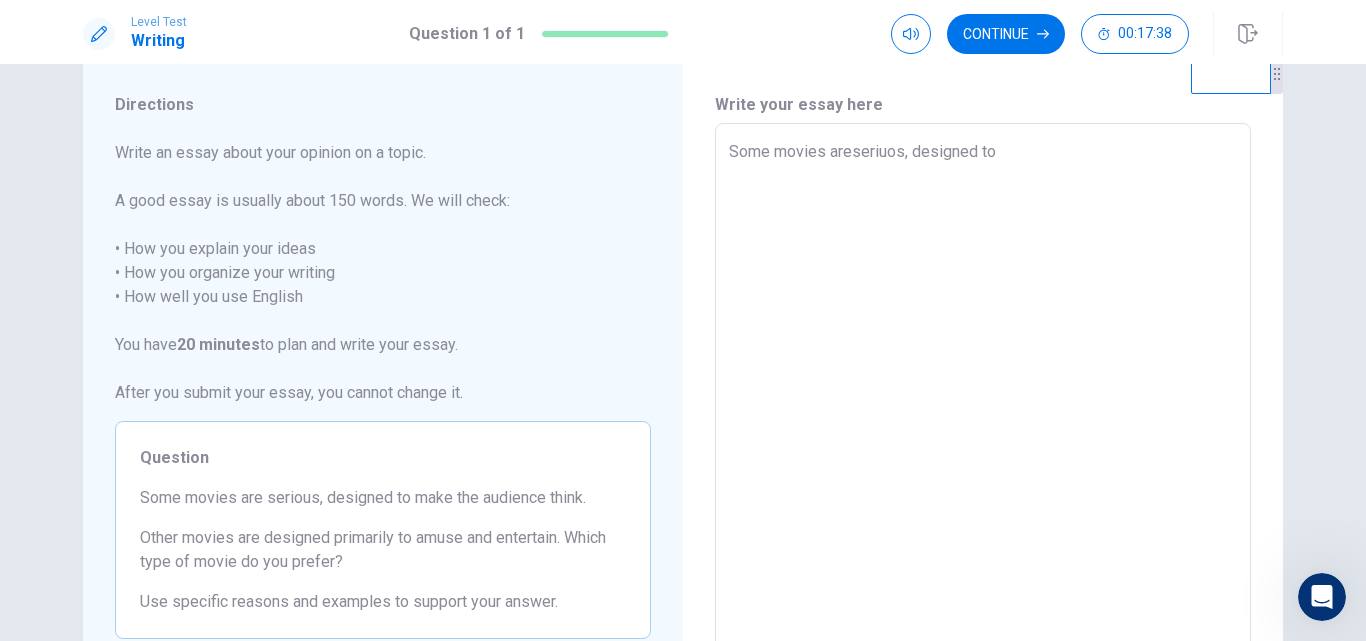 type on "Some movies areseriuos, designed to" 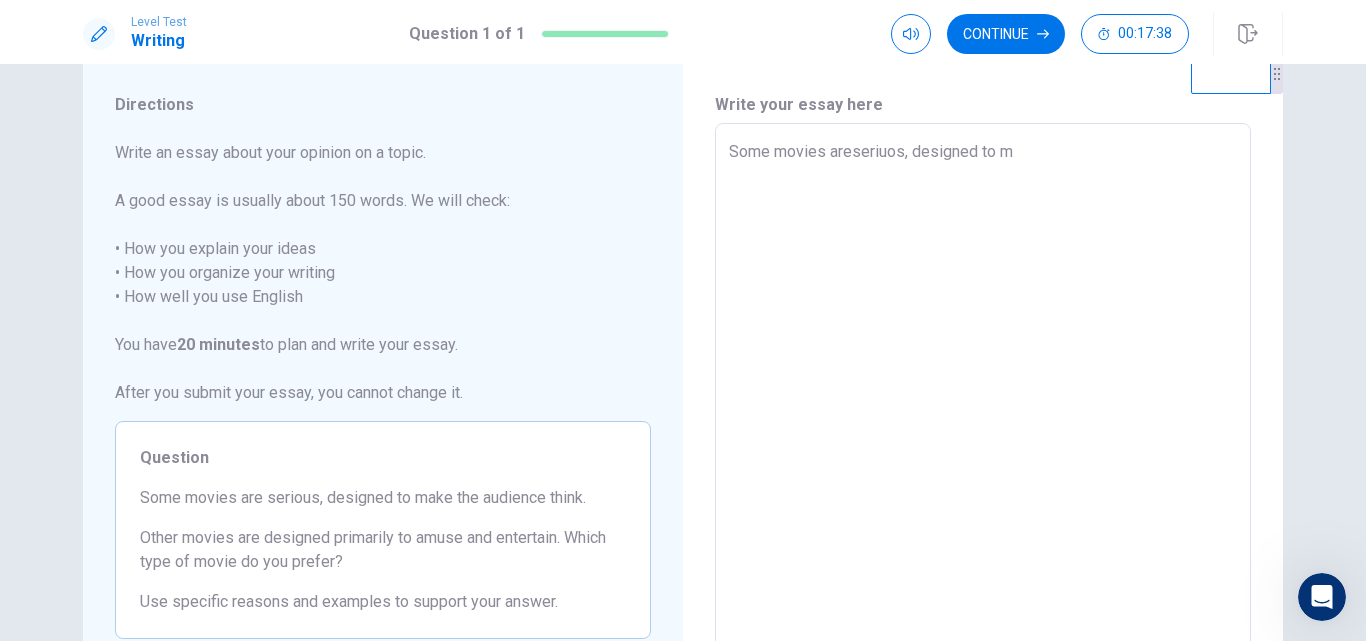type on "x" 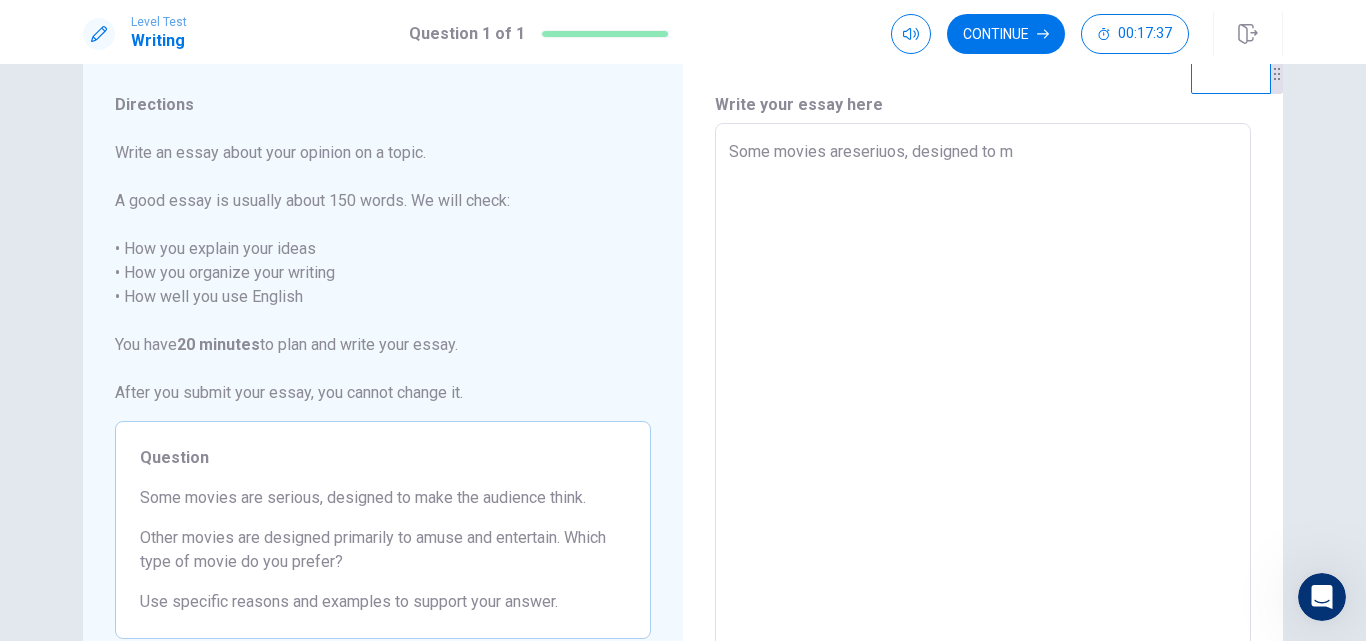 type on "Some movies areseriuos, designed to ma" 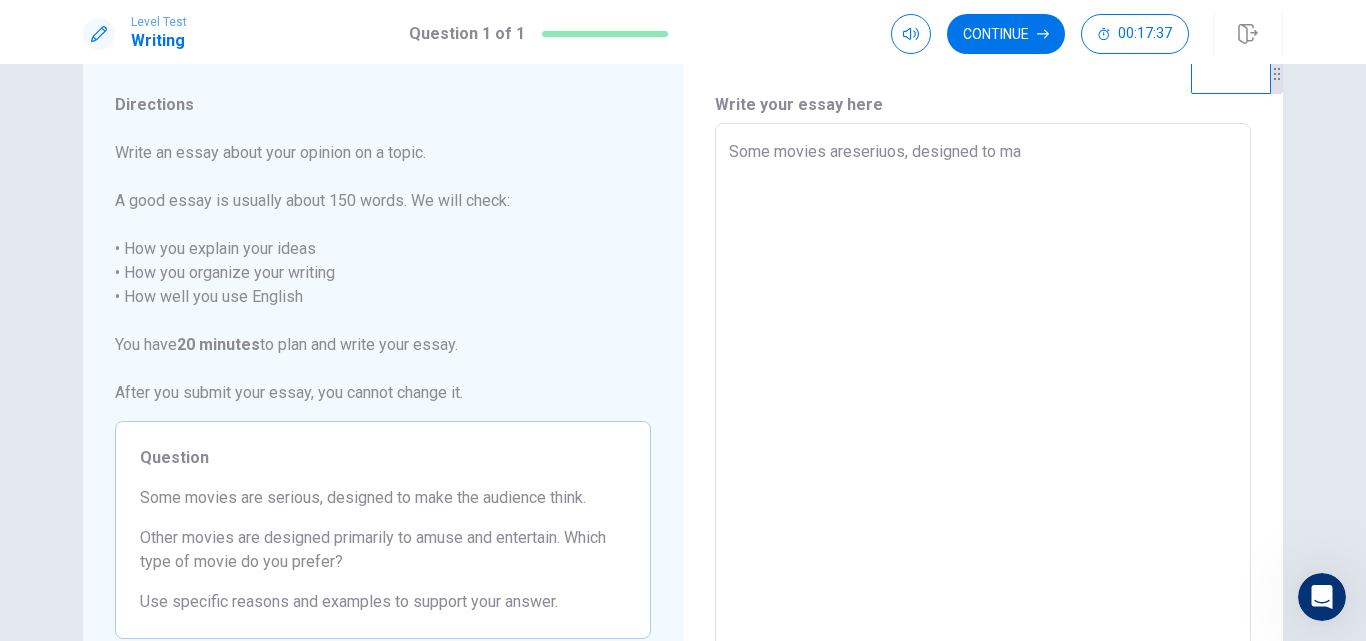 type on "x" 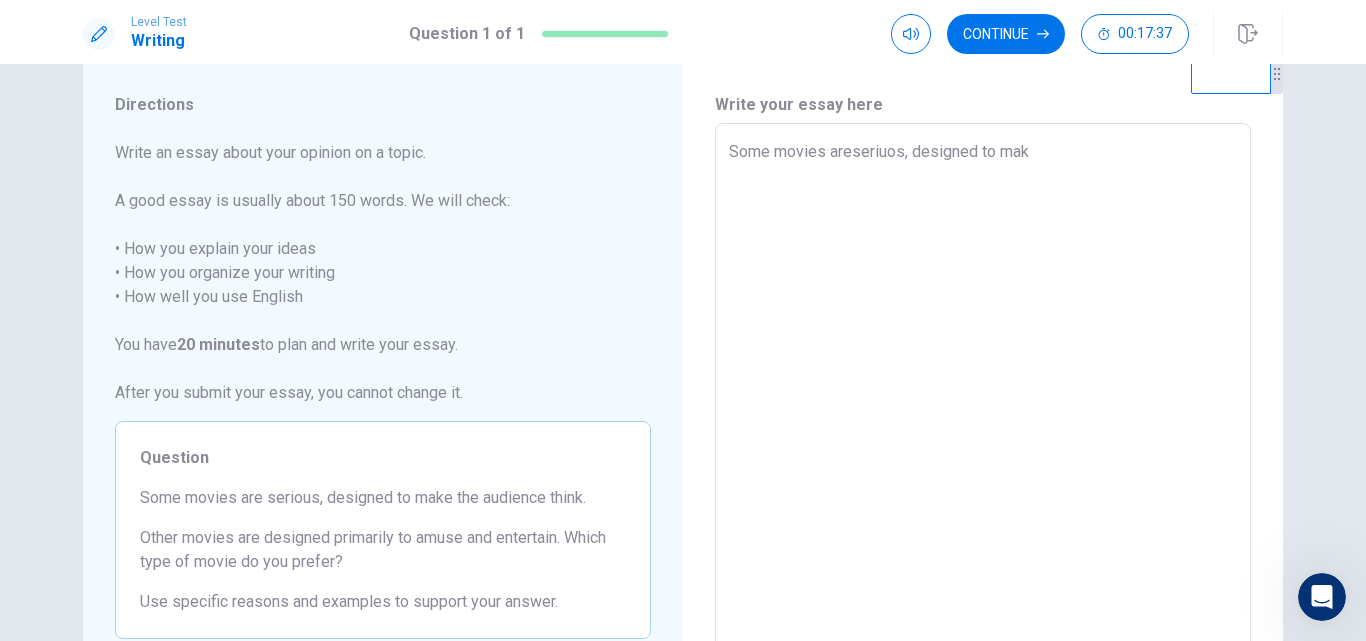type on "x" 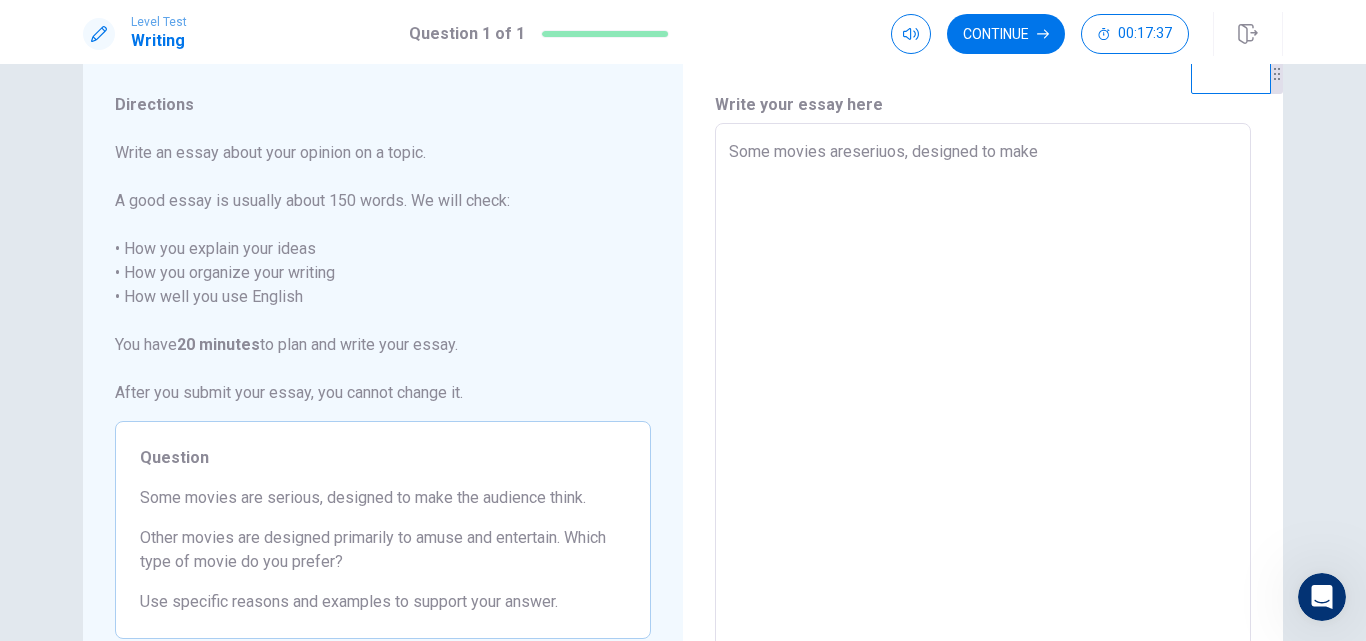 type on "x" 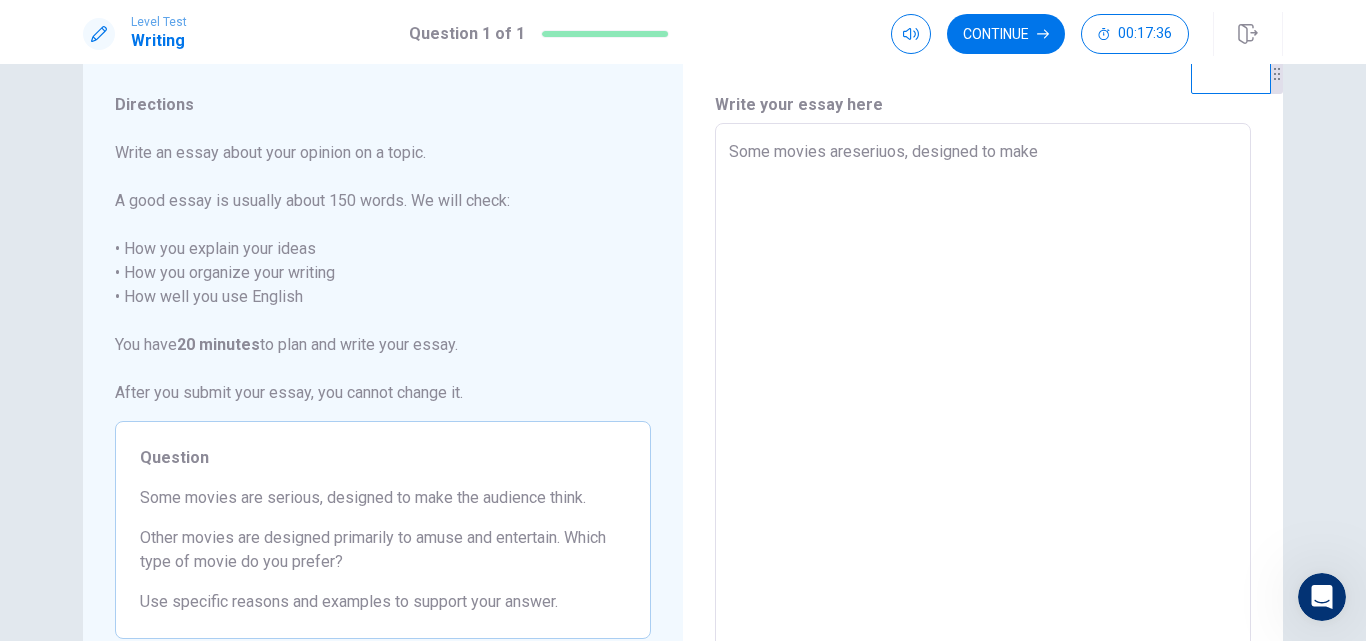 type on "Some movies areseriuos, designed to make" 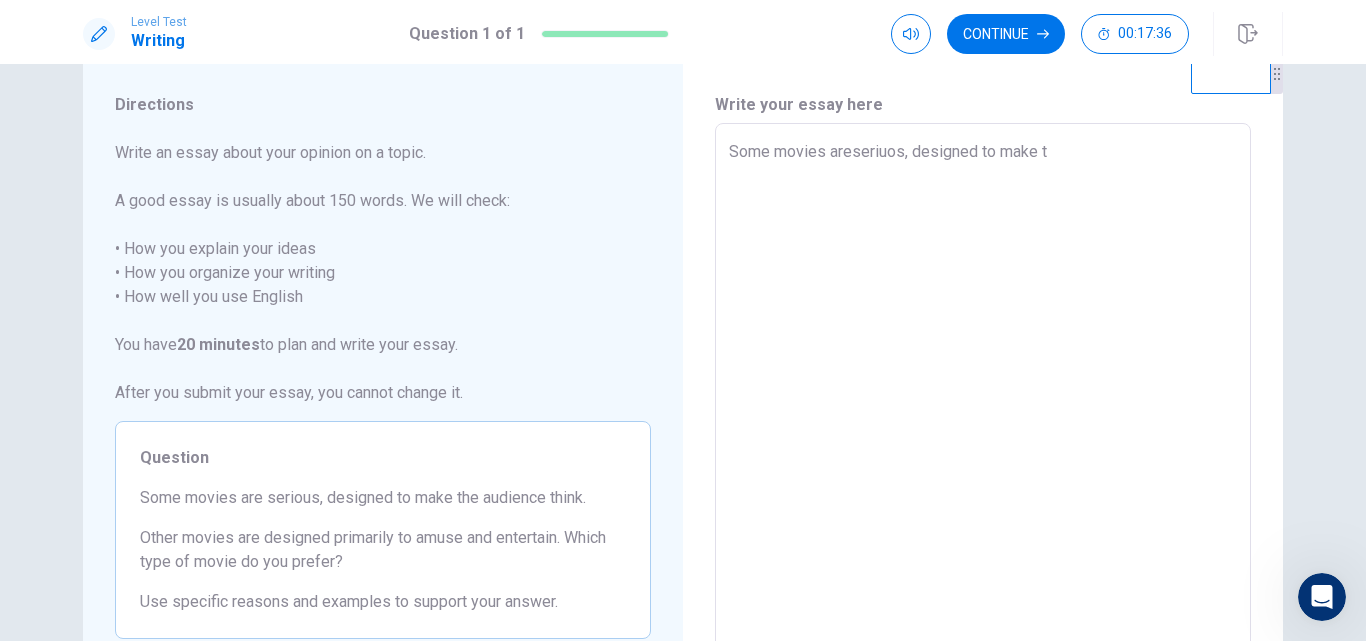 type on "x" 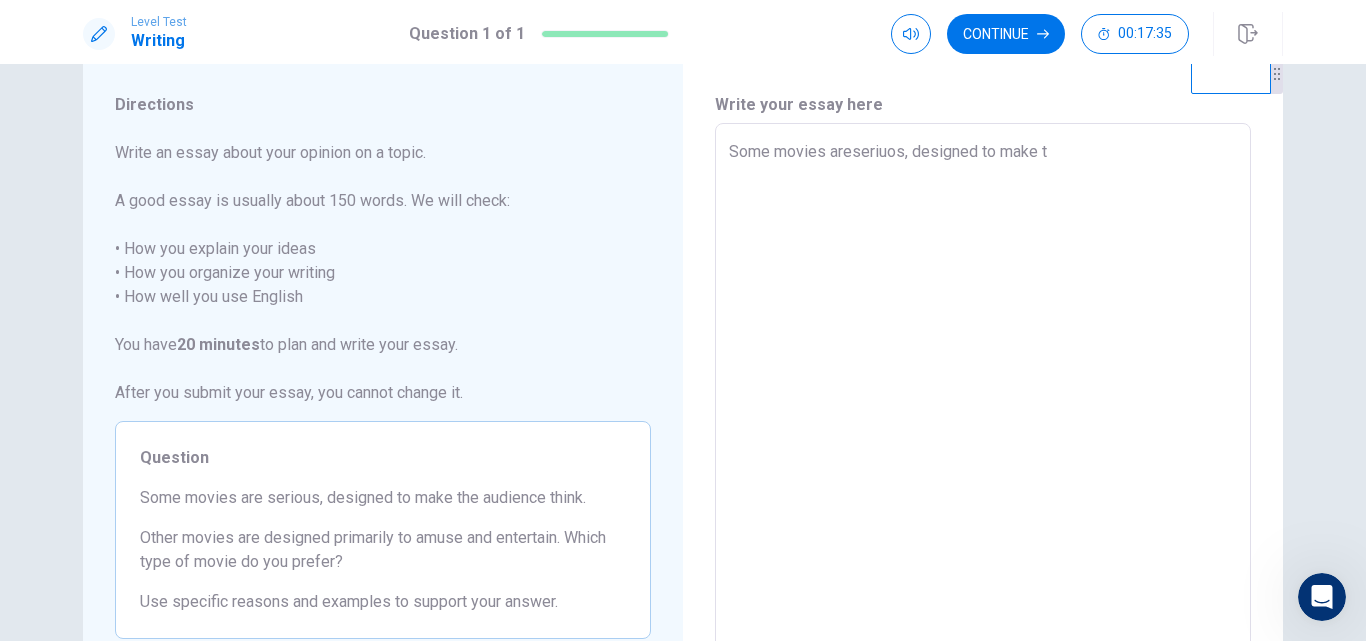 type on "Some movies areseriuos, designed to make th" 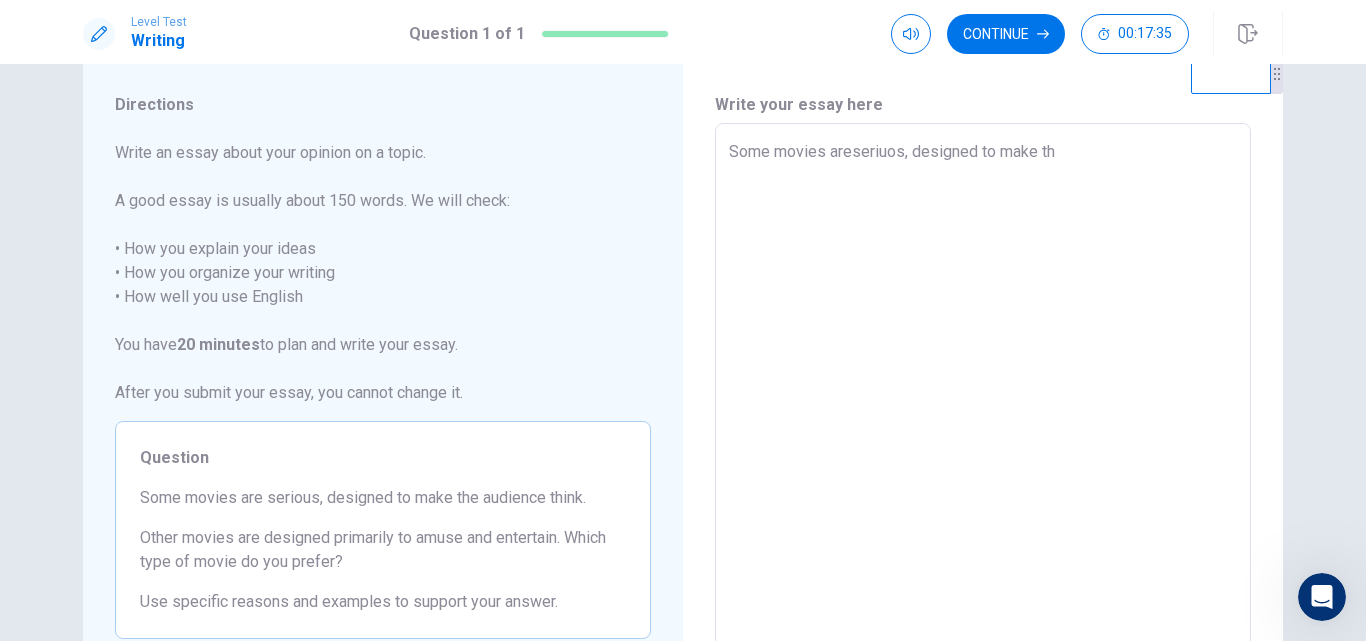 type on "x" 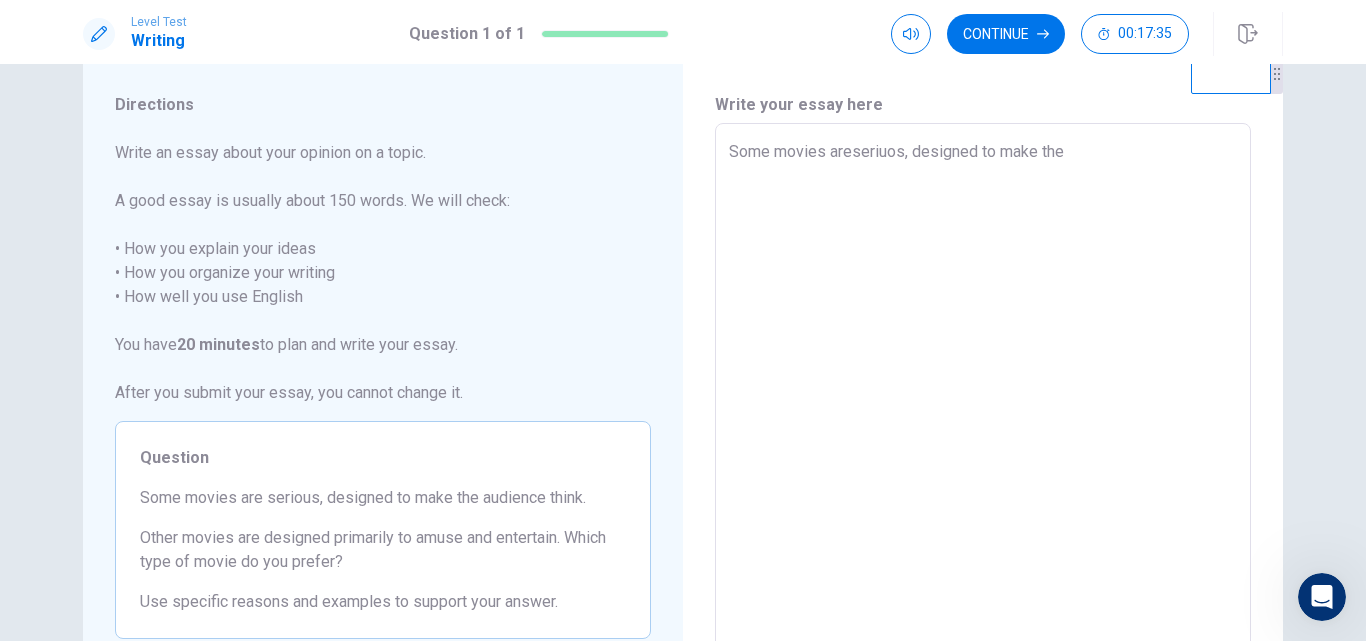 type on "x" 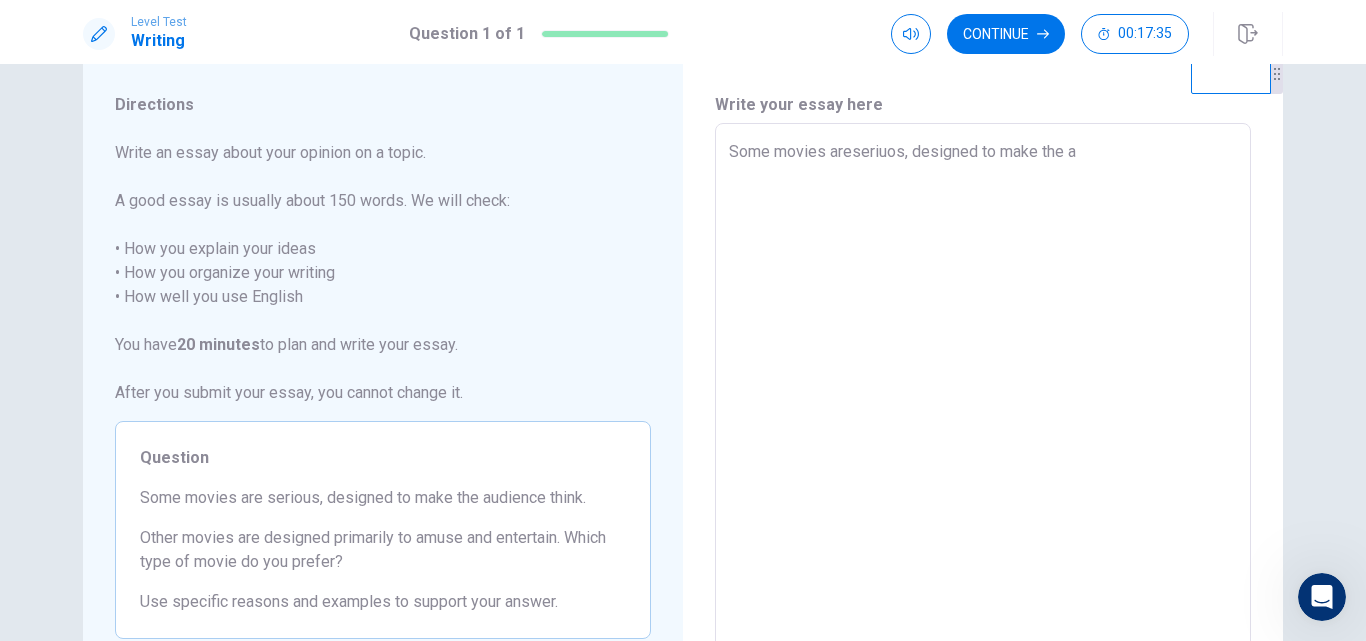 type on "x" 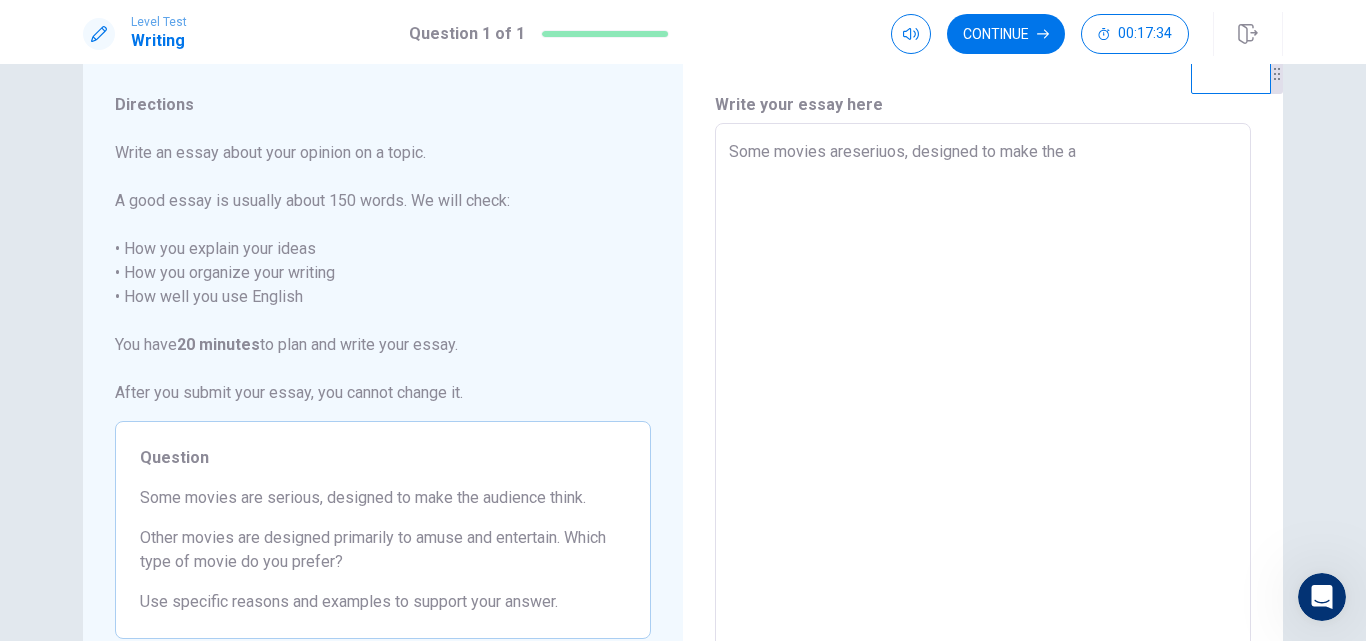 type on "Some movies areseriuos, designed to make the au" 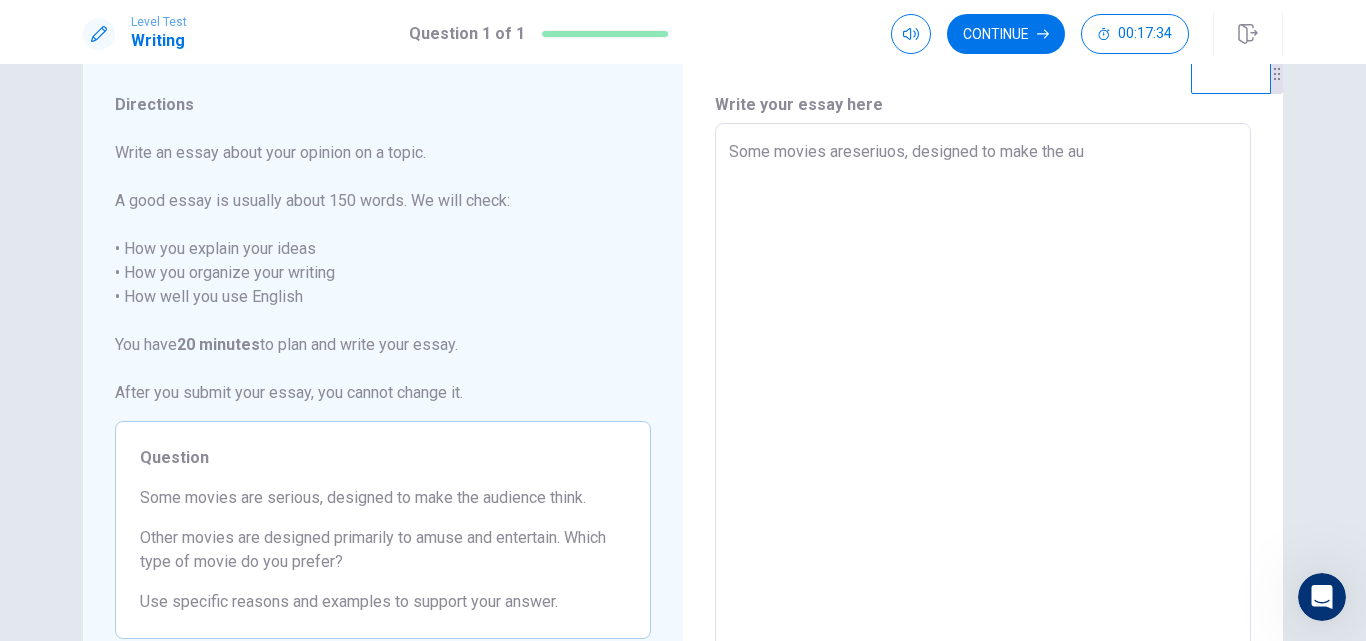 type on "x" 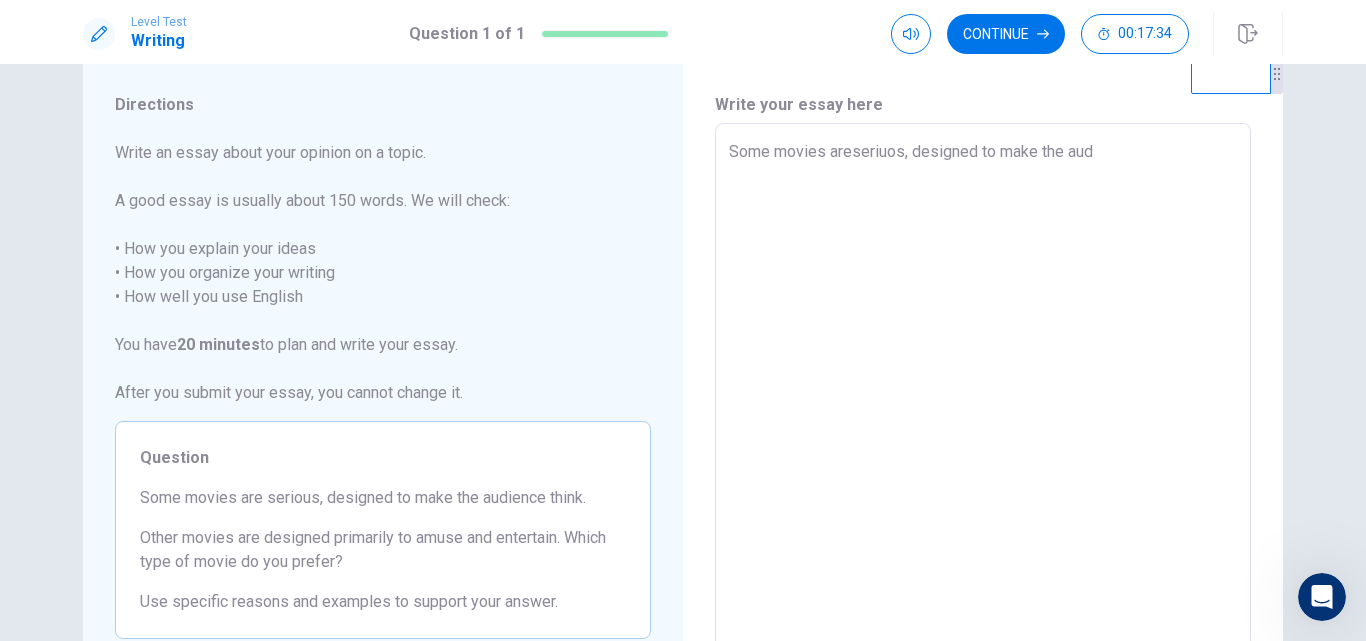 type on "x" 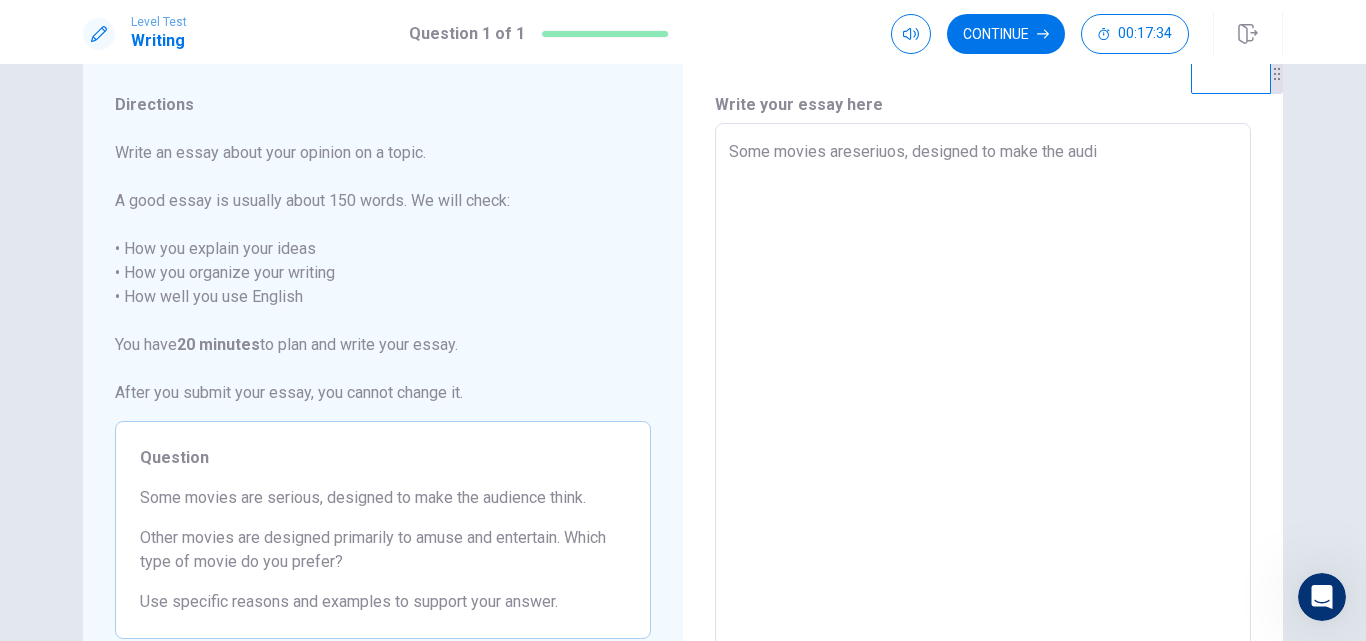 type on "x" 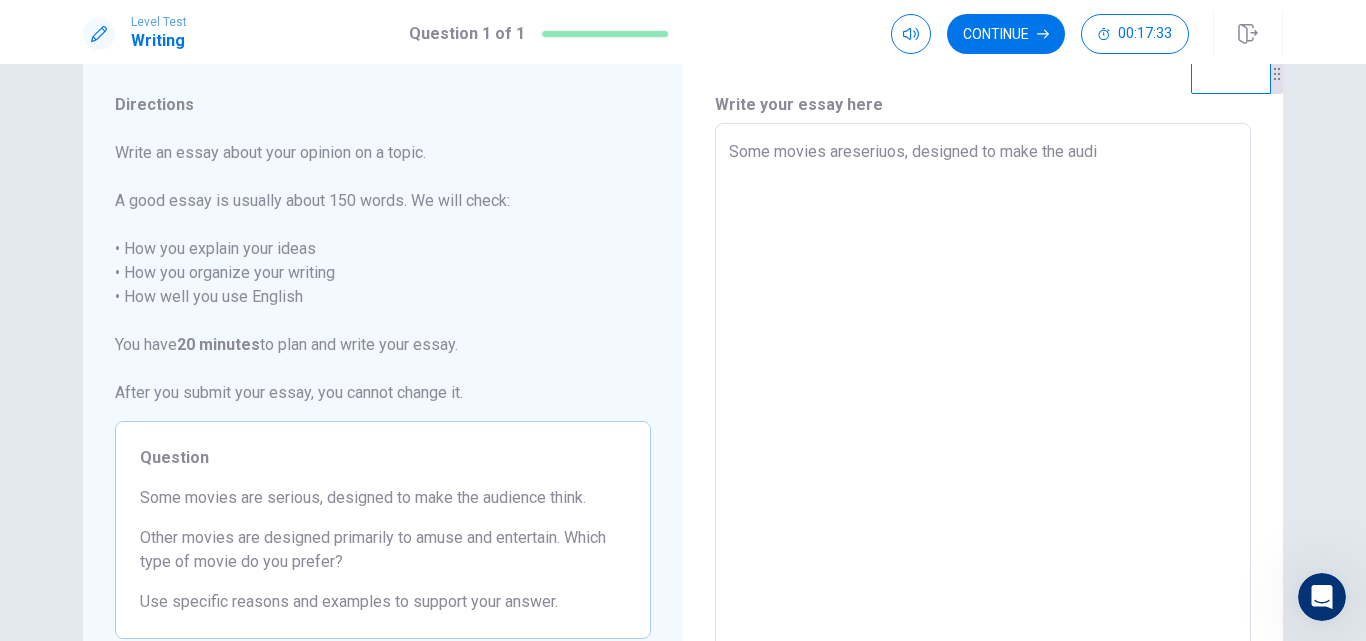 type on "Some movies areseriuos, designed to make the audin" 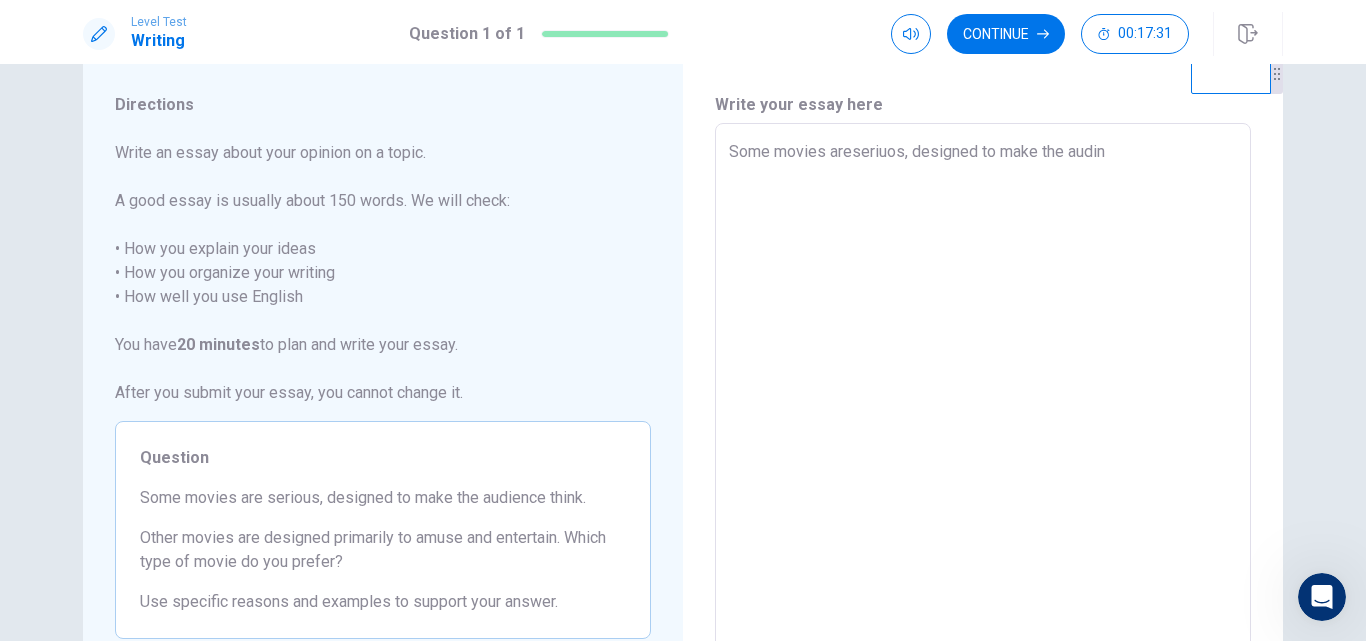 type on "x" 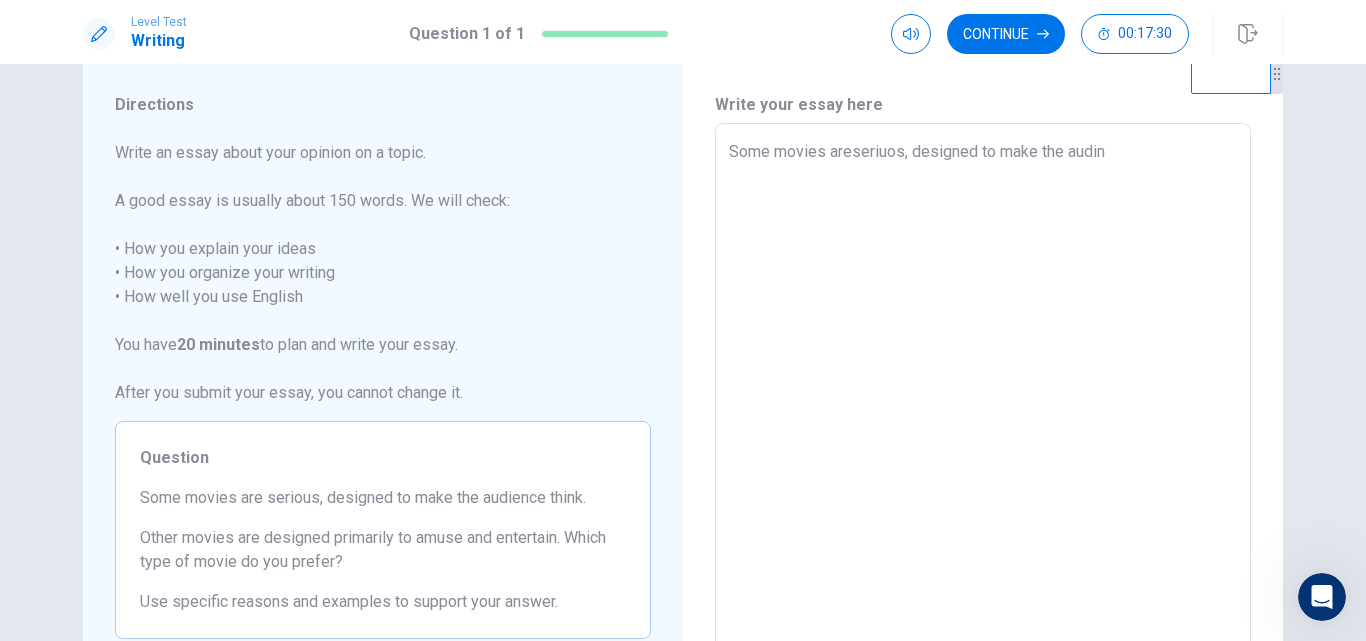 type on "Some movies areseriuos, designed to make the audi" 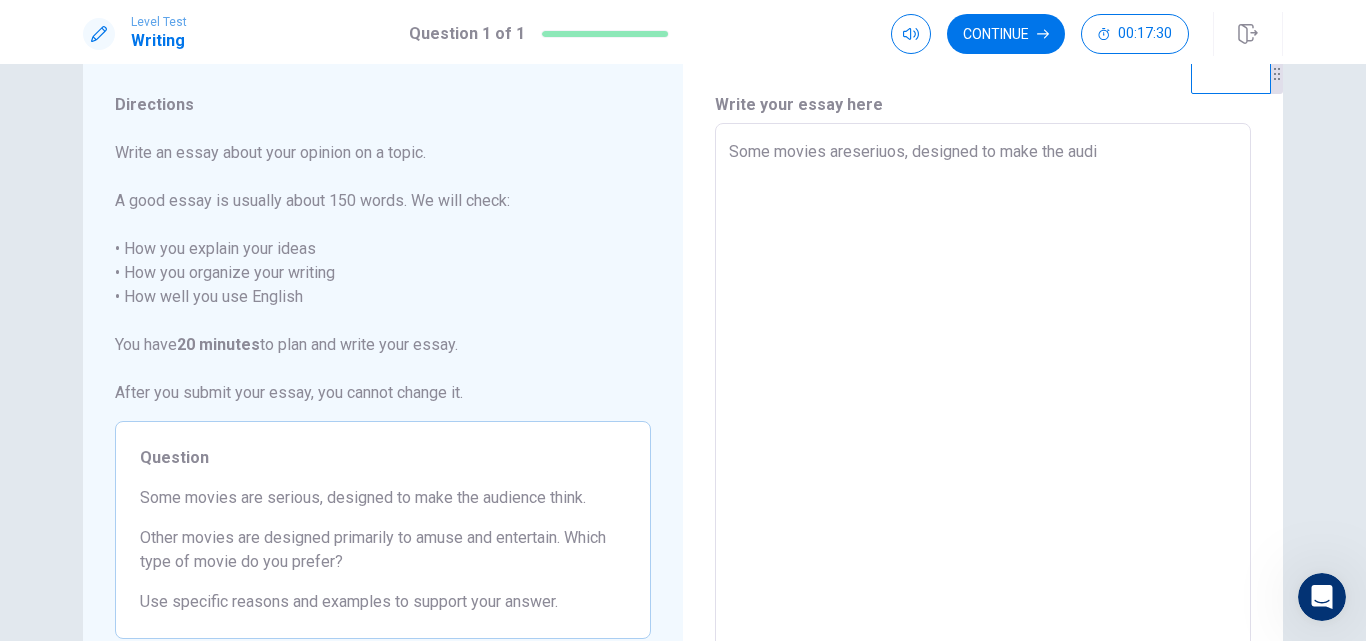 type on "x" 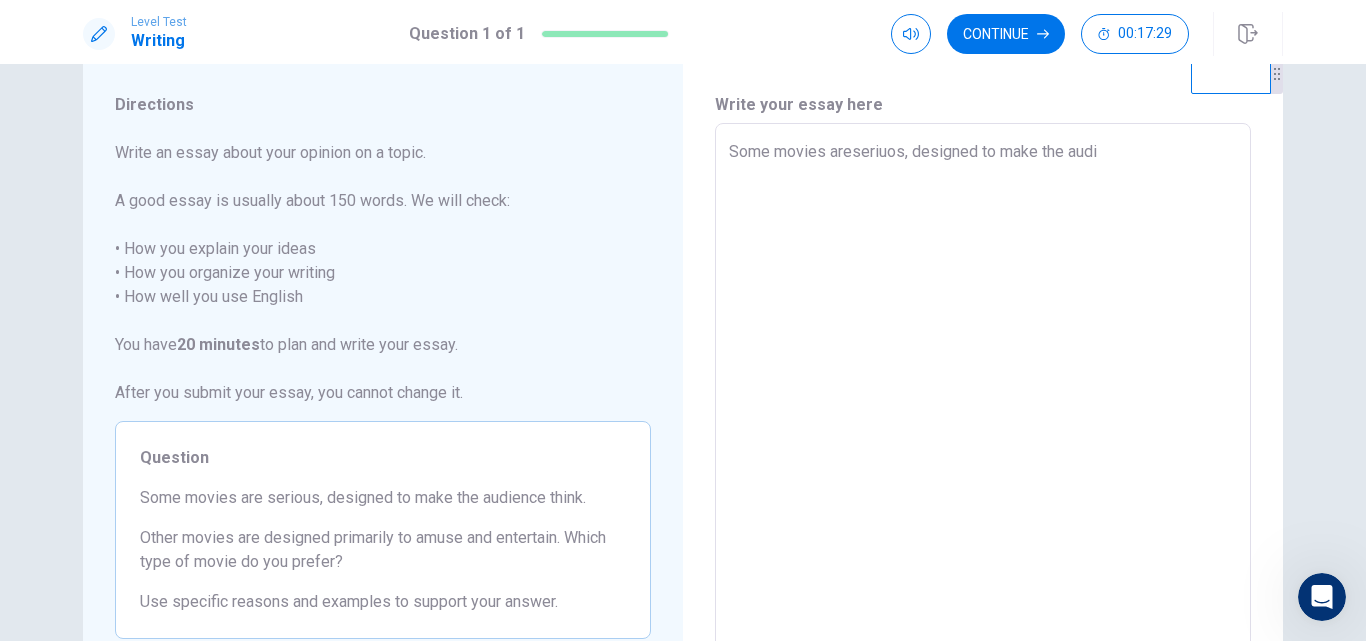 type on "Some movies areseriuos, designed to make the [PERSON_NAME]" 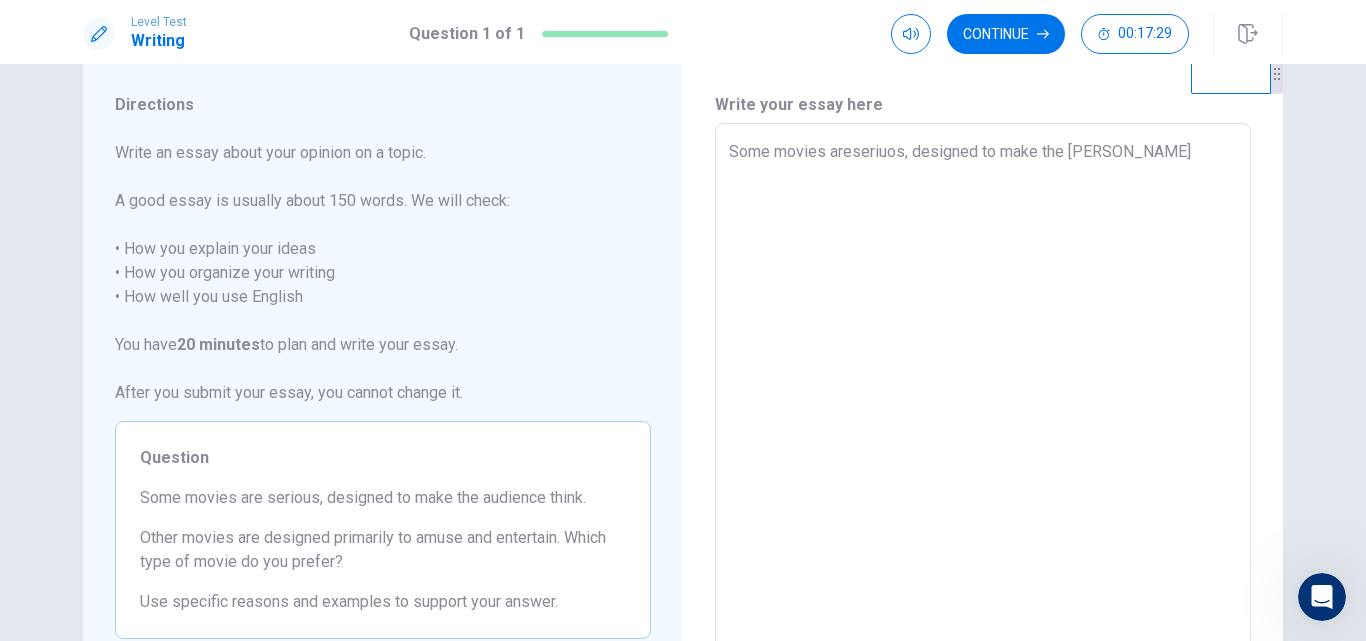 type on "x" 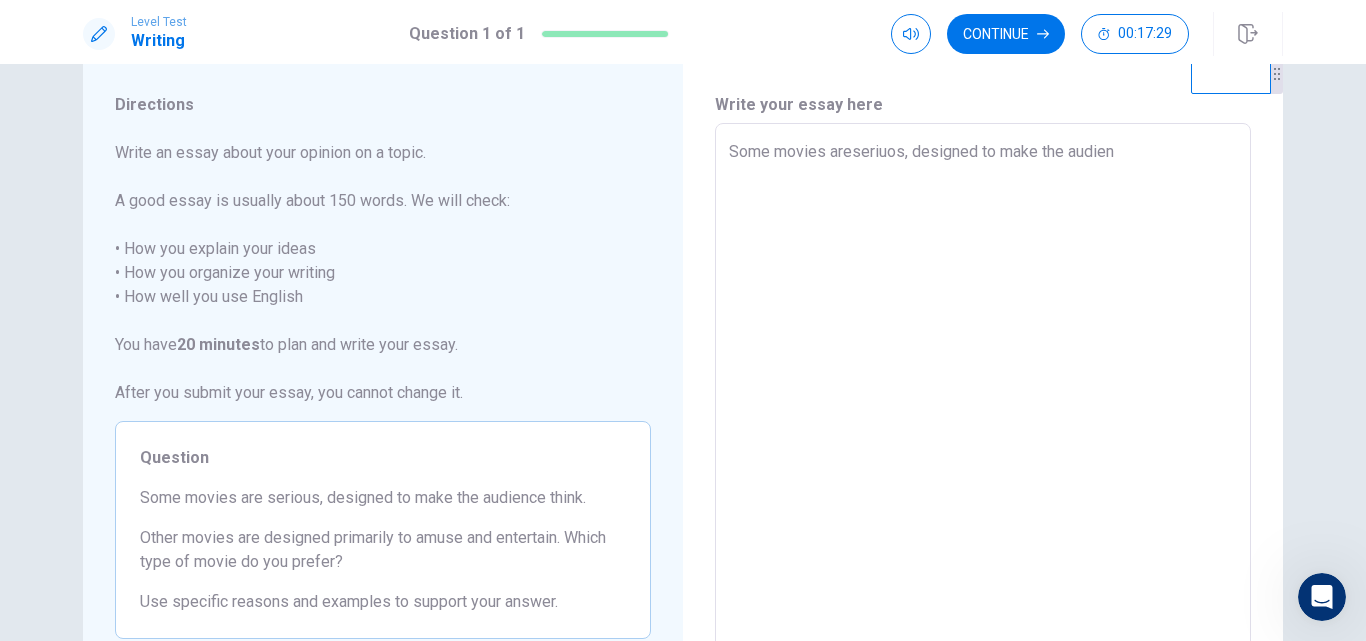 type on "x" 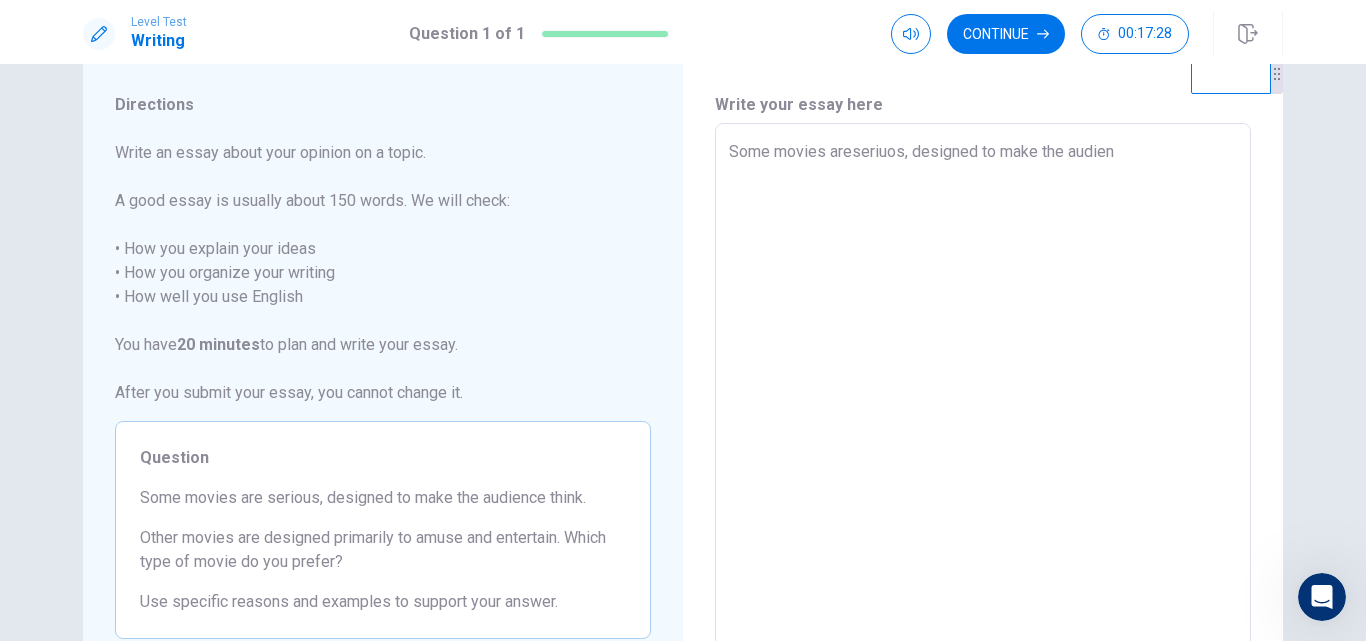 type on "Some movies areseriuos, designed to make the audienc" 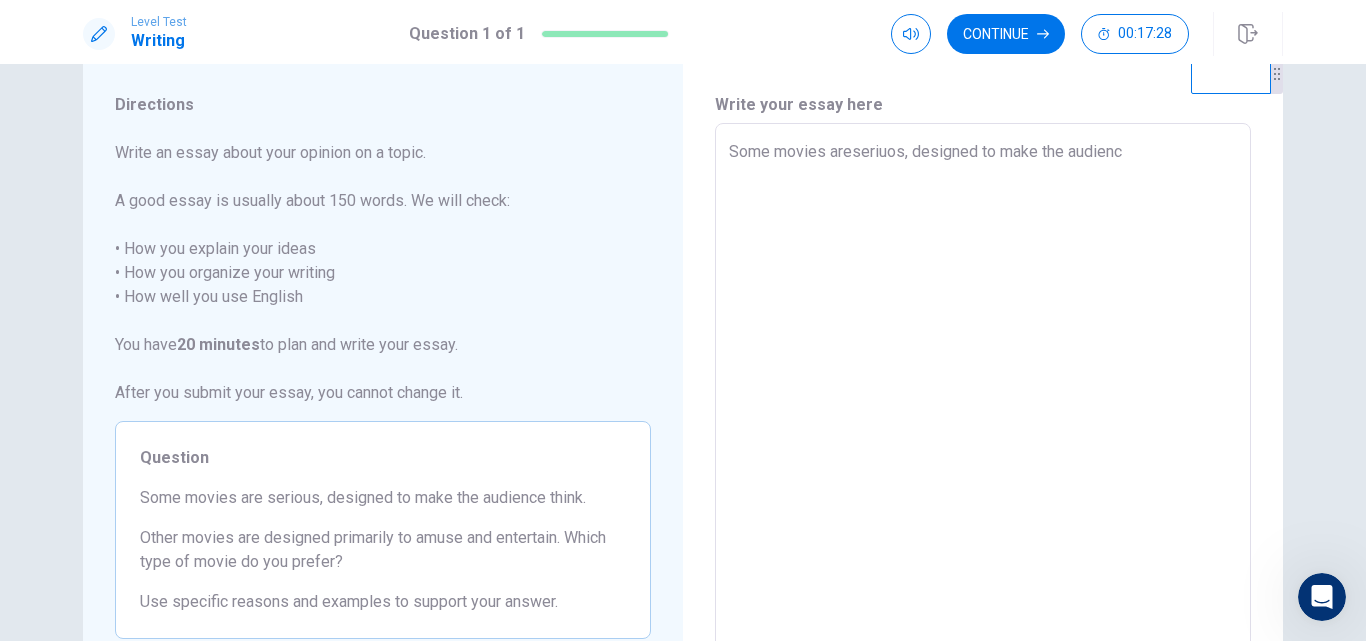 type on "x" 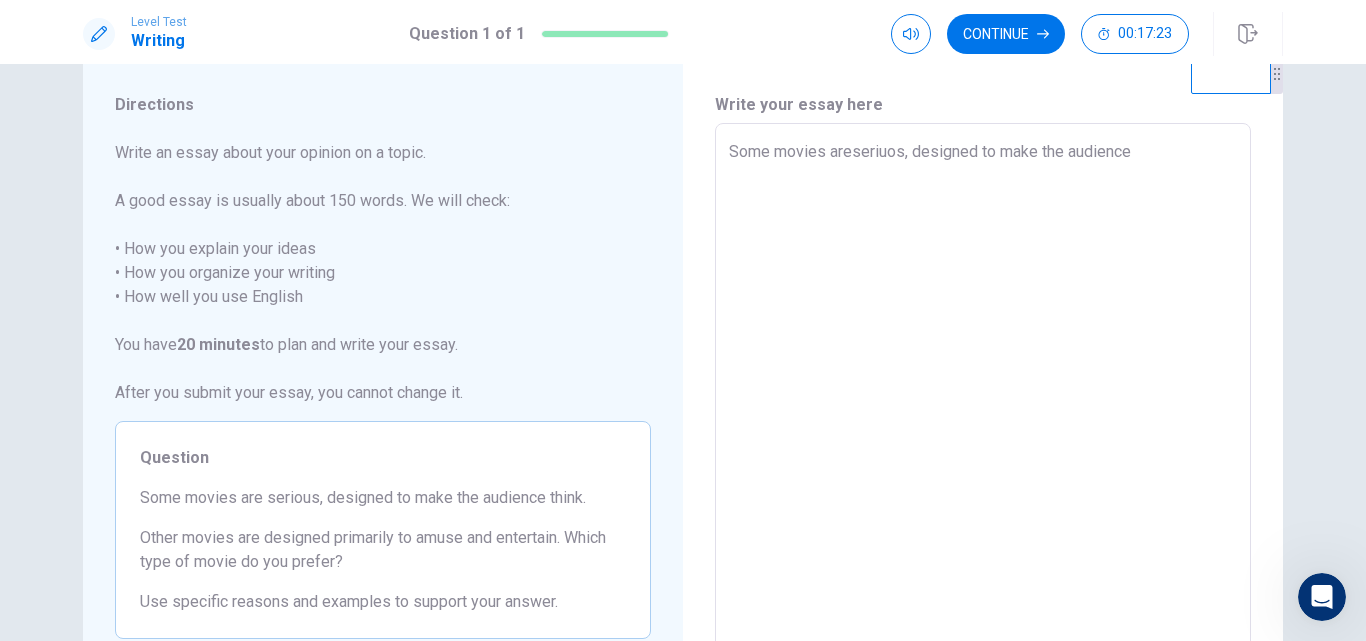 click on "Some movies areseriuos, designed to make the audience" at bounding box center (983, 400) 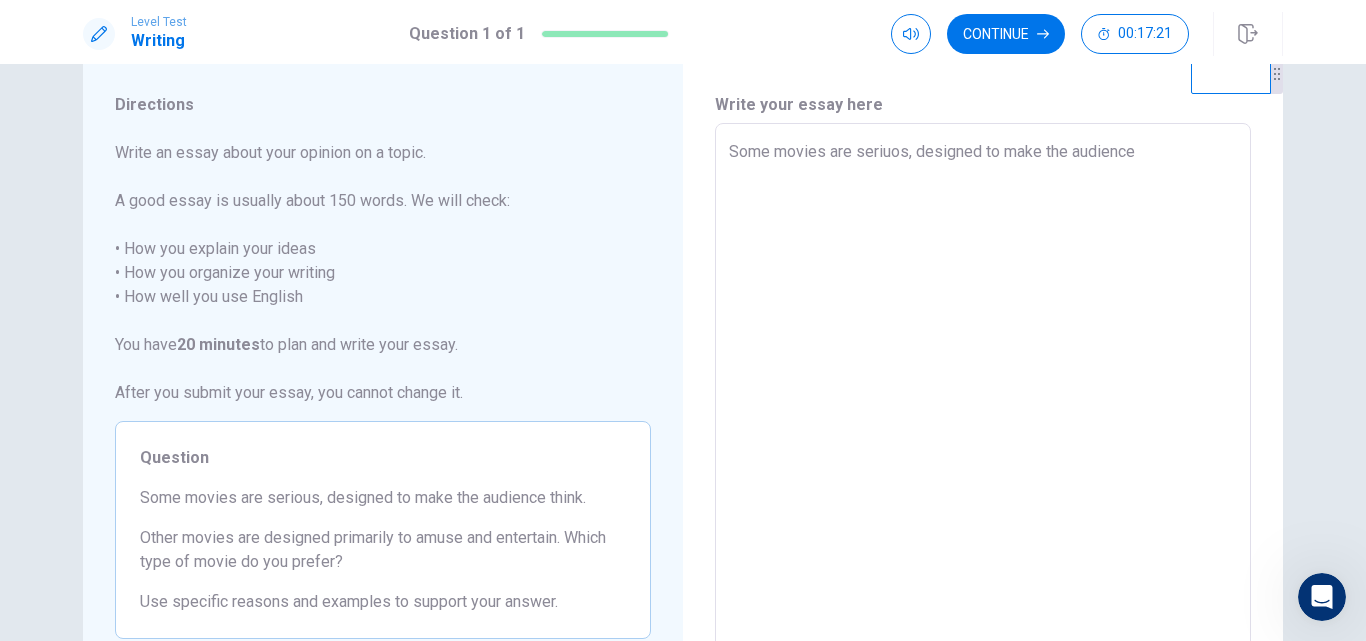 click on "Some movies are seriuos, designed to make the audience" at bounding box center [983, 400] 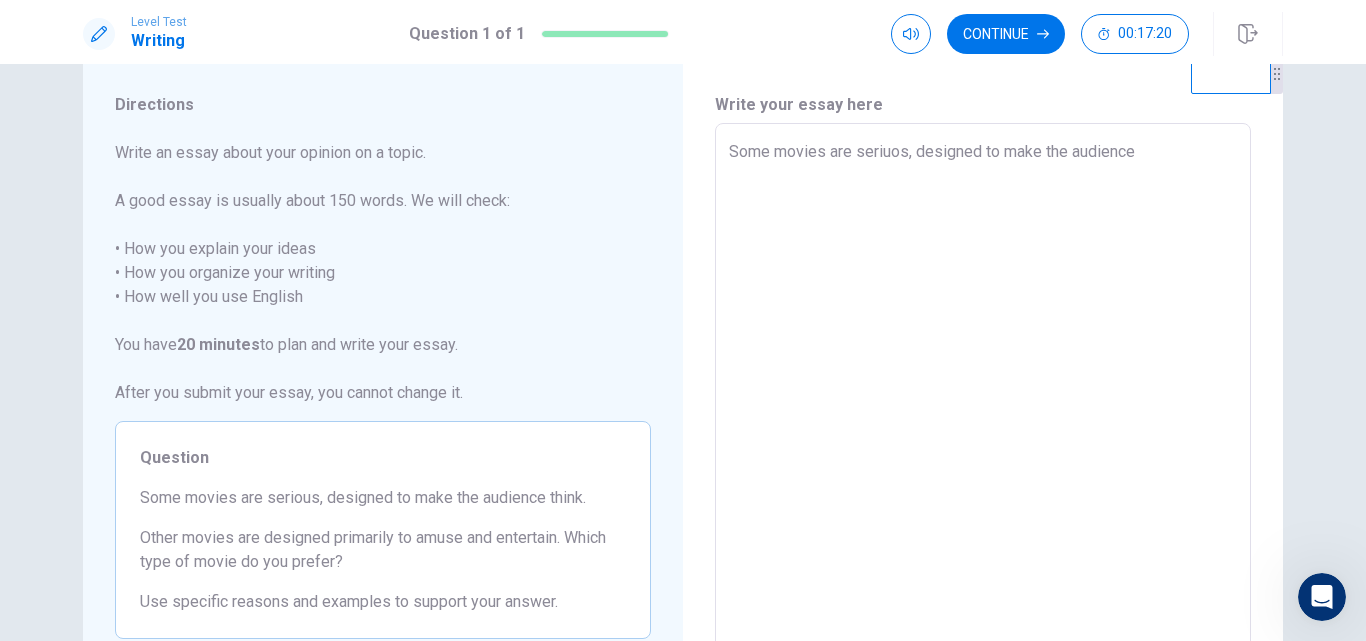 type on "x" 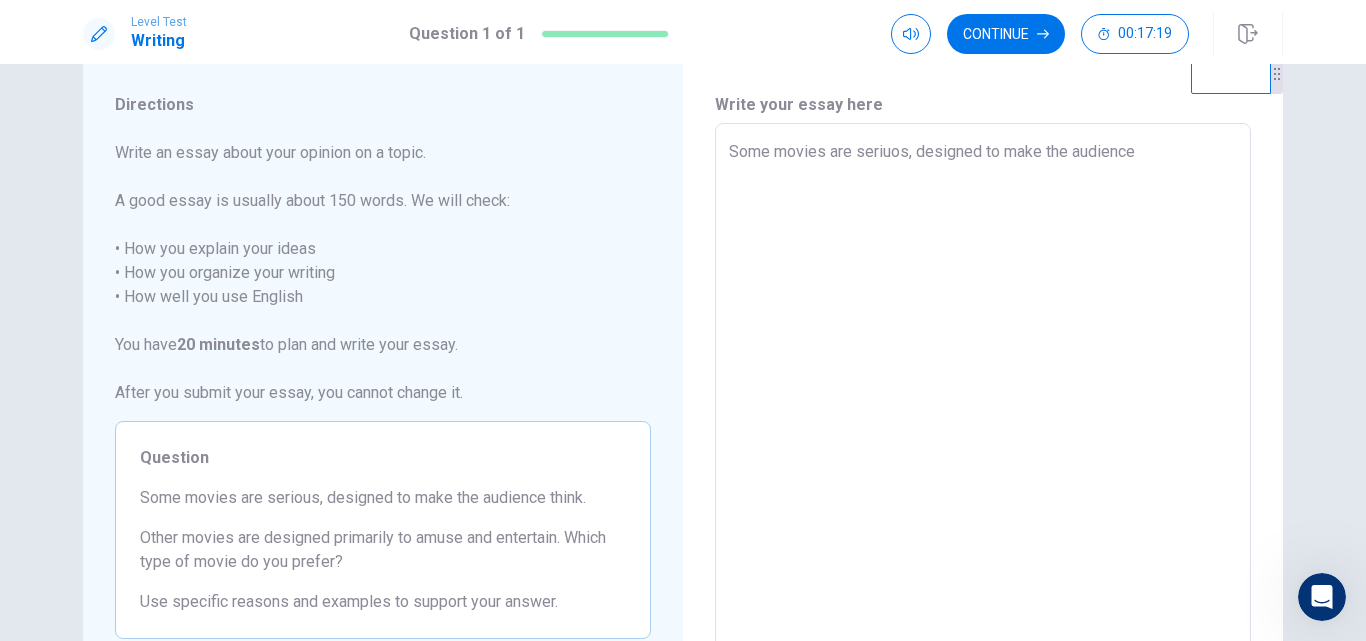 type on "Some movies are seriuos, designed to make the audience" 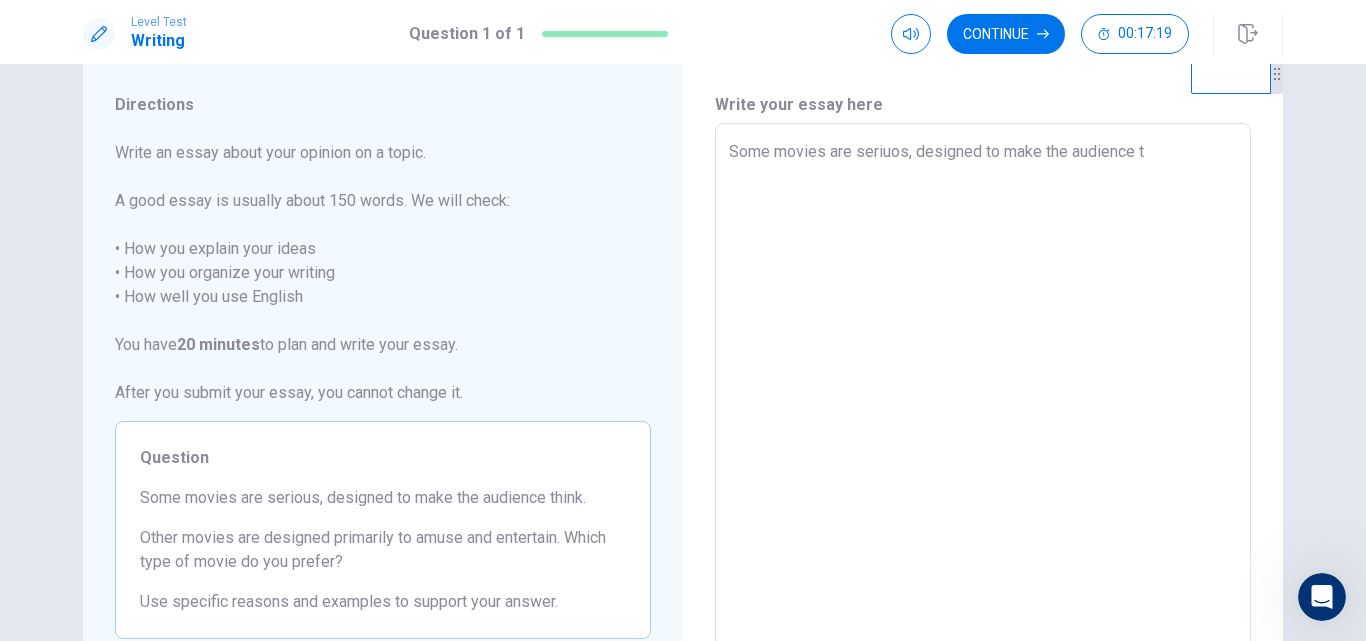 type on "x" 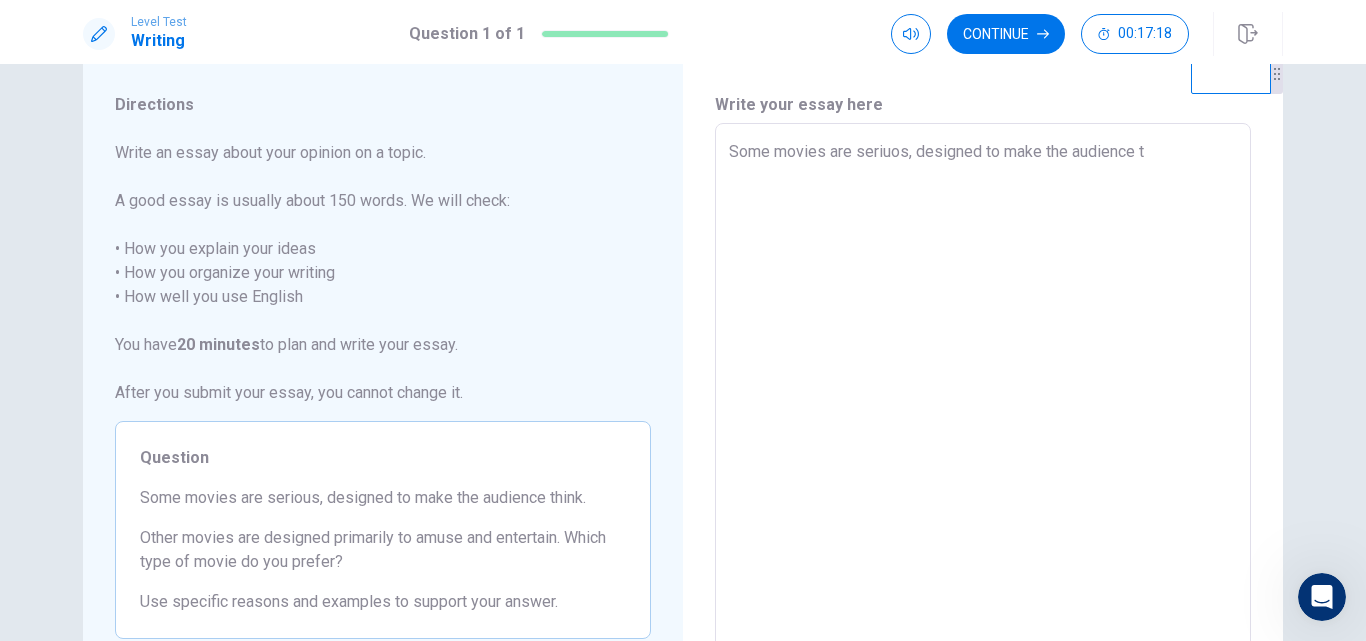 type on "Some movies are seriuos, designed to make the audience th" 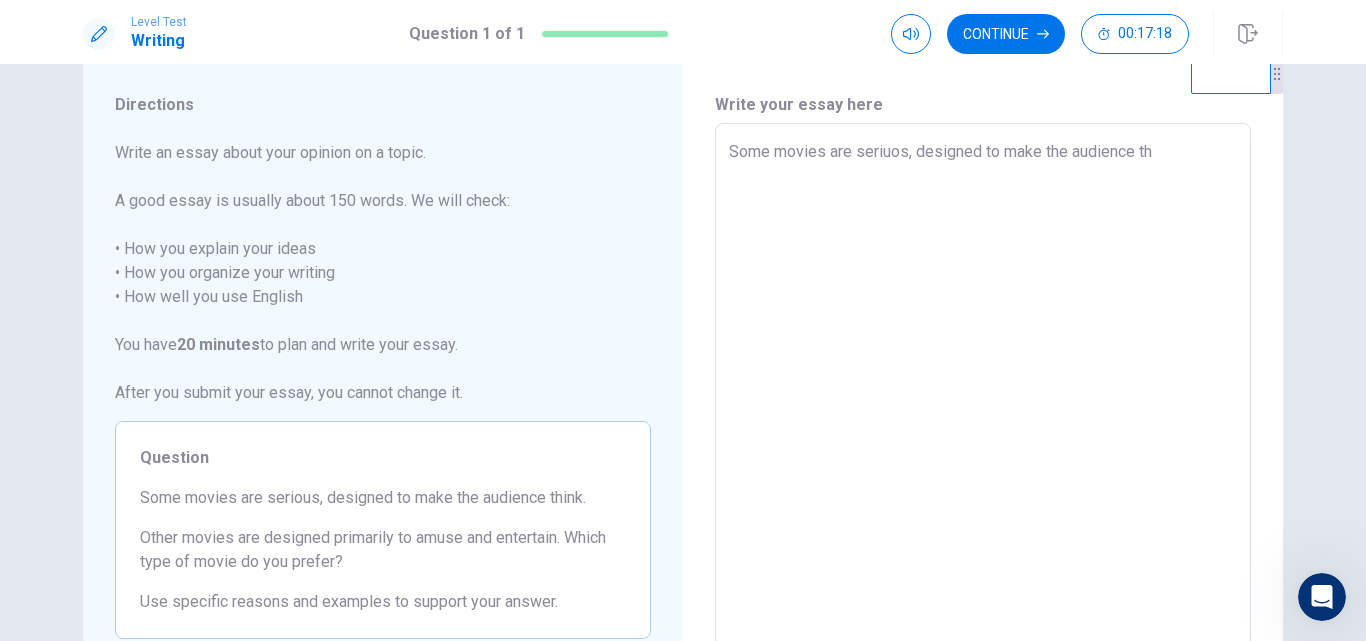 type on "x" 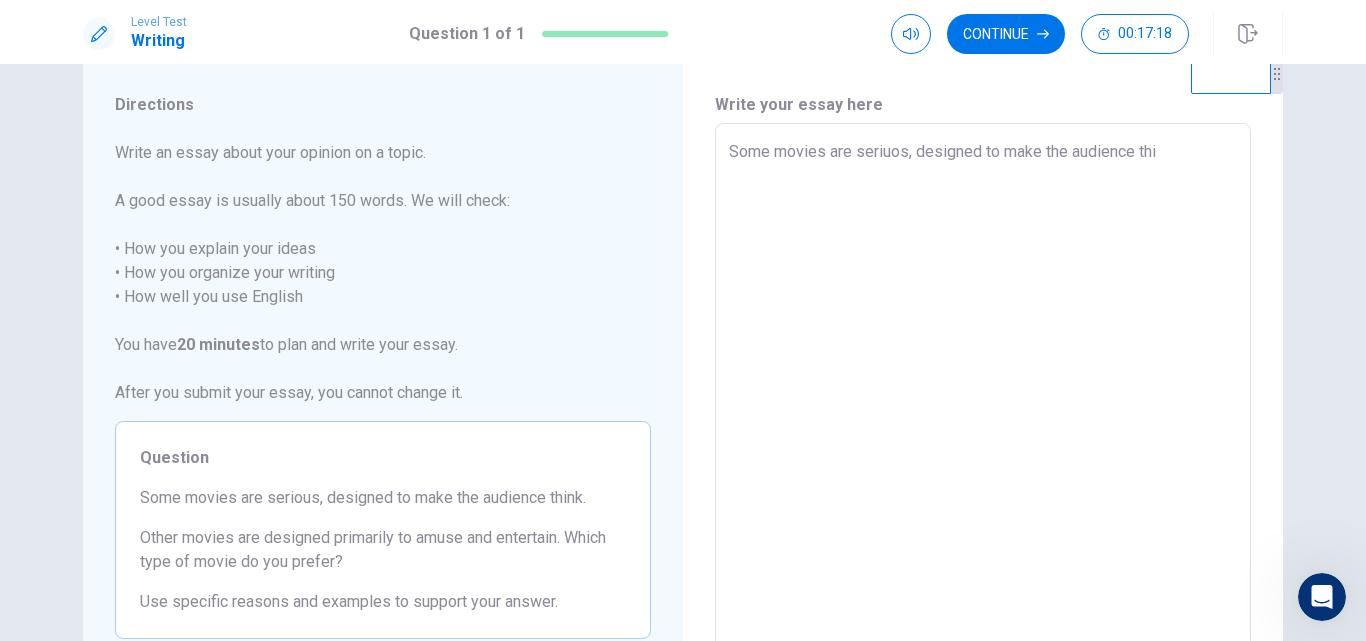 type on "x" 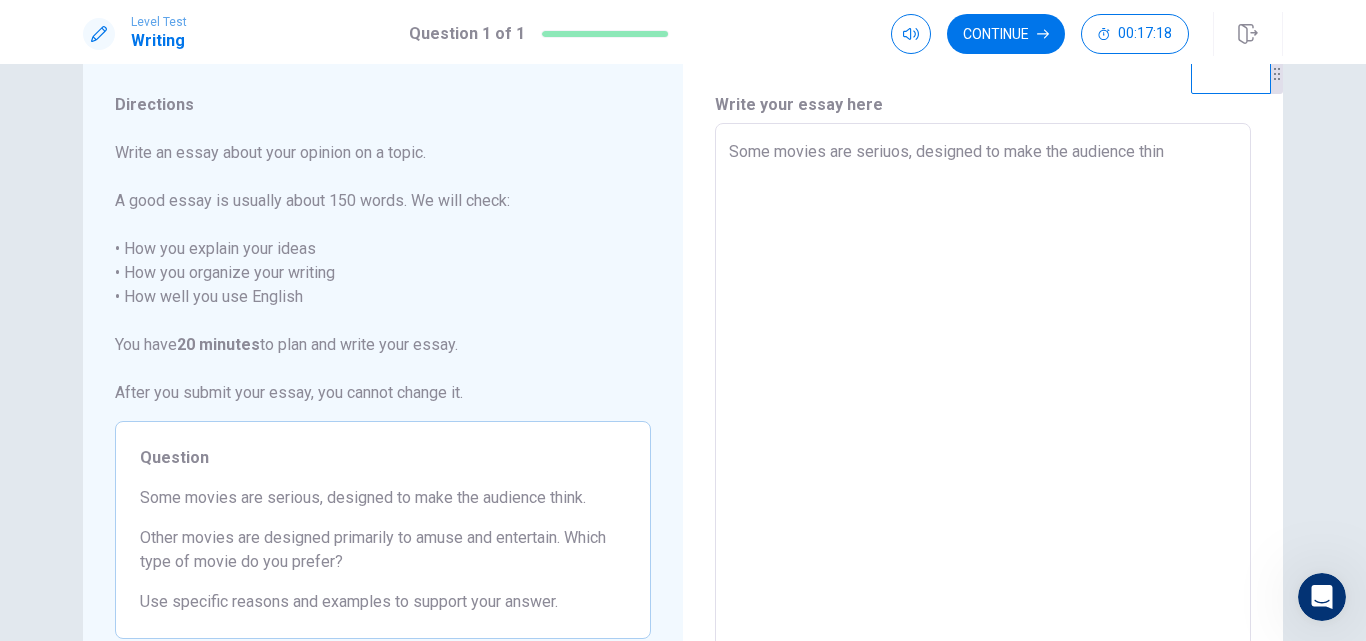 type on "x" 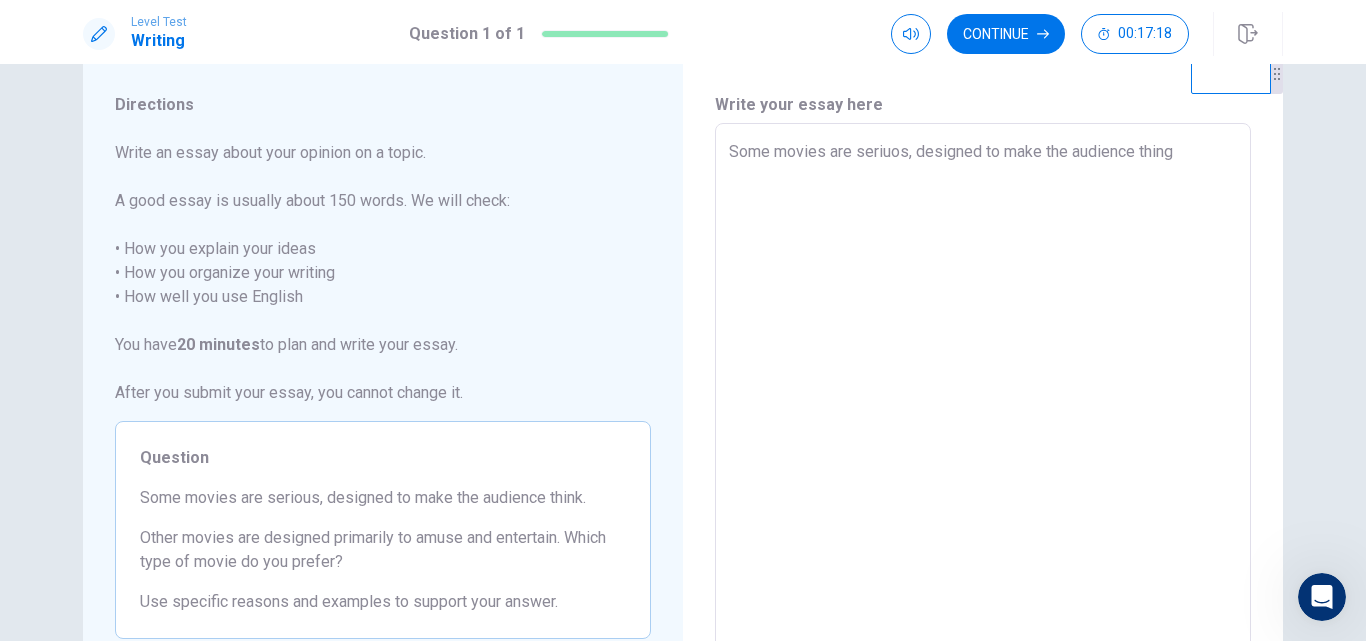 type on "x" 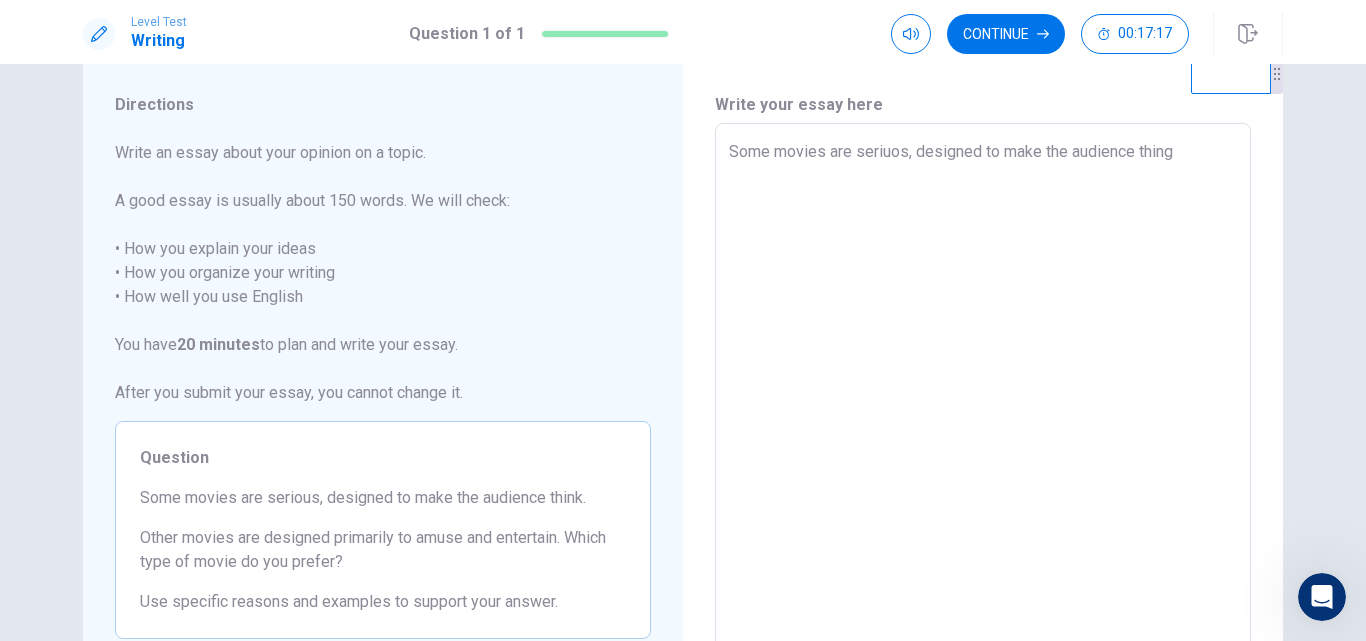 type on "Some movies are seriuos, designed to make the audience thin" 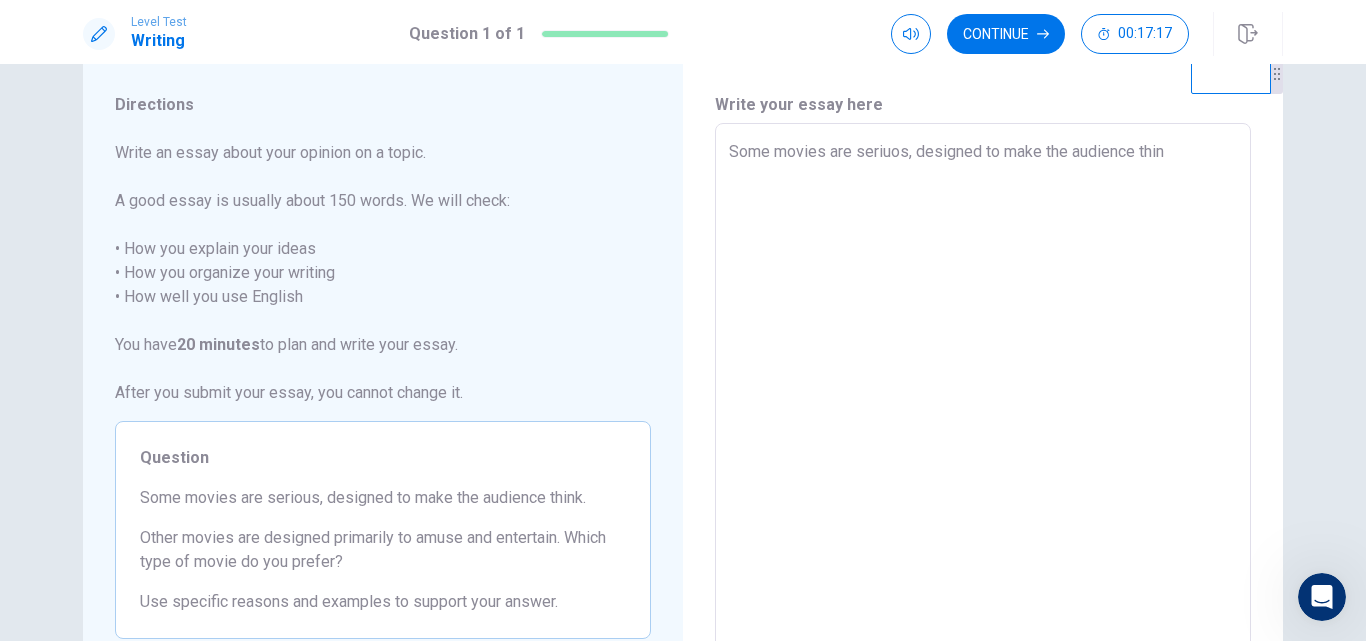type on "x" 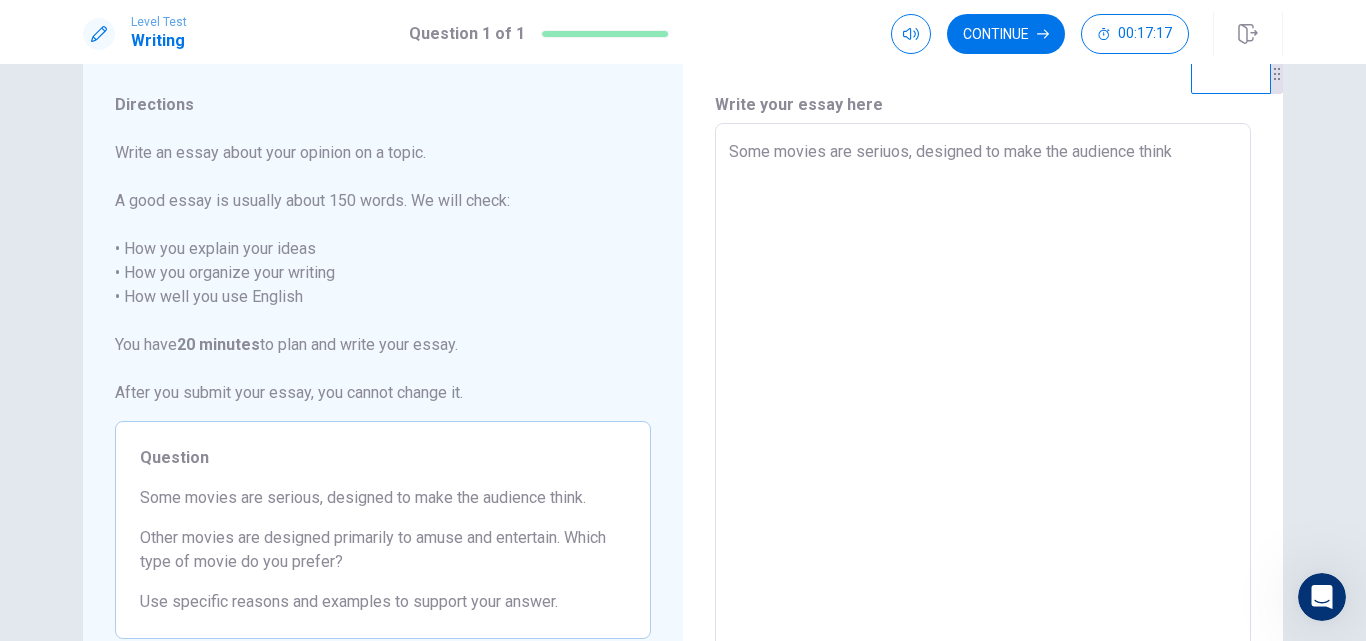 type on "x" 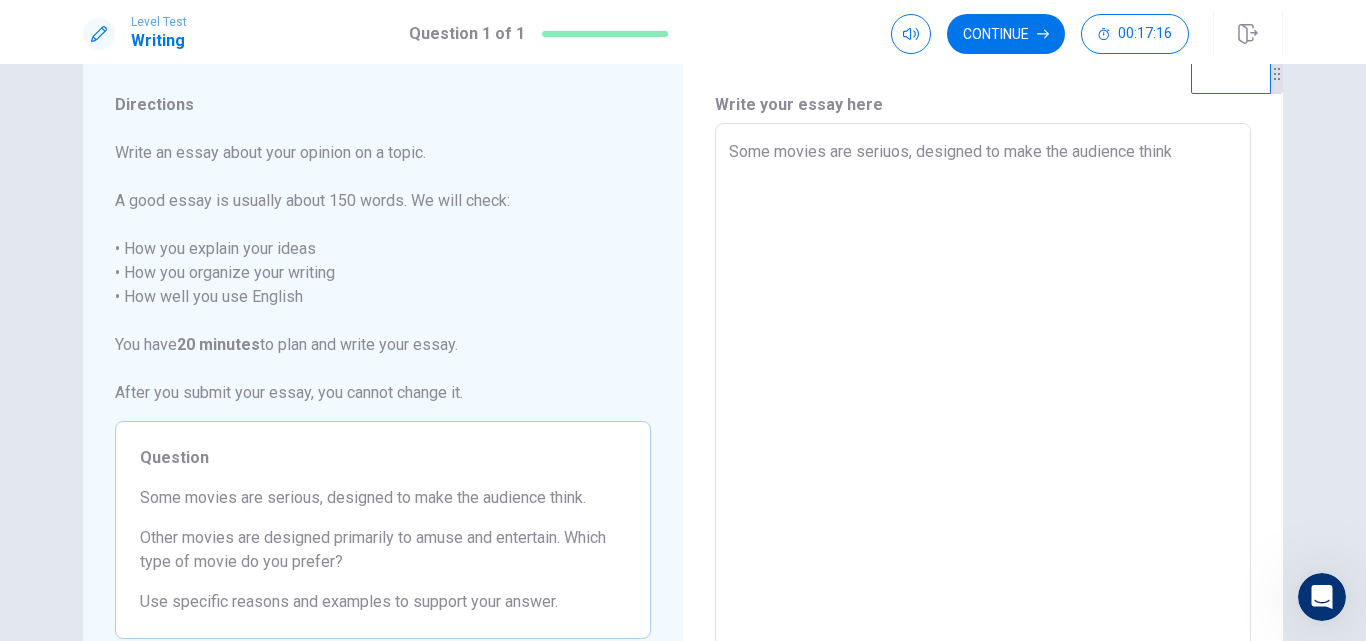 type on "Some movies are seriuos, designed to make the audience think" 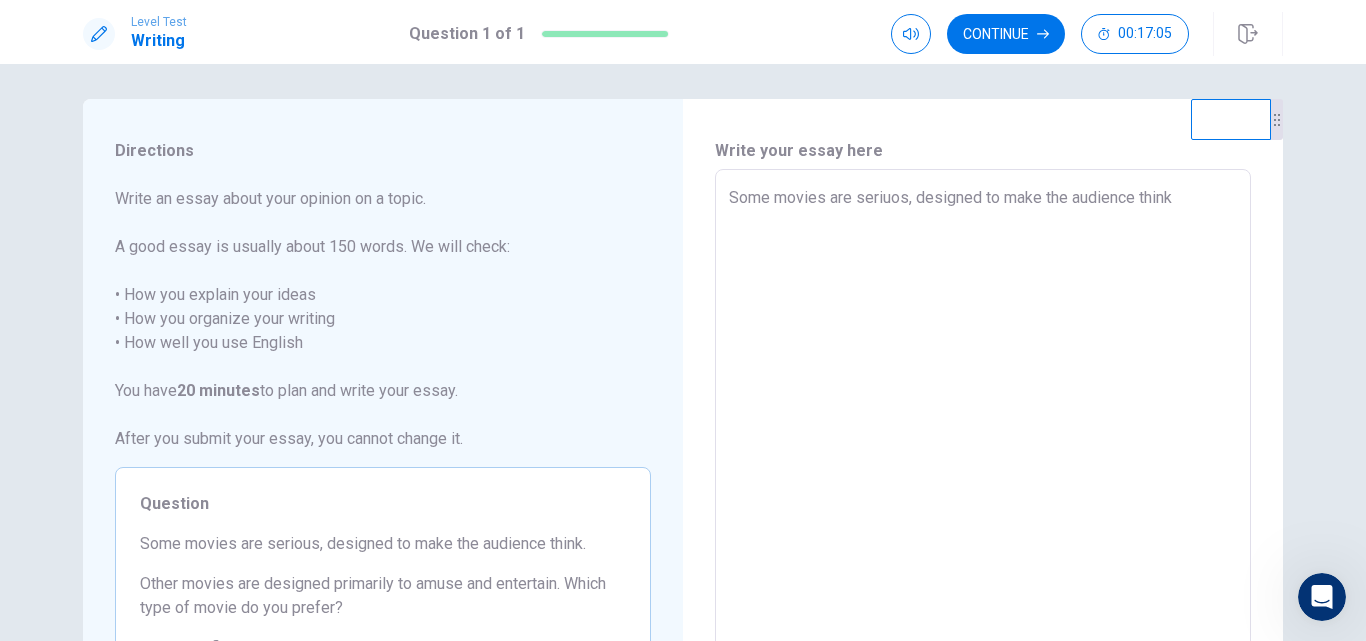 scroll, scrollTop: 0, scrollLeft: 0, axis: both 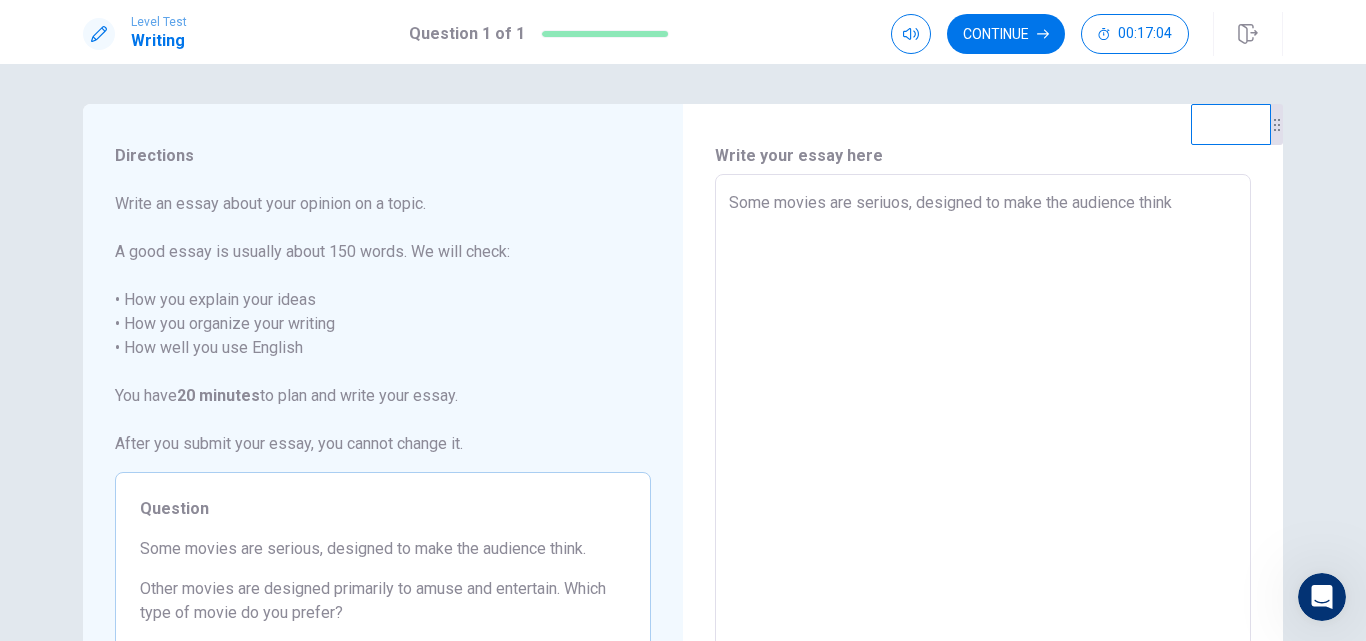 type on "x" 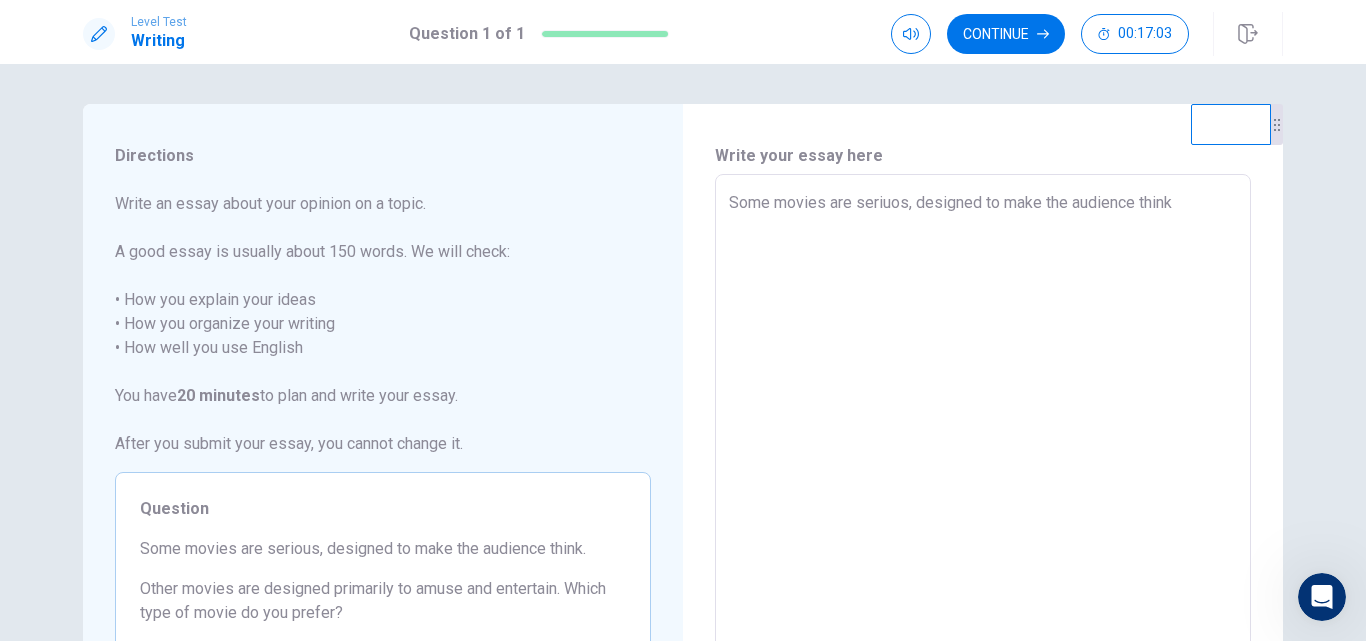 type on "Some movies are seriuos, designed to make the audience think
M" 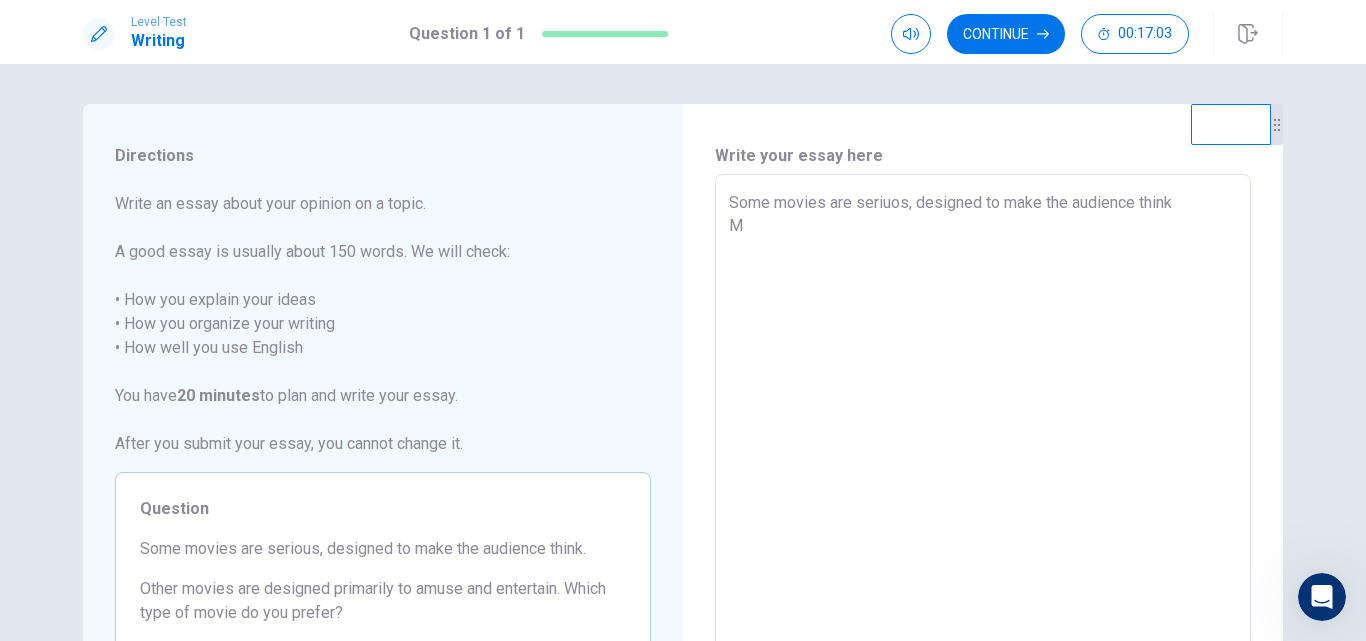 type on "x" 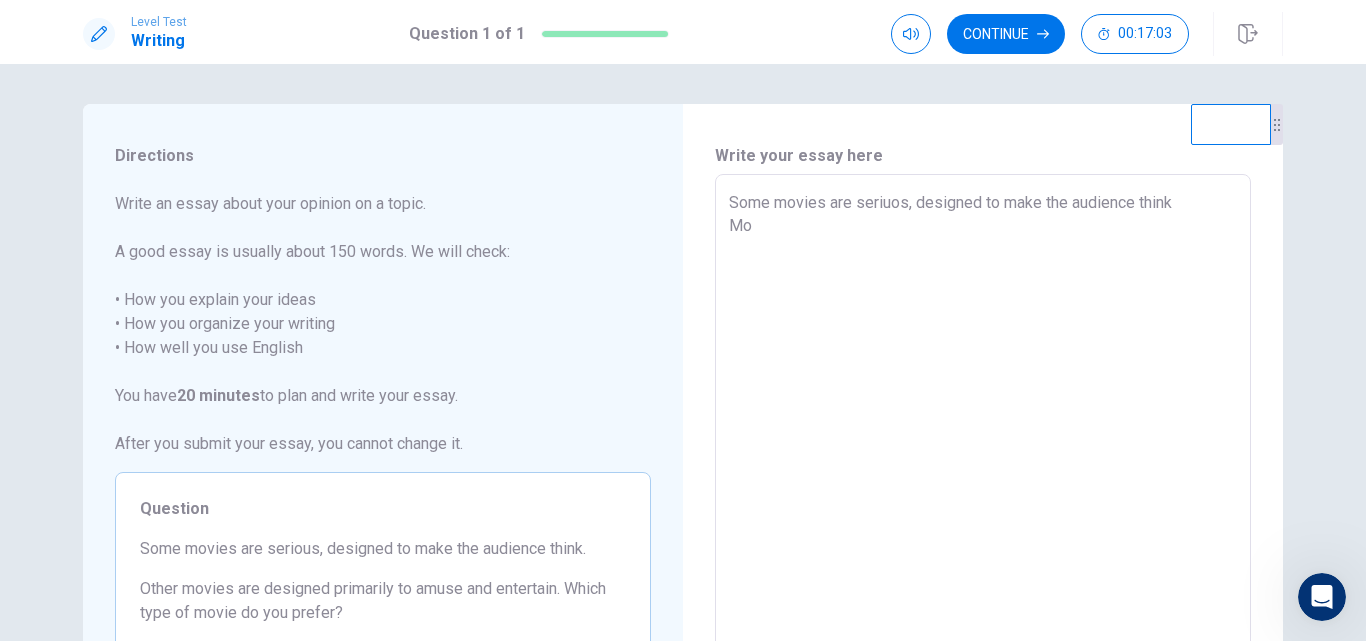 type on "x" 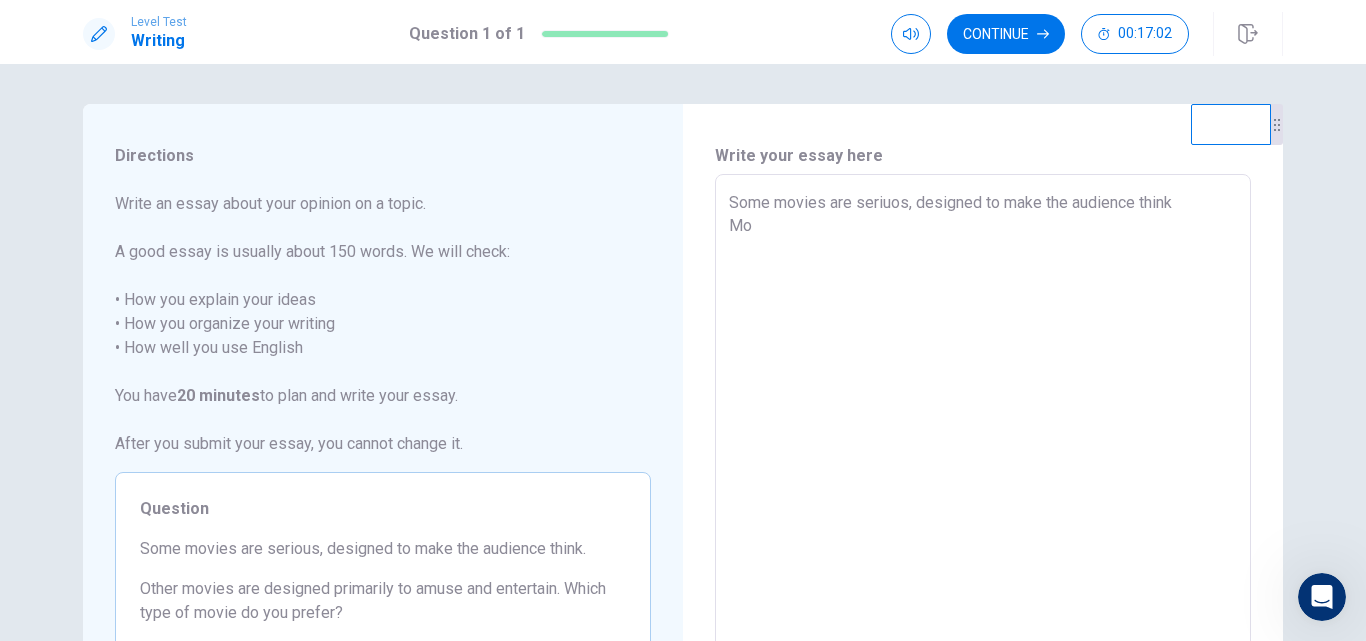 type on "Some movies are seriuos, designed to make the audience think
M" 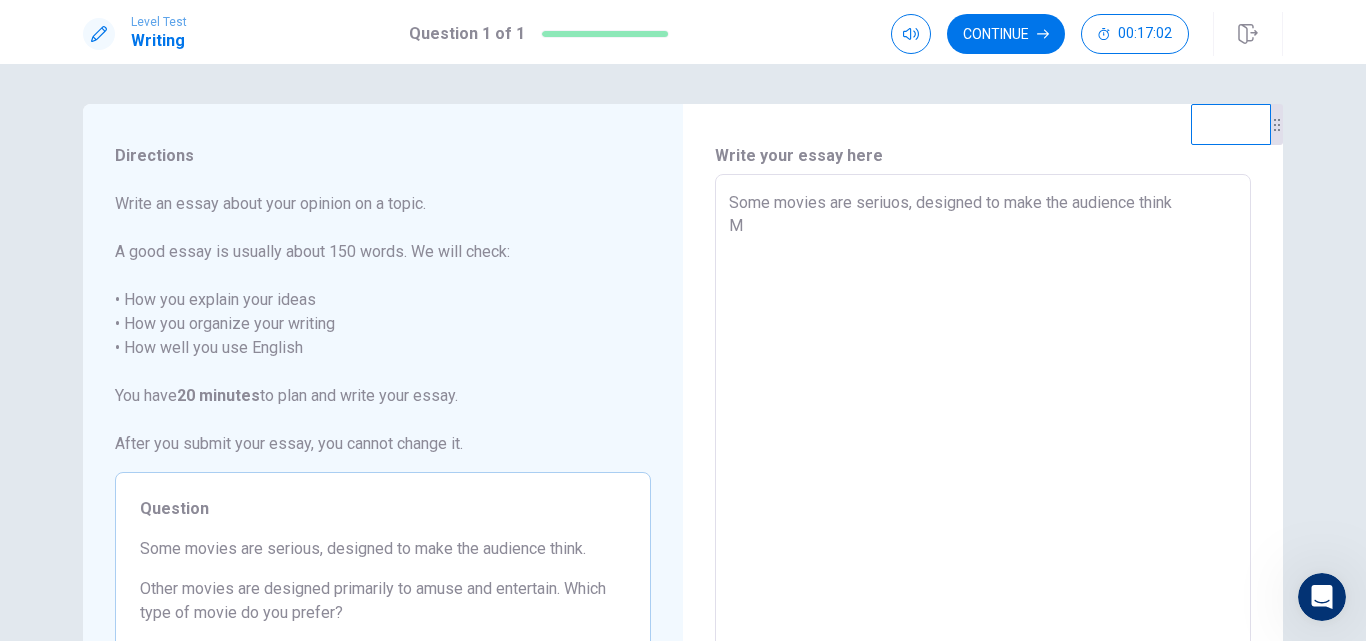type on "x" 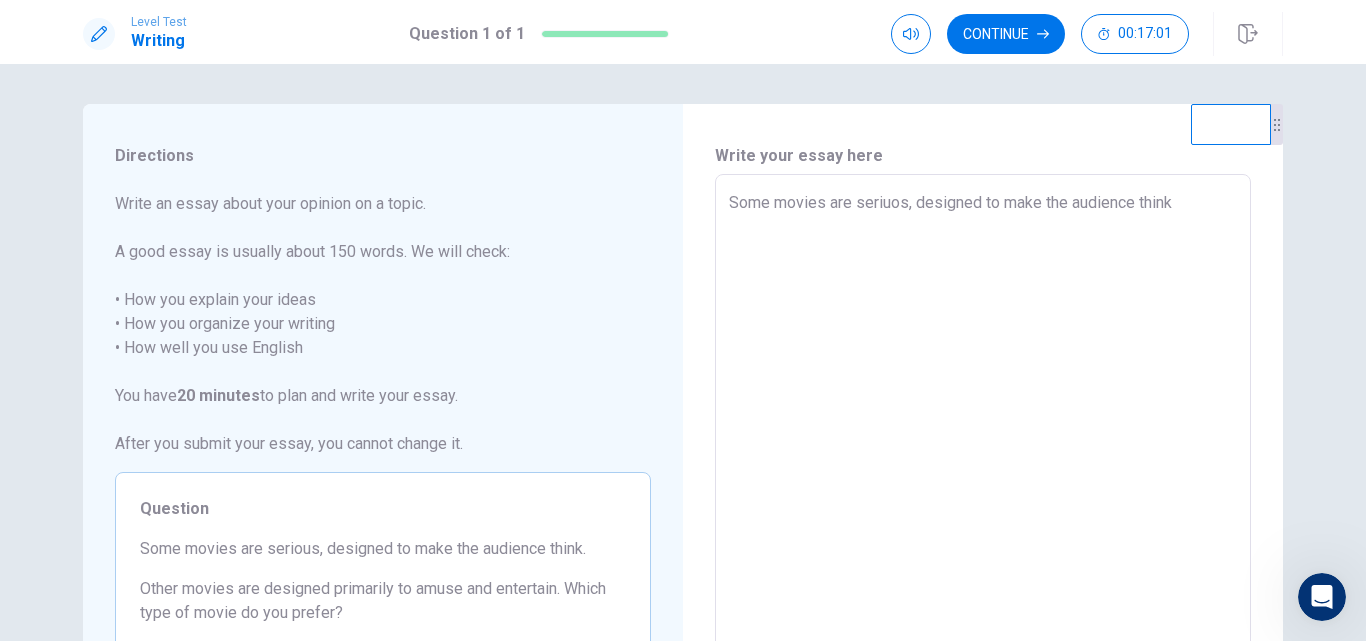 type on "x" 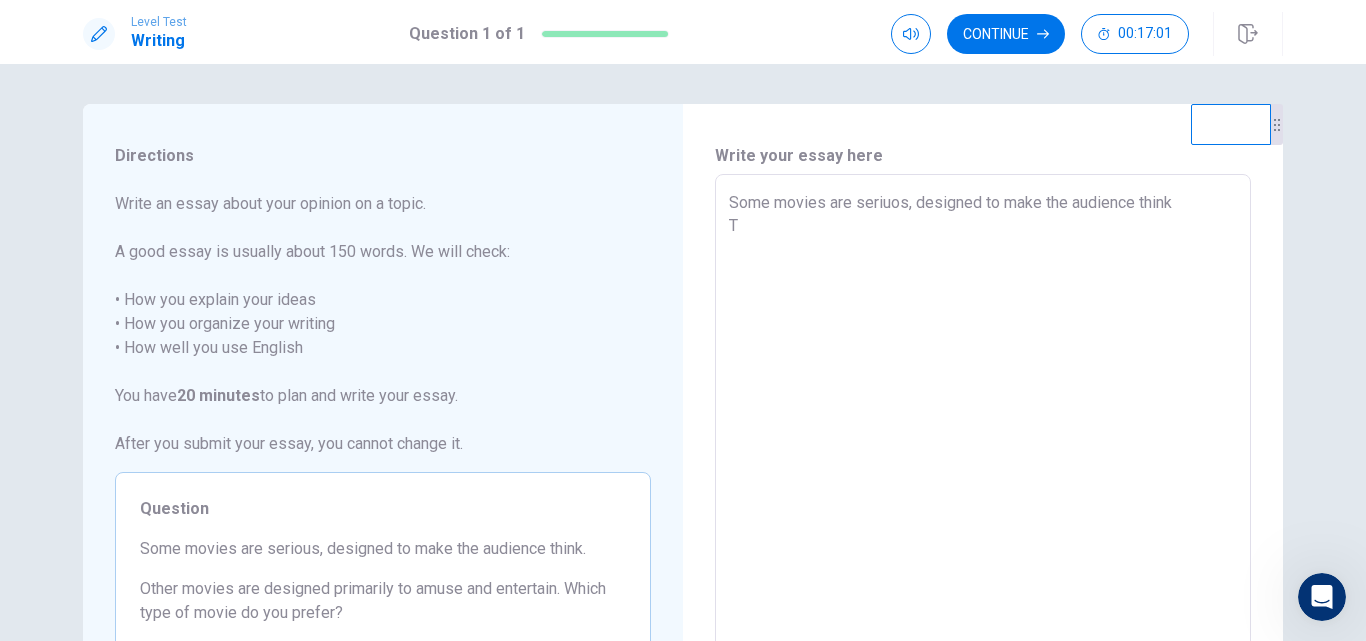 type on "x" 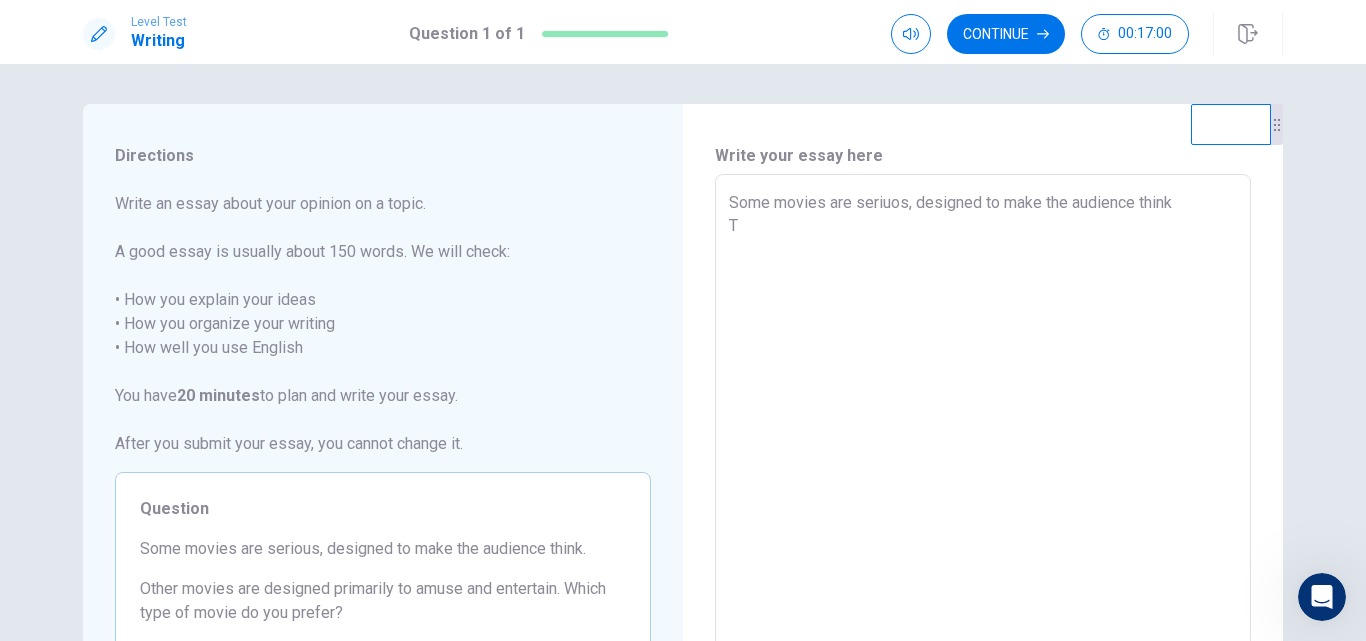 type on "Some movies are seriuos, designed to make the audience think
Th" 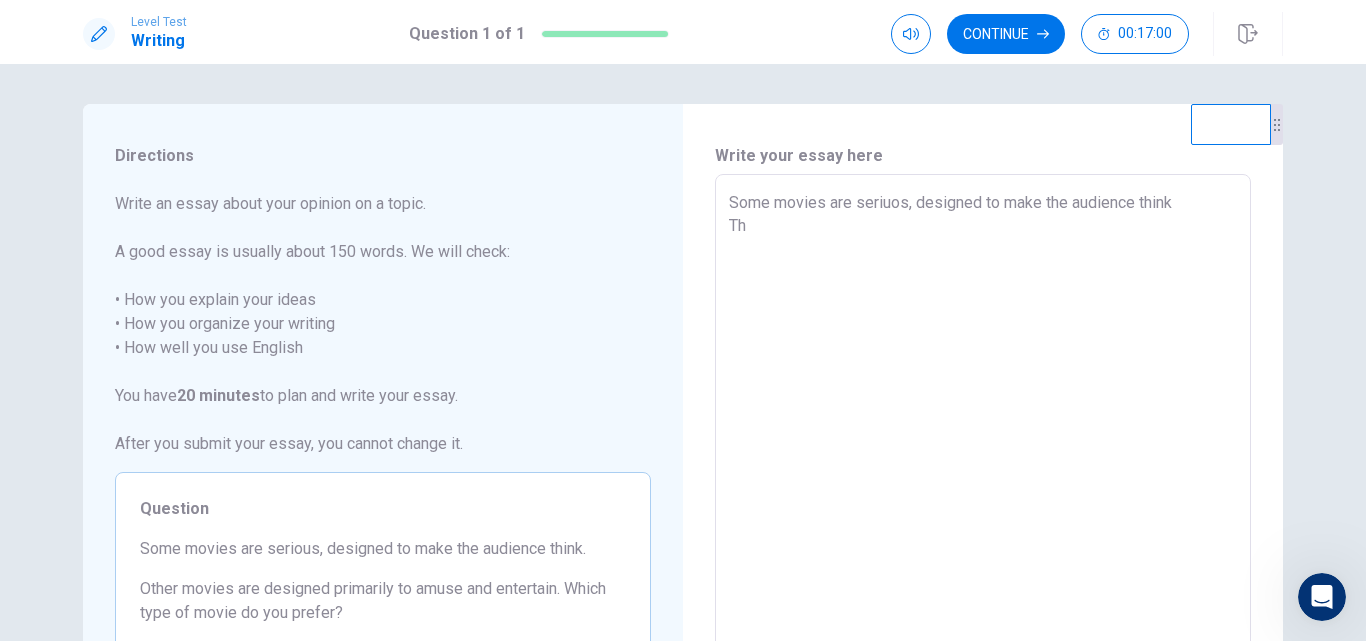 type on "x" 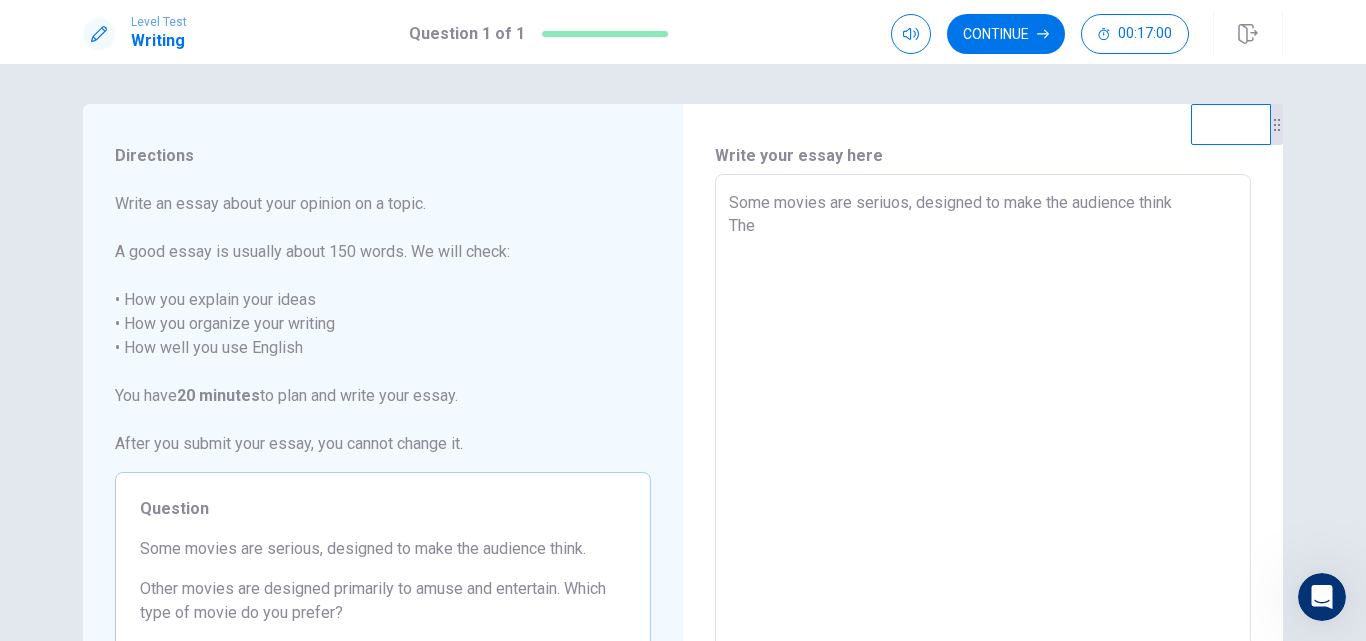 type on "x" 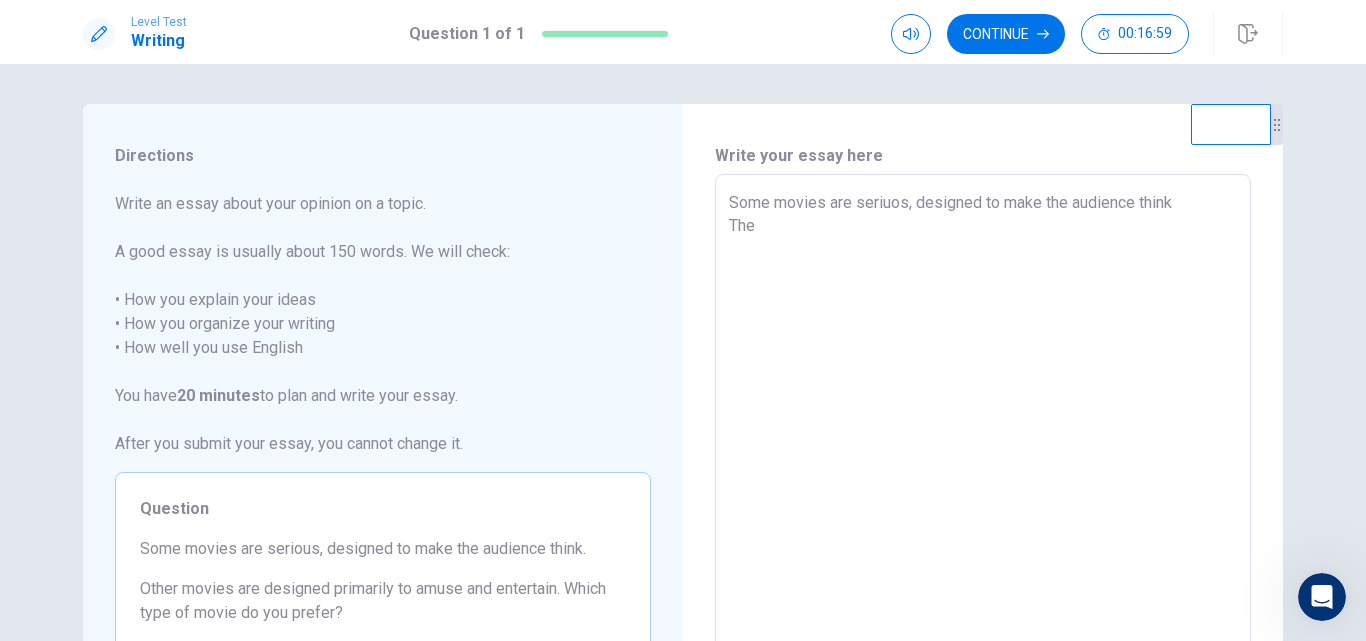 type on "Some movies are seriuos, designed to make the audience think
The m" 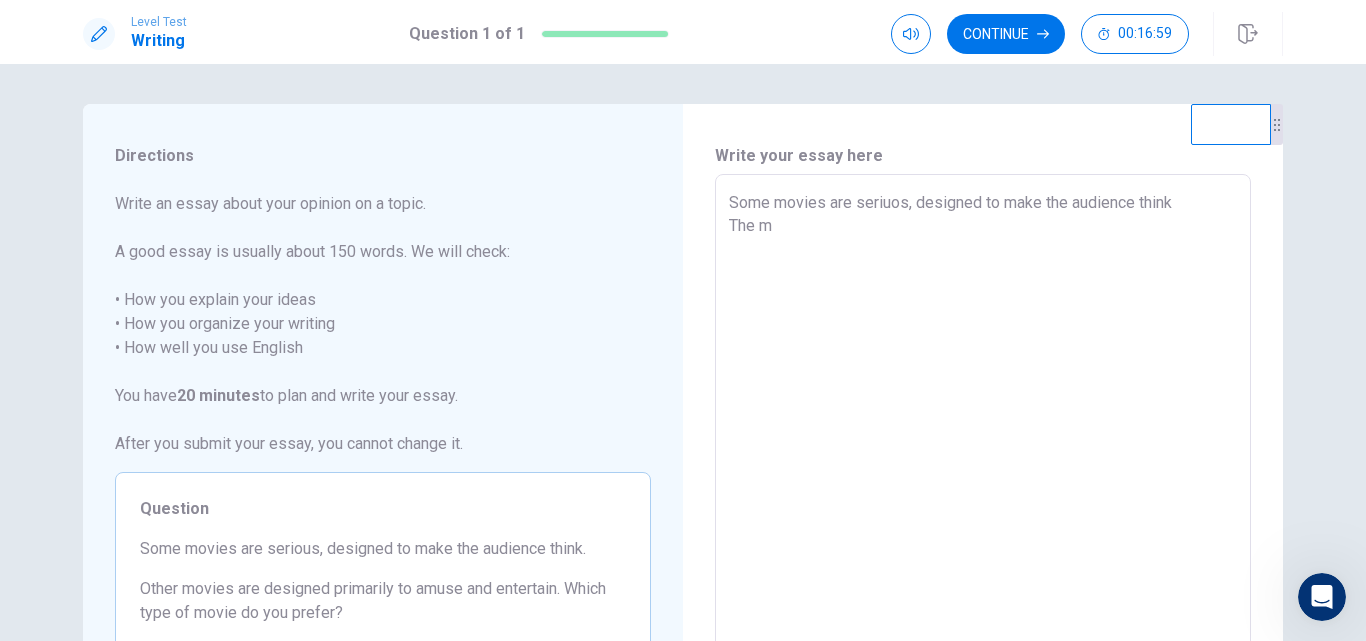 type on "x" 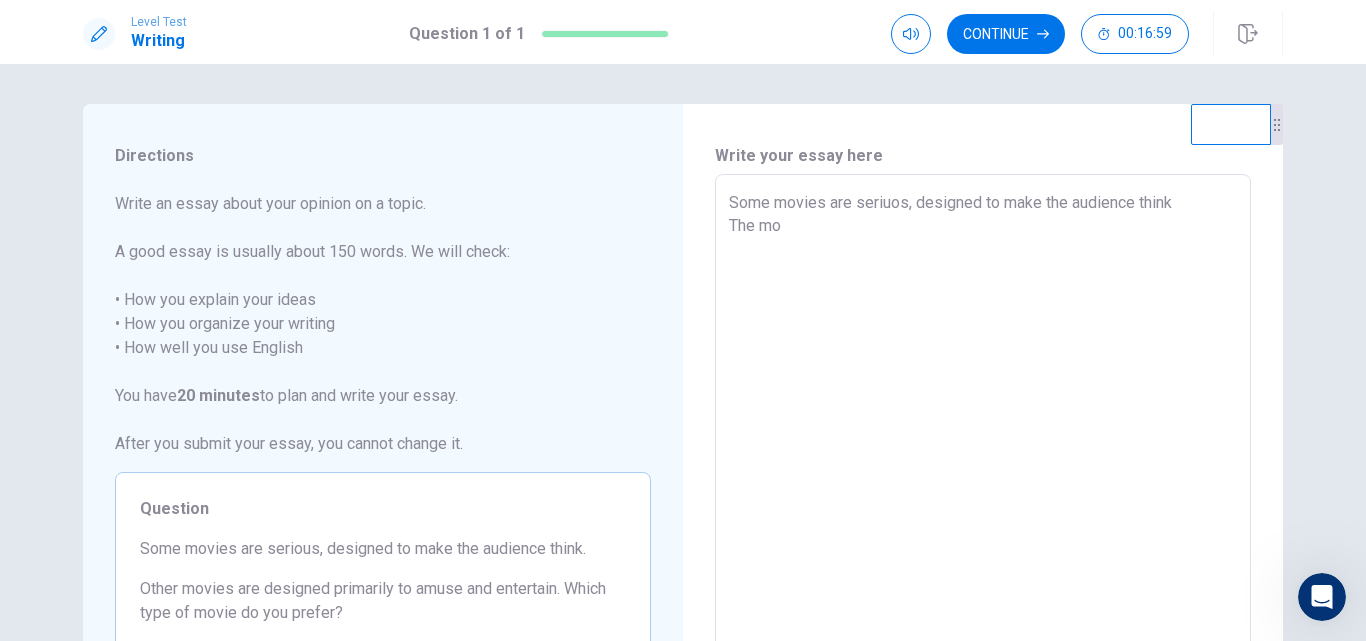 type on "x" 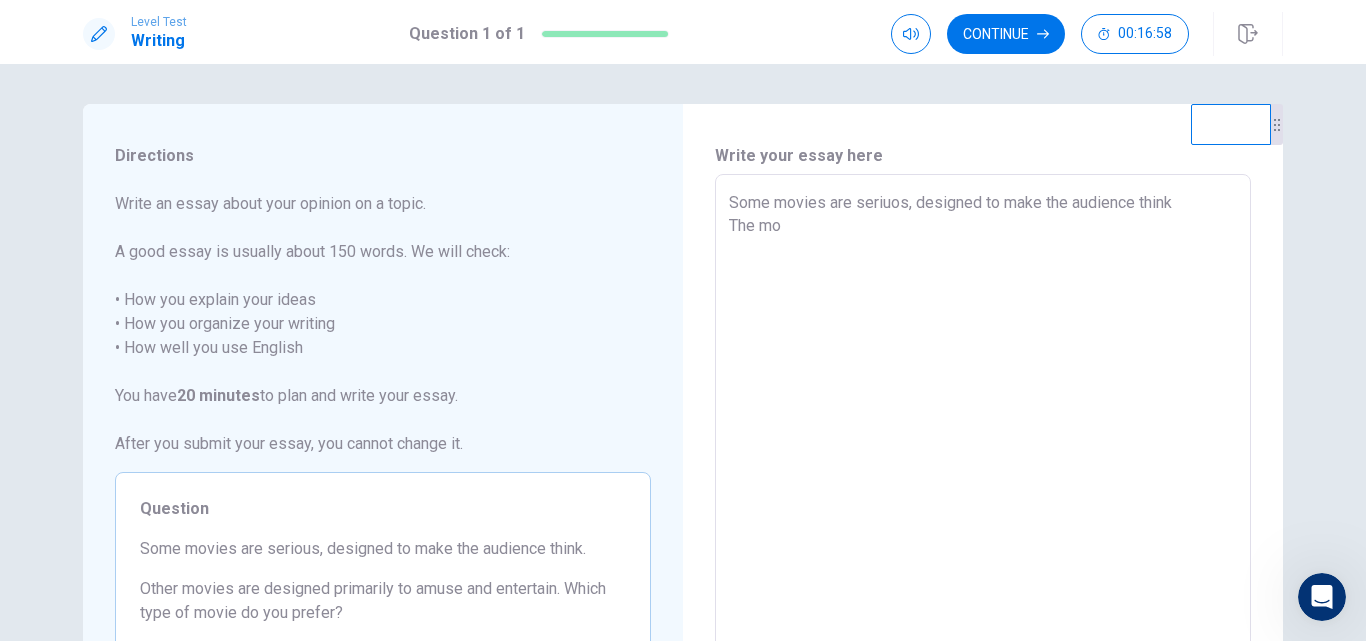 type on "Some movies are seriuos, designed to make the audience think
The mov" 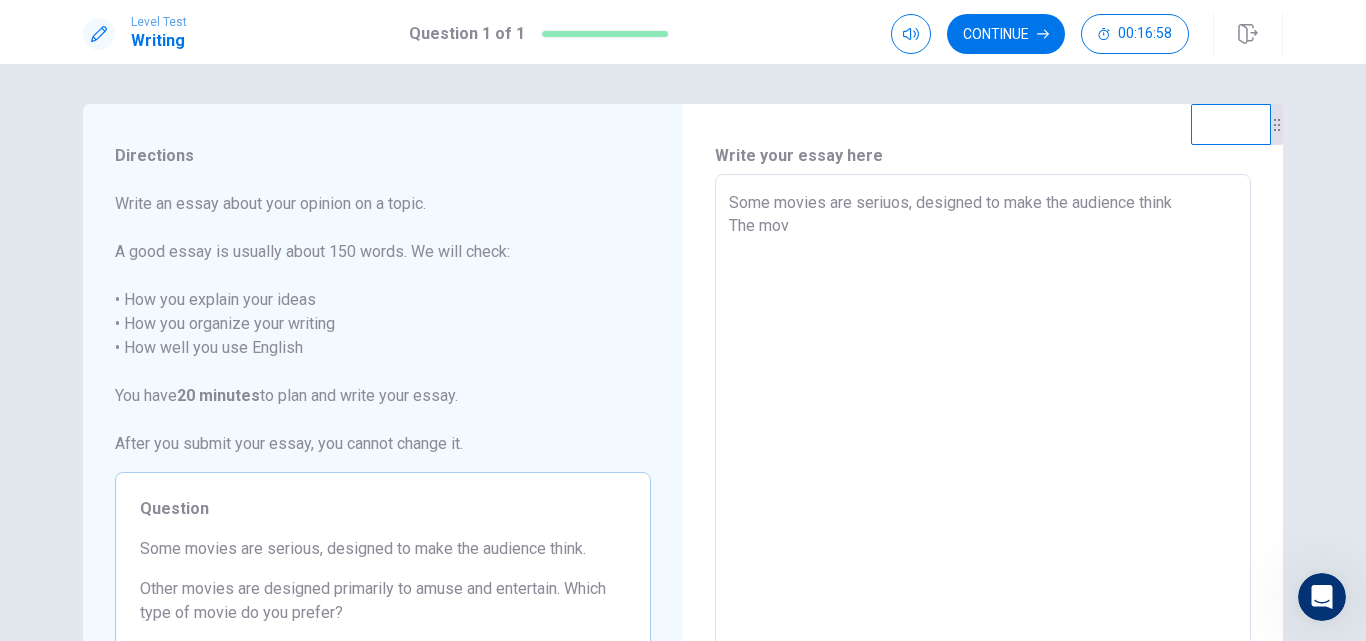 type on "x" 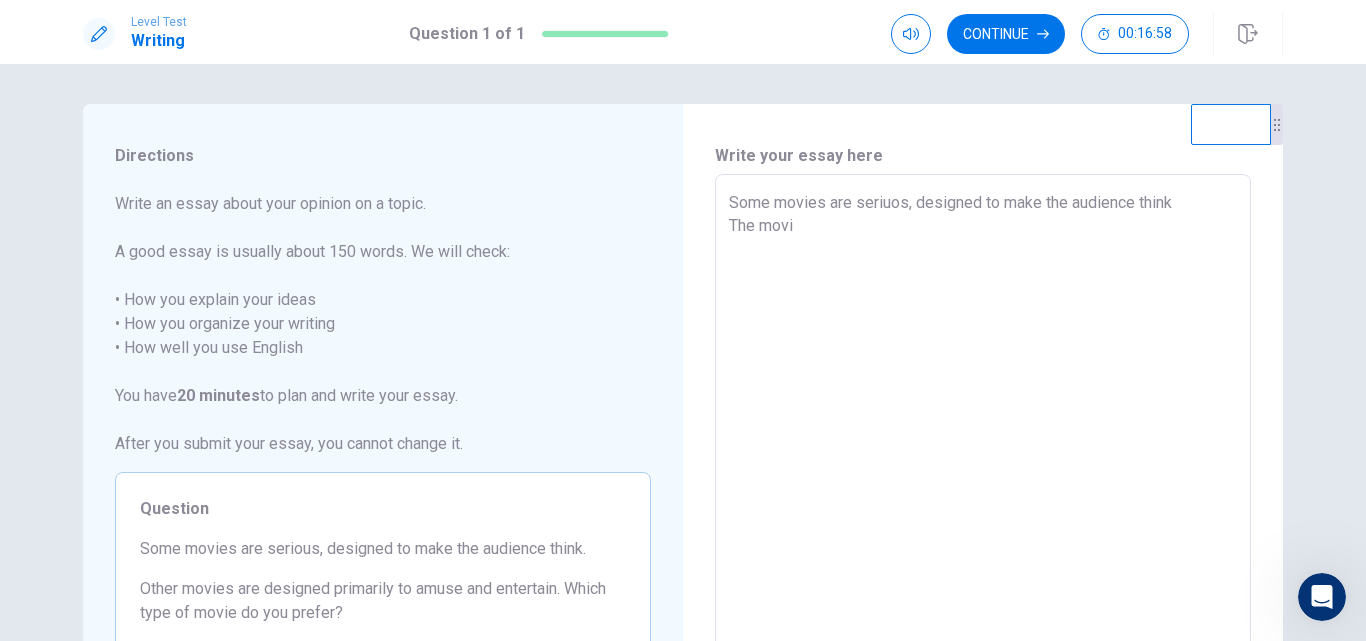 type on "x" 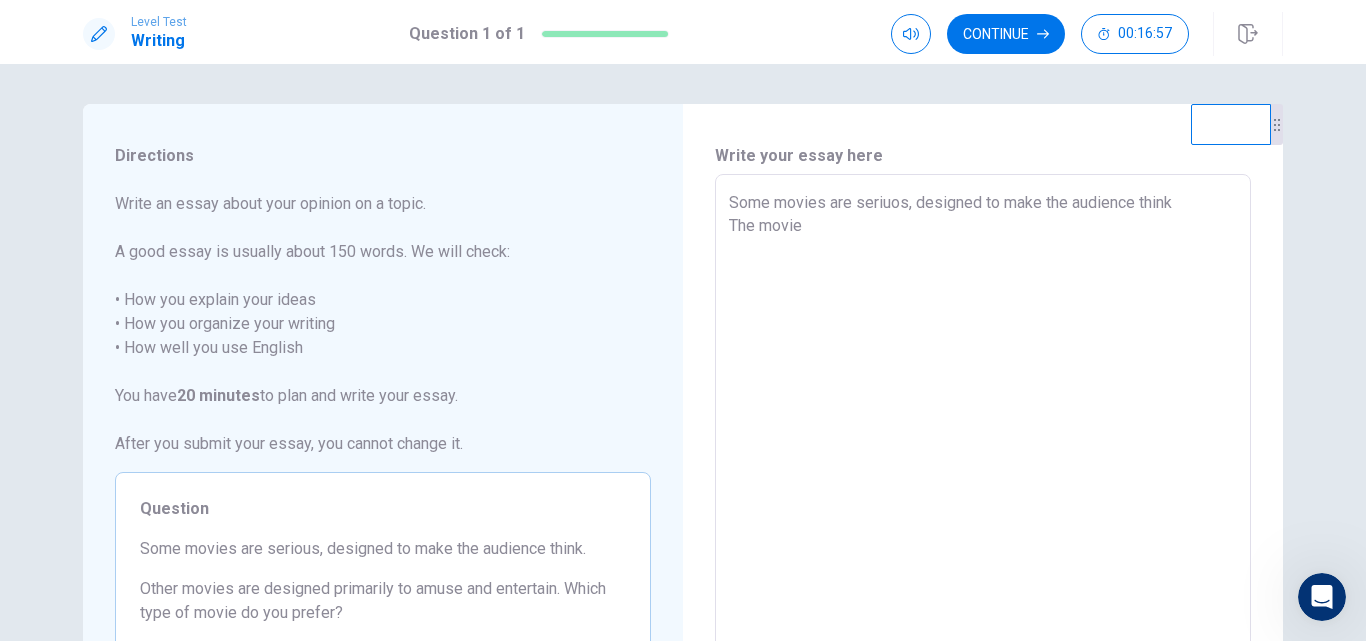 type on "x" 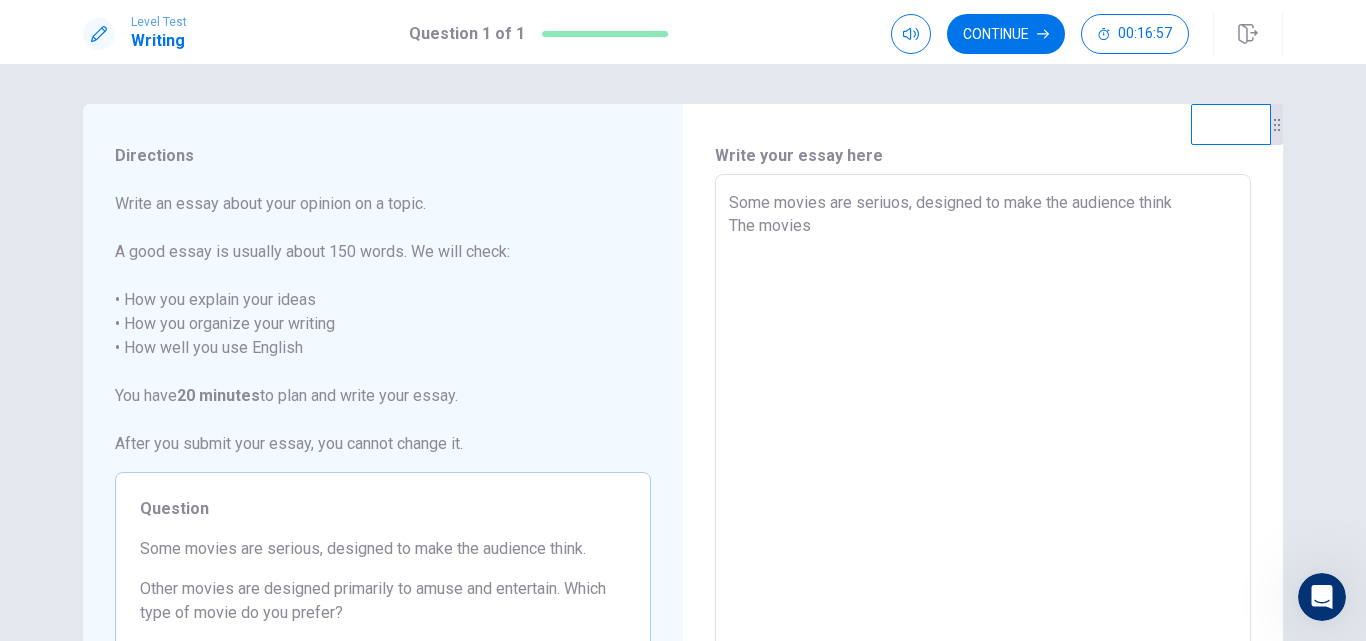 type on "x" 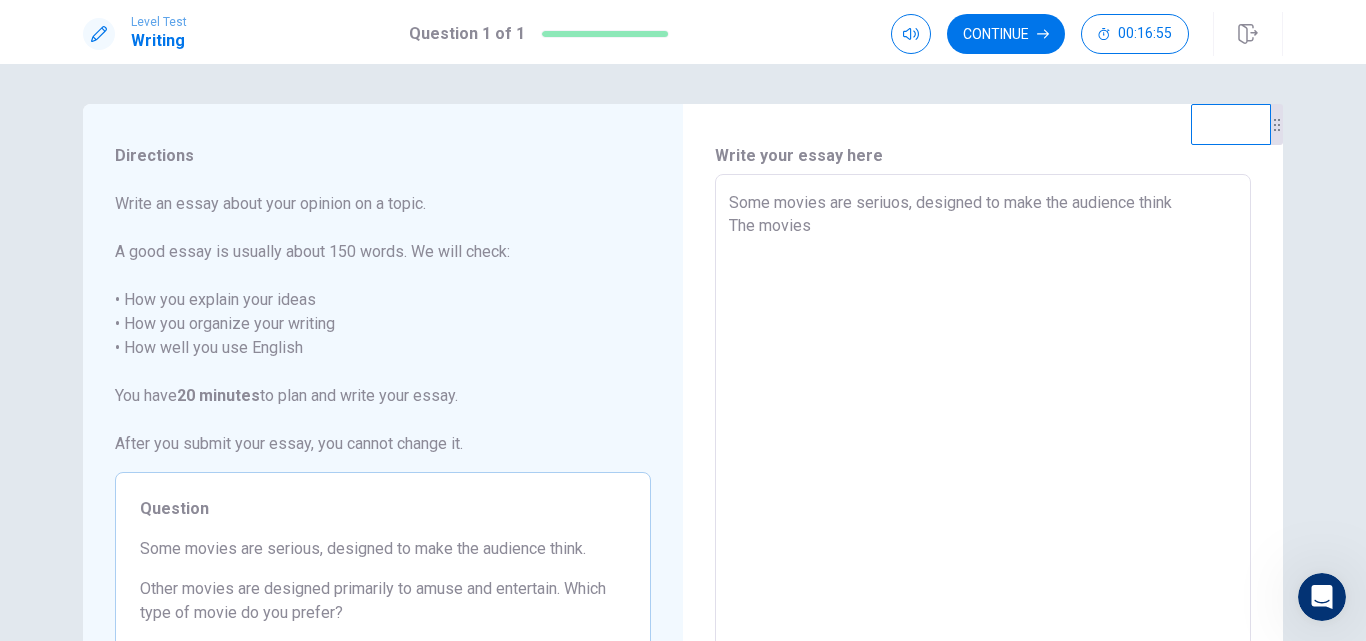 type on "x" 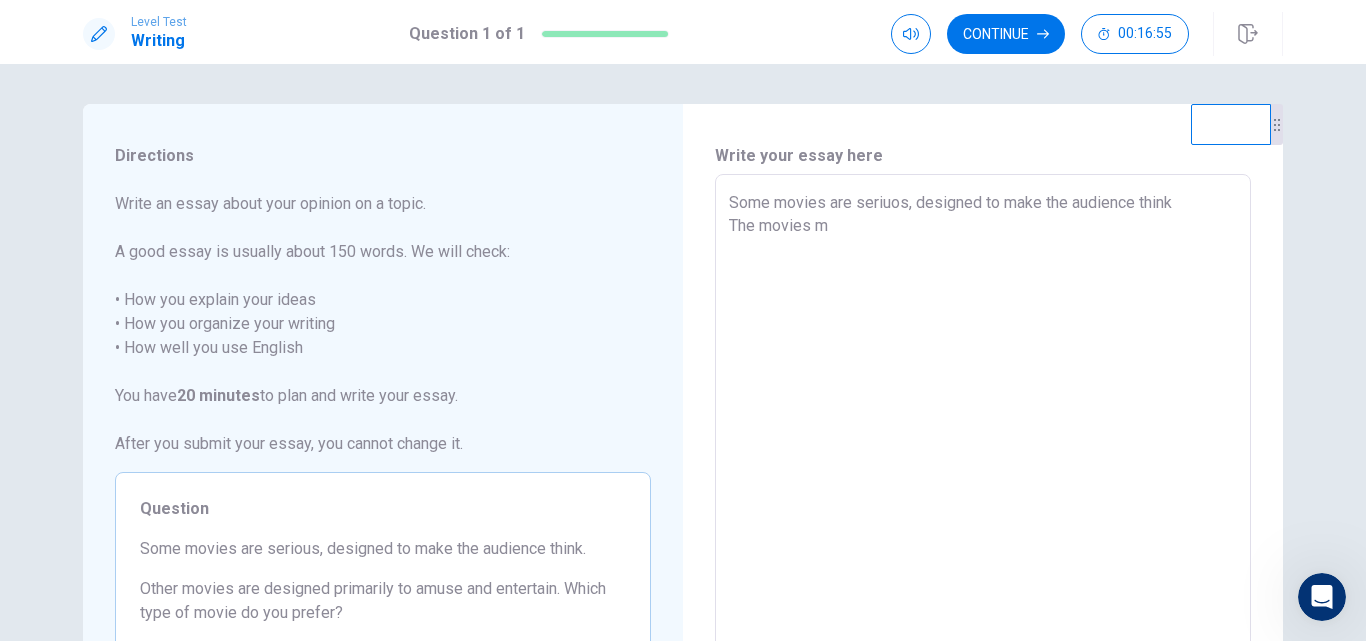type on "x" 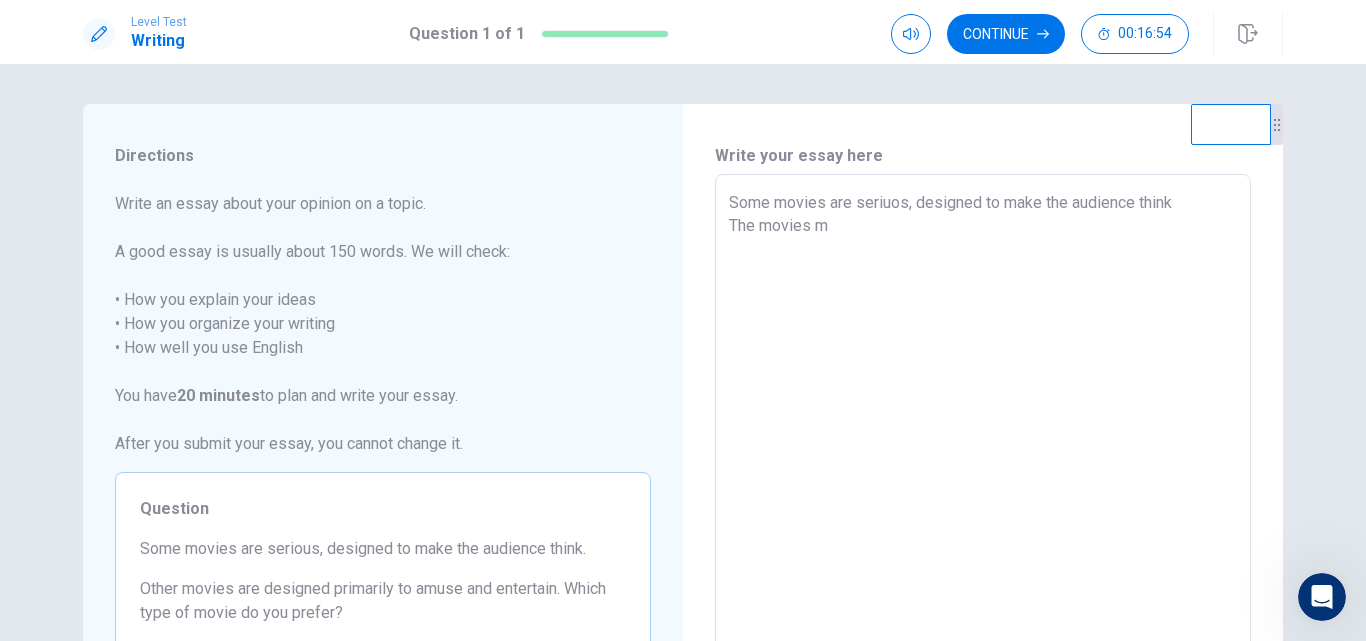 type on "Some movies are seriuos, designed to make the audience think
The movies mu" 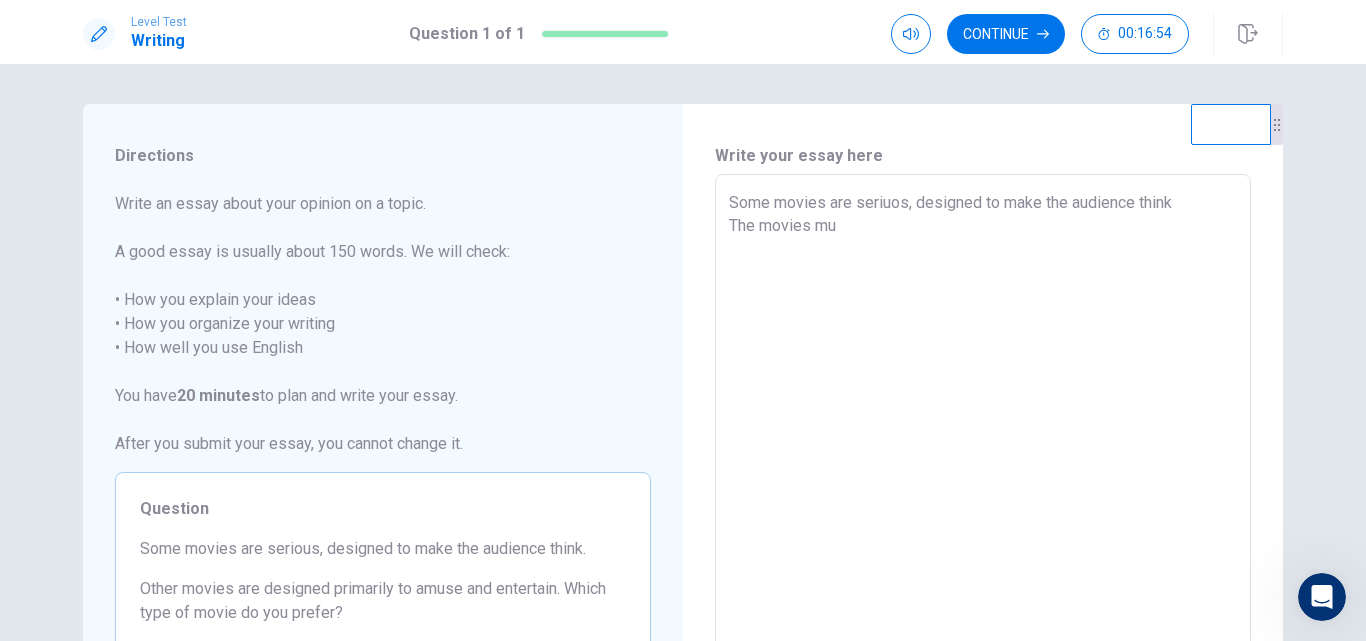 type on "x" 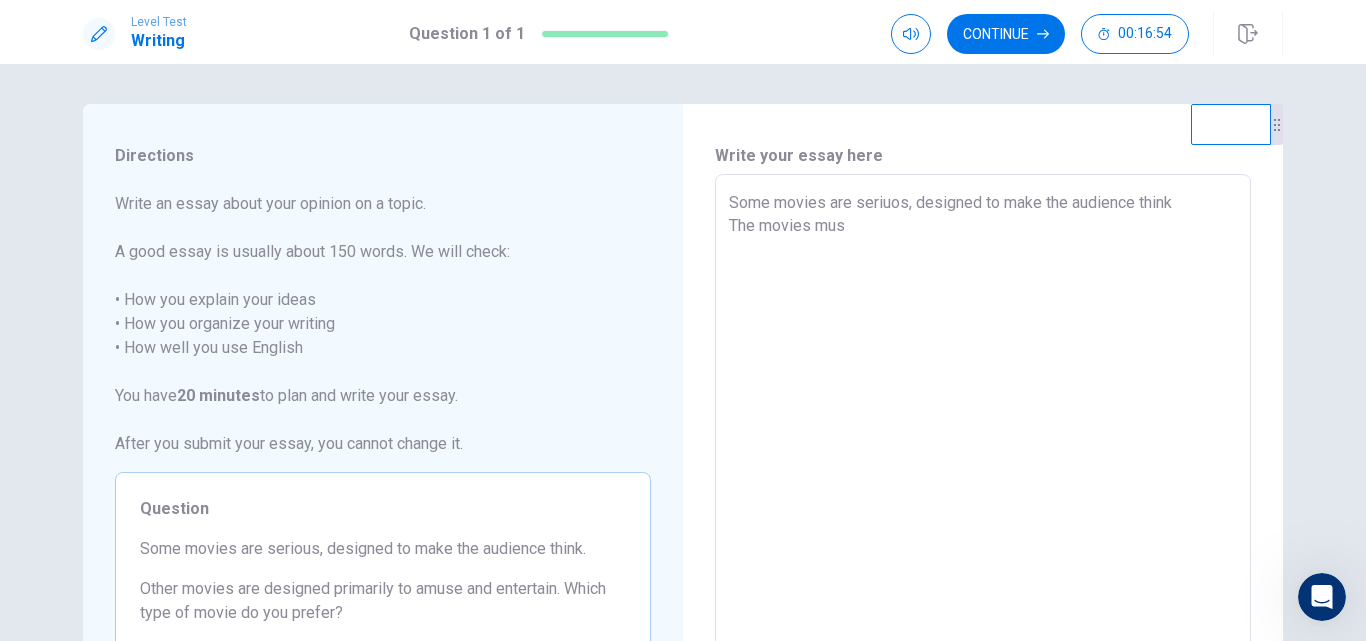 type on "x" 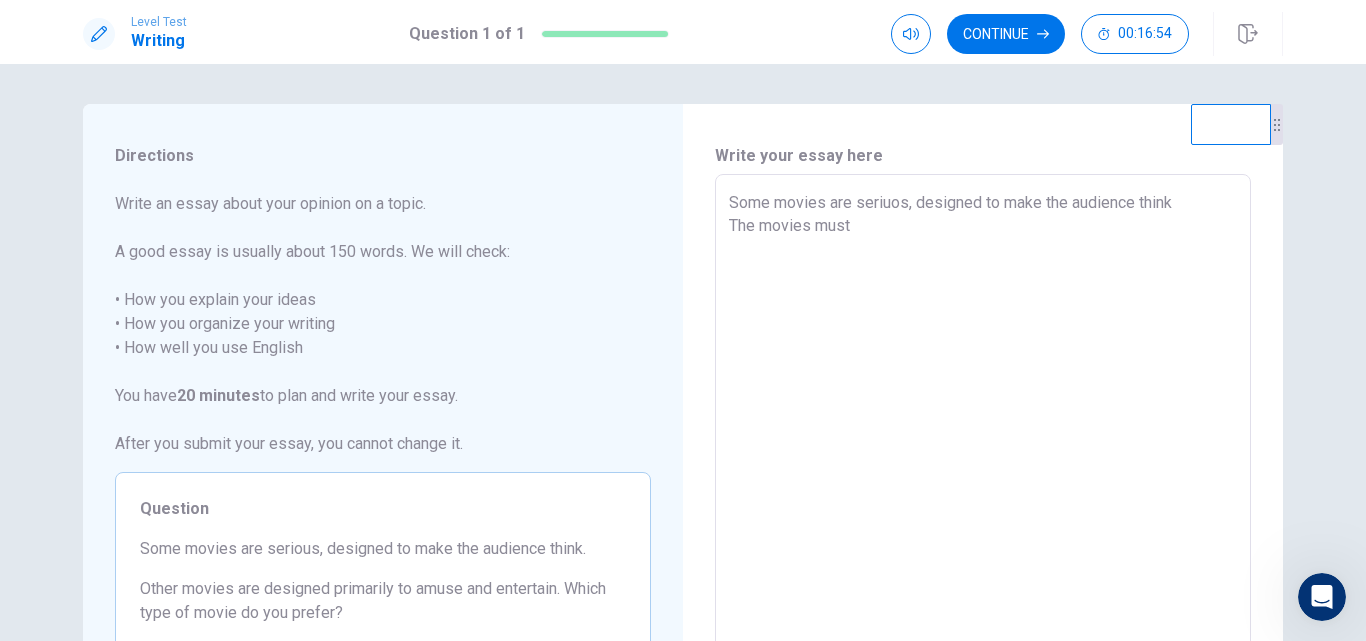 type on "x" 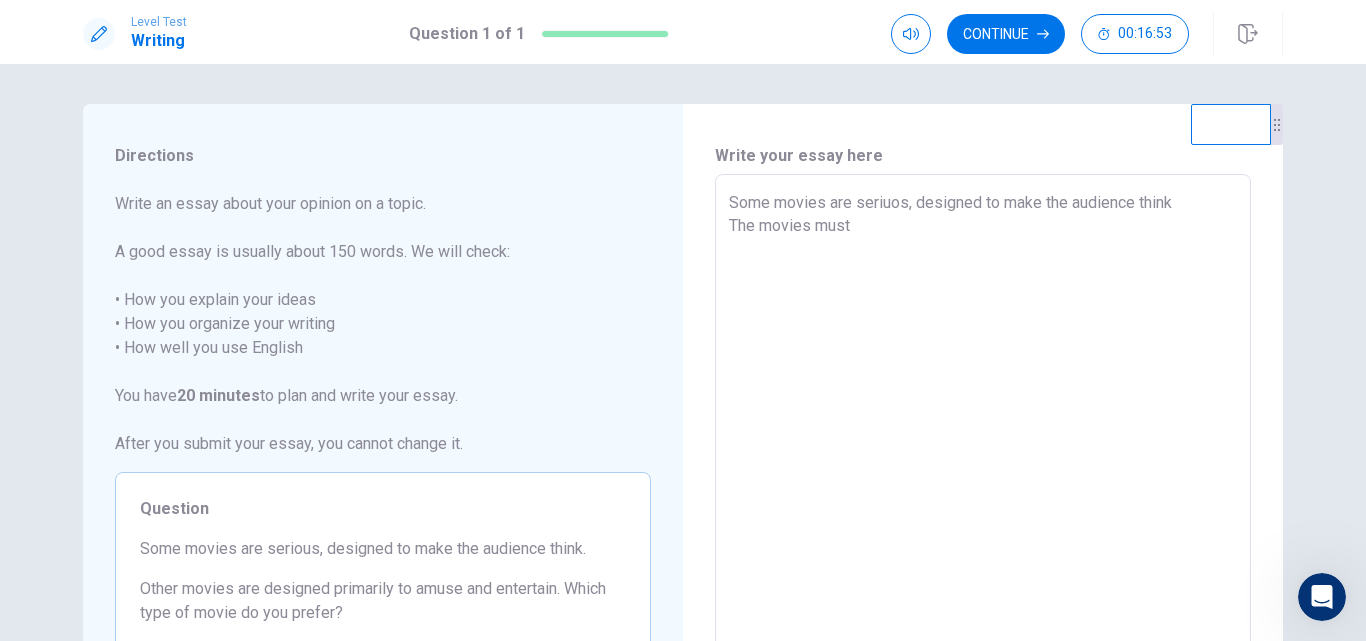 type on "Some movies are seriuos, designed to make the audience think
The movies must" 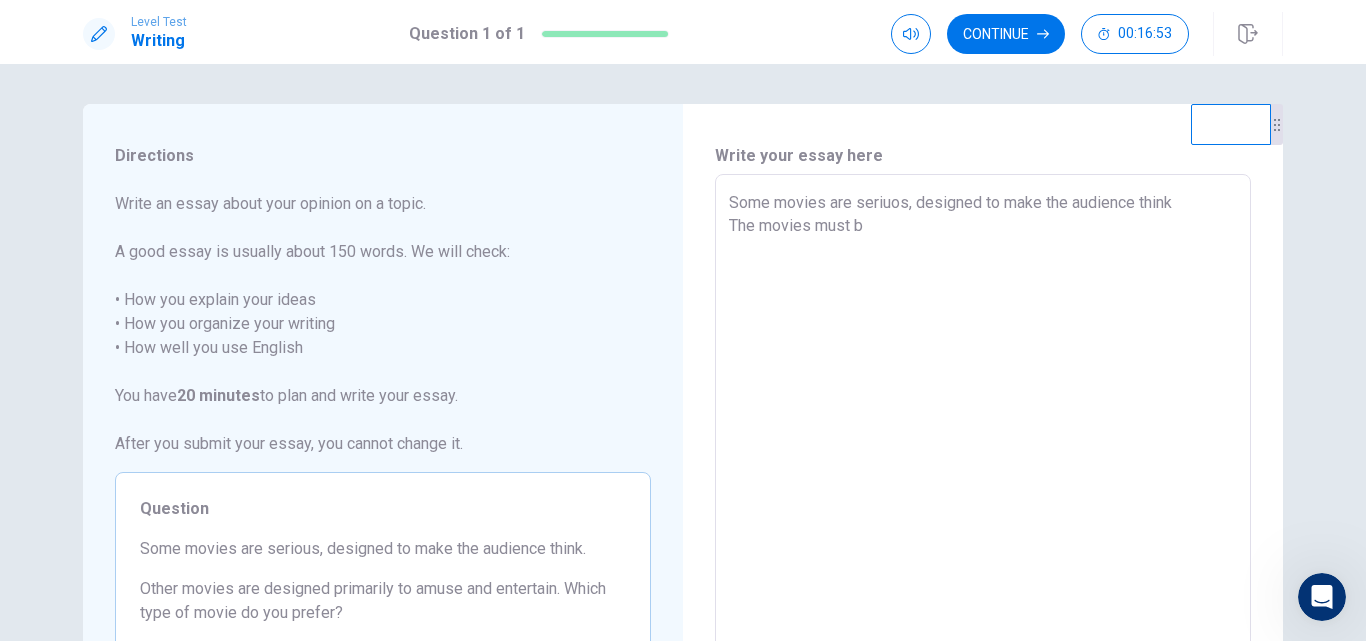 type on "x" 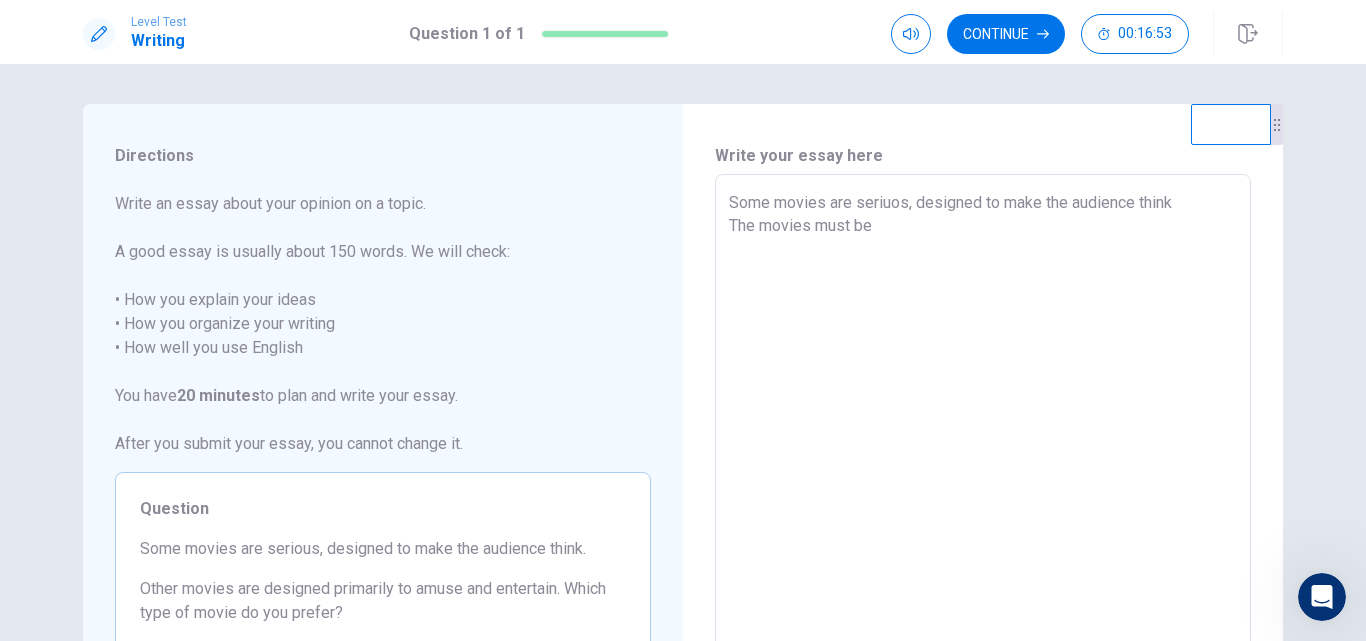 type on "x" 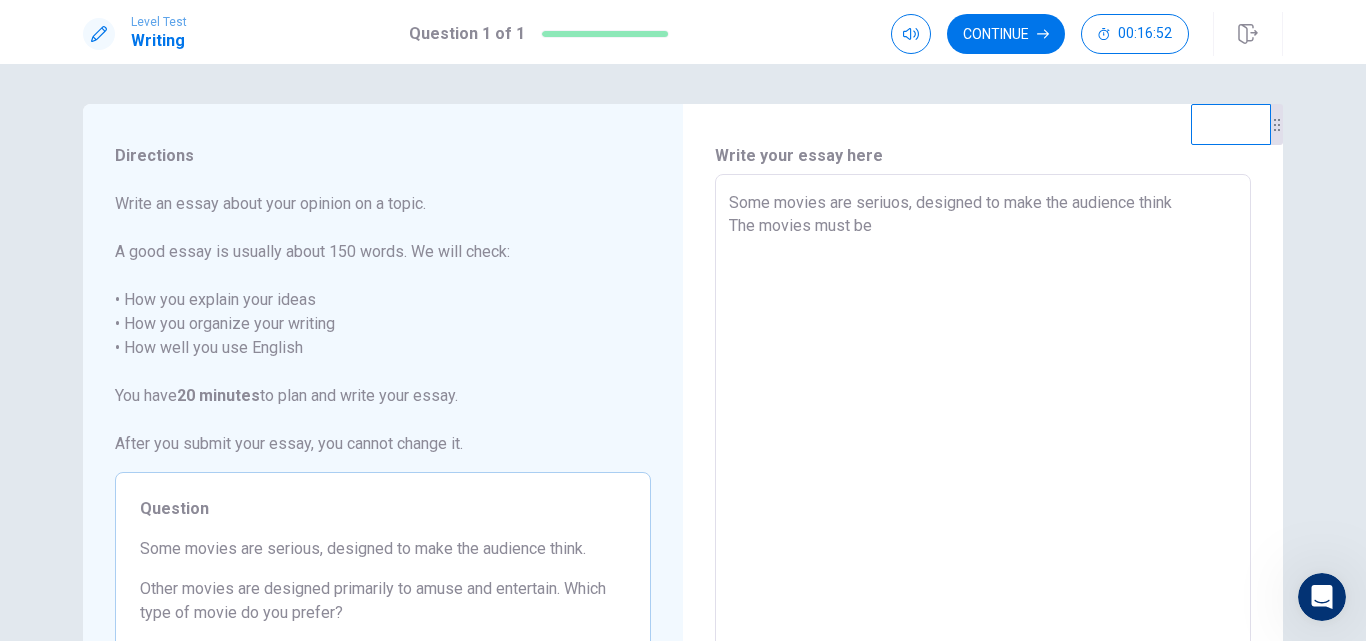 type on "Some movies are seriuos, designed to make the audience think
The movies must be" 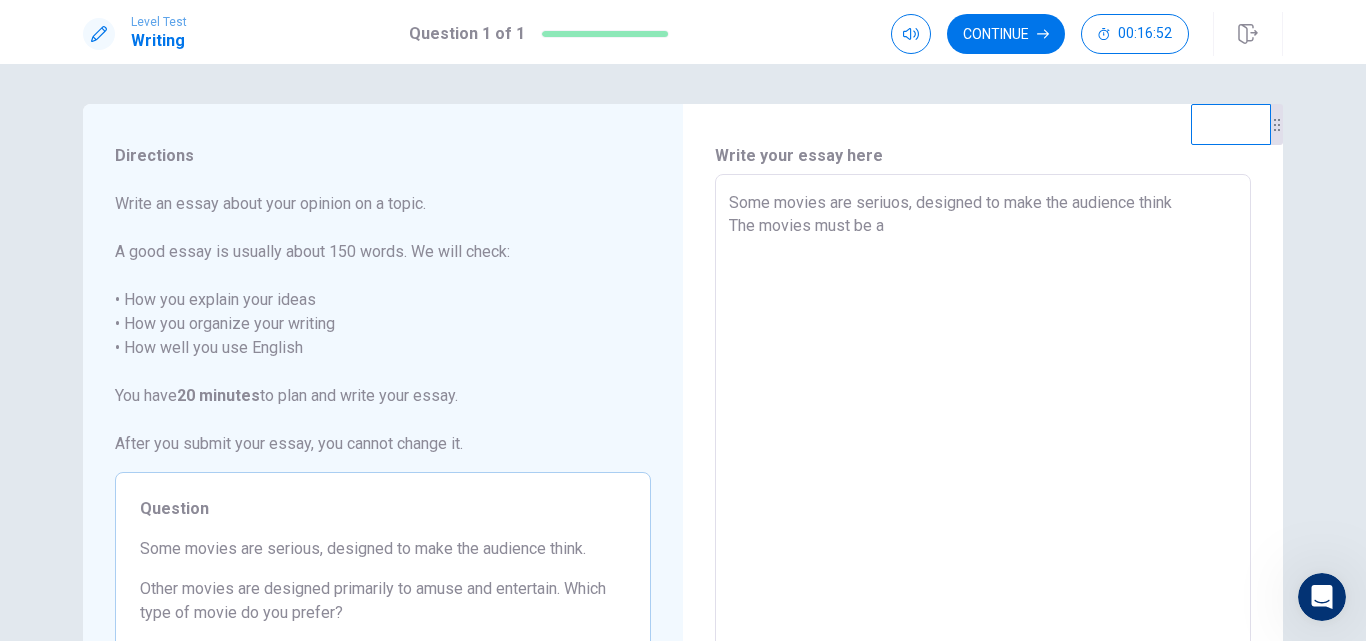 type on "x" 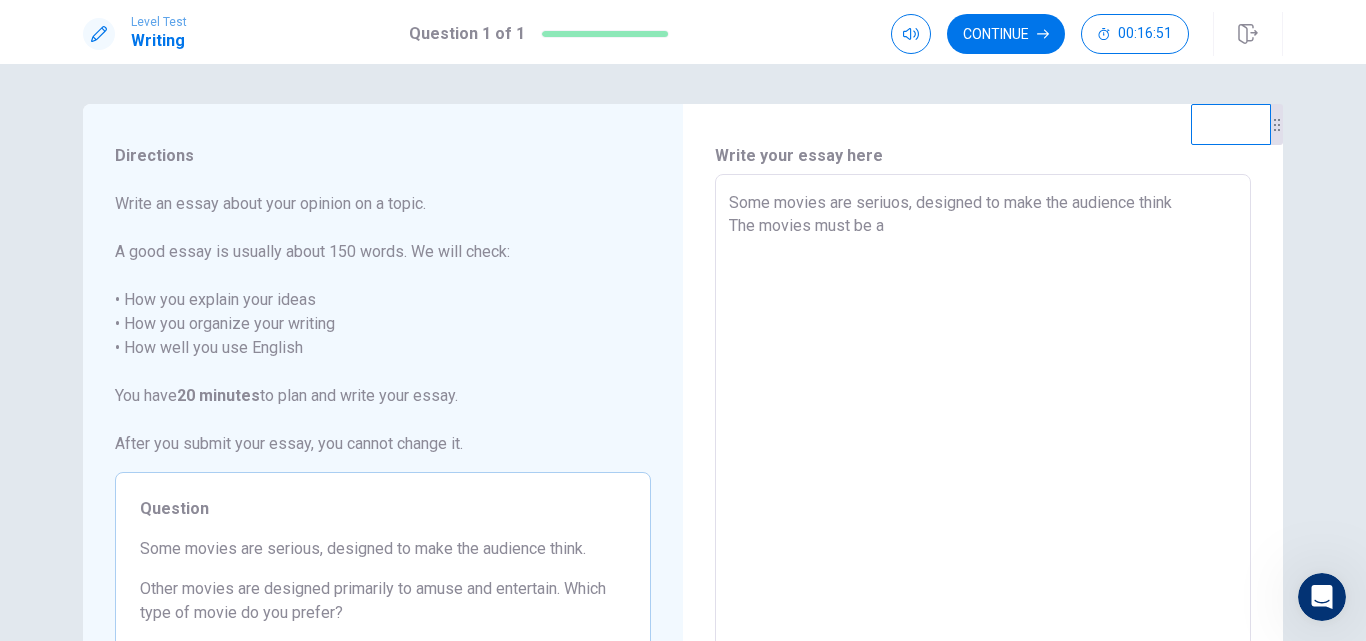type on "Some movies are seriuos, designed to make the audience think
The movies must be at" 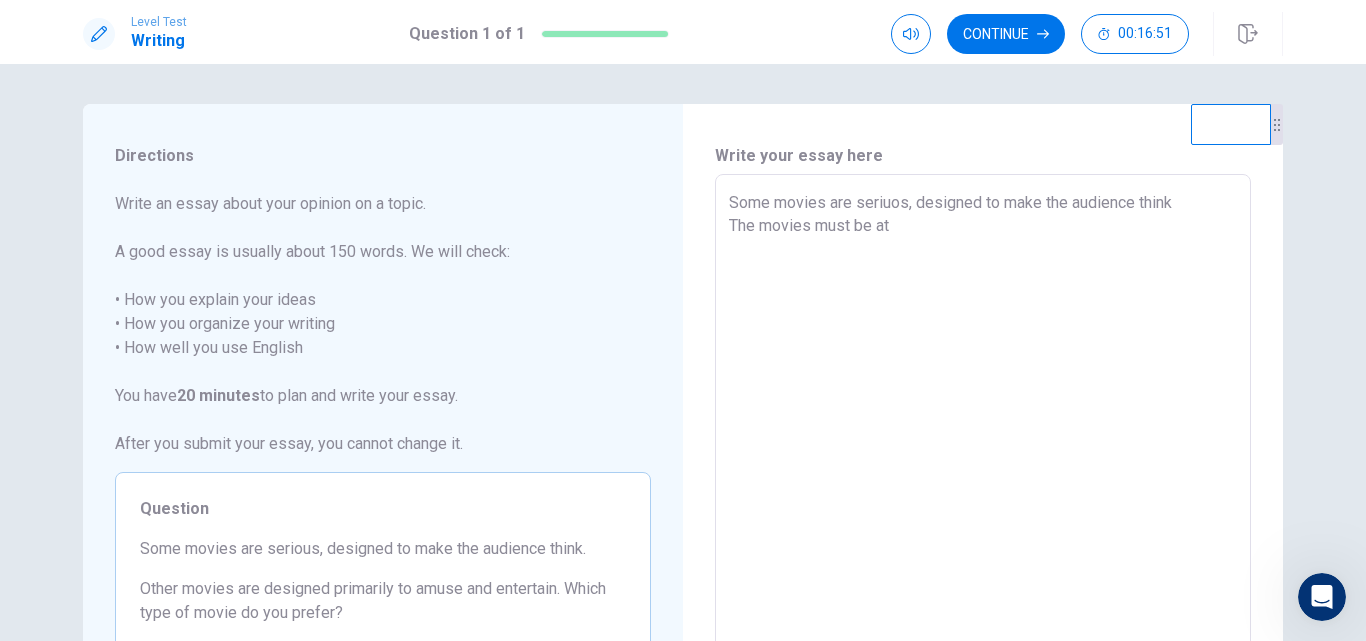 type on "x" 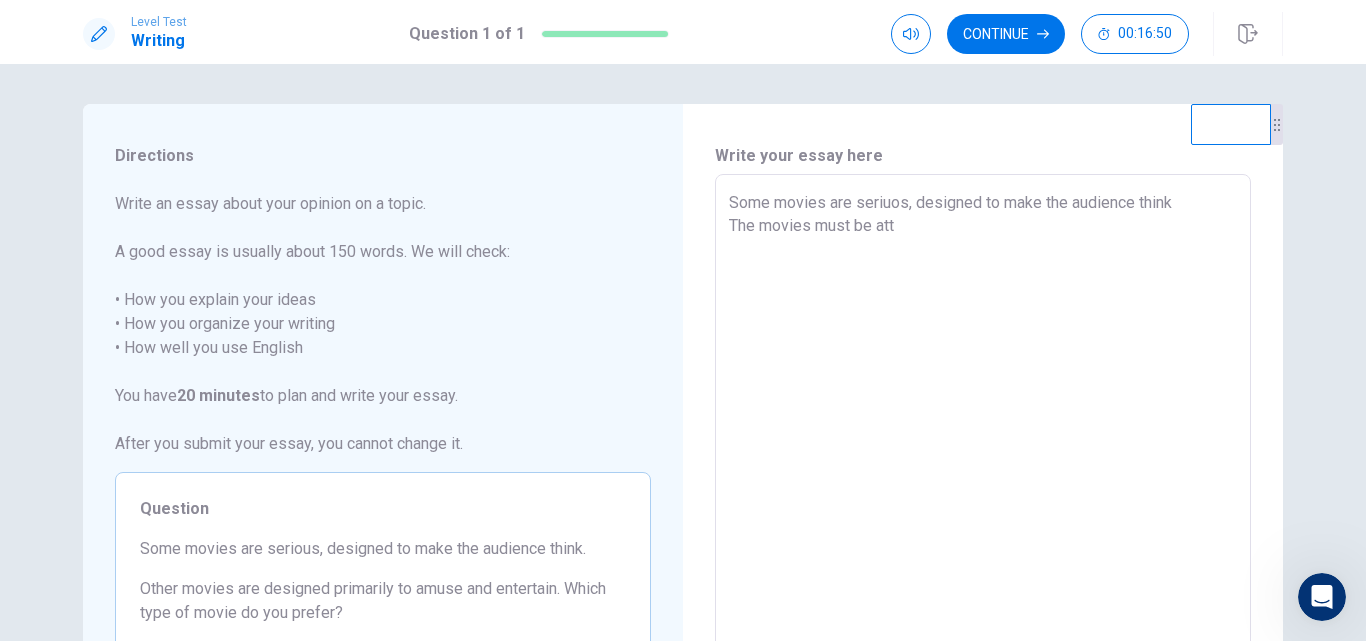 type on "x" 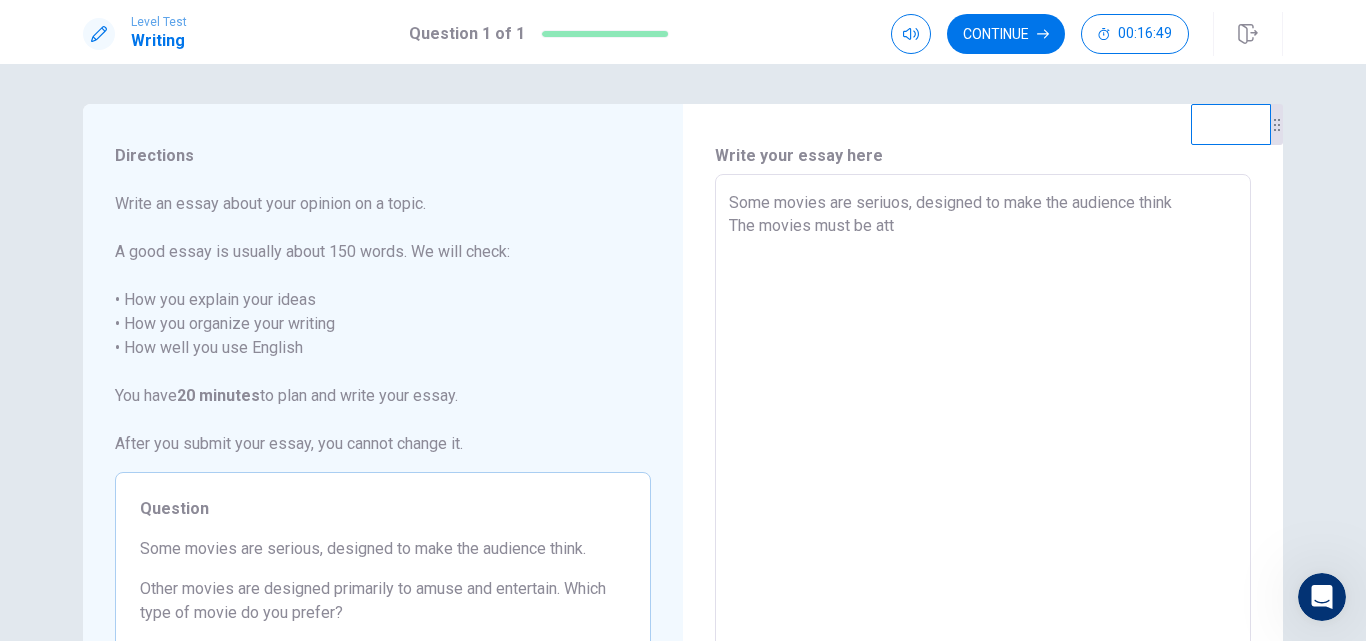 type on "Some movies are seriuos, designed to make the audience think
The movies must be atta" 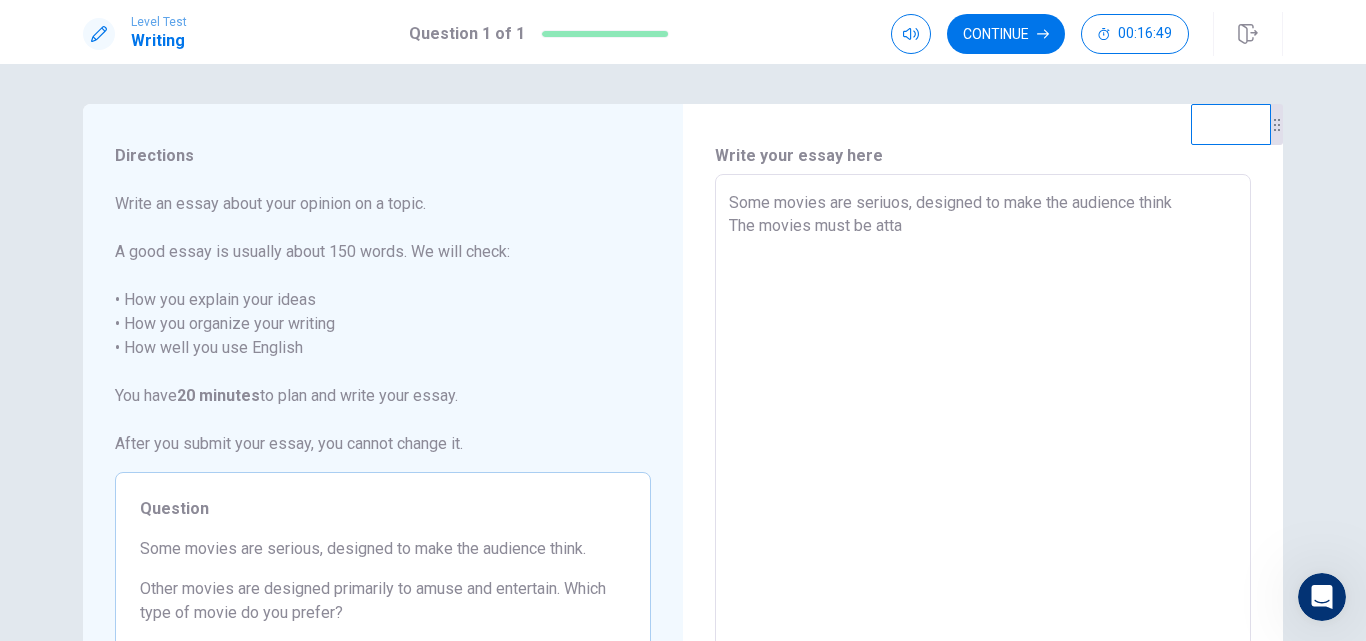 type on "x" 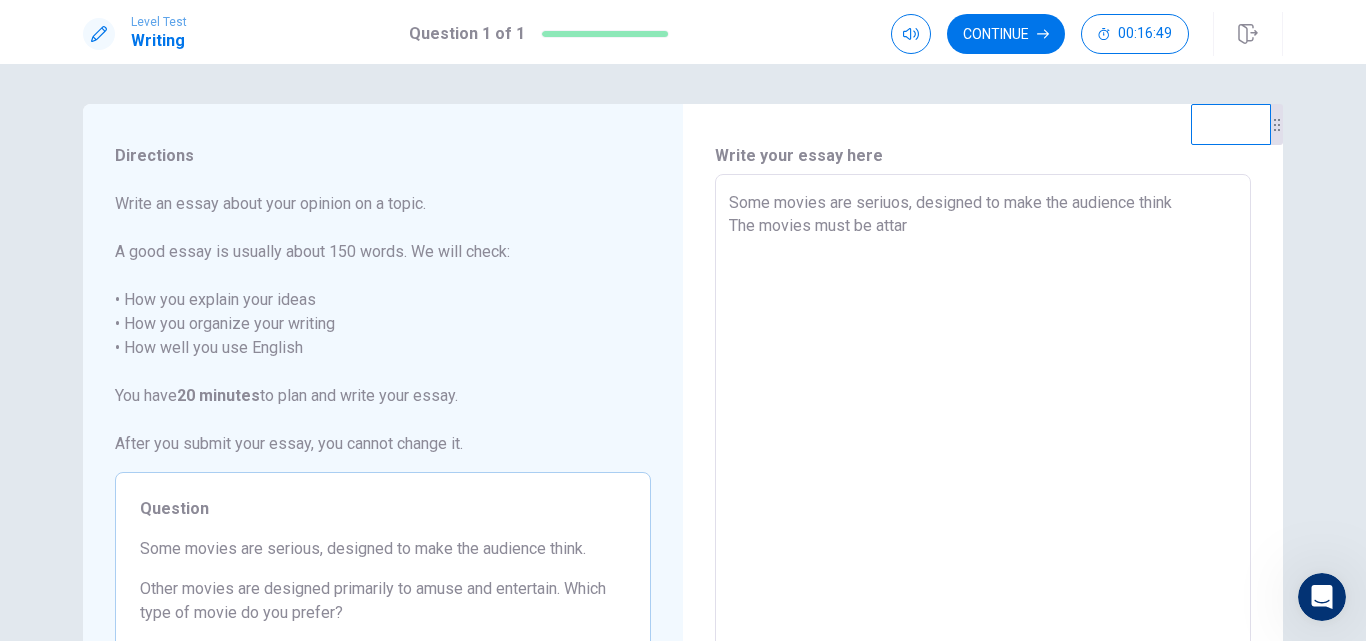 type on "x" 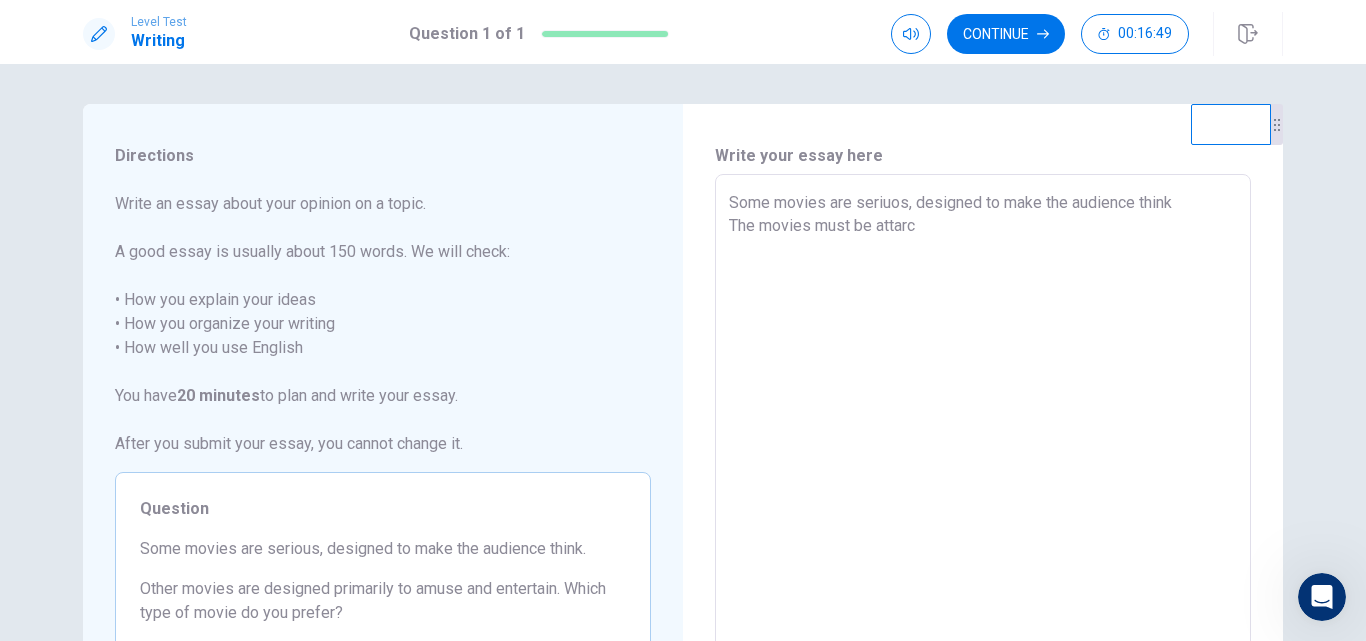 type on "x" 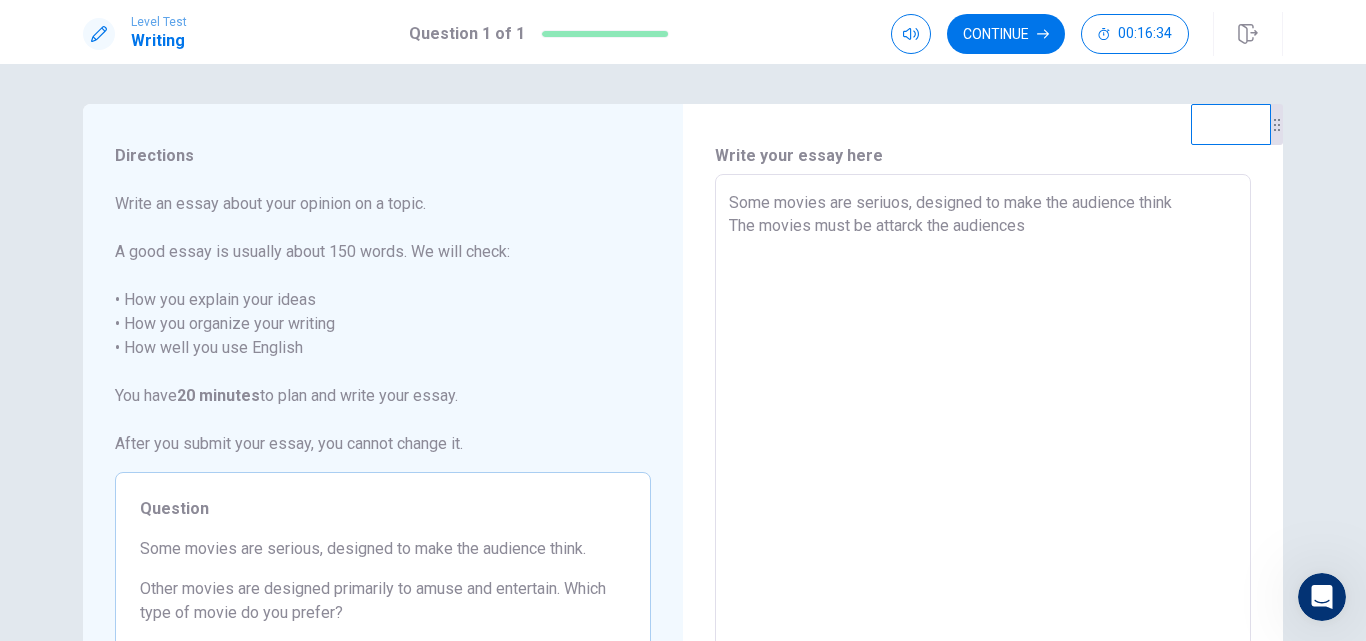 click on "Some movies are seriuos, designed to make the audience think
The movies must be attarck the audiences" at bounding box center [983, 451] 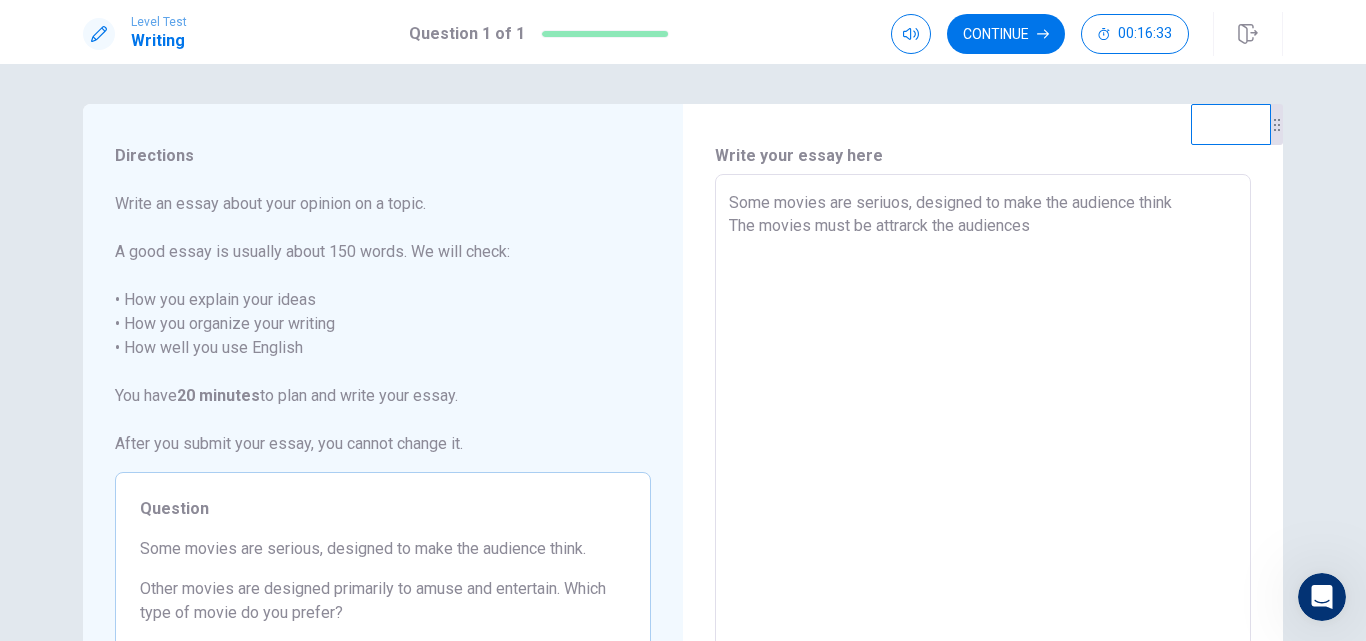 click on "Some movies are seriuos, designed to make the audience think
The movies must be attrarck the audiences" at bounding box center (983, 451) 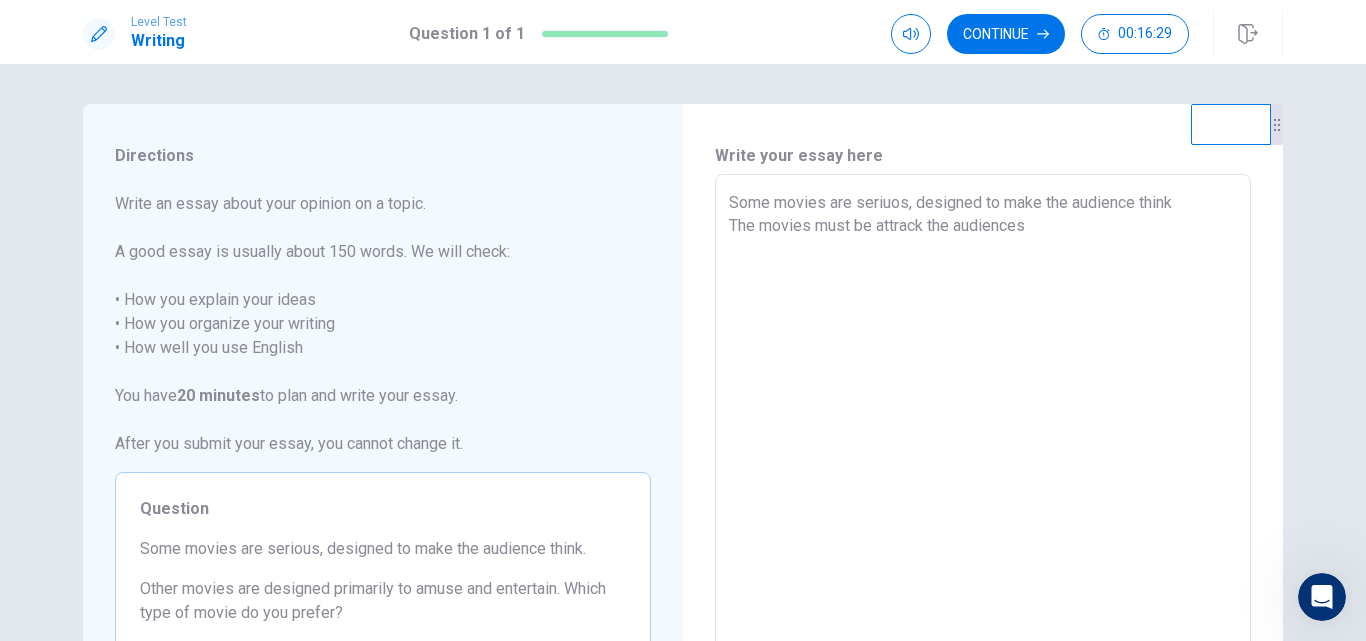 click on "Some movies are seriuos, designed to make the audience think
The movies must be attrack the audiences" at bounding box center (983, 451) 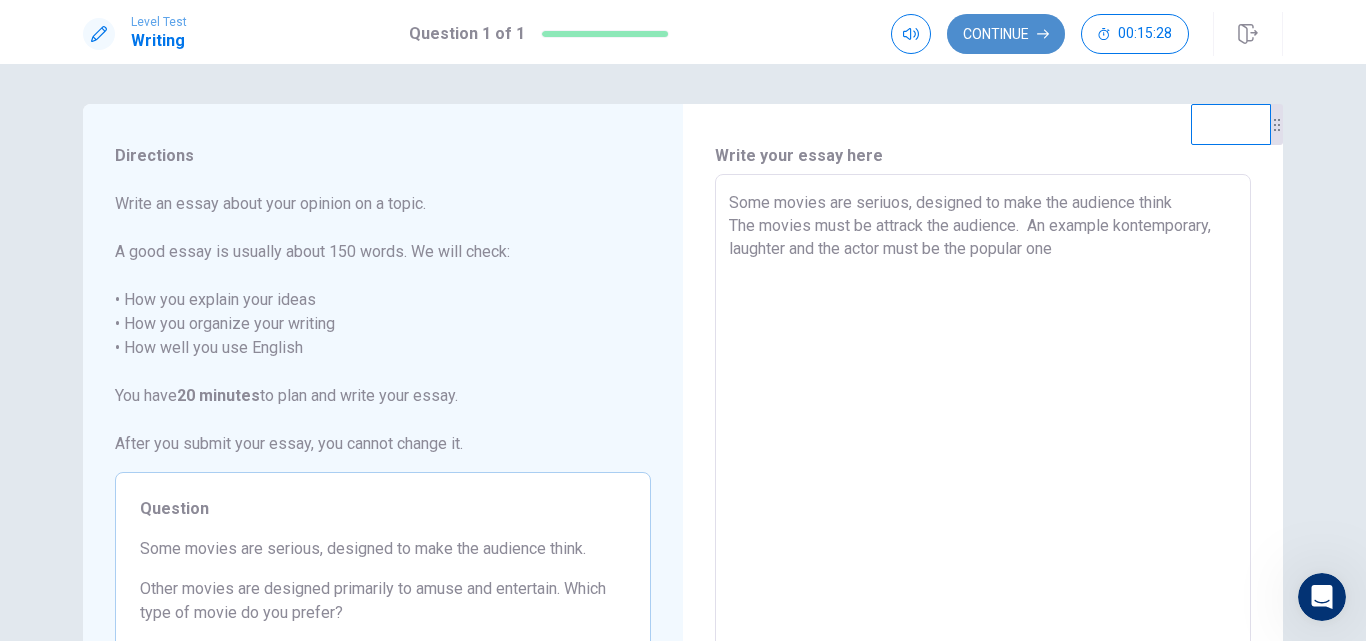 click on "Continue" at bounding box center [1006, 34] 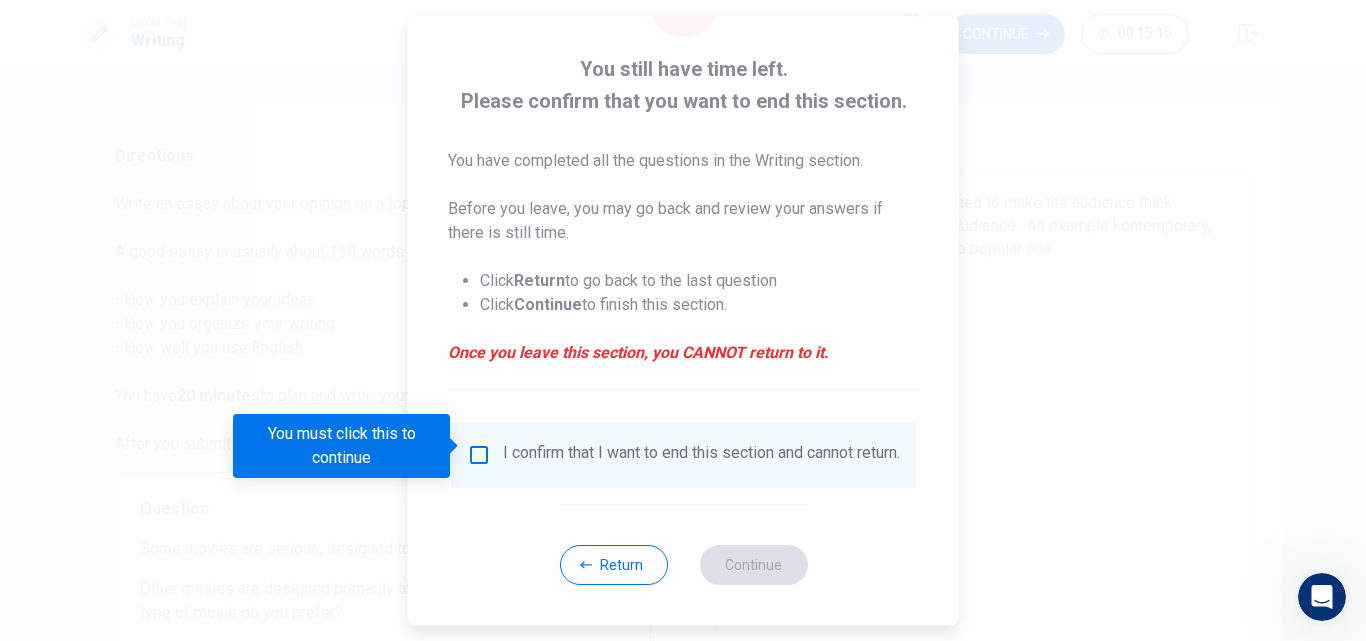 scroll, scrollTop: 105, scrollLeft: 0, axis: vertical 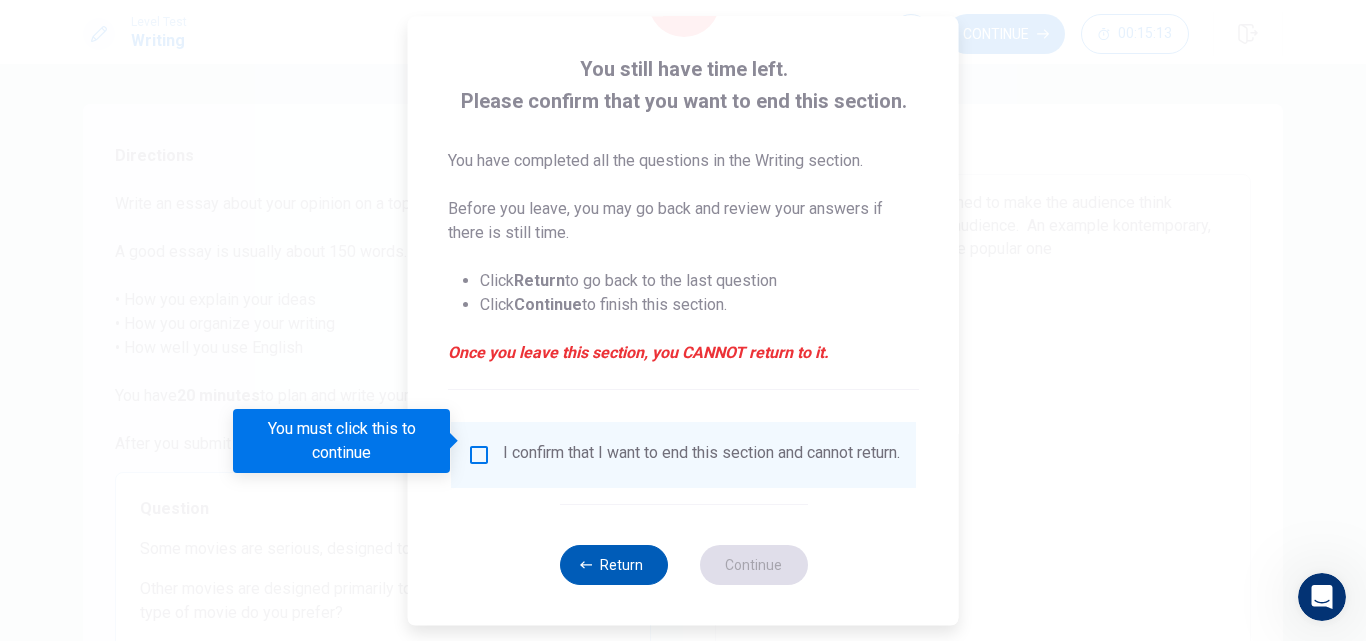 click on "Return" at bounding box center [613, 565] 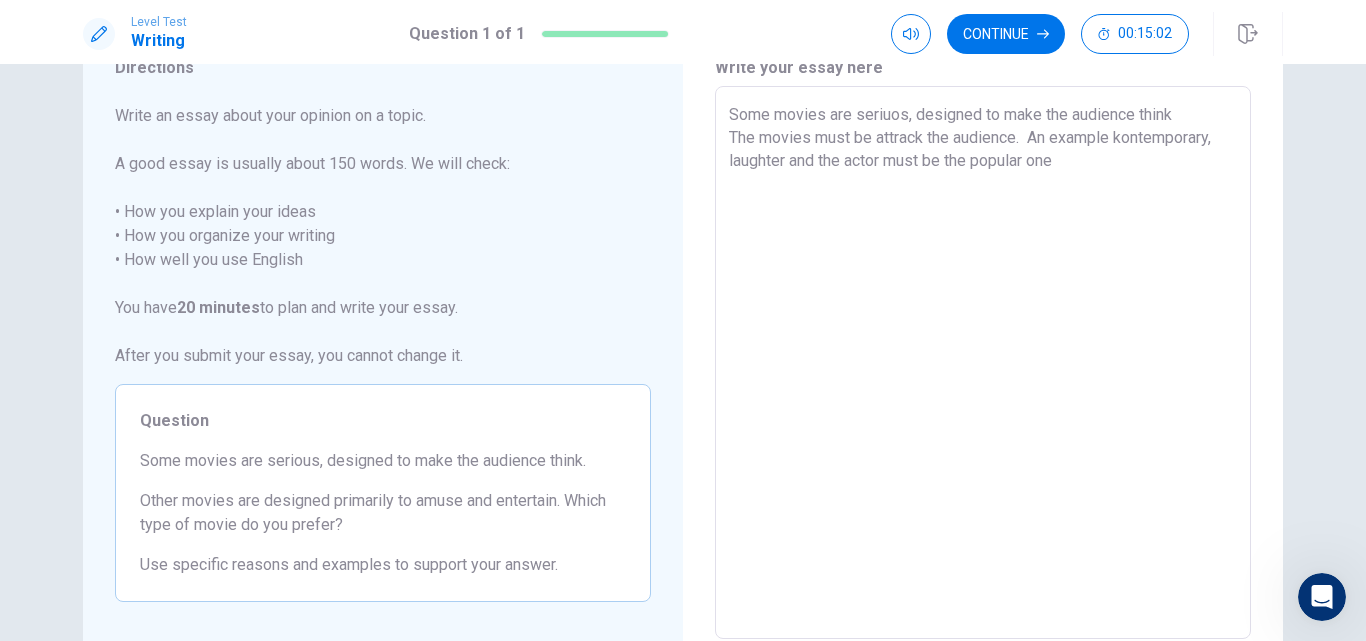 scroll, scrollTop: 62, scrollLeft: 0, axis: vertical 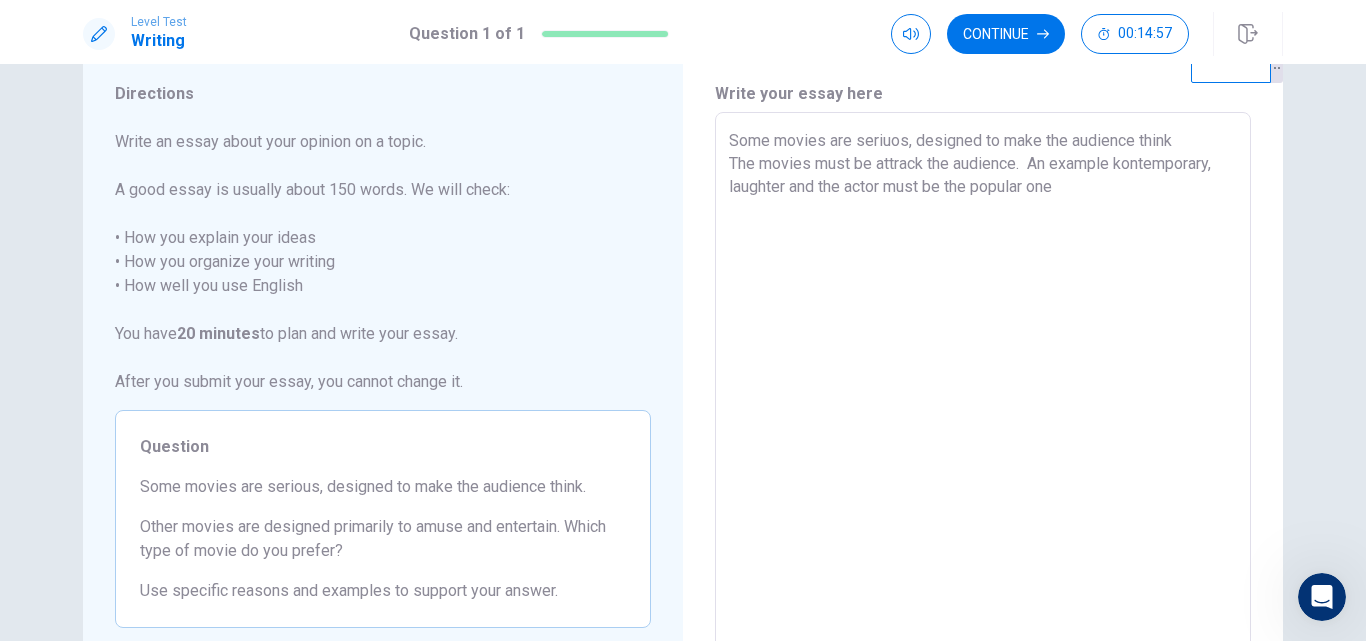 click on "Some movies are seriuos, designed to make the audience think
The movies must be attrack the audience.  An example kontemporary, laughter and the actor must be the popular one" at bounding box center [983, 389] 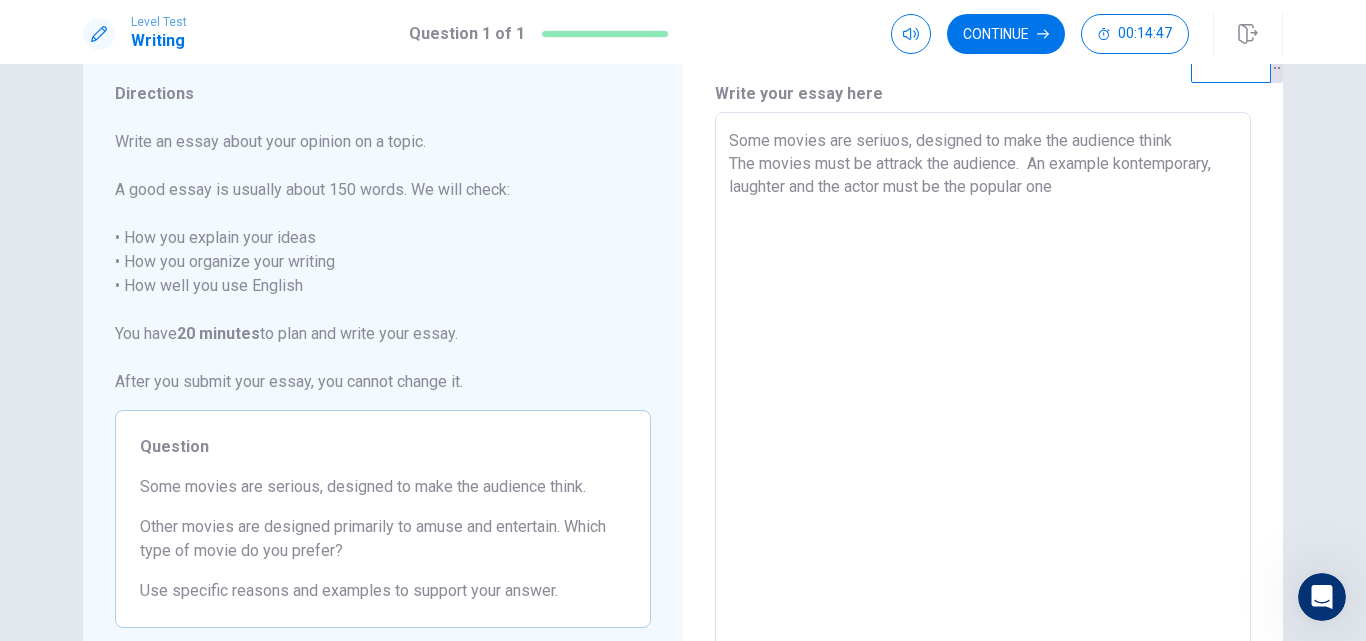 click on "Some movies are seriuos, designed to make the audience think
The movies must be attrack the audience.  An example kontemporary, laughter and the actor must be the popular one" at bounding box center [983, 389] 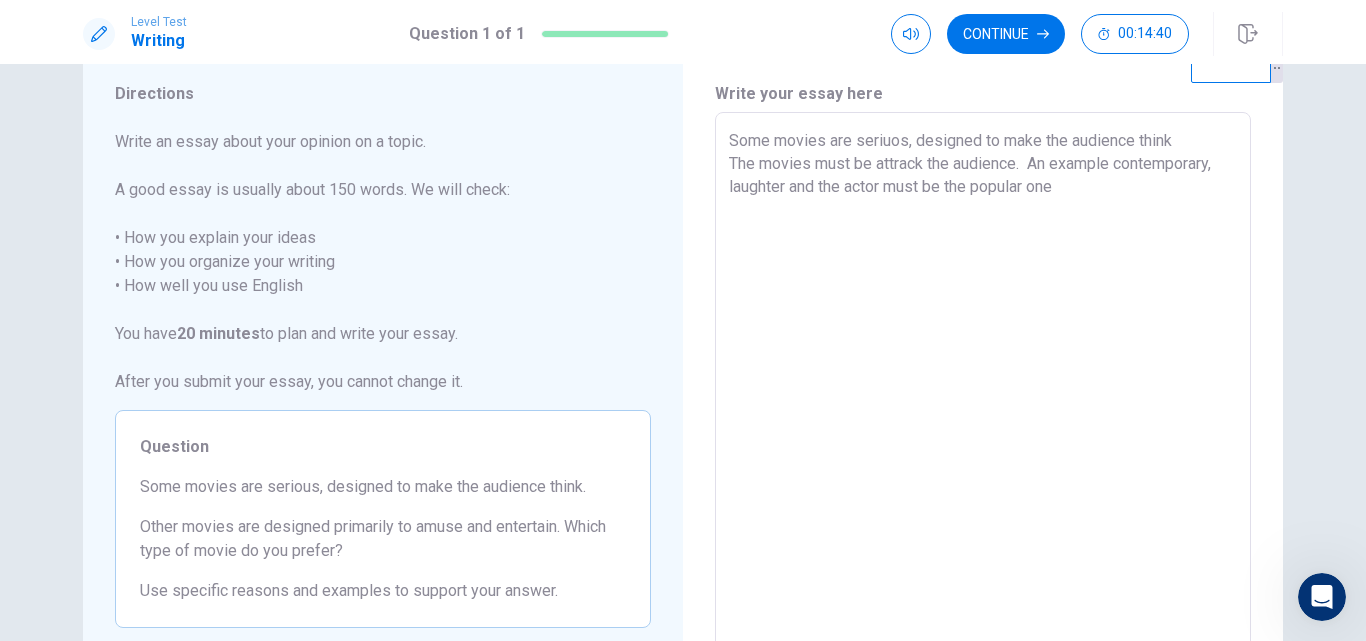 click on "Some movies are seriuos, designed to make the audience think
The movies must be attrack the audience.  An example contemporary, laughter and the actor must be the popular one" at bounding box center (983, 389) 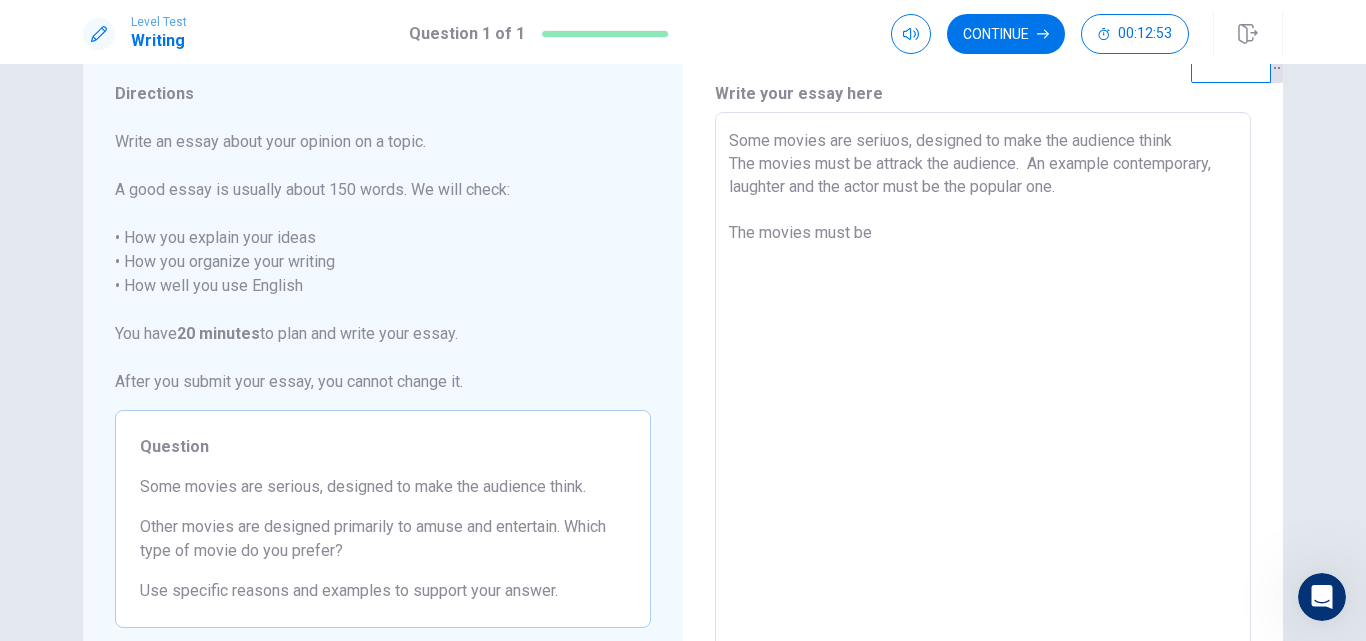 click on "Some movies are seriuos, designed to make the audience think
The movies must be attrack the audience.  An example contemporary, laughter and the actor must be the popular one.
The movies must be" at bounding box center (983, 389) 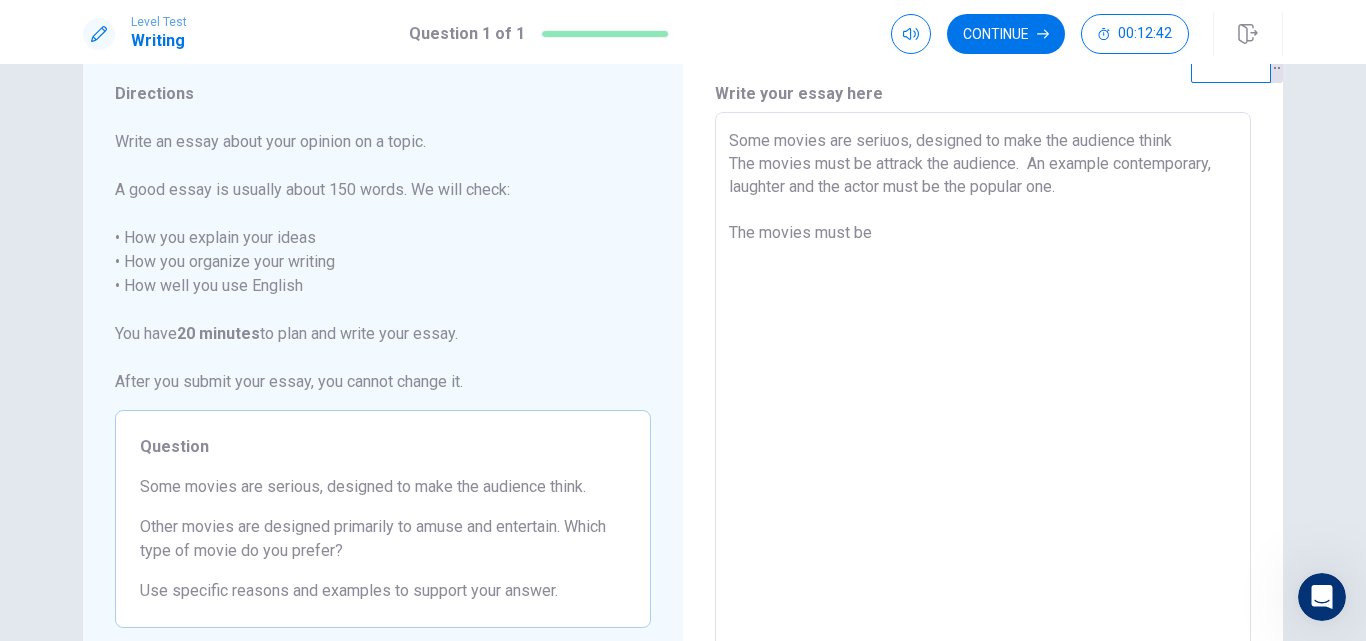 click on "Some movies are seriuos, designed to make the audience think
The movies must be attrack the audience.  An example contemporary, laughter and the actor must be the popular one.
The movies must be" at bounding box center (983, 389) 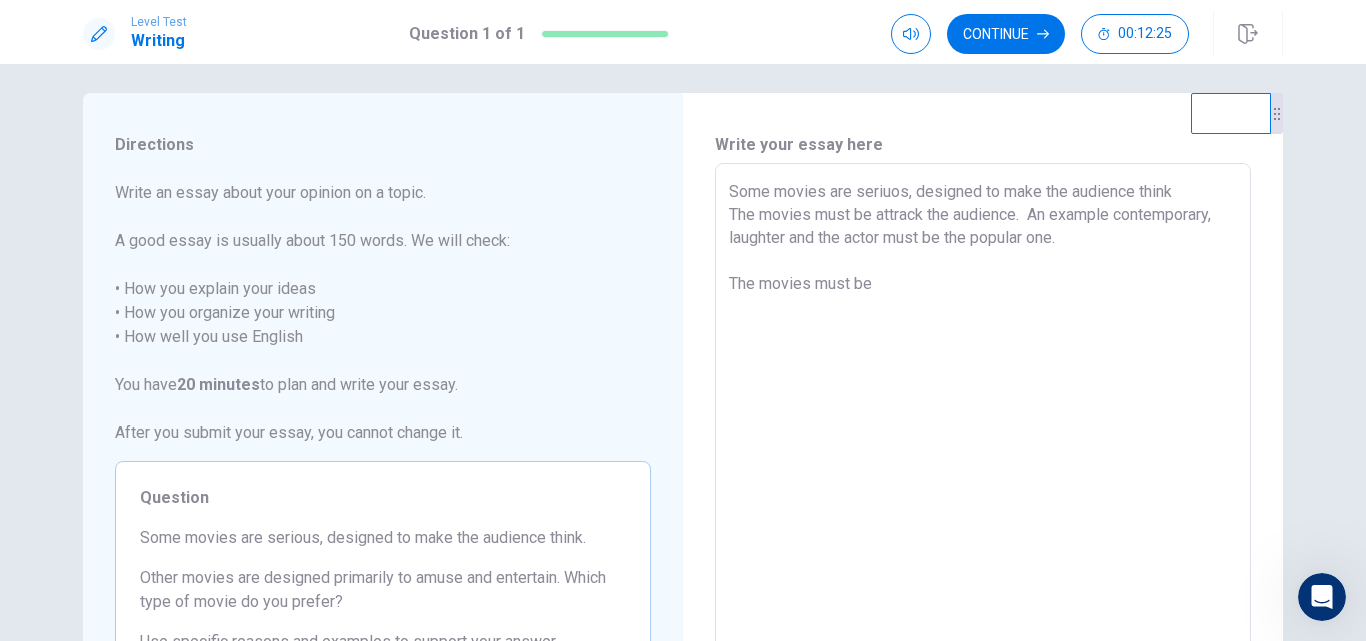 scroll, scrollTop: 0, scrollLeft: 0, axis: both 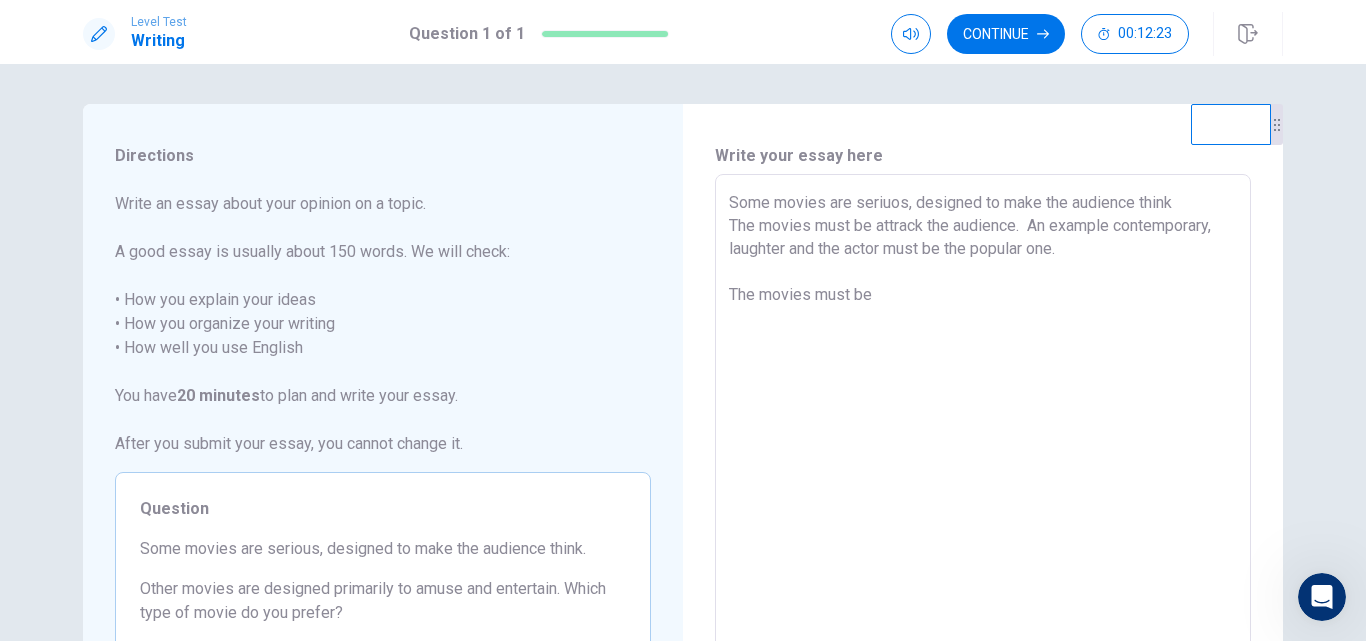 click on "Some movies are seriuos, designed to make the audience think
The movies must be attrack the audience.  An example contemporary, laughter and the actor must be the popular one.
The movies must be
x ​" at bounding box center [983, 450] 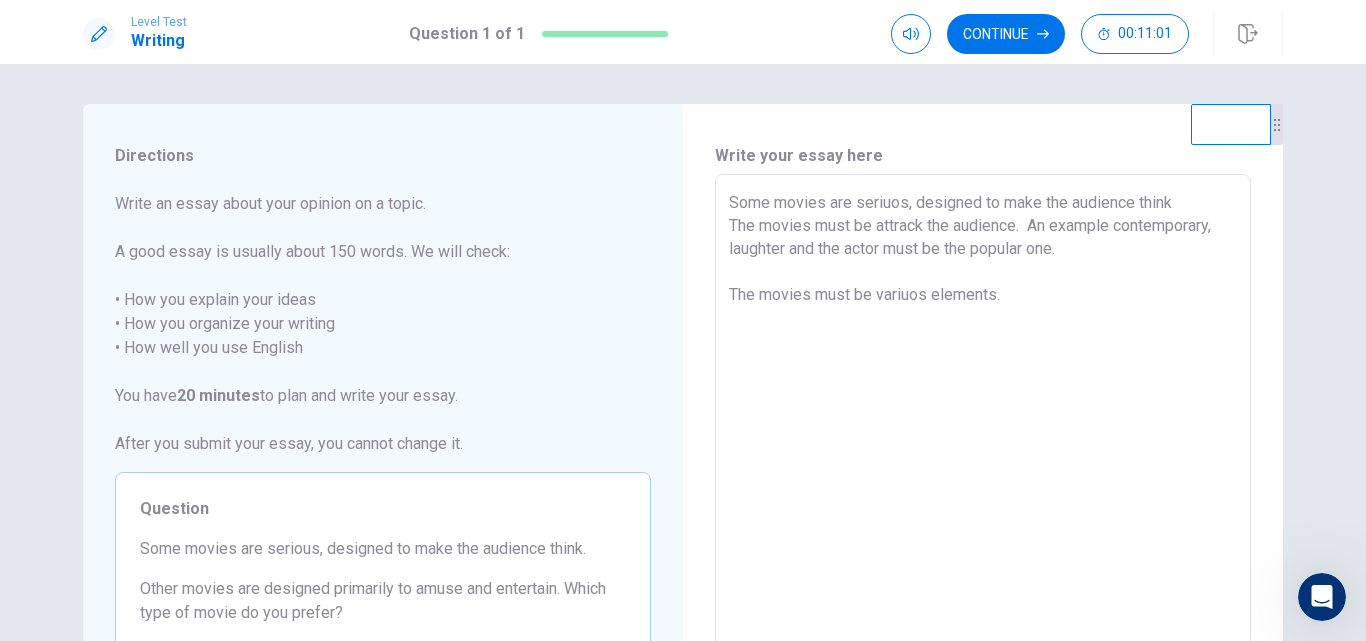 click on "Some movies are seriuos, designed to make the audience think
The movies must be attrack the audience.  An example contemporary, laughter and the actor must be the popular one.
The movies must be variuos elements." at bounding box center [983, 451] 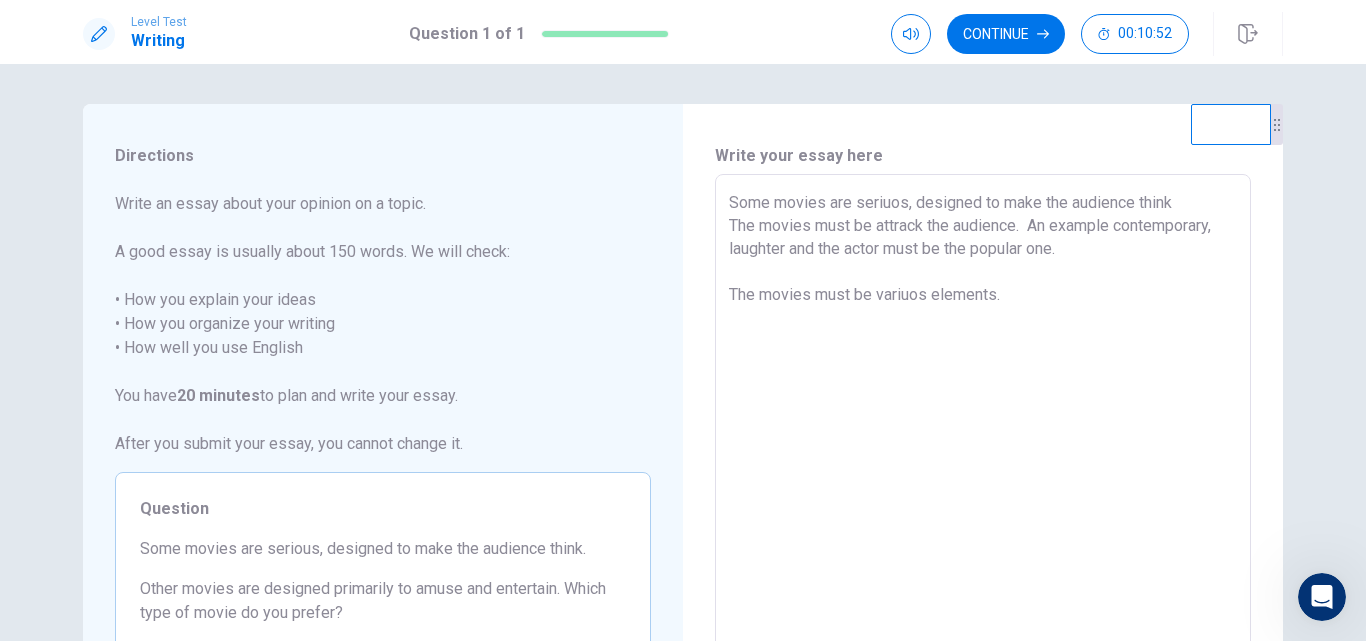 click on "Some movies are seriuos, designed to make the audience think
The movies must be attrack the audience.  An example contemporary, laughter and the actor must be the popular one.
The movies must be variuos elements." at bounding box center (983, 451) 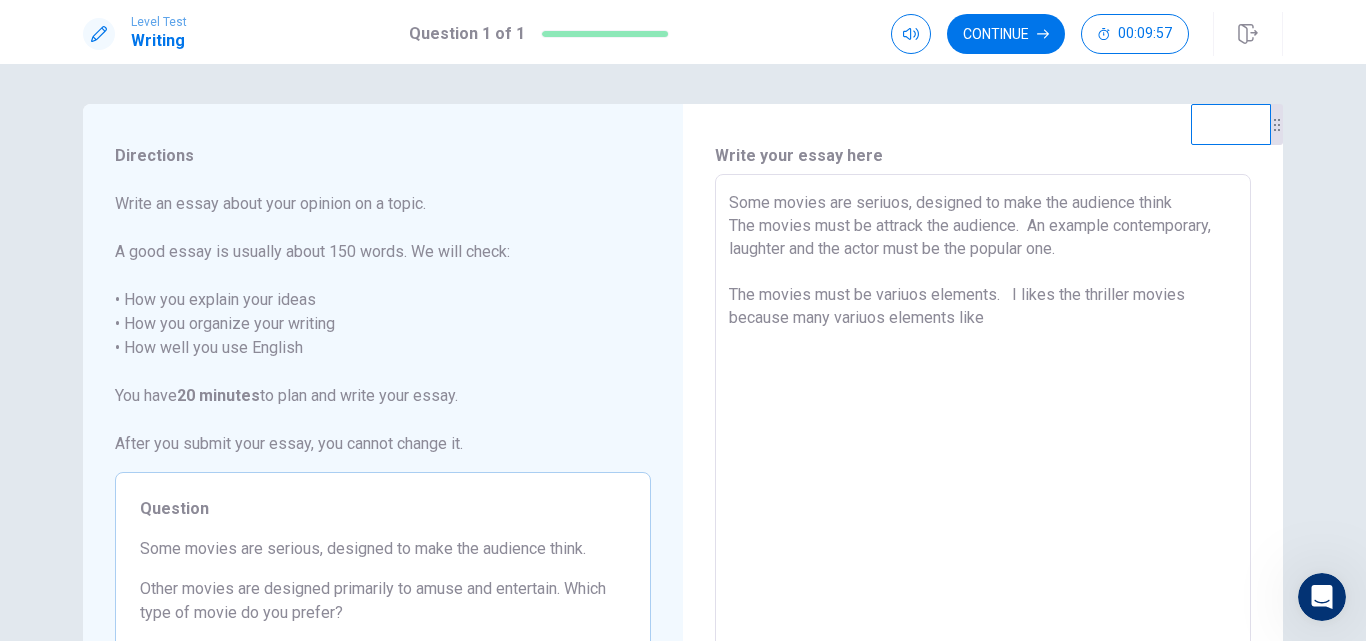drag, startPoint x: 990, startPoint y: 296, endPoint x: 707, endPoint y: 288, distance: 283.11304 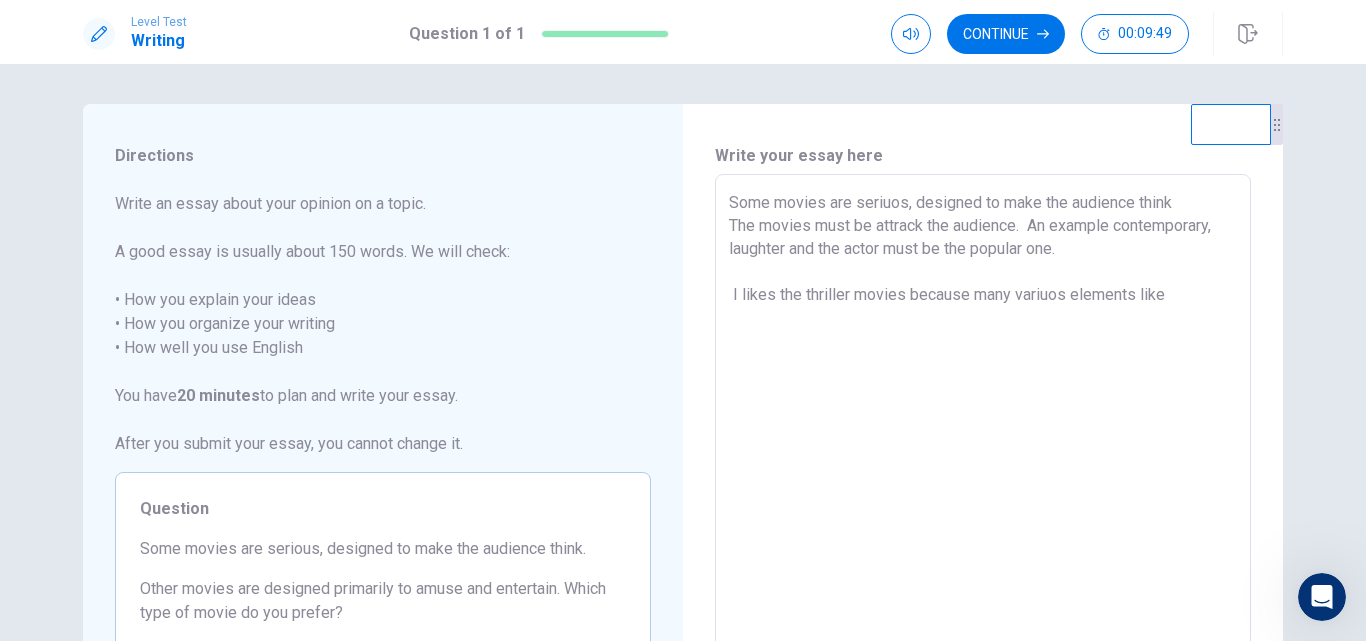 click on "Some movies are seriuos, designed to make the audience think
The movies must be attrack the audience.  An example contemporary, laughter and the actor must be the popular one.
I likes the thriller movies because many variuos elements like" at bounding box center [983, 451] 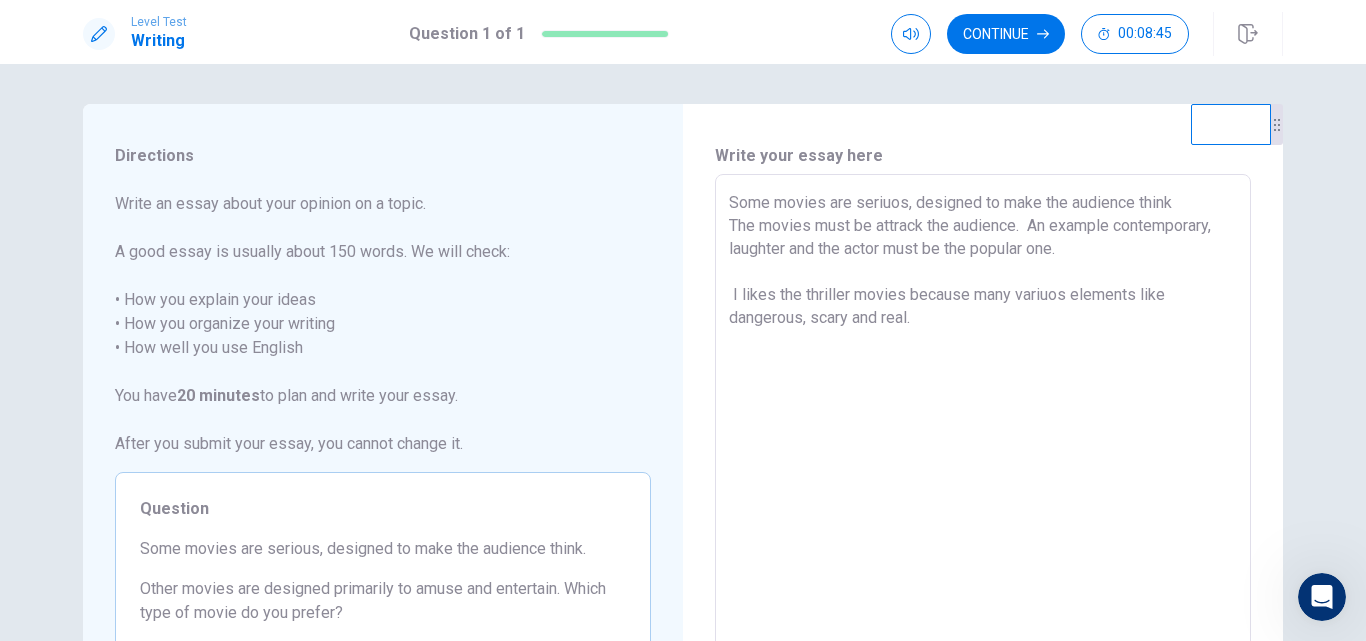 drag, startPoint x: 1022, startPoint y: 222, endPoint x: 1078, endPoint y: 240, distance: 58.821766 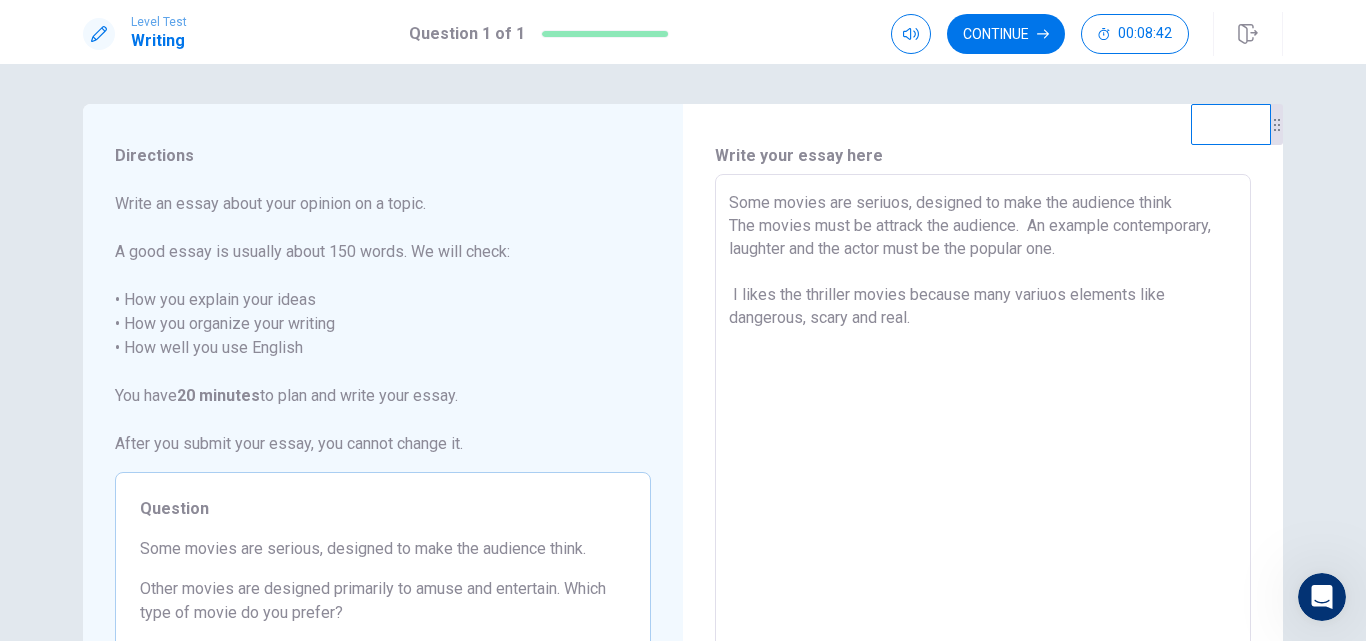 click on "Some movies are seriuos, designed to make the audience think
The movies must be attrack the audience.  An example contemporary, laughter and the actor must be the popular one.
I likes the thriller movies because many variuos elements like dangerous, scary and real." at bounding box center [983, 451] 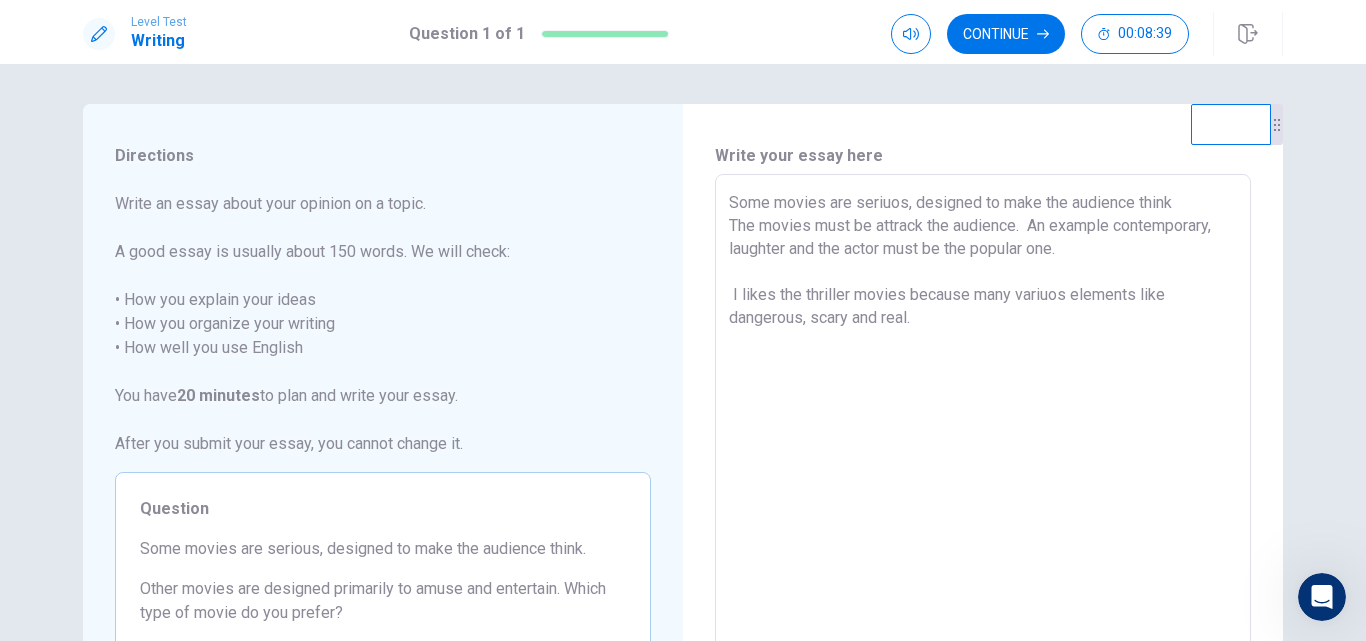 drag, startPoint x: 1026, startPoint y: 226, endPoint x: 1076, endPoint y: 250, distance: 55.461697 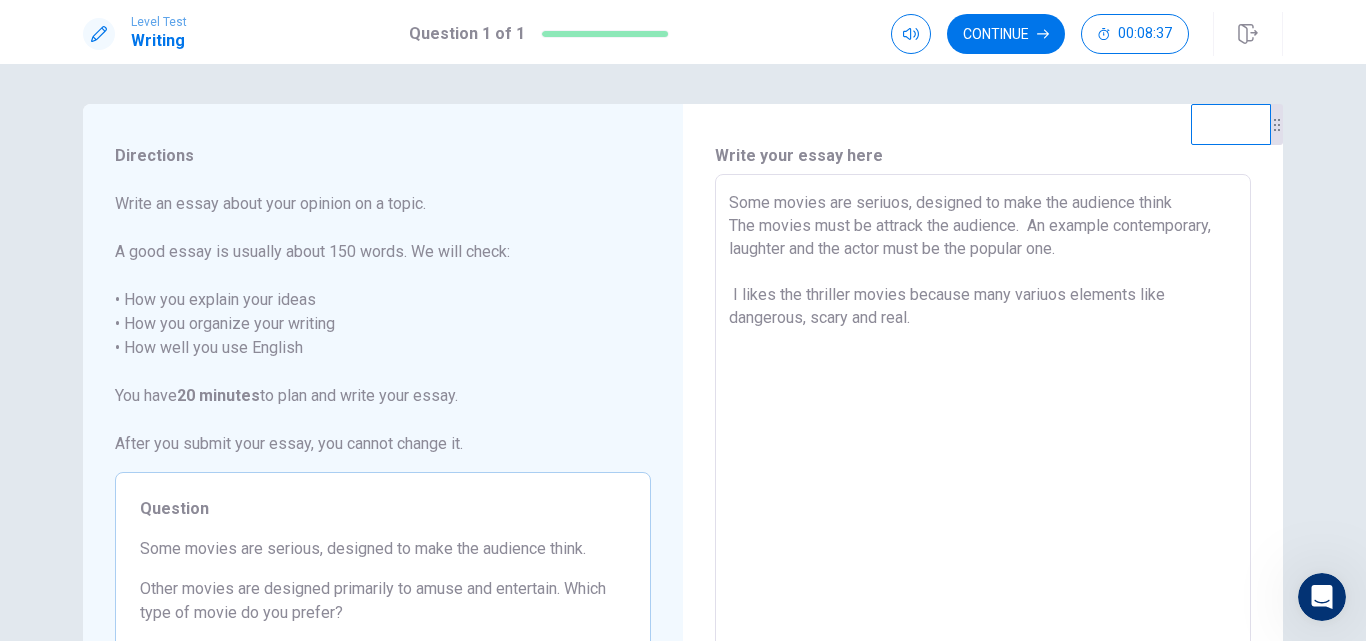 click on "Some movies are seriuos, designed to make the audience think
The movies must be attrack the audience.  An example contemporary, laughter and the actor must be the popular one.
I likes the thriller movies because many variuos elements like dangerous, scary and real." at bounding box center (983, 451) 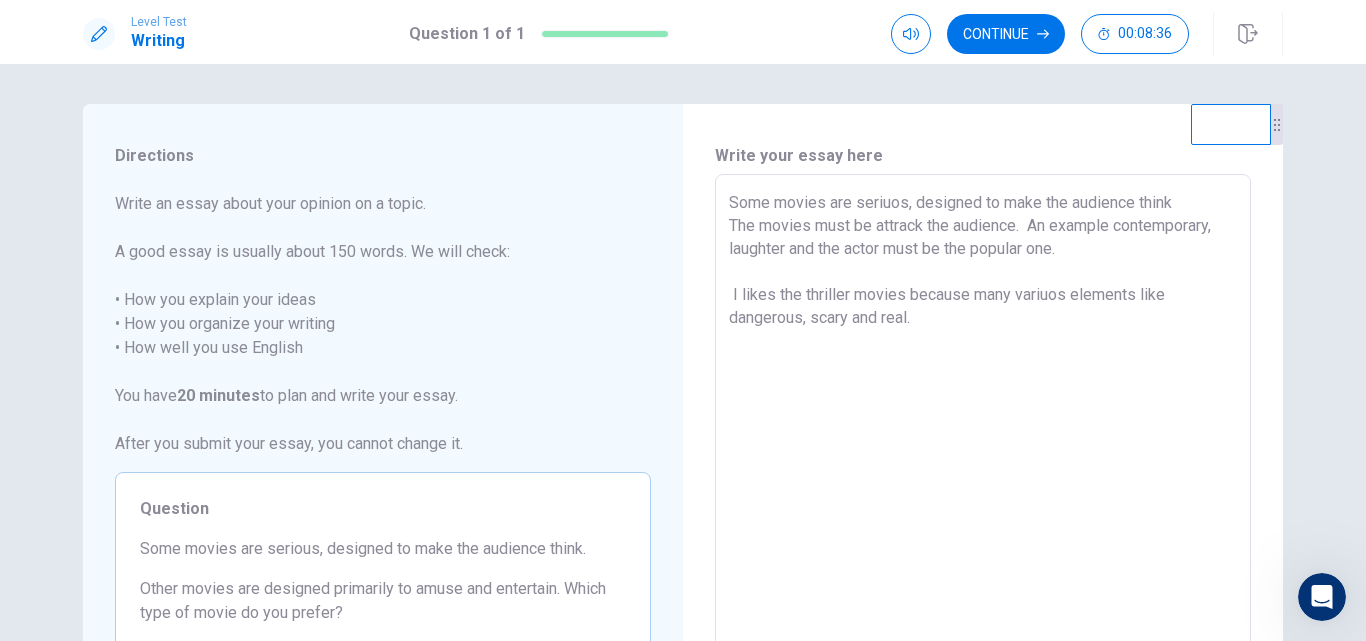 paste 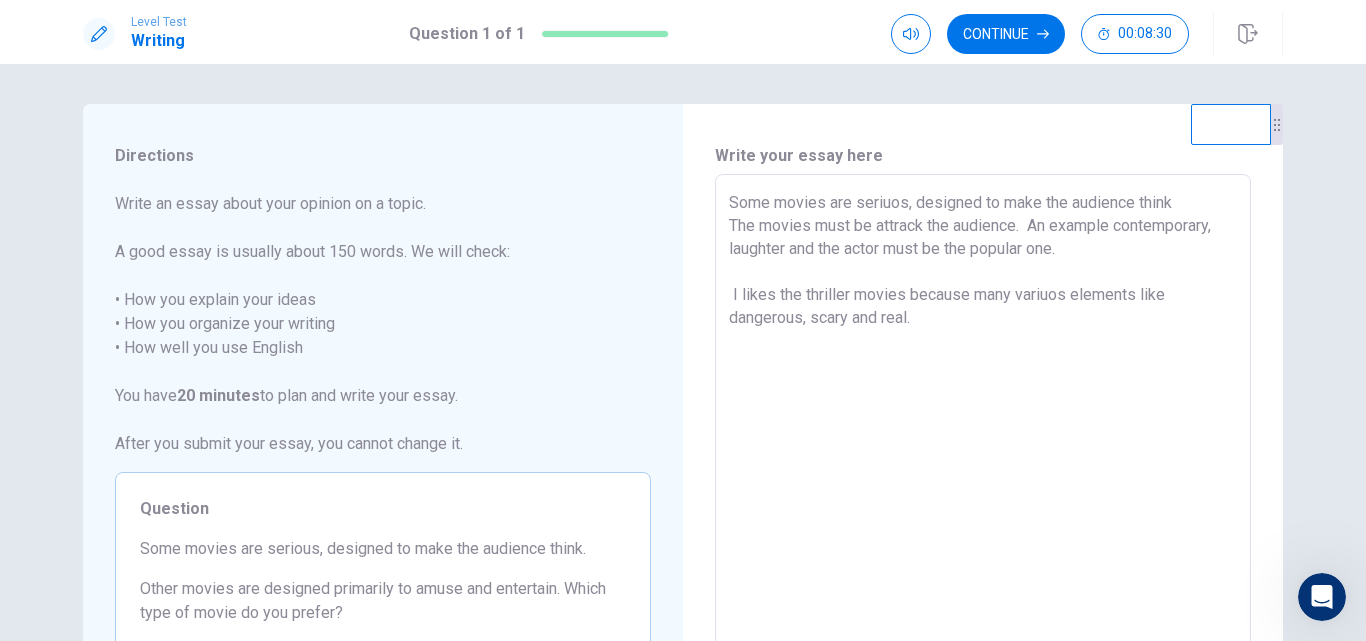 click on "Some movies are seriuos, designed to make the audience think
The movies must be attrack the audience.  An example contemporary, laughter and the actor must be the popular one.
I likes the thriller movies because many variuos elements like dangerous, scary and real." at bounding box center (983, 451) 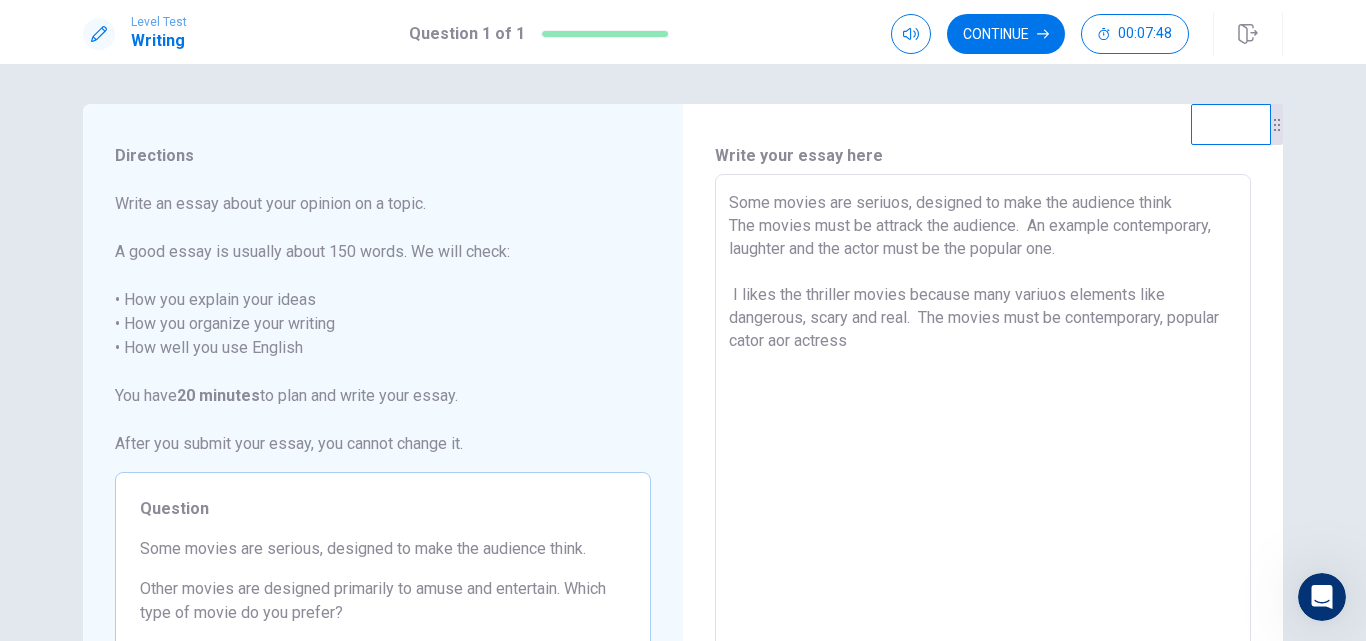 drag, startPoint x: 1029, startPoint y: 233, endPoint x: 1075, endPoint y: 243, distance: 47.07441 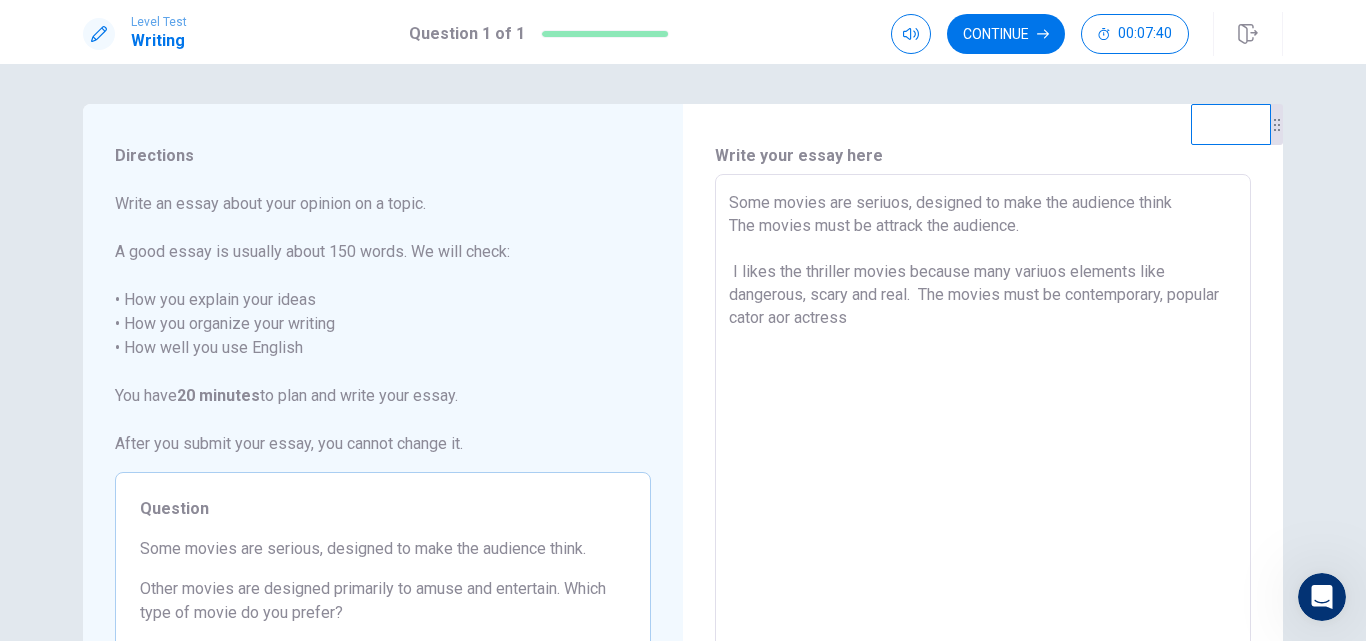 click on "Some movies are seriuos, designed to make the audience think
The movies must be attrack the audience.
I likes the thriller movies because many variuos elements like dangerous, scary and real.  The movies must be contemporary, popular cator aor actress" at bounding box center [983, 451] 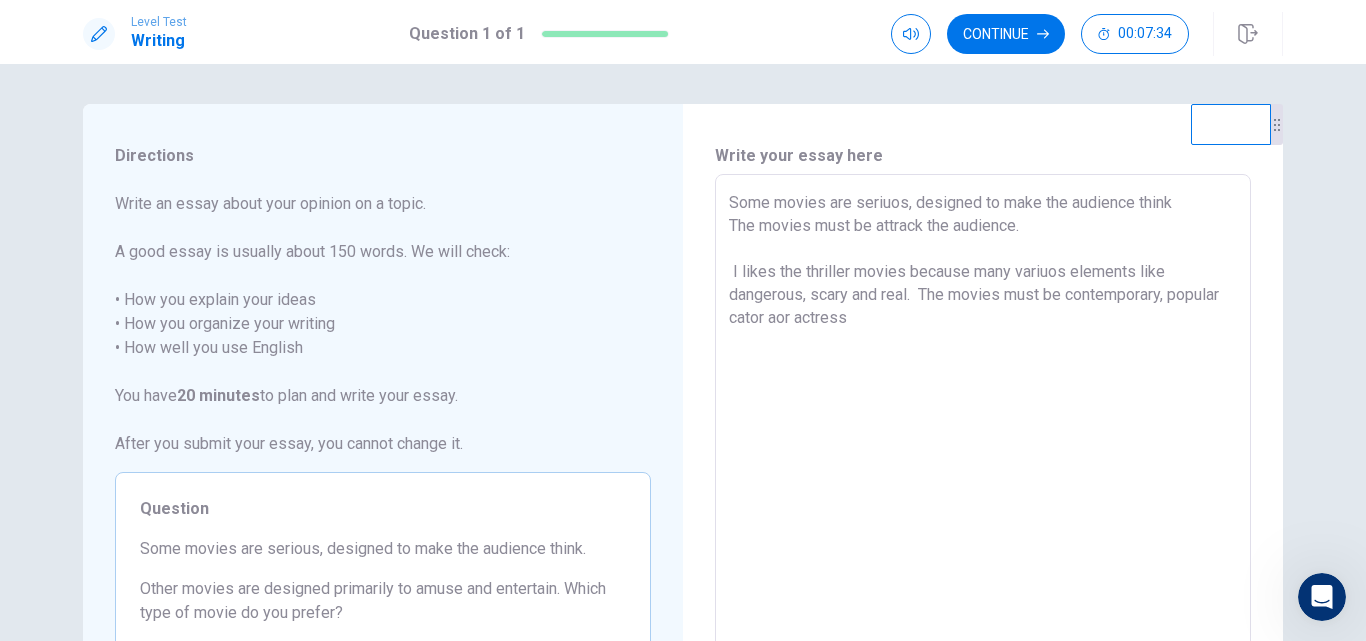 click on "Some movies are seriuos, designed to make the audience think
The movies must be attrack the audience.
I likes the thriller movies because many variuos elements like dangerous, scary and real.  The movies must be contemporary, popular cator aor actress" at bounding box center [983, 451] 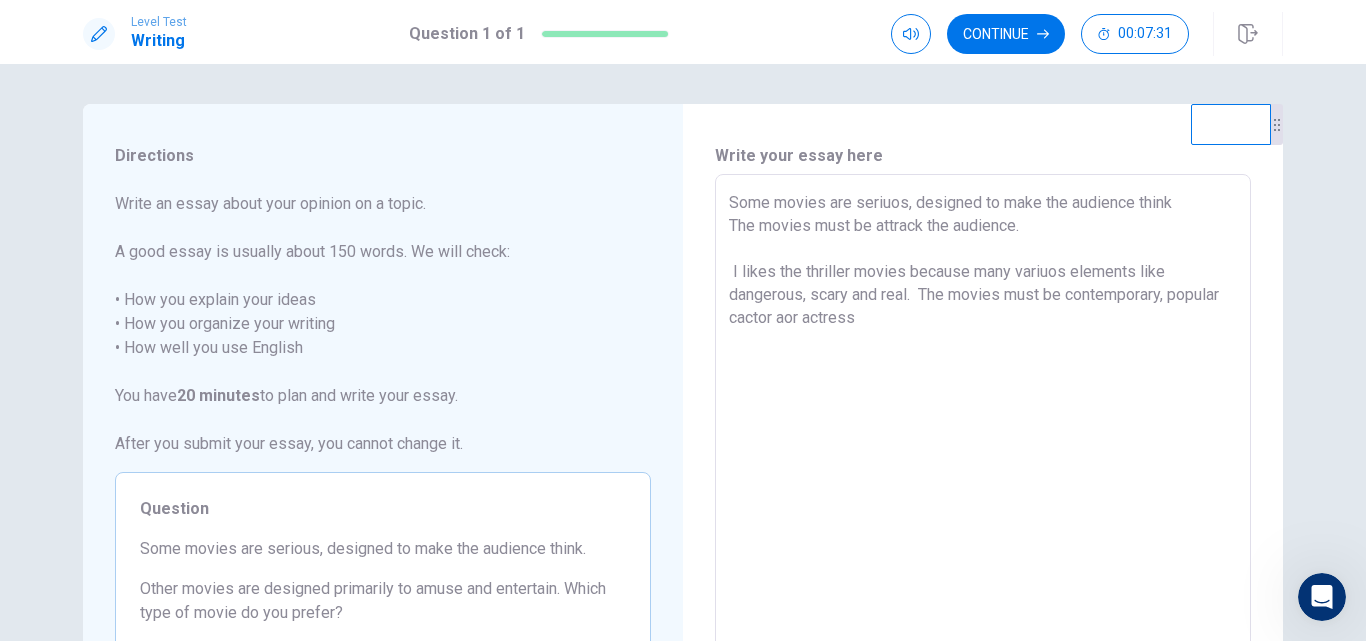 click on "Some movies are seriuos, designed to make the audience think
The movies must be attrack the audience.
I likes the thriller movies because many variuos elements like dangerous, scary and real.  The movies must be contemporary, popular cactor aor actress" at bounding box center (983, 451) 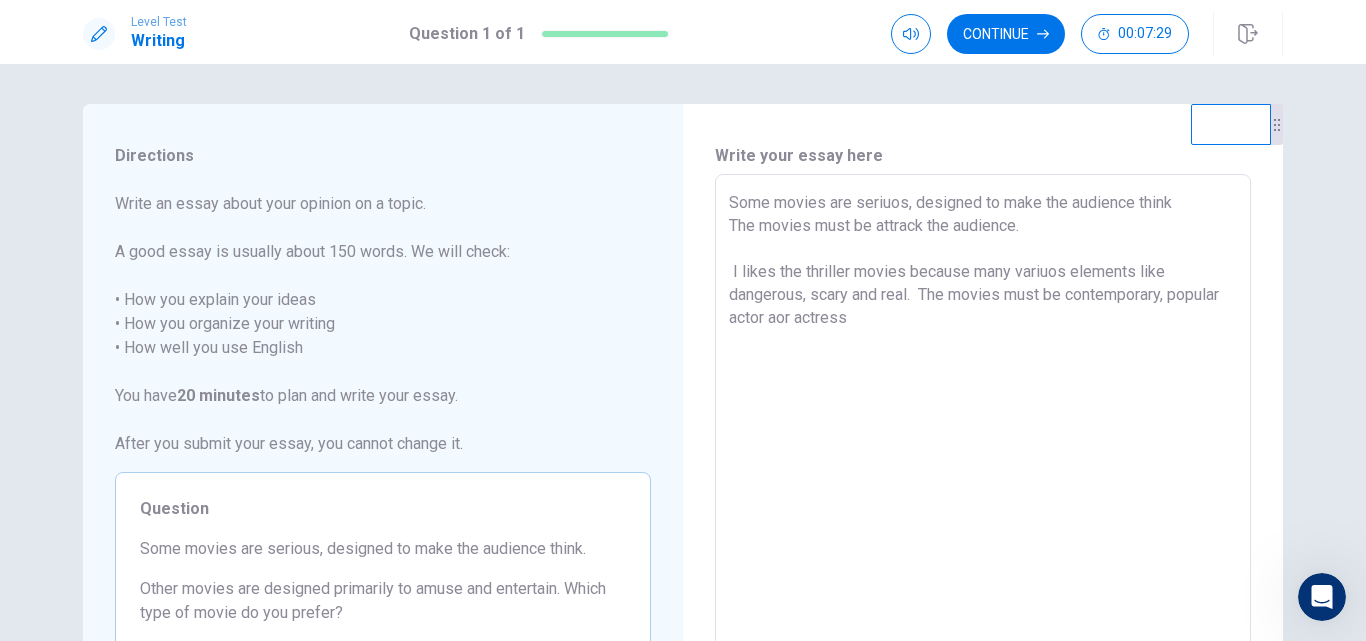 click on "Some movies are seriuos, designed to make the audience think
The movies must be attrack the audience.
I likes the thriller movies because many variuos elements like dangerous, scary and real.  The movies must be contemporary, popular actor aor actress" at bounding box center [983, 451] 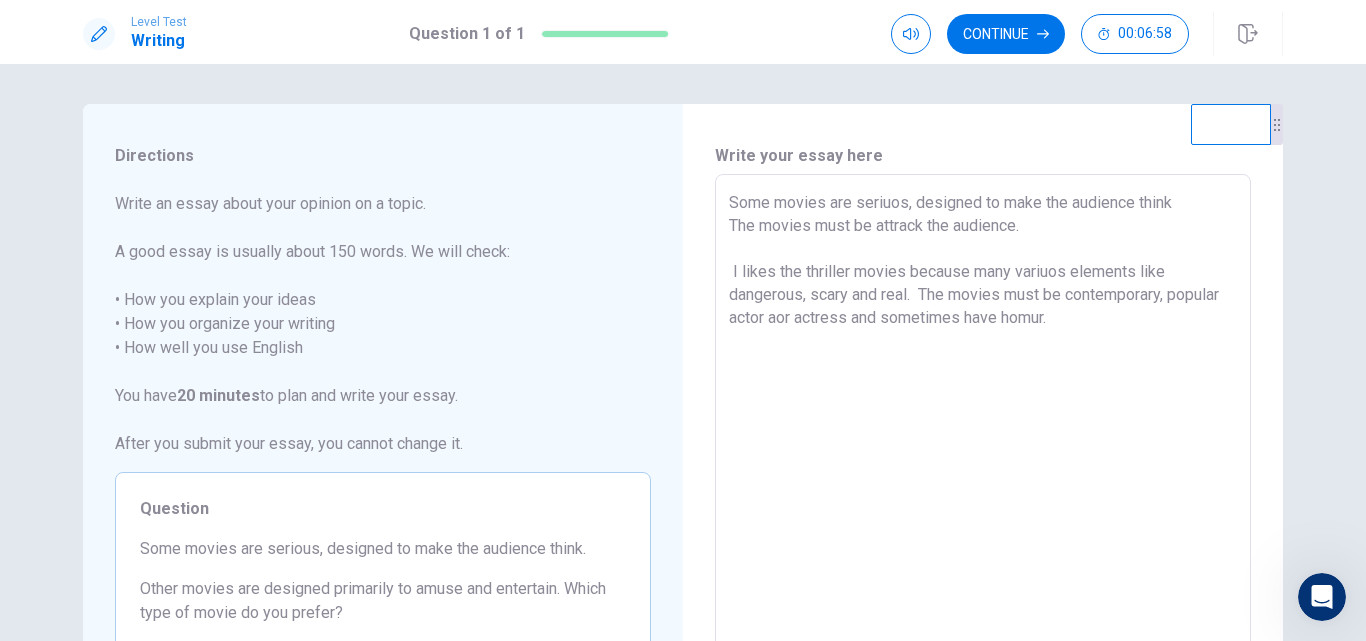 drag, startPoint x: 723, startPoint y: 201, endPoint x: 1001, endPoint y: 220, distance: 278.64853 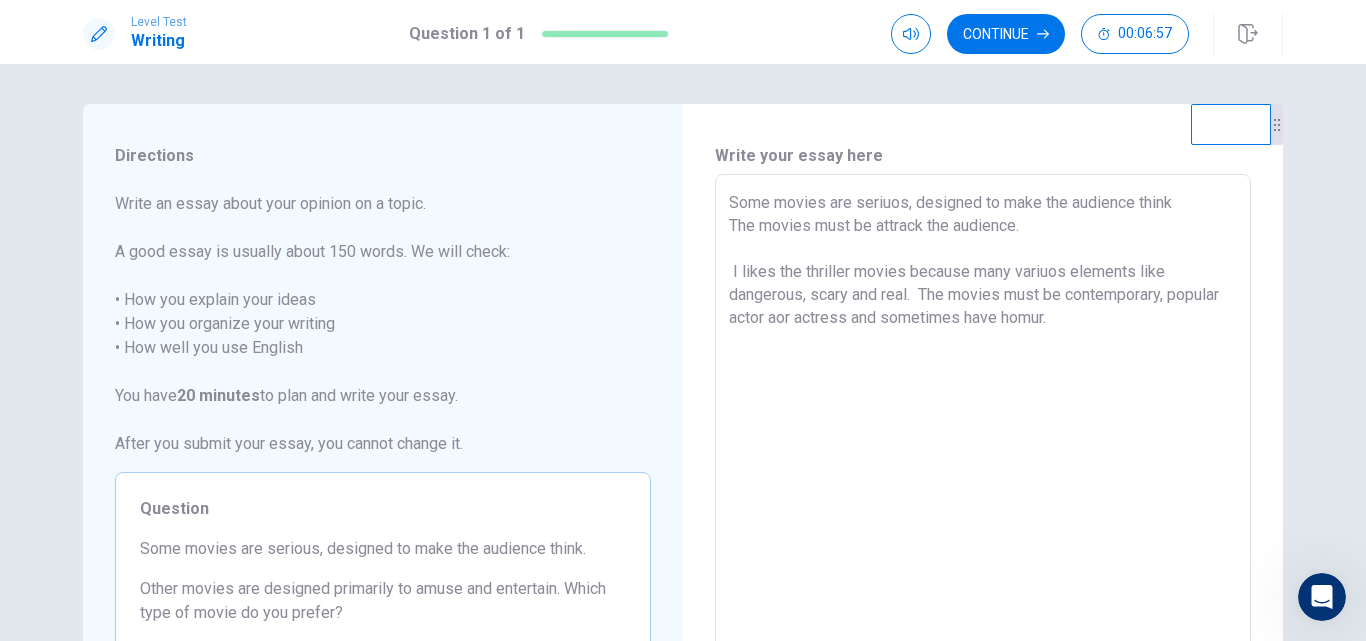 click on "Some movies are seriuos, designed to make the audience think
The movies must be attrack the audience.
I likes the thriller movies because many variuos elements like dangerous, scary and real.  The movies must be contemporary, popular actor aor actress and sometimes have homur." at bounding box center [983, 451] 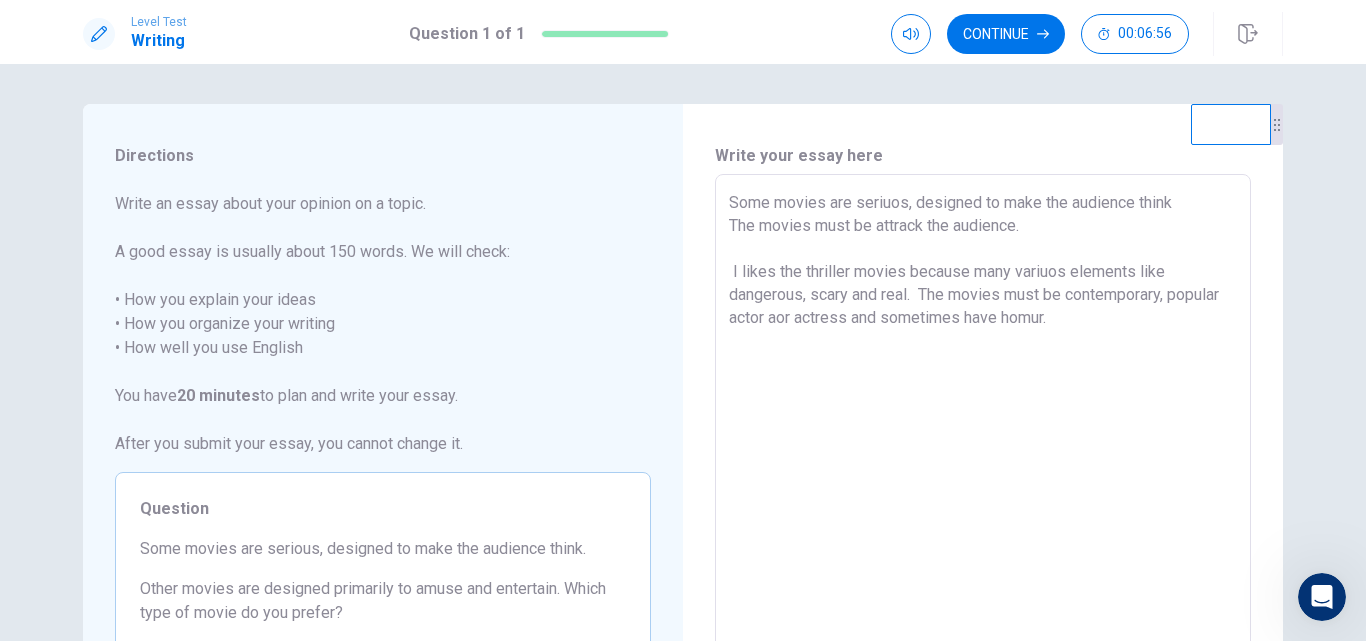 click on "Some movies are seriuos, designed to make the audience think
The movies must be attrack the audience.
I likes the thriller movies because many variuos elements like dangerous, scary and real.  The movies must be contemporary, popular actor aor actress and sometimes have homur." at bounding box center [983, 451] 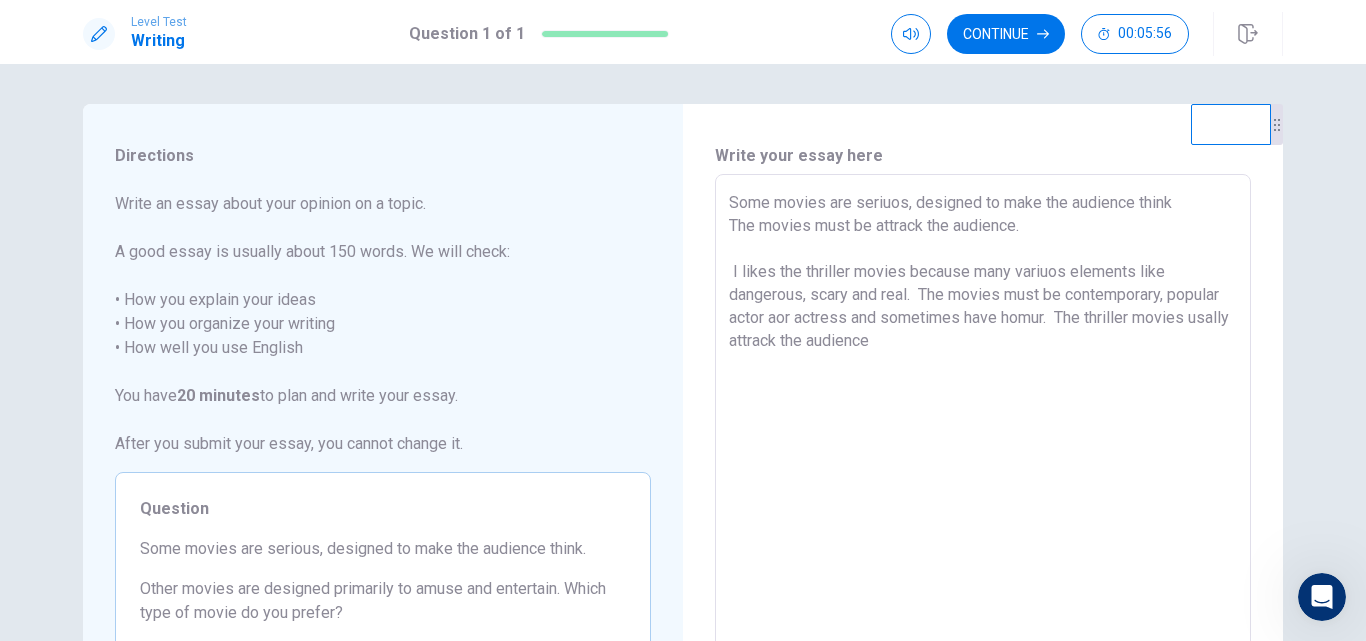 click on "Some movies are seriuos, designed to make the audience think
The movies must be attrack the audience.
I likes the thriller movies because many variuos elements like dangerous, scary and real.  The movies must be contemporary, popular actor aor actress and sometimes have homur.  The thriller movies usally attrack the audience" at bounding box center (983, 451) 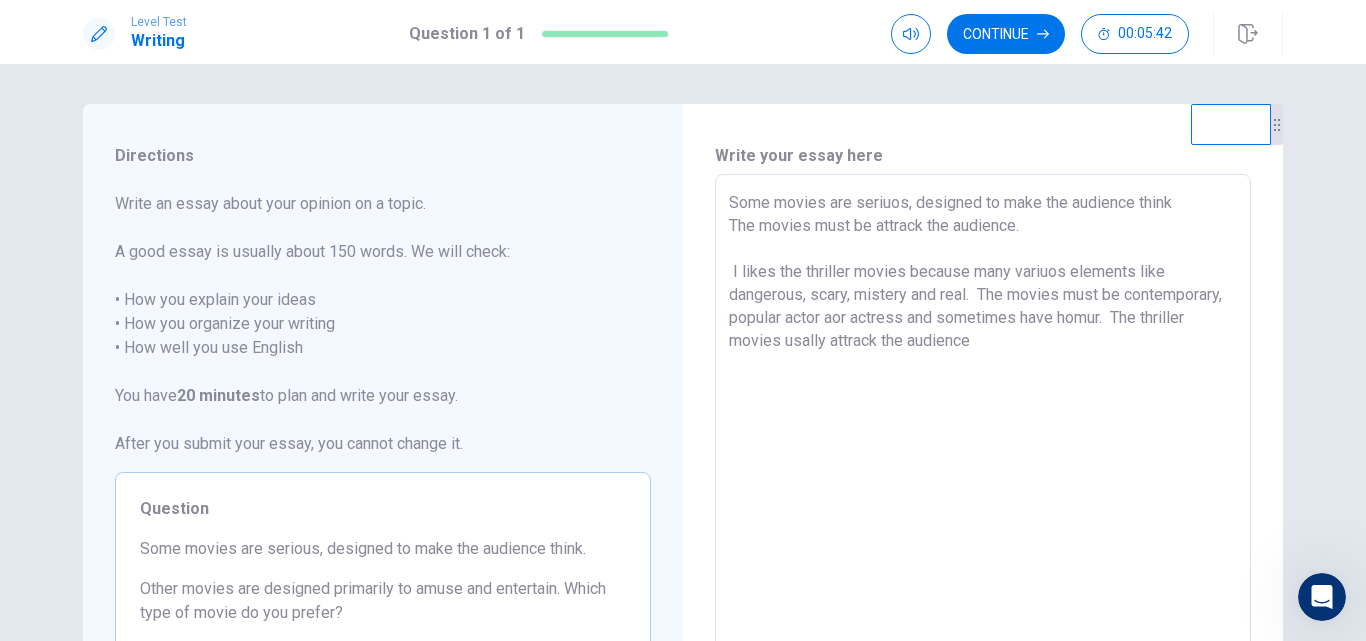 drag, startPoint x: 1023, startPoint y: 228, endPoint x: 712, endPoint y: 205, distance: 311.84933 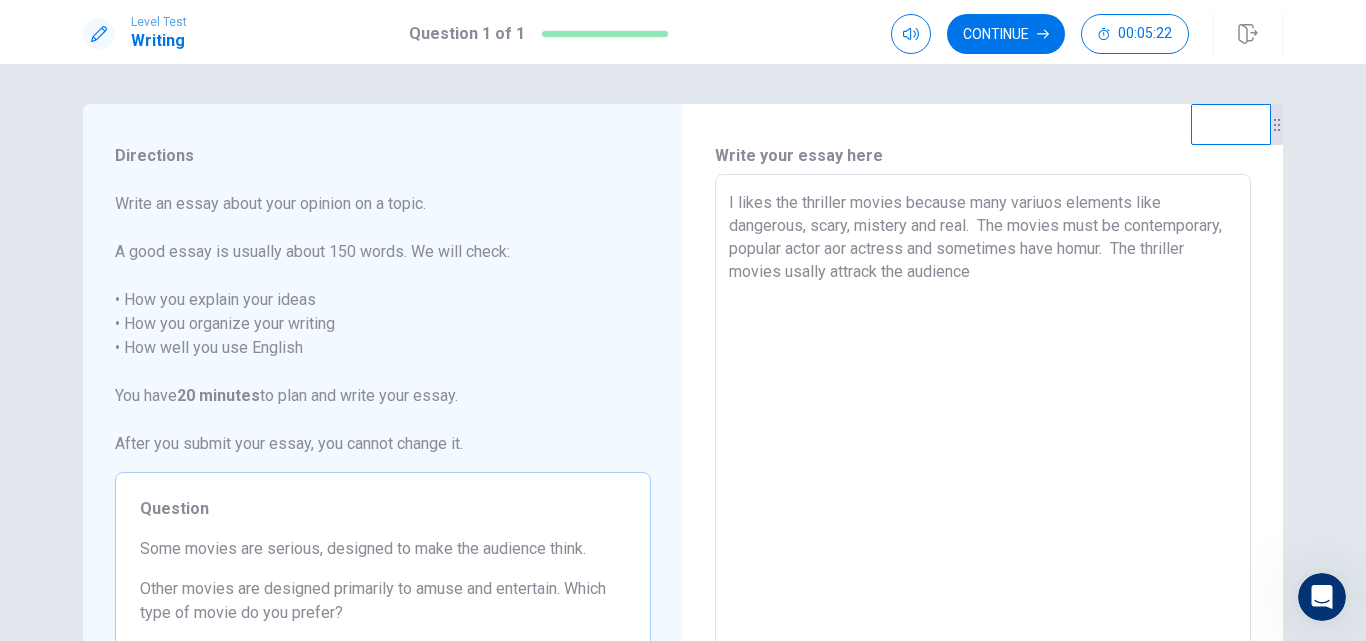 click on "I likes the thriller movies because many variuos elements like dangerous, scary, mistery and real.  The movies must be contemporary, popular actor aor actress and sometimes have homur.  The thriller movies usally attrack the audience" at bounding box center [983, 451] 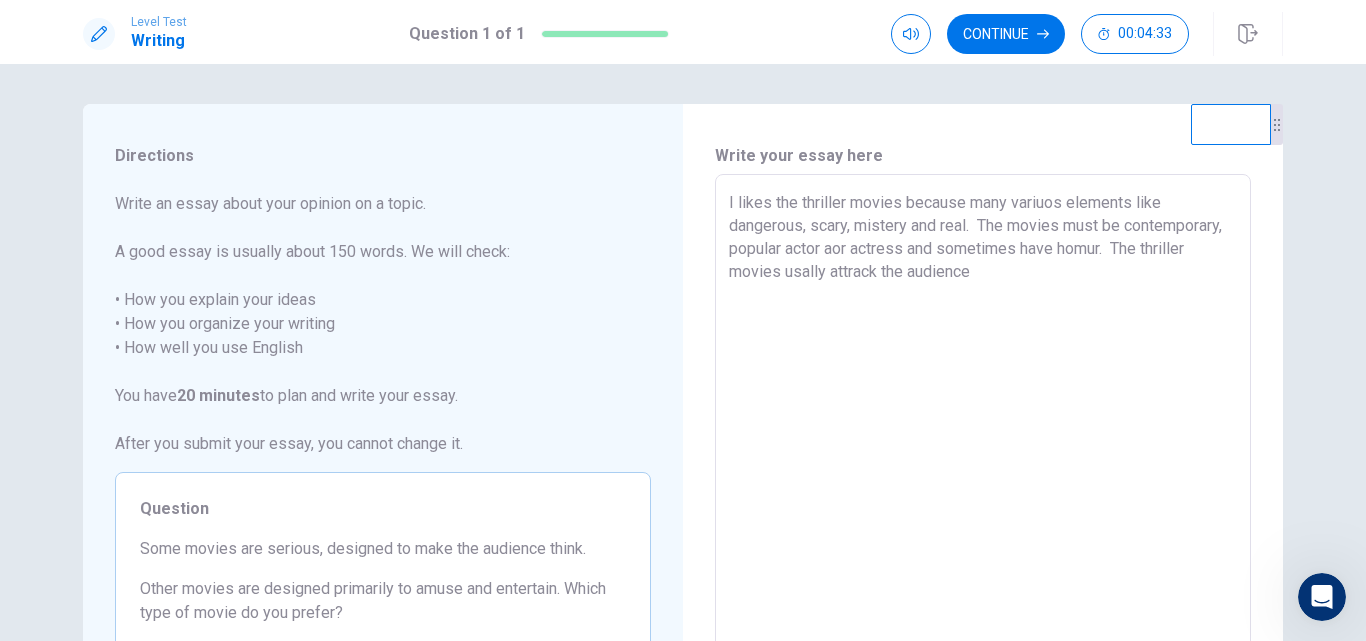 click on "I likes the thriller movies because many variuos elements like dangerous, scary, mistery and real.  The movies must be contemporary, popular actor aor actress and sometimes have homur.  The thriller movies usally attrack the audience
x ​" at bounding box center [983, 450] 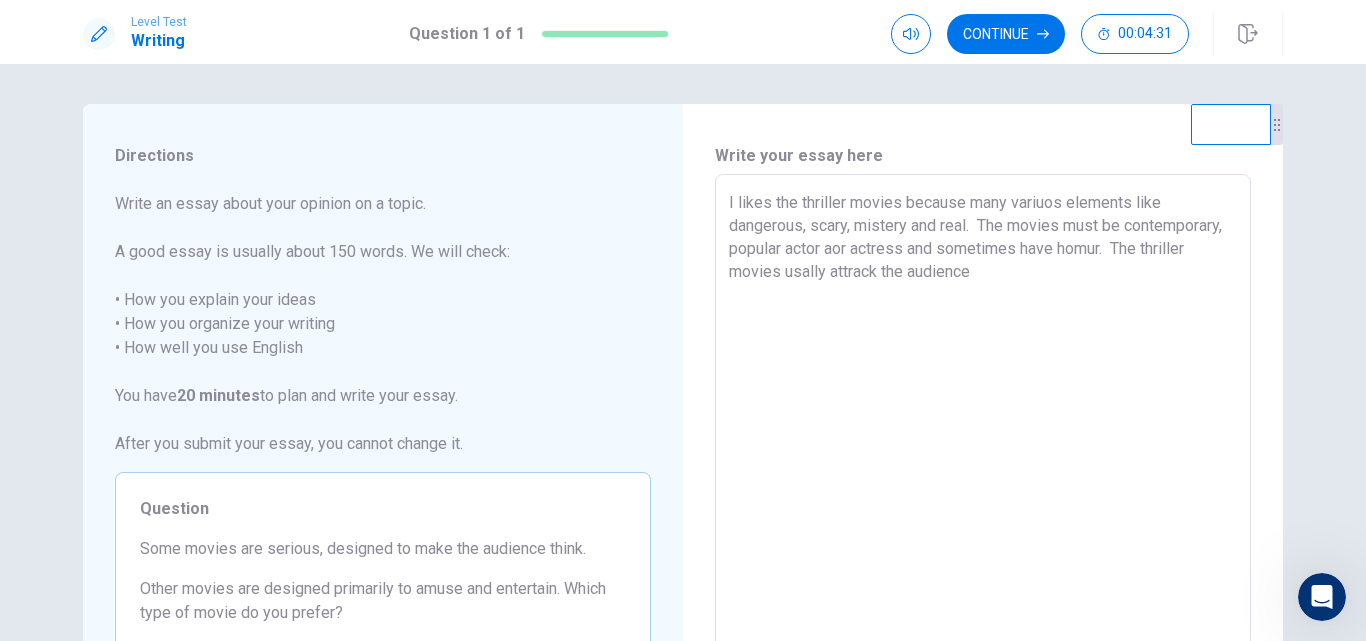 click on "I likes the thriller movies because many variuos elements like dangerous, scary, mistery and real.  The movies must be contemporary, popular actor aor actress and sometimes have homur.  The thriller movies usally attrack the audience" at bounding box center [983, 451] 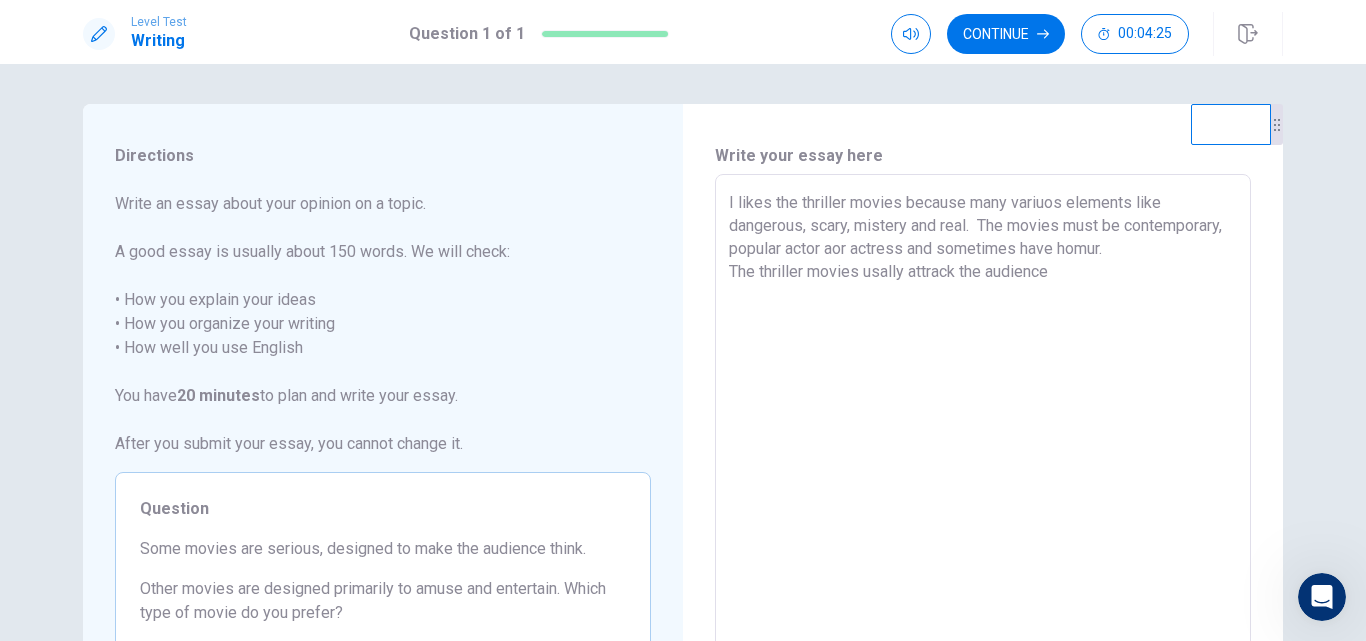 click on "I likes the thriller movies because many variuos elements like dangerous, scary, mistery and real.  The movies must be contemporary, popular actor aor actress and sometimes have homur.
The thriller movies usally attrack the audience" at bounding box center [983, 451] 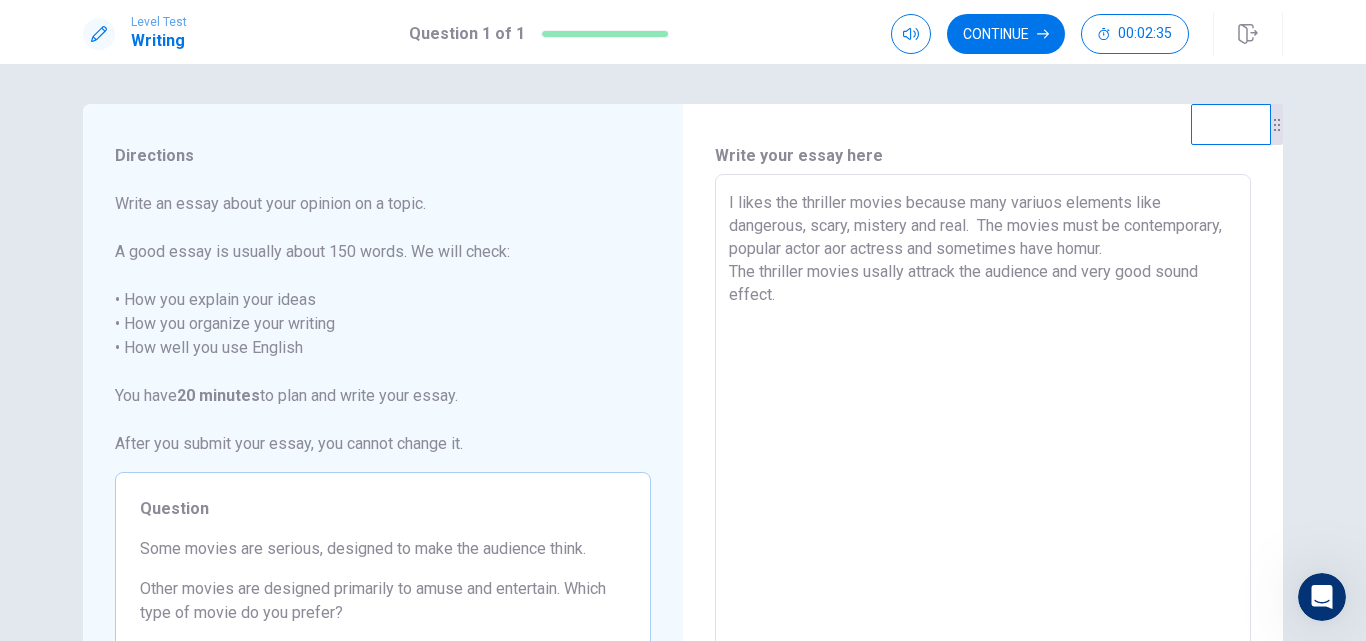 click on "I likes the thriller movies because many variuos elements like dangerous, scary, mistery and real.  The movies must be contemporary, popular actor aor actress and sometimes have homur.
The thriller movies usally attrack the audience and very good sound effect." at bounding box center (983, 451) 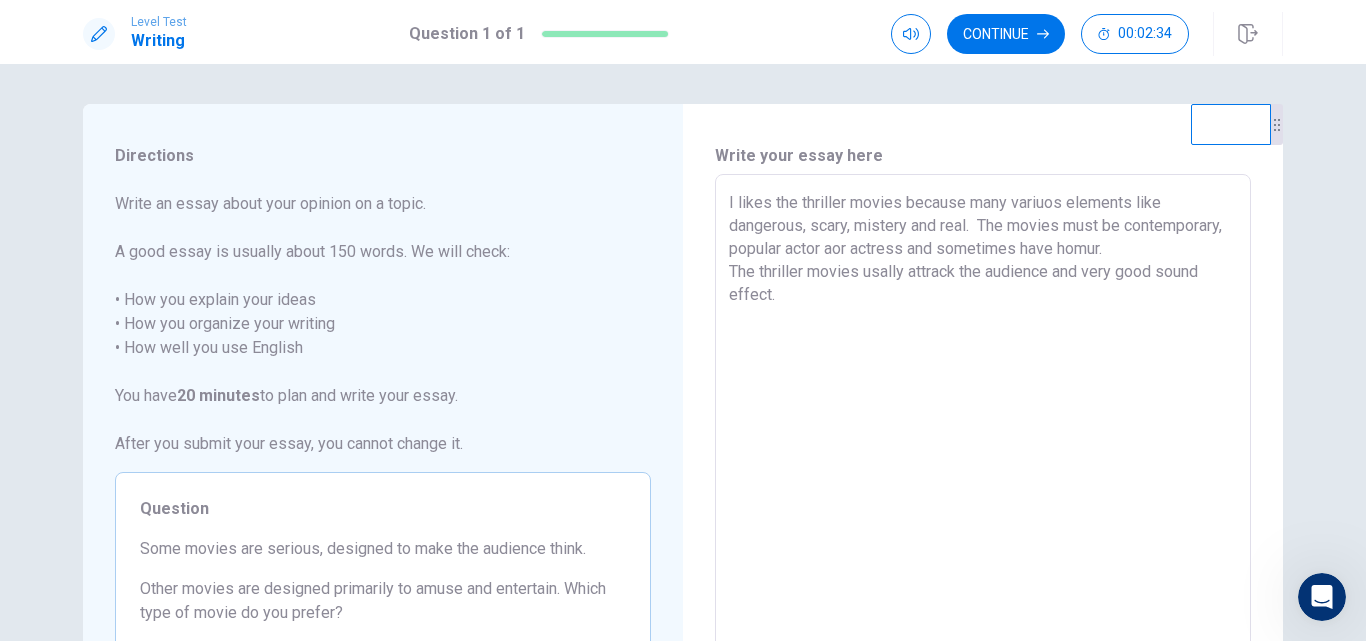 click on "I likes the thriller movies because many variuos elements like dangerous, scary, mistery and real.  The movies must be contemporary, popular actor aor actress and sometimes have homur.
The thriller movies usally attrack the audience and very good sound effect." at bounding box center [983, 451] 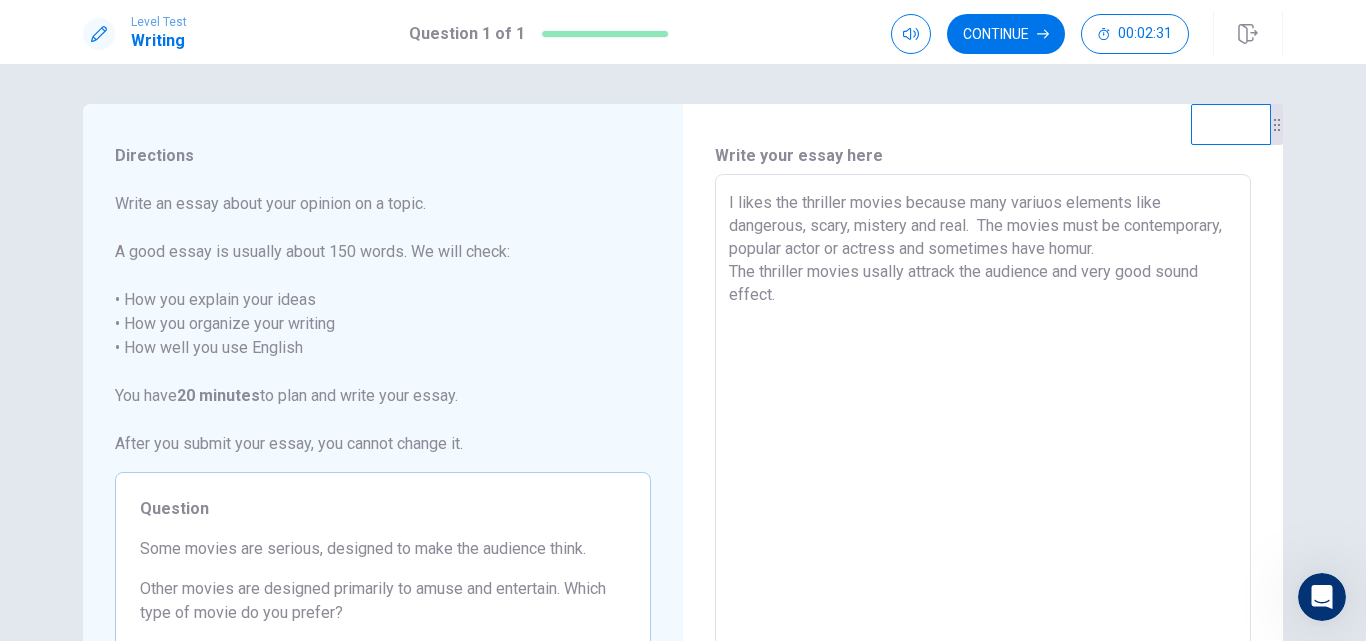 click on "I likes the thriller movies because many variuos elements like dangerous, scary, mistery and real.  The movies must be contemporary, popular actor or actress and sometimes have homur.
The thriller movies usally attrack the audience and very good sound effect." at bounding box center [983, 451] 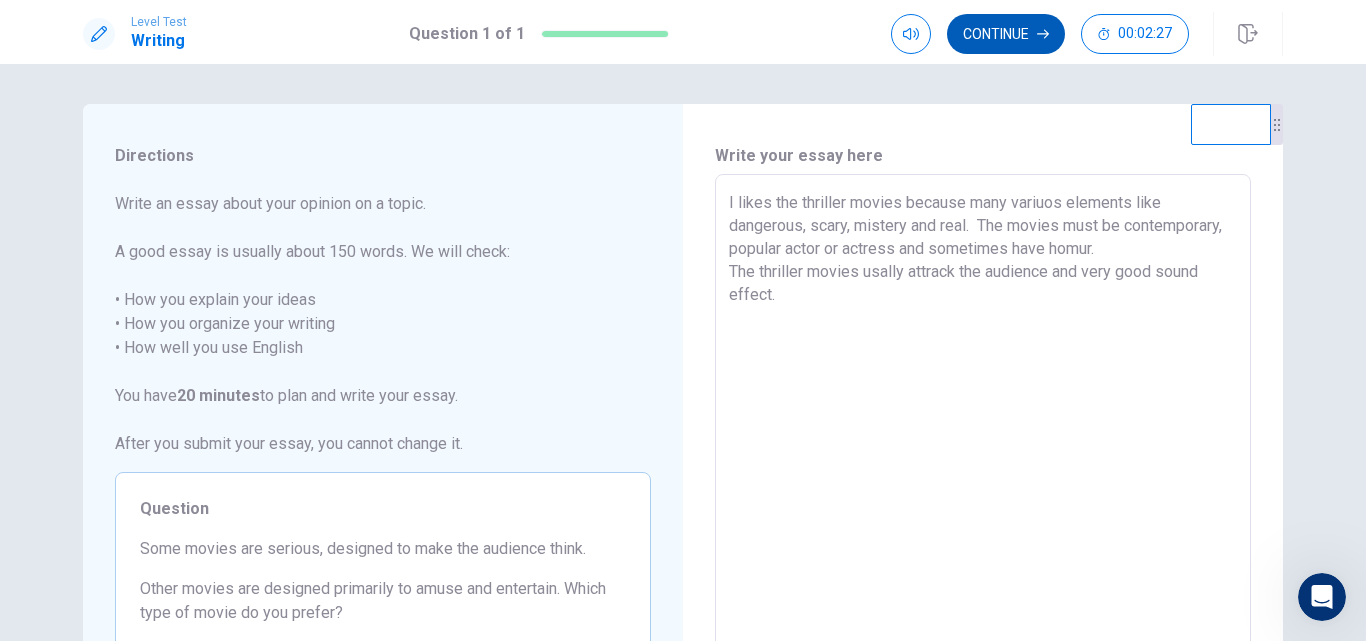 click on "Continue" at bounding box center (1006, 34) 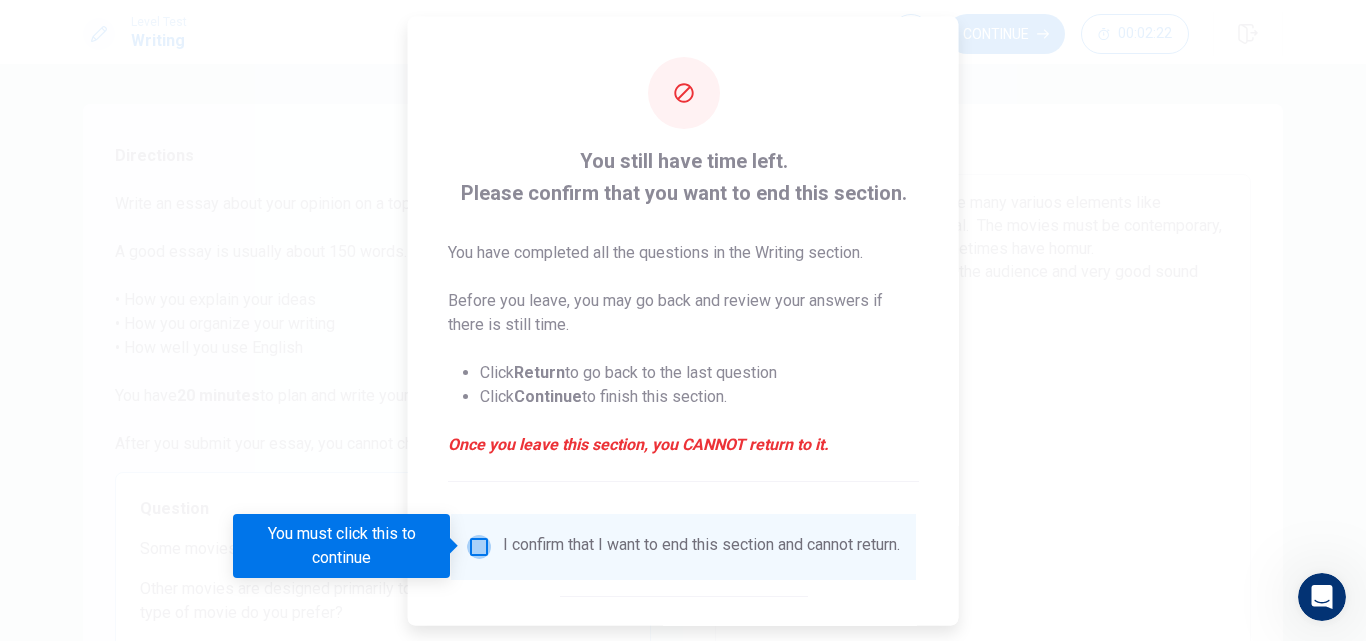 click at bounding box center (479, 546) 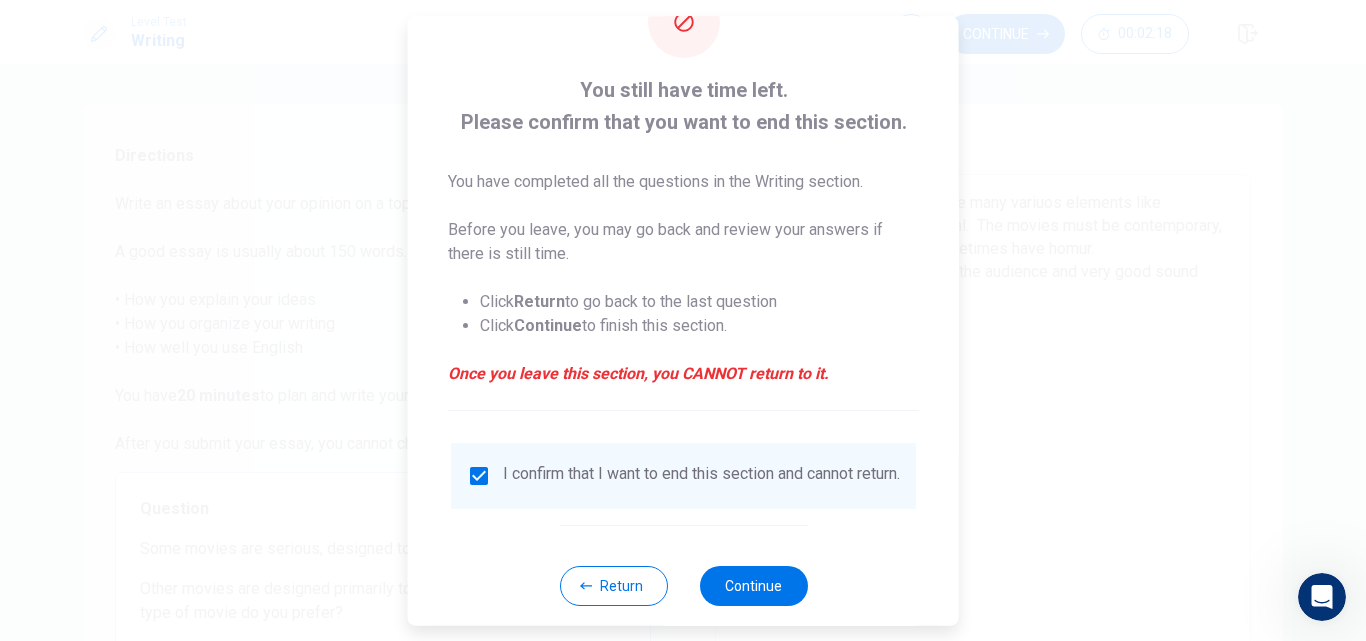 scroll, scrollTop: 105, scrollLeft: 0, axis: vertical 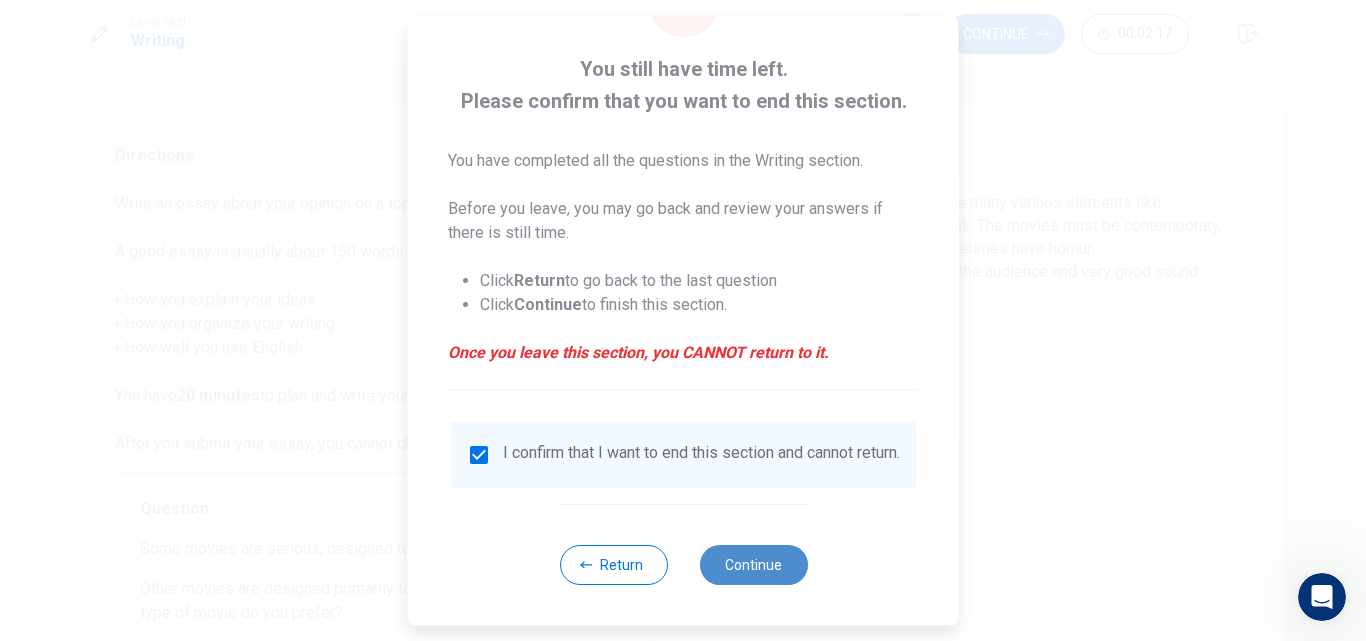 drag, startPoint x: 740, startPoint y: 565, endPoint x: 751, endPoint y: 564, distance: 11.045361 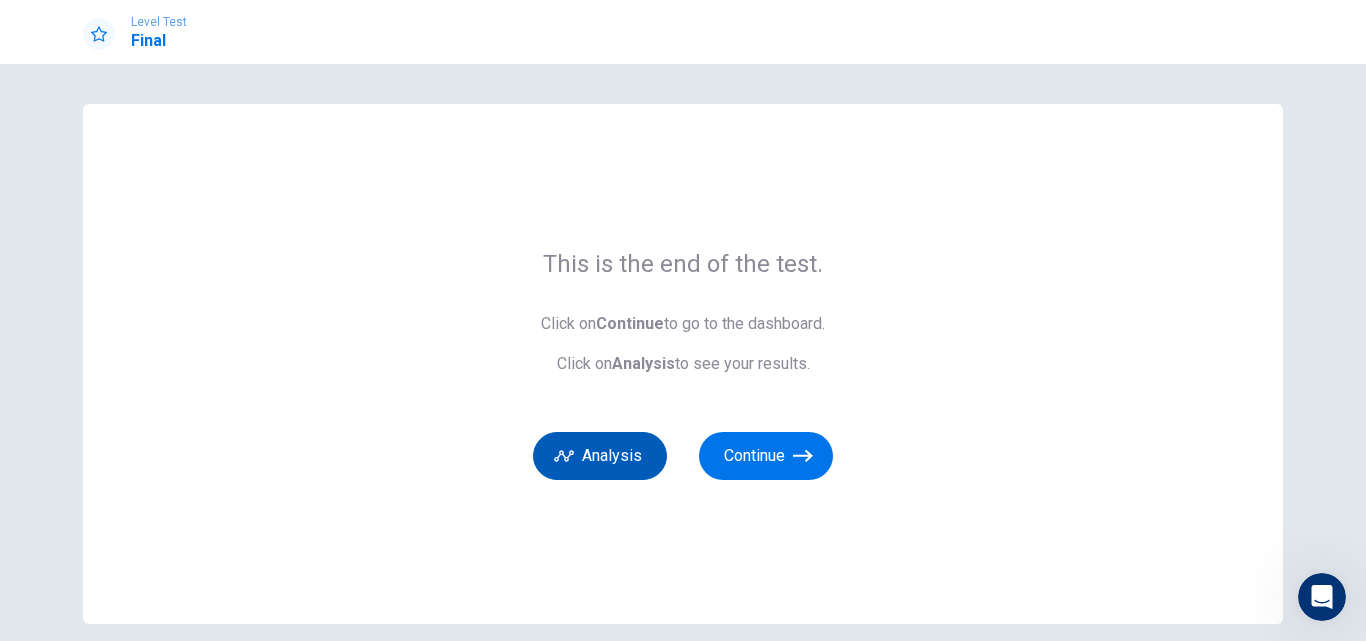 click on "Analysis" at bounding box center [600, 456] 